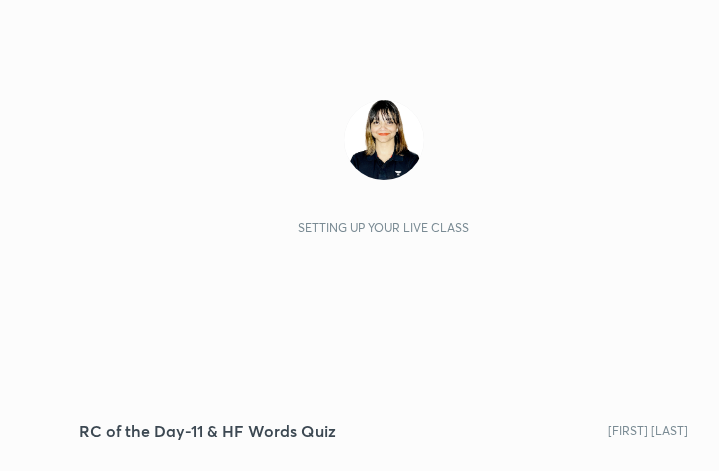 scroll, scrollTop: 0, scrollLeft: 0, axis: both 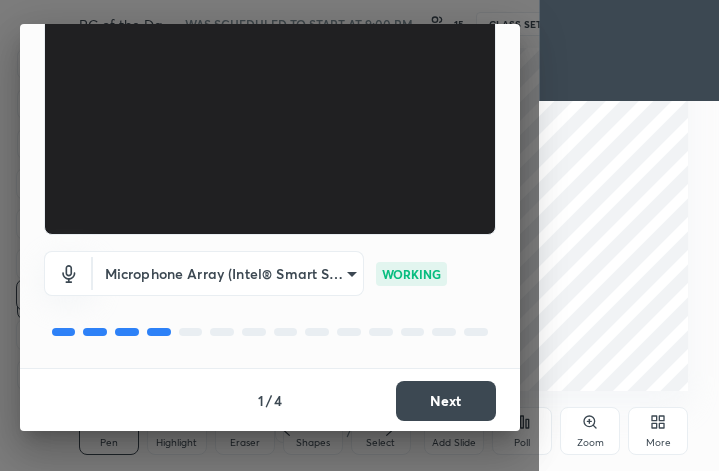 click on "Next" at bounding box center [446, 401] 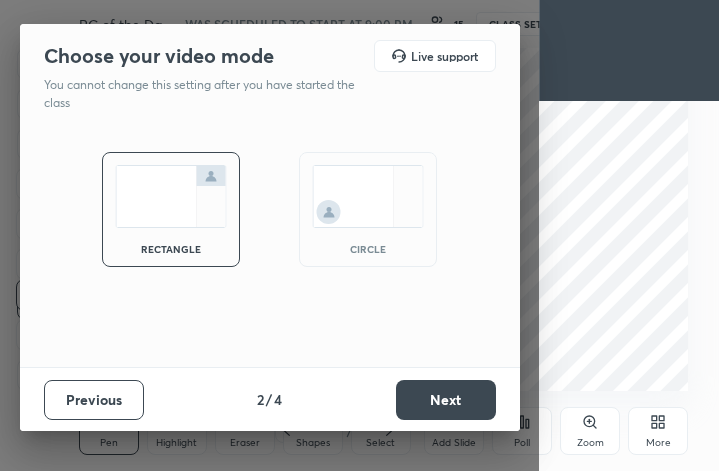scroll, scrollTop: 0, scrollLeft: 0, axis: both 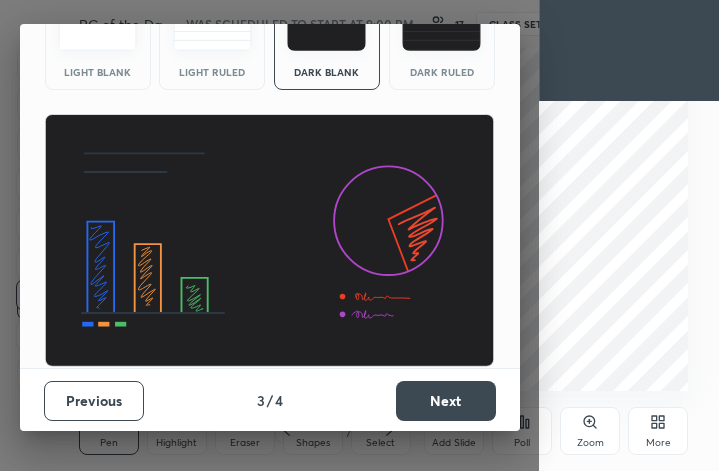click on "Next" at bounding box center [446, 401] 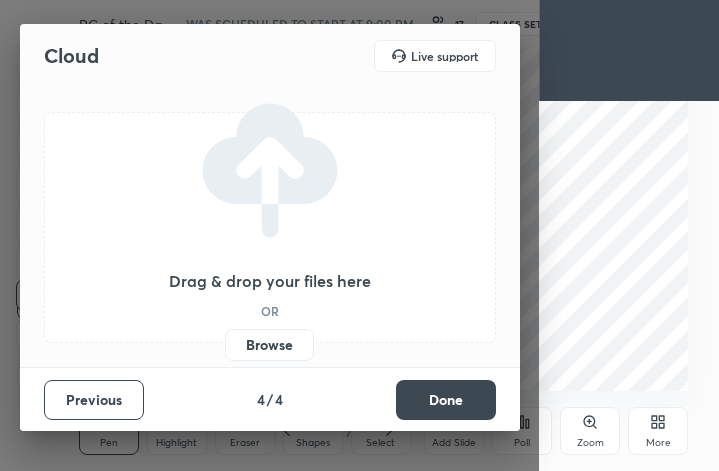 scroll, scrollTop: 0, scrollLeft: 0, axis: both 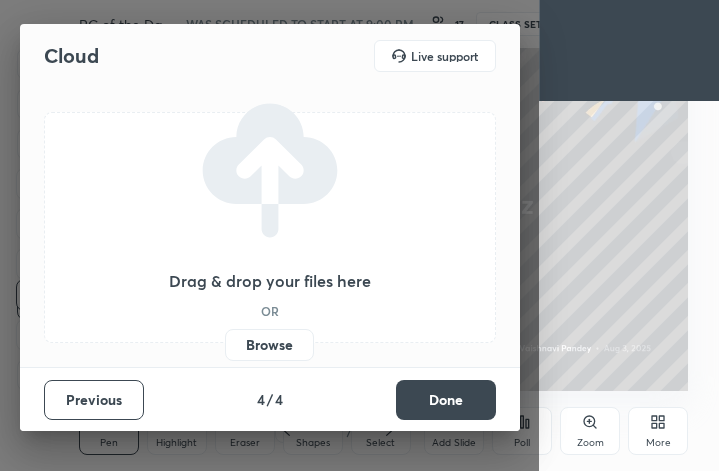 click on "Browse" at bounding box center (269, 345) 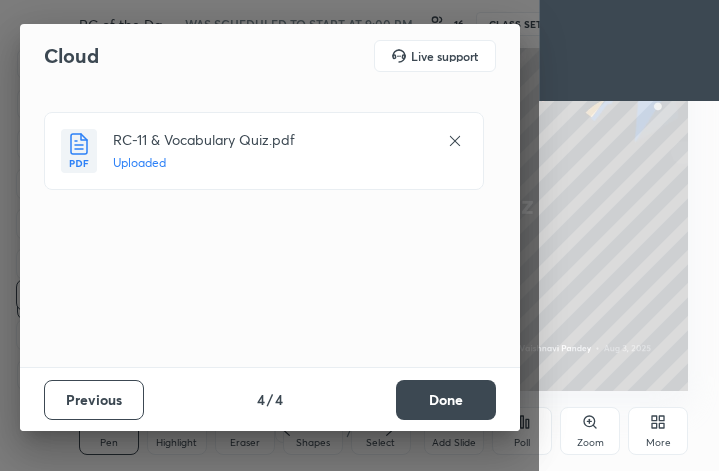 click on "Done" at bounding box center (446, 400) 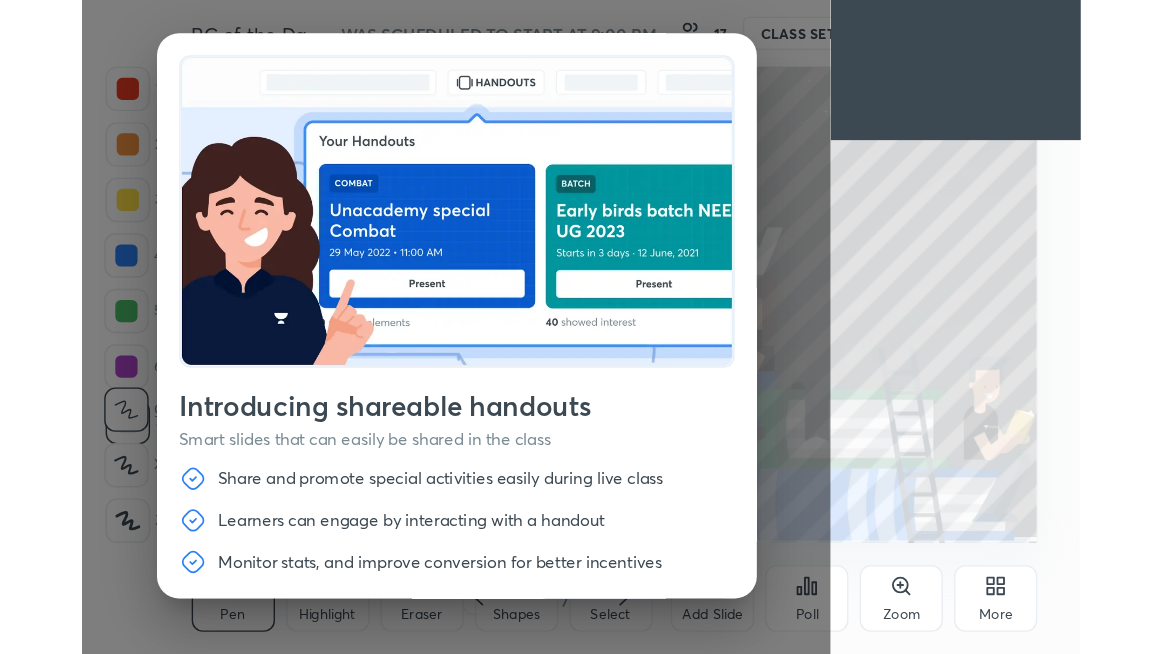 scroll, scrollTop: 64, scrollLeft: 0, axis: vertical 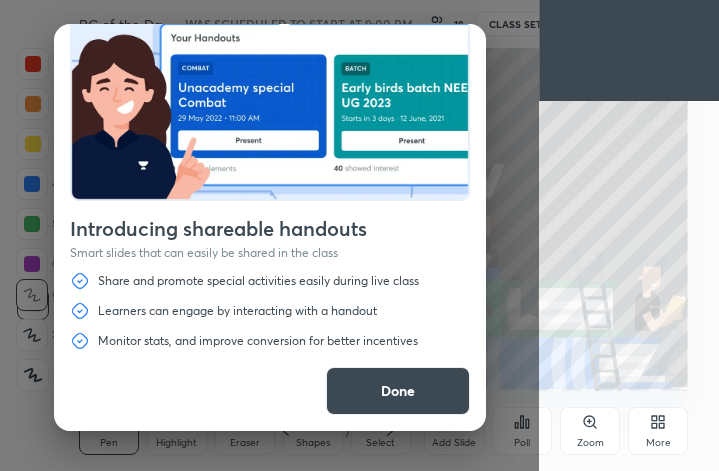 click on "Done" at bounding box center (398, 391) 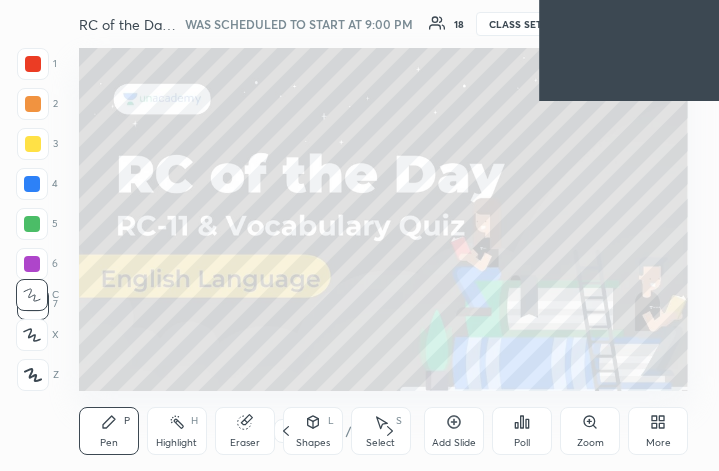 click 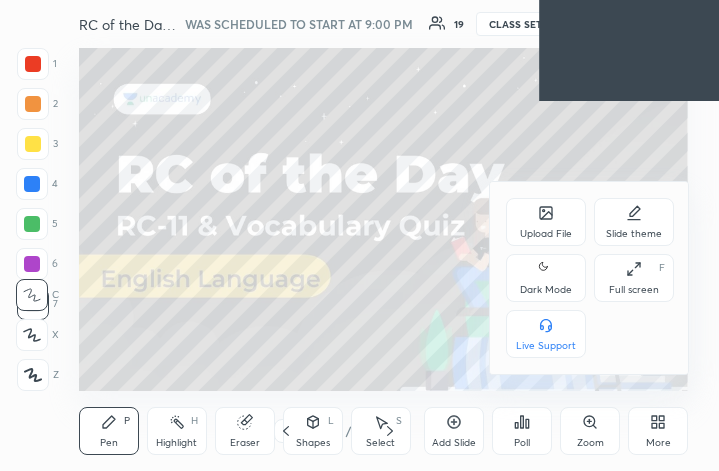 click on "Full screen" at bounding box center [634, 290] 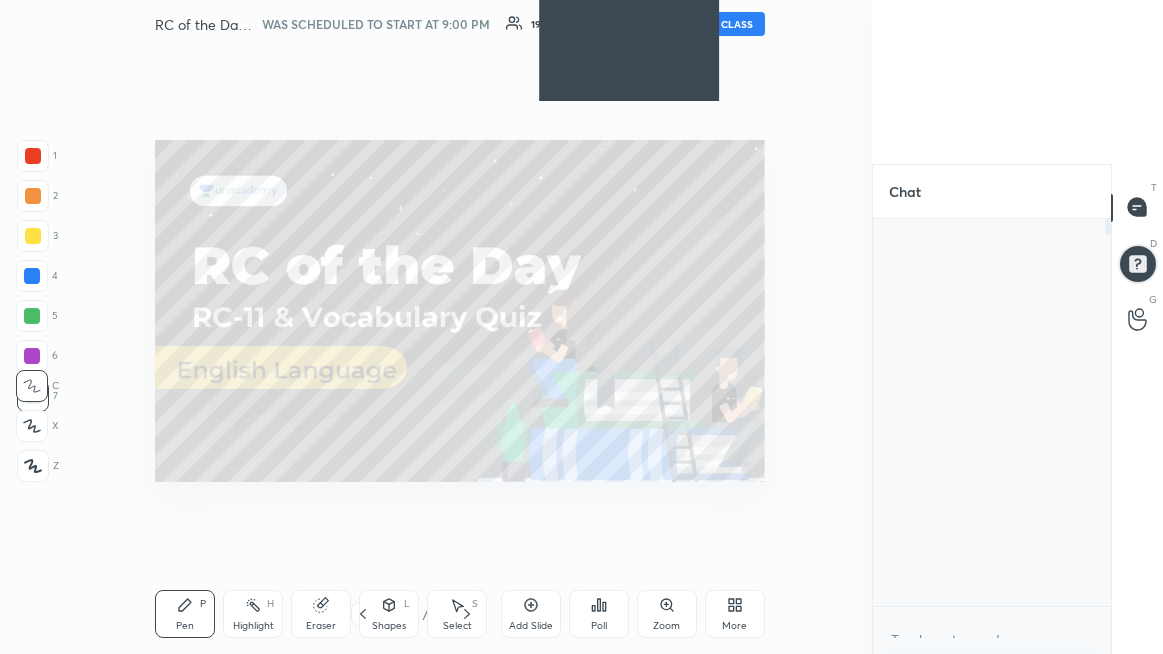 scroll, scrollTop: 99473, scrollLeft: 98970, axis: both 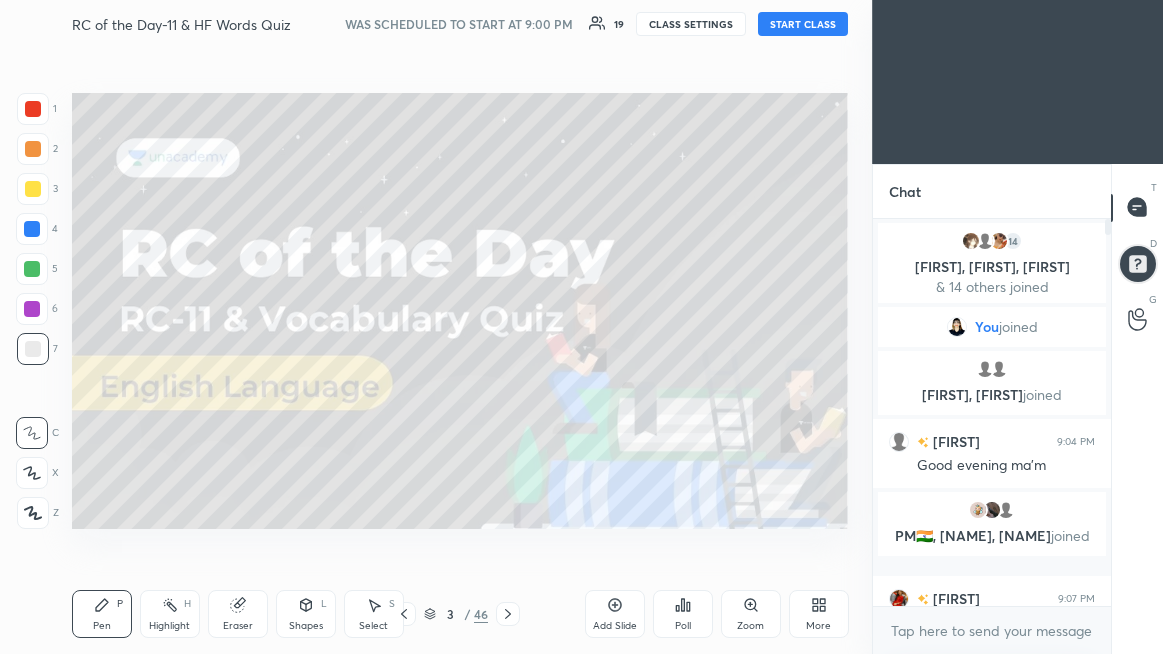 click on "START CLASS" at bounding box center (803, 24) 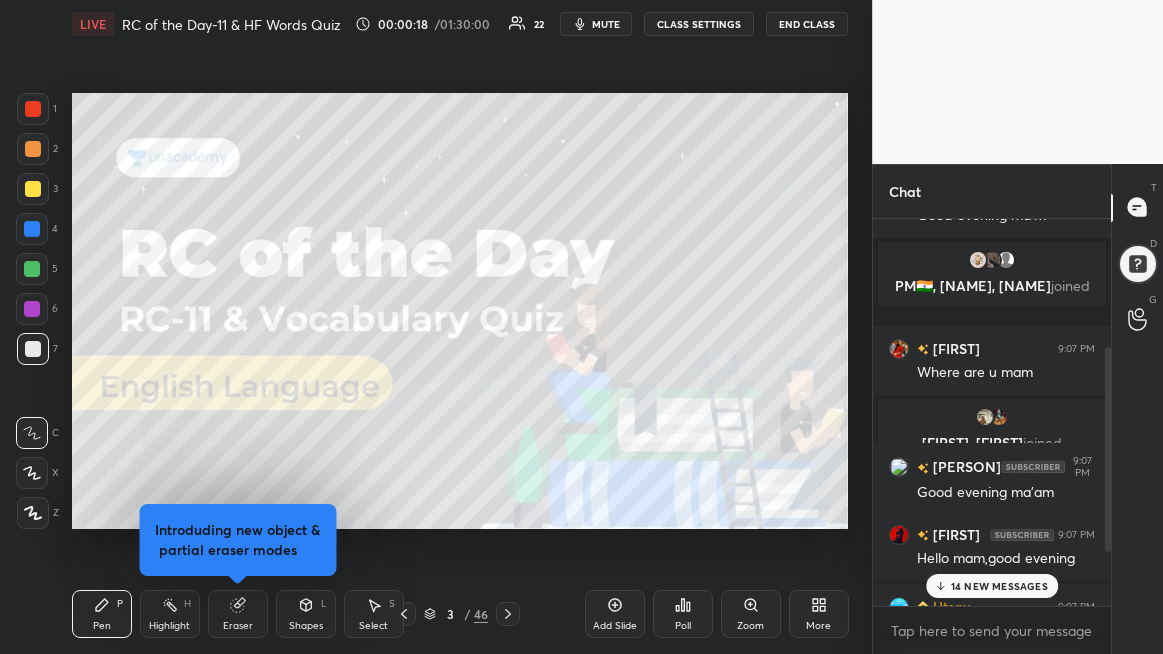 scroll, scrollTop: 364, scrollLeft: 0, axis: vertical 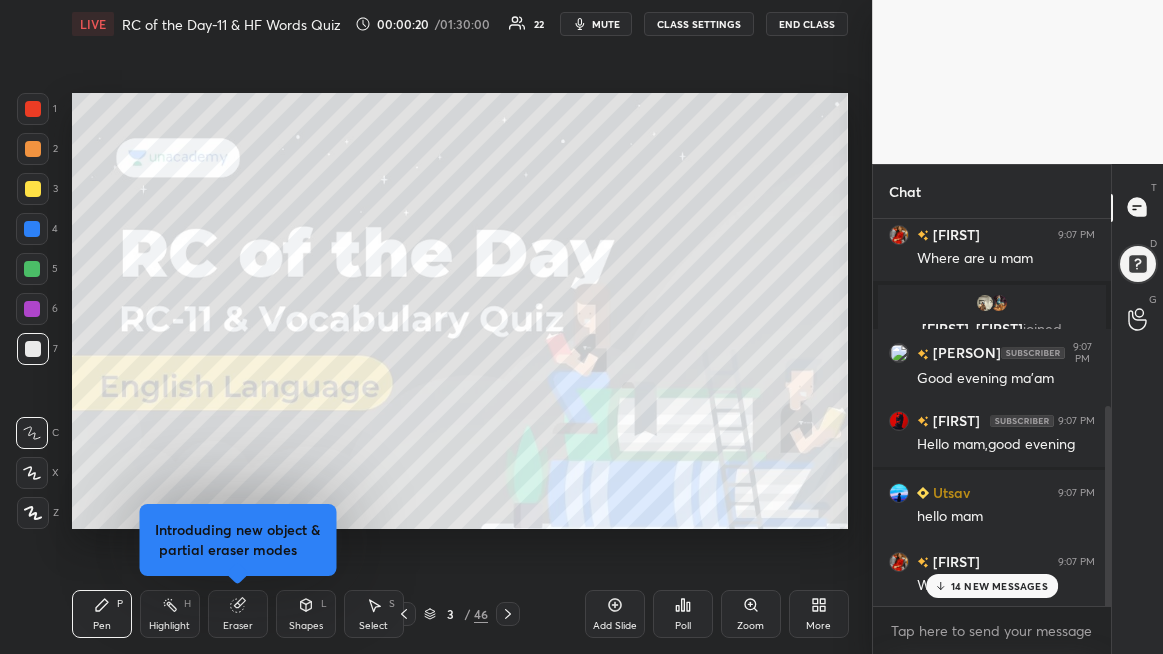 click on "PM🇮🇳, [FIRST], [FIRST]  joined [FIRST] 9:07 PM Where are u mam [FIRST], [FIRST]  joined [FIRST] 9:07 PM Good evening ma'am [FIRST] 9:07 PM Hello mam,good evening [FIRST] 9:07 PM hello mam [FIRST] 9:07 PM Woww pretty 😍 14 NEW MESSAGES" at bounding box center [992, 412] 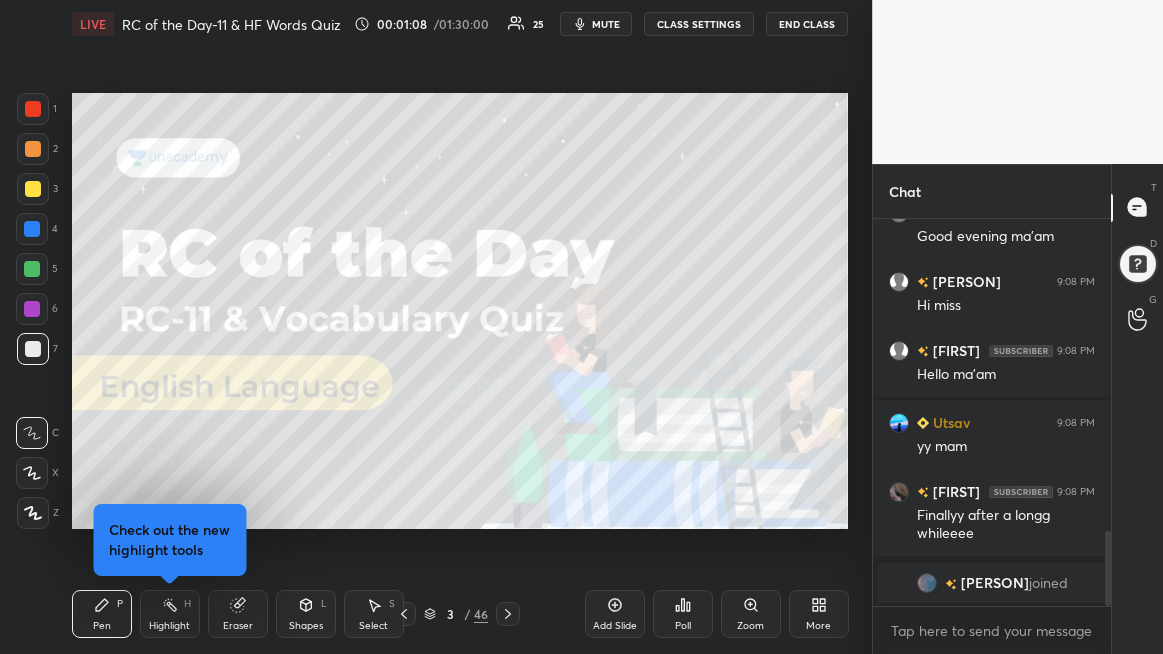 scroll, scrollTop: 1713, scrollLeft: 0, axis: vertical 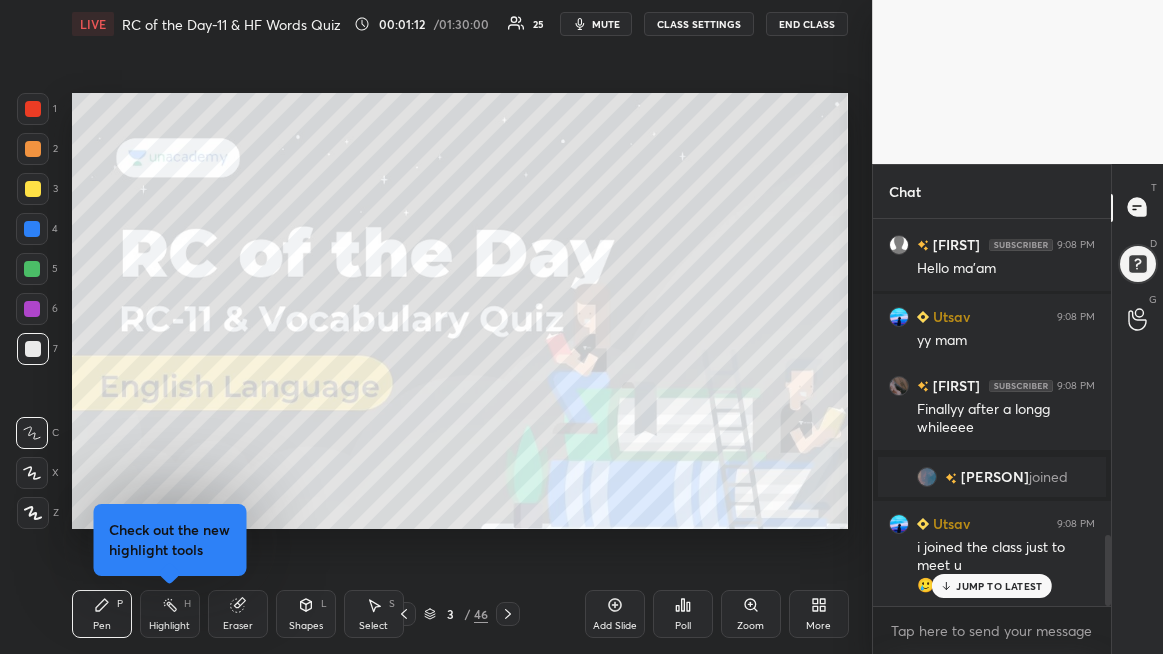 click on "JUMP TO LATEST" at bounding box center [999, 586] 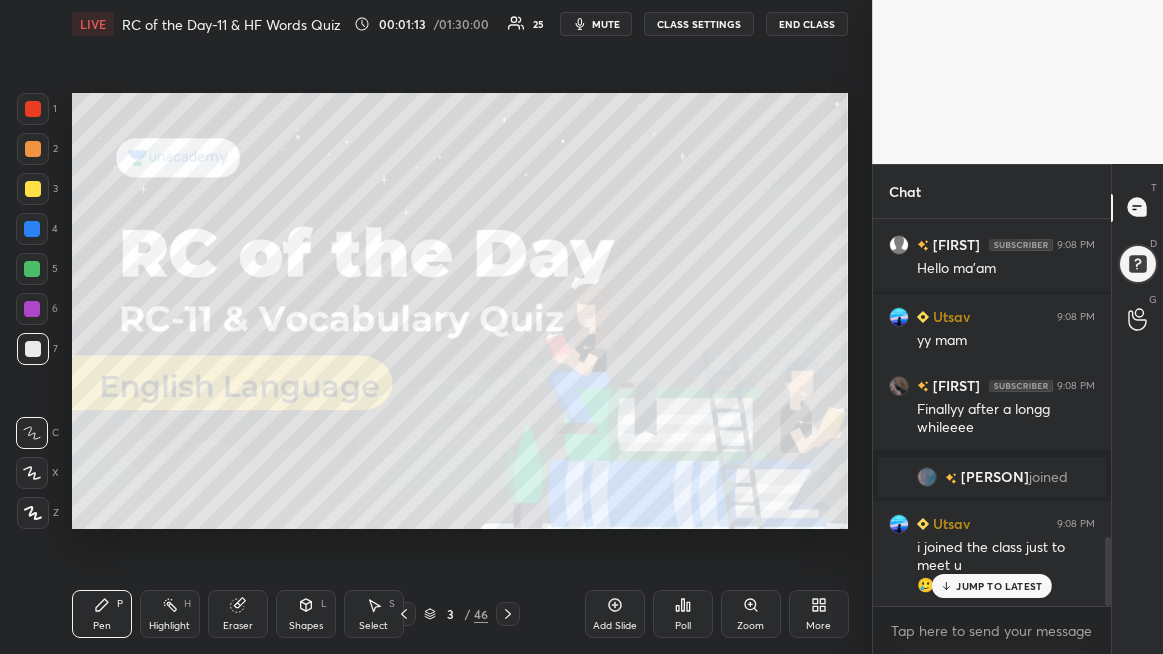 scroll, scrollTop: 1781, scrollLeft: 0, axis: vertical 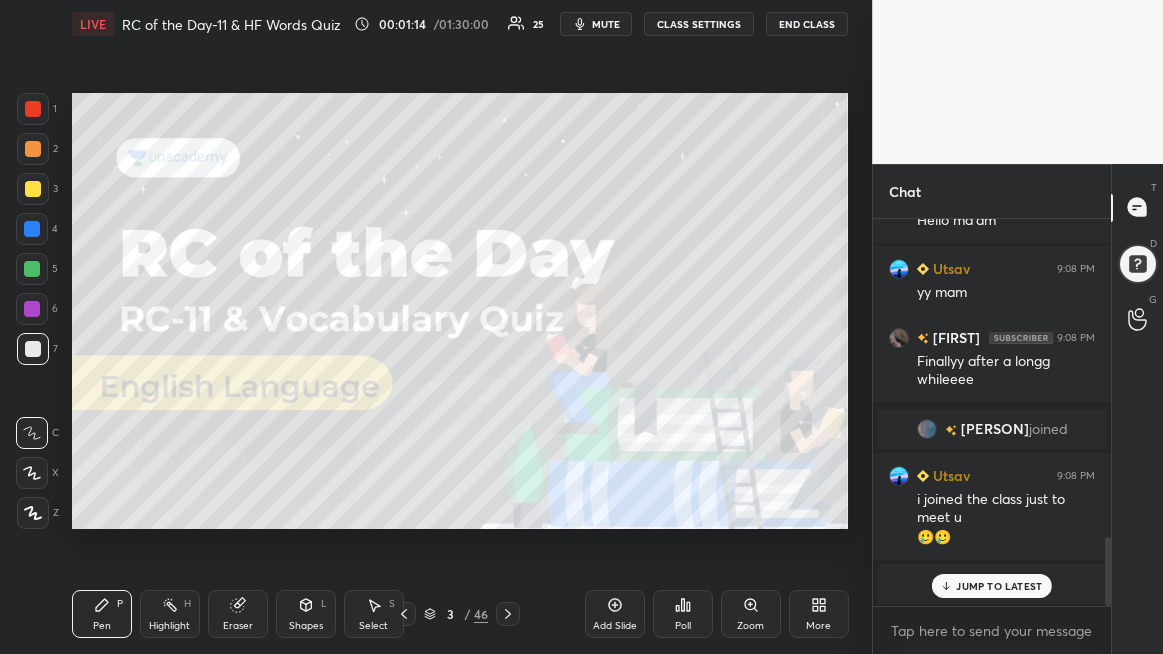click on "JUMP TO LATEST" at bounding box center [999, 586] 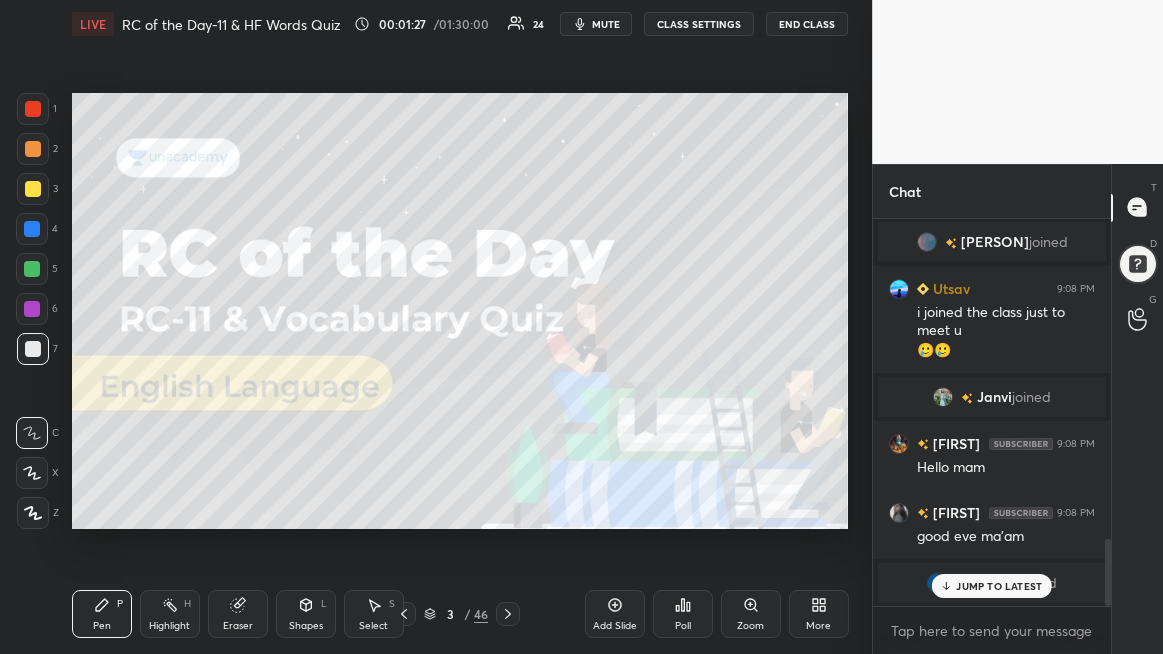 scroll, scrollTop: 1858, scrollLeft: 0, axis: vertical 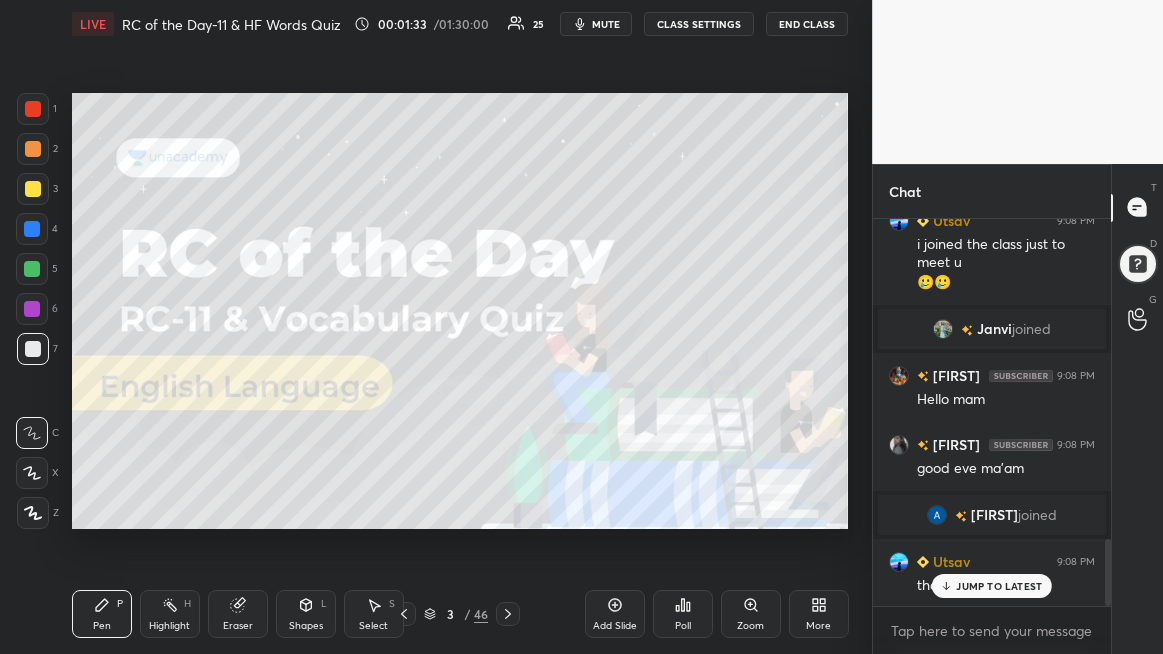 click on "JUMP TO LATEST" at bounding box center (999, 586) 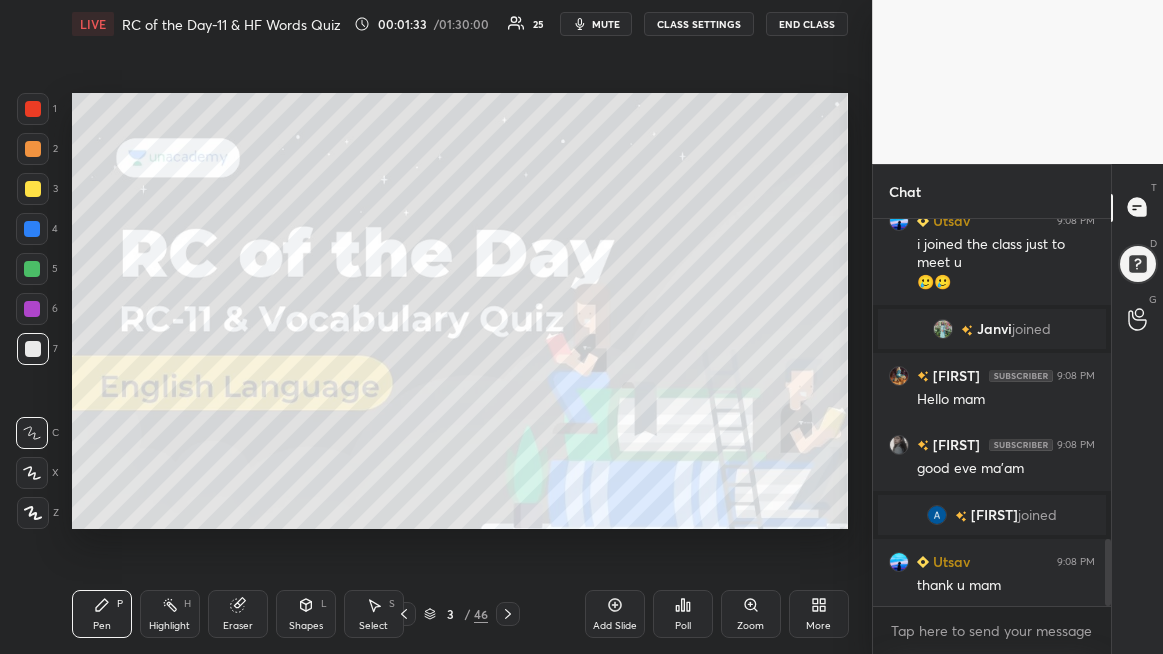 scroll, scrollTop: 1878, scrollLeft: 0, axis: vertical 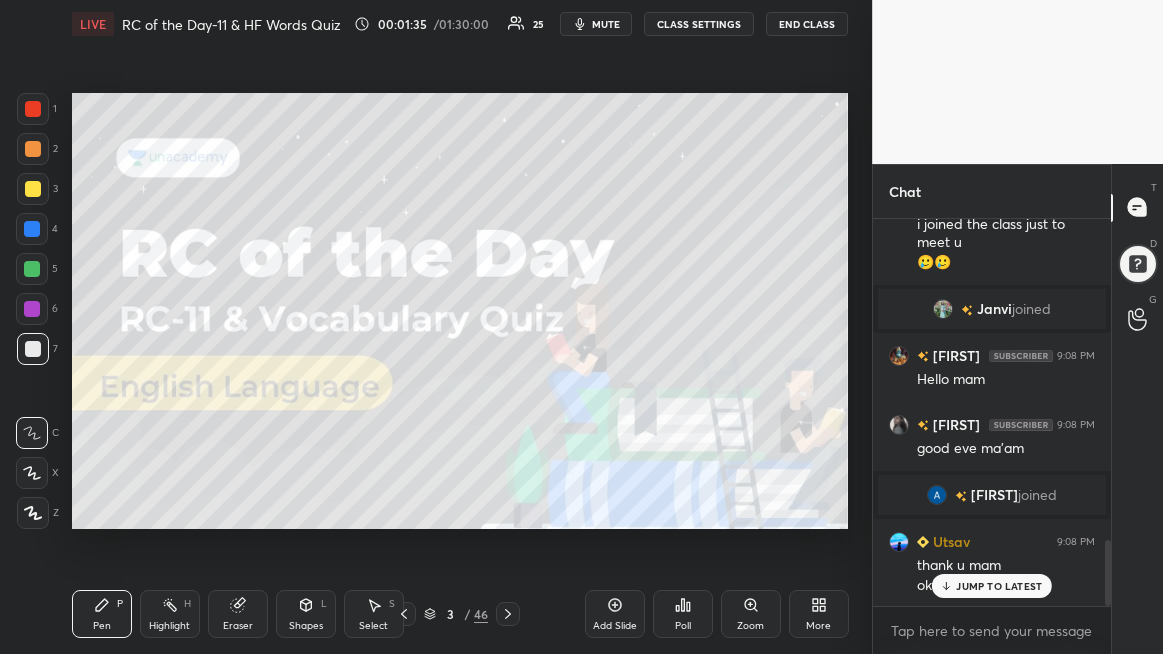 click 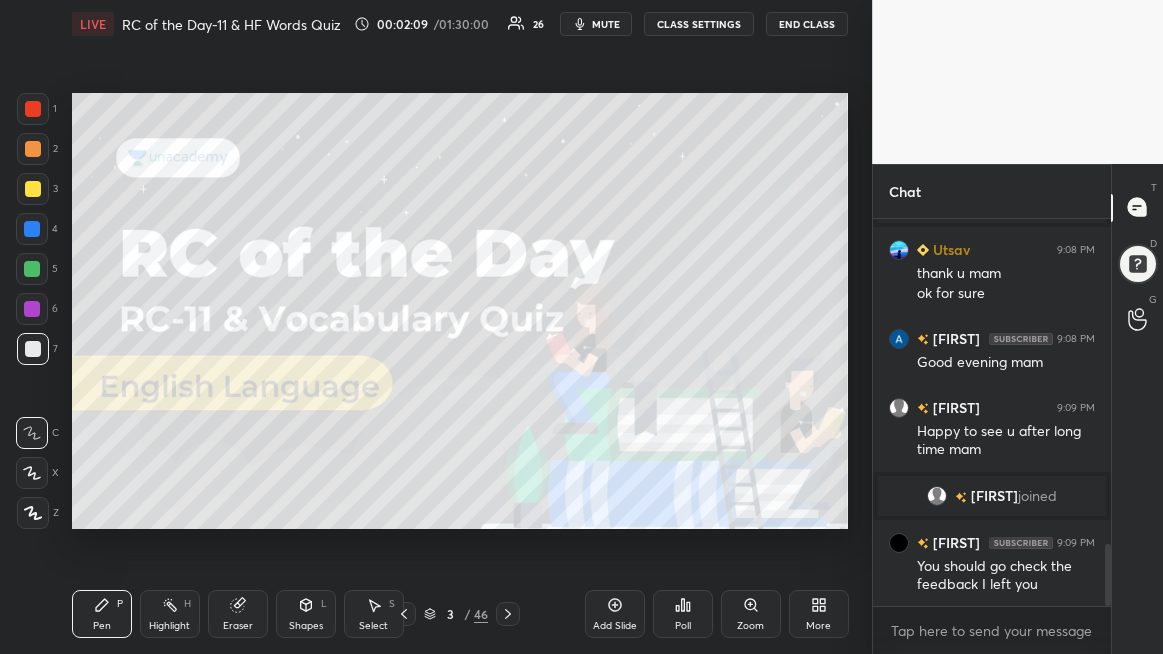 scroll, scrollTop: 2124, scrollLeft: 0, axis: vertical 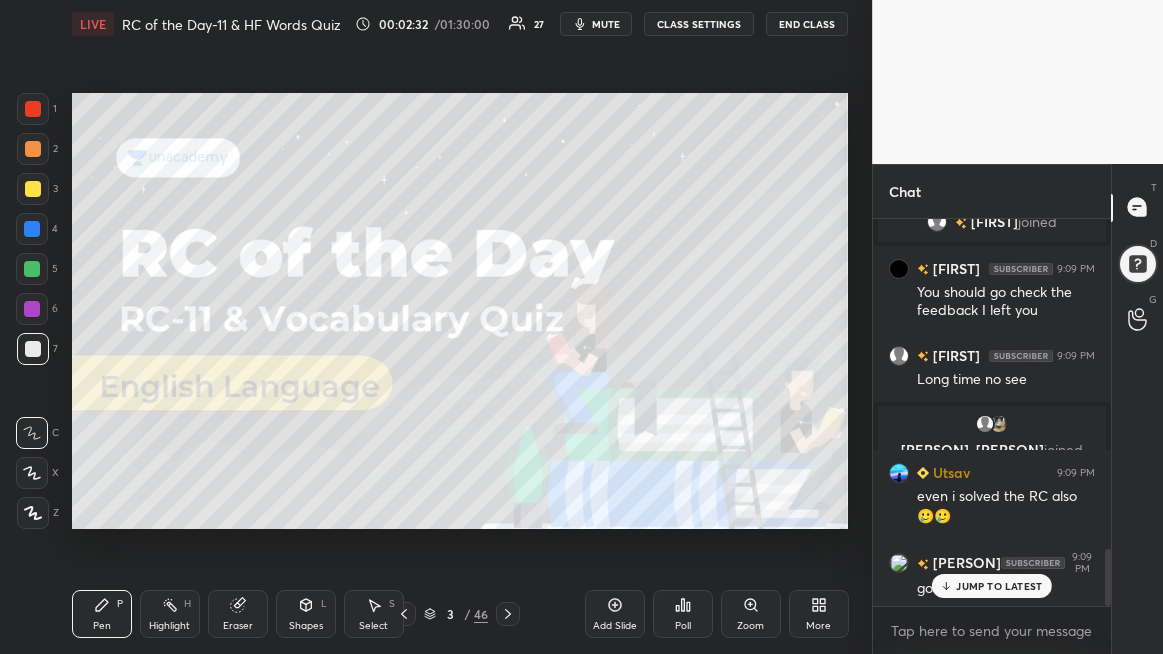 click on "[PERSON] 9:09 PM" at bounding box center [992, 563] 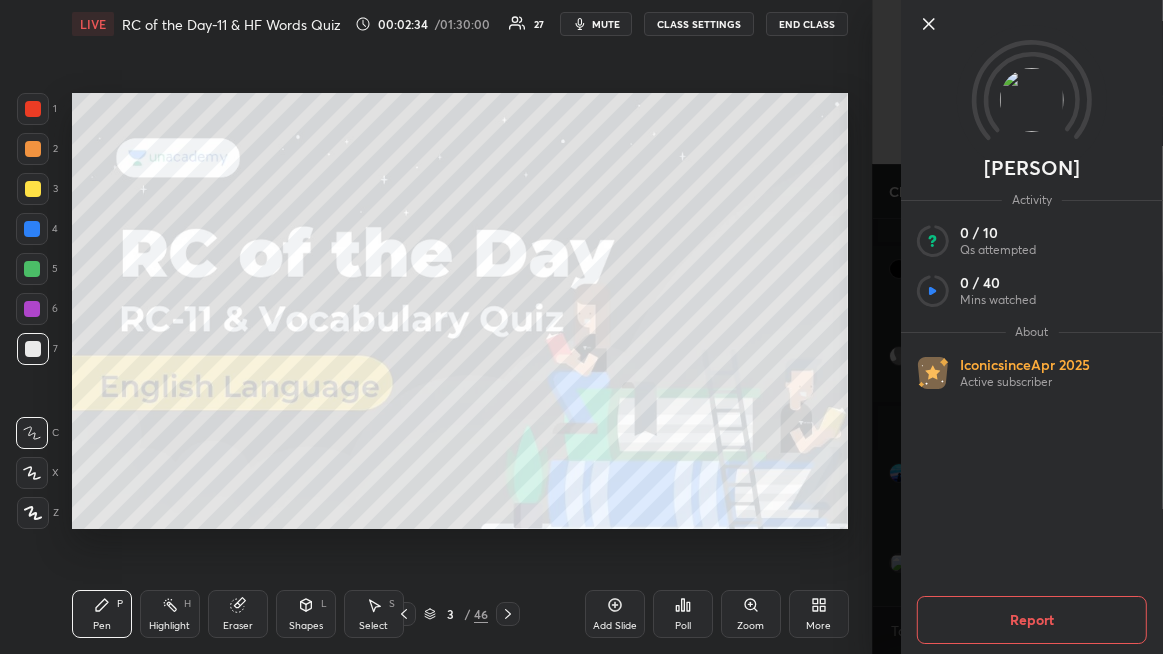click 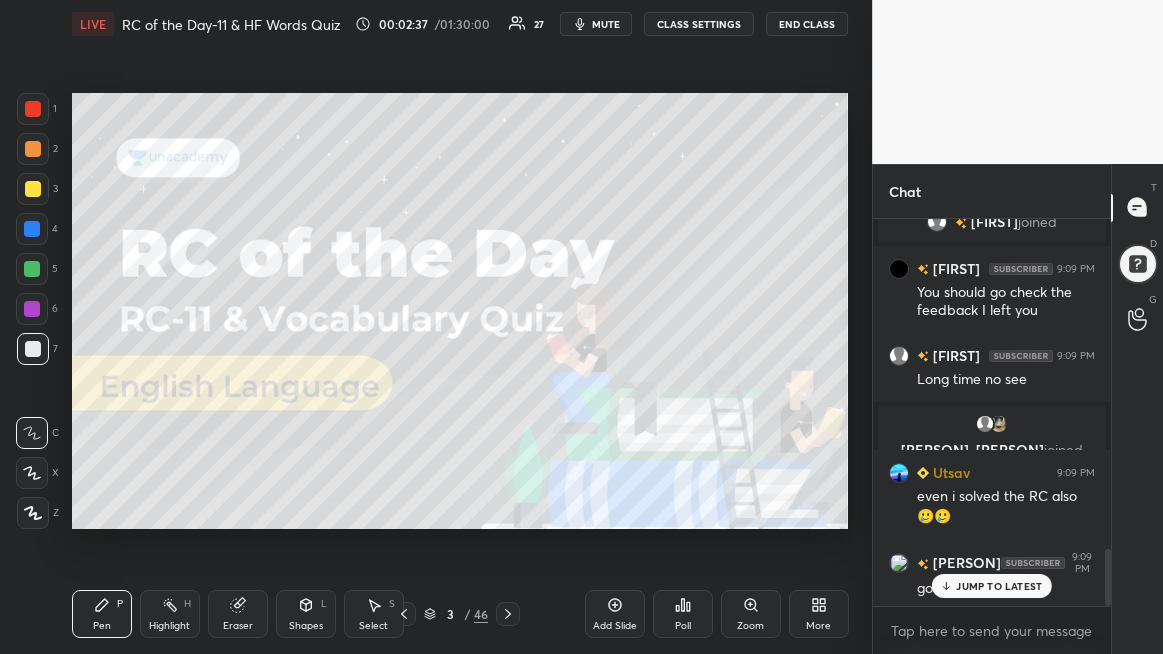 click on "JUMP TO LATEST" at bounding box center (999, 586) 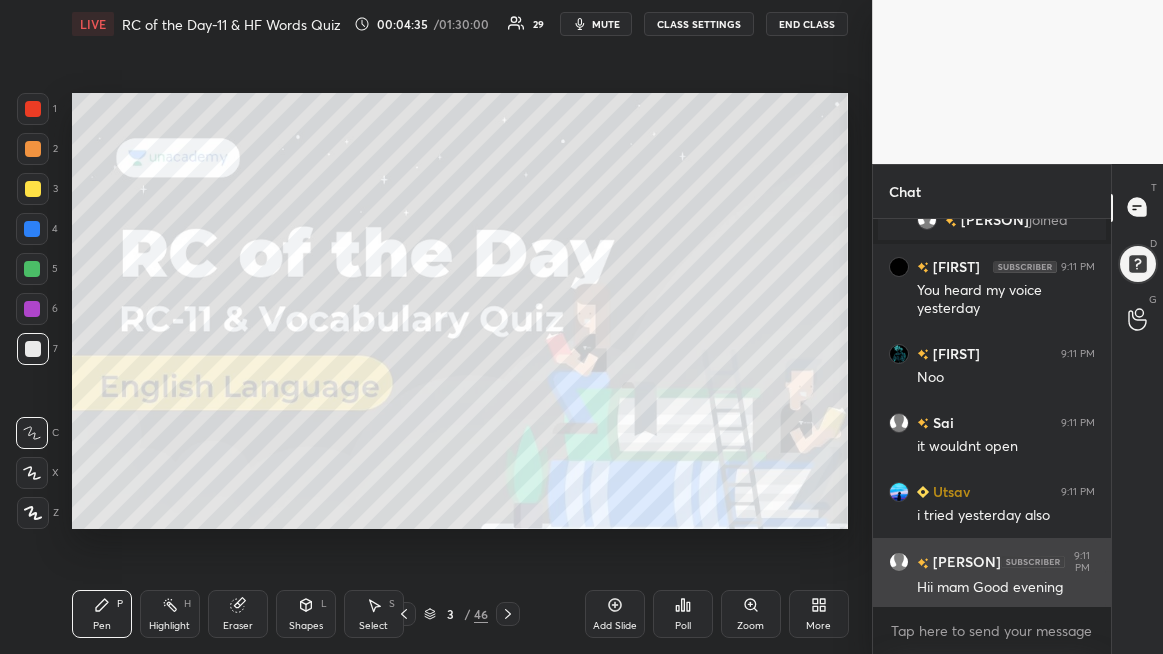 scroll, scrollTop: 3916, scrollLeft: 0, axis: vertical 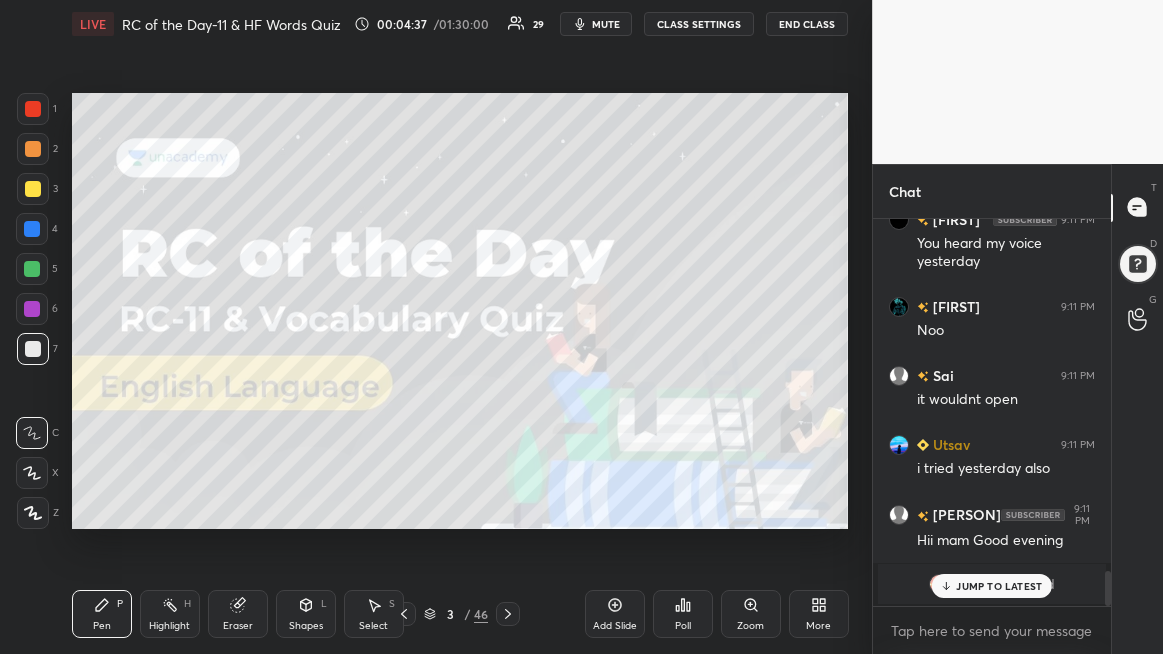 click on "JUMP TO LATEST" at bounding box center (999, 586) 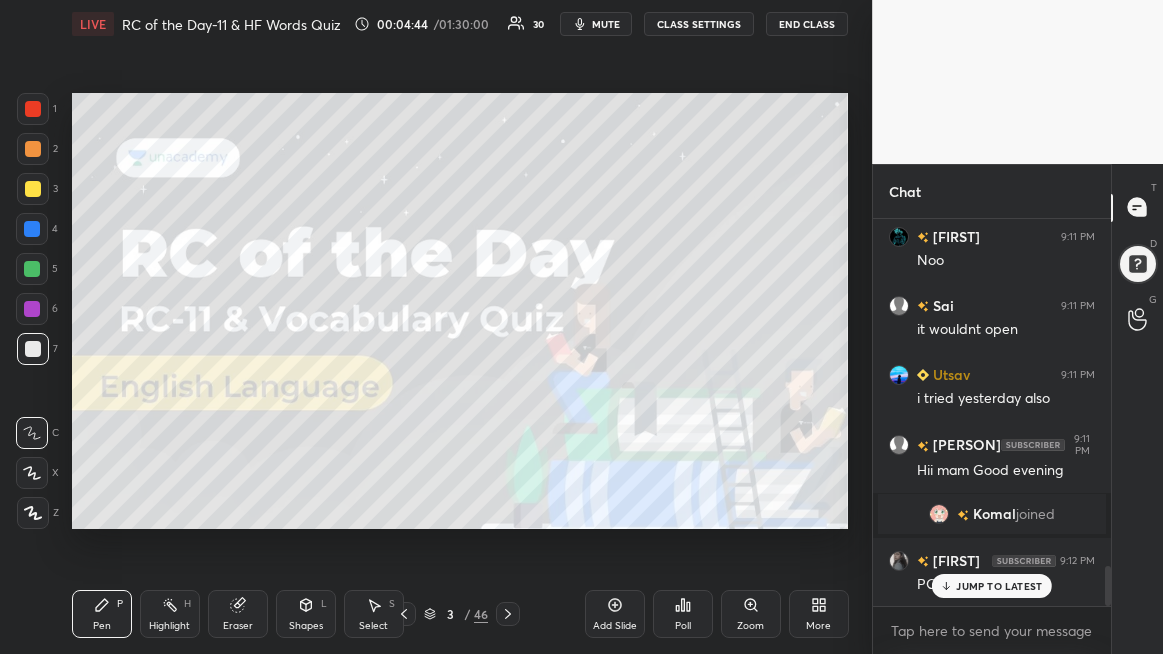 scroll, scrollTop: 3401, scrollLeft: 0, axis: vertical 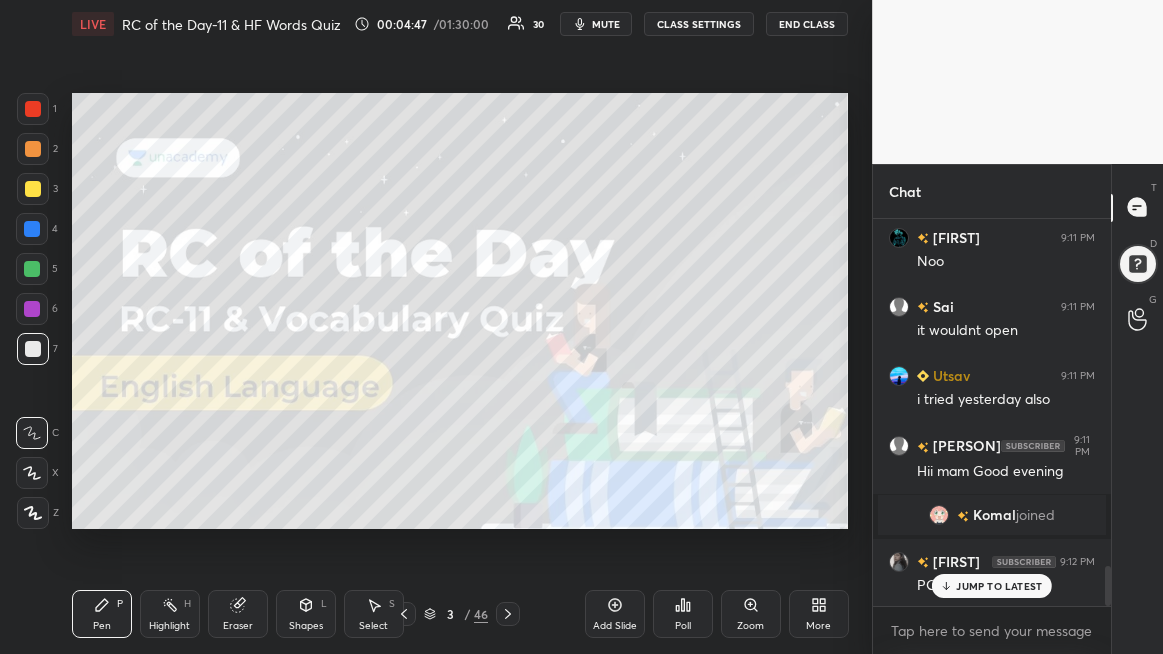 click on "JUMP TO LATEST" at bounding box center [992, 586] 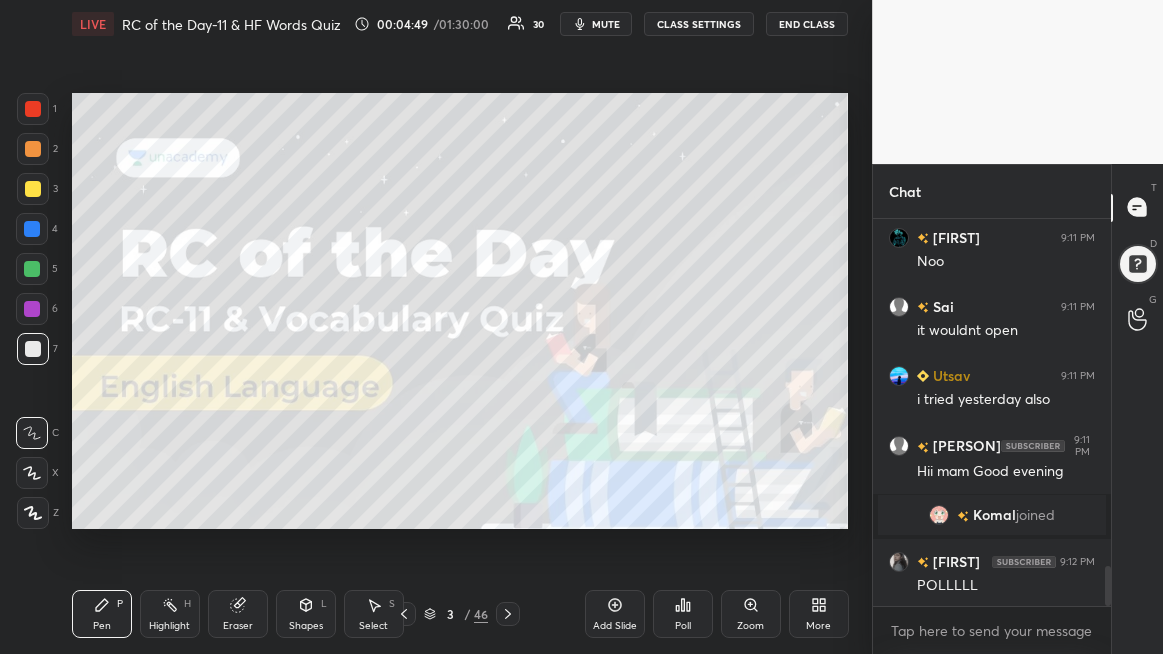 scroll, scrollTop: 3470, scrollLeft: 0, axis: vertical 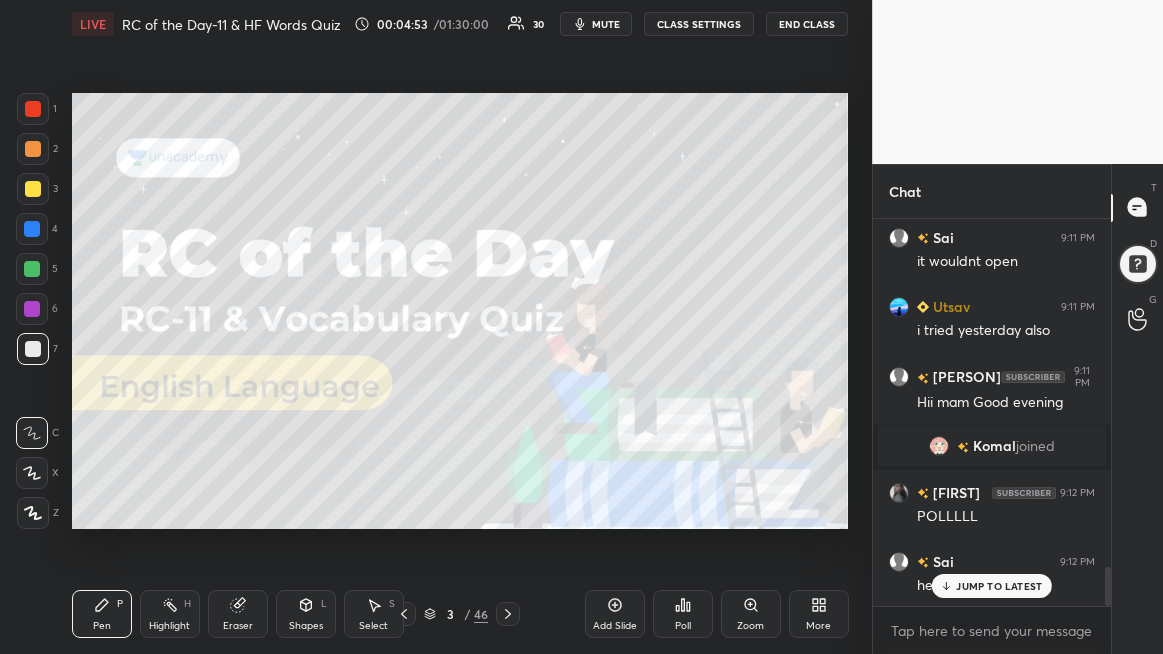 click on "JUMP TO LATEST" at bounding box center (992, 586) 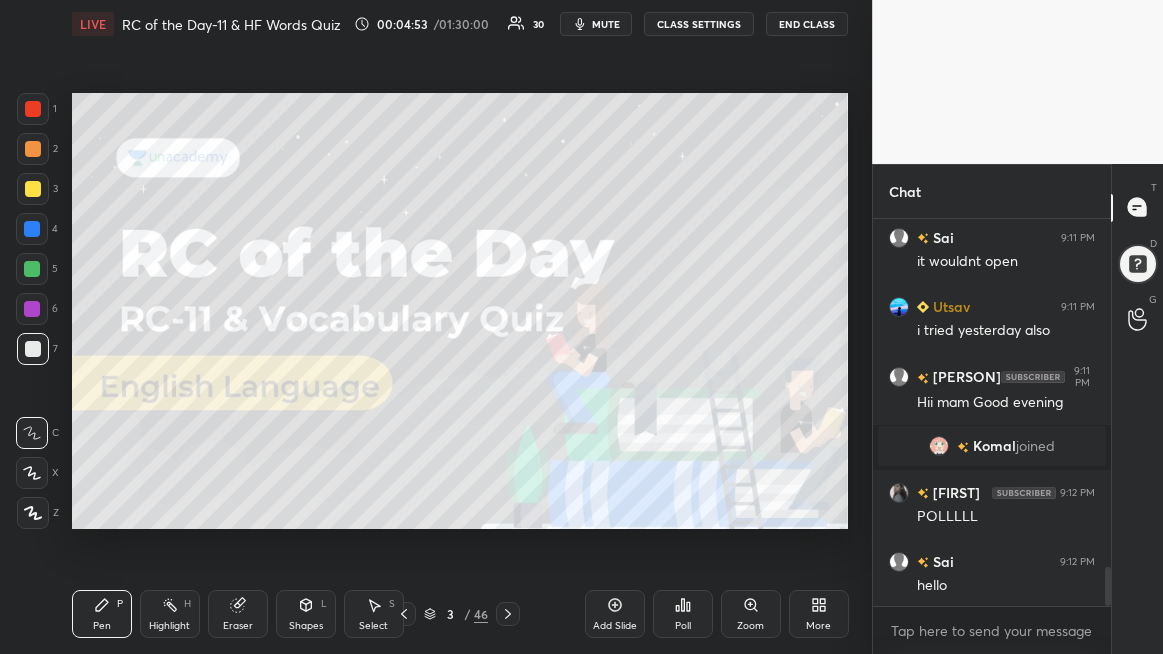 scroll, scrollTop: 3539, scrollLeft: 0, axis: vertical 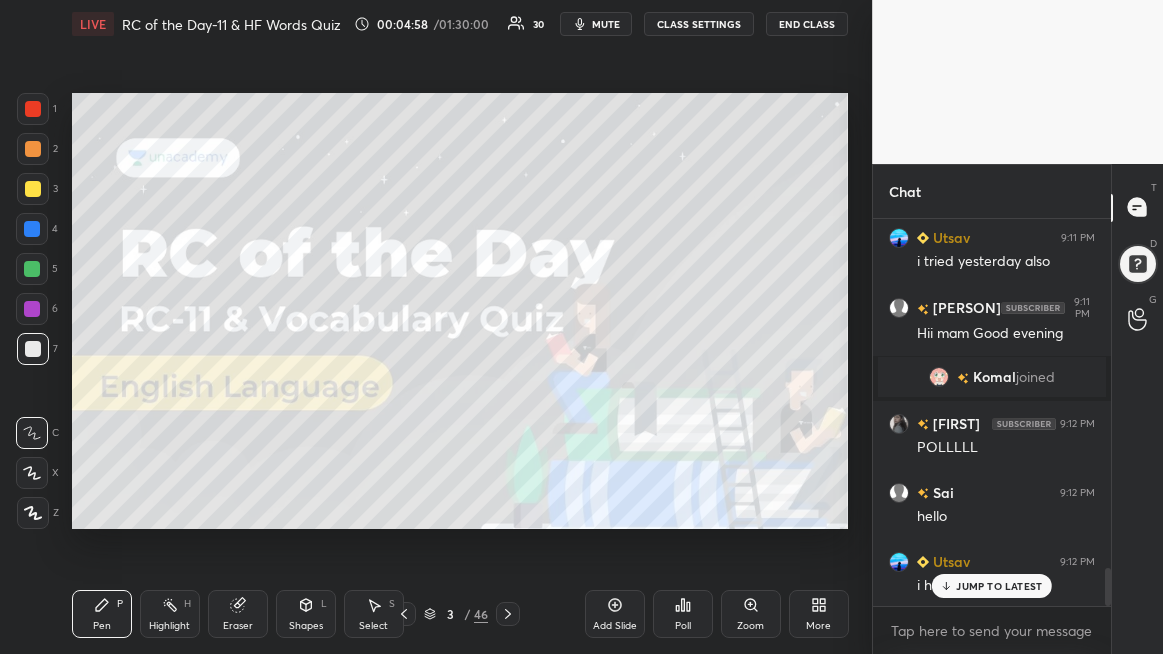 click on "JUMP TO LATEST" at bounding box center (992, 586) 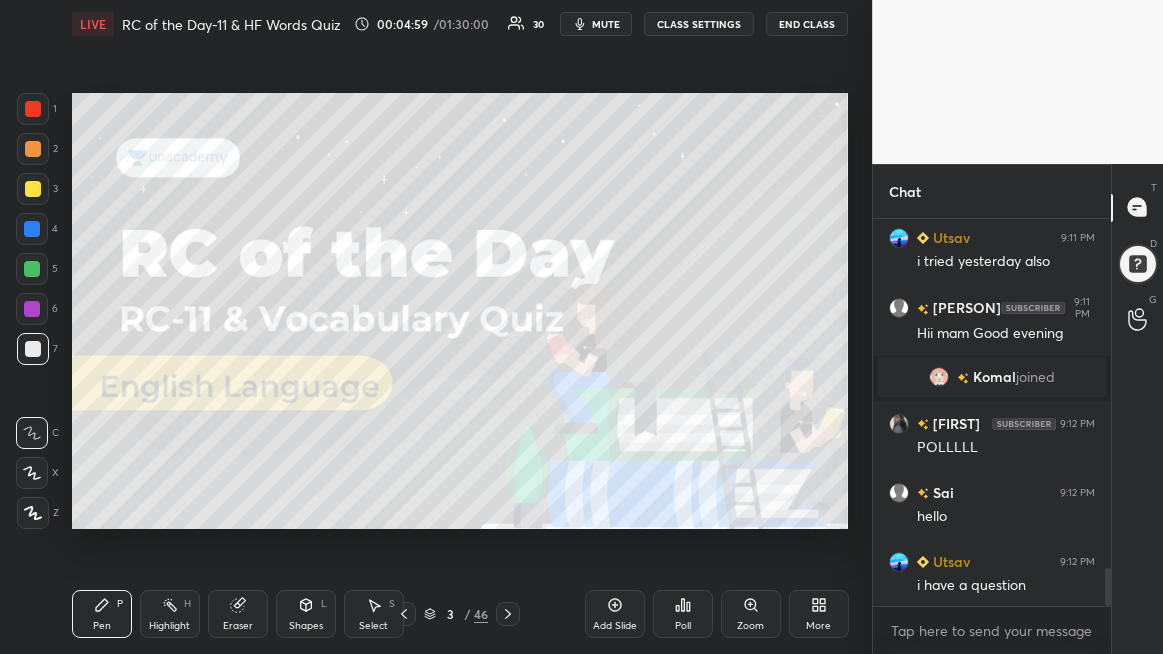 scroll, scrollTop: 3609, scrollLeft: 0, axis: vertical 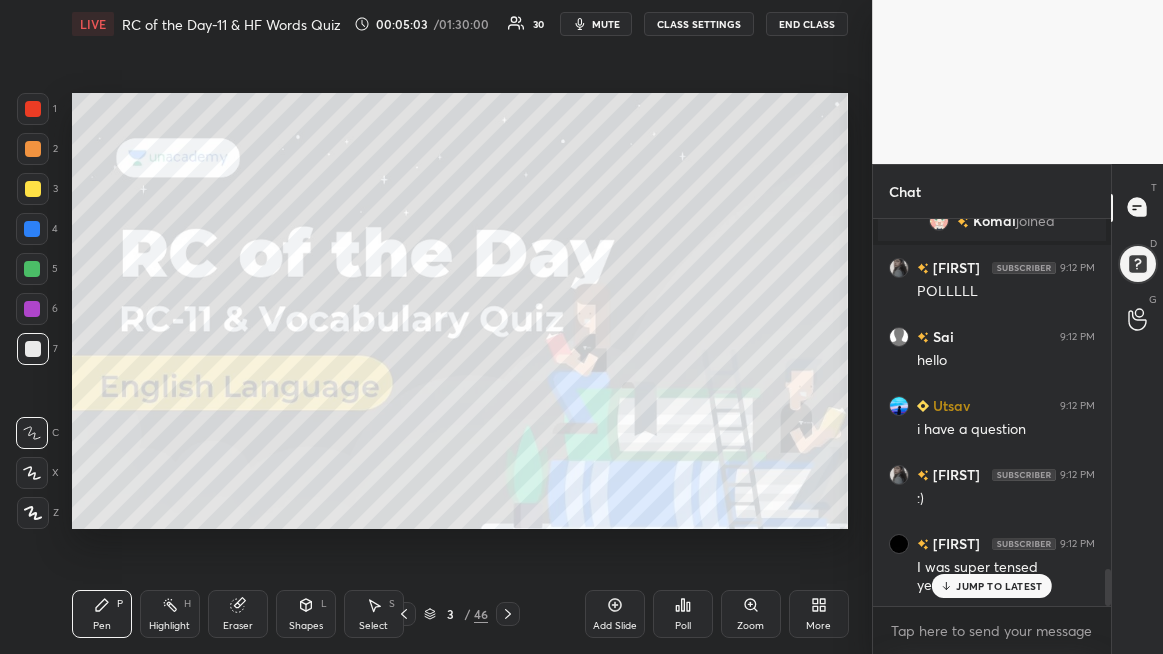click 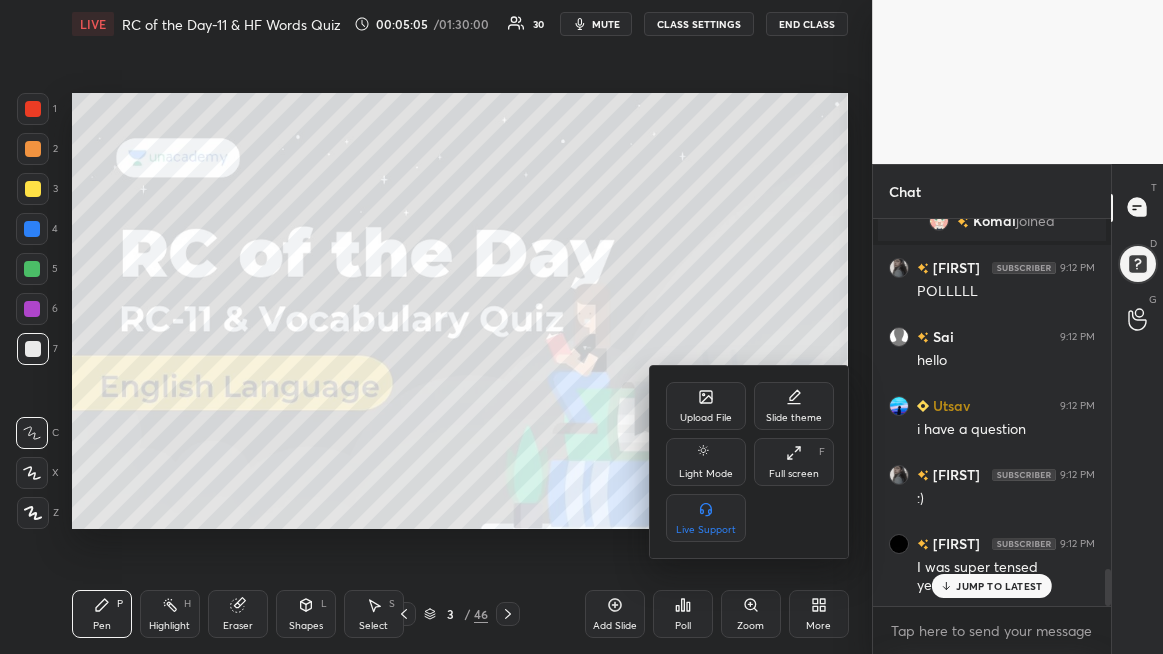 click at bounding box center (581, 327) 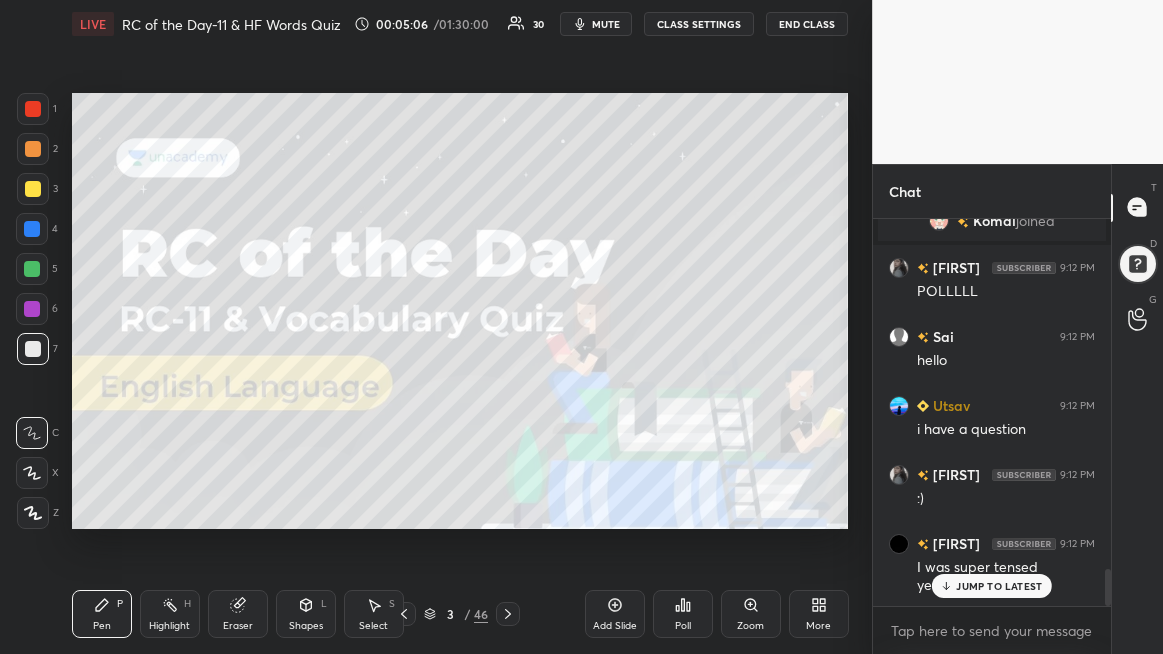 click on "JUMP TO LATEST" at bounding box center (992, 586) 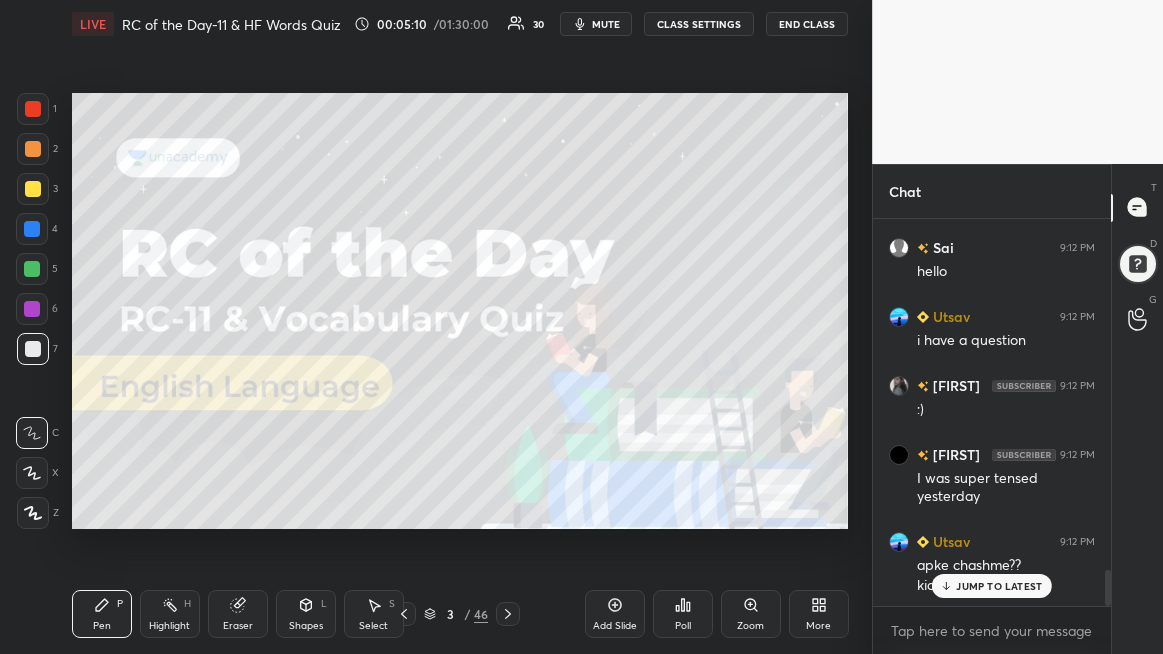 scroll, scrollTop: 3804, scrollLeft: 0, axis: vertical 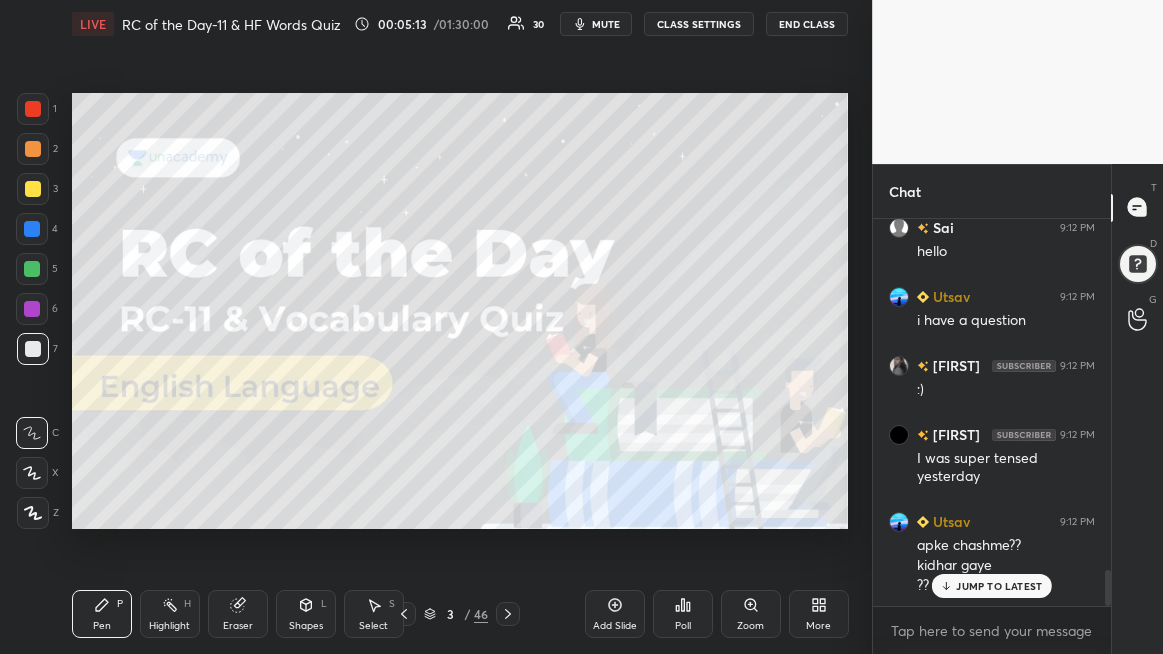 click on "JUMP TO LATEST" at bounding box center [999, 586] 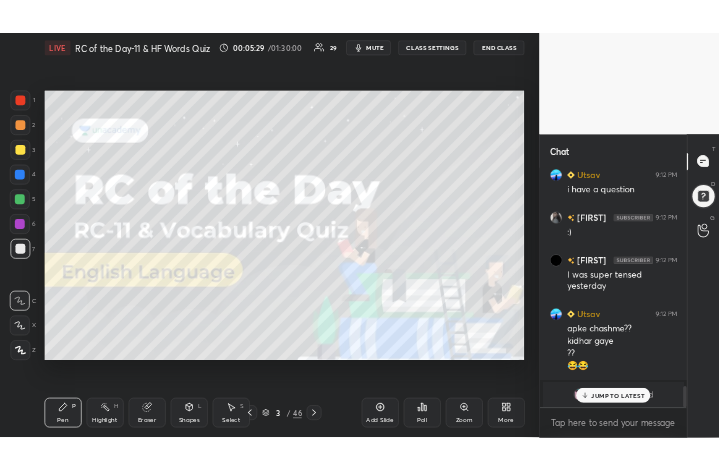 scroll, scrollTop: 3941, scrollLeft: 0, axis: vertical 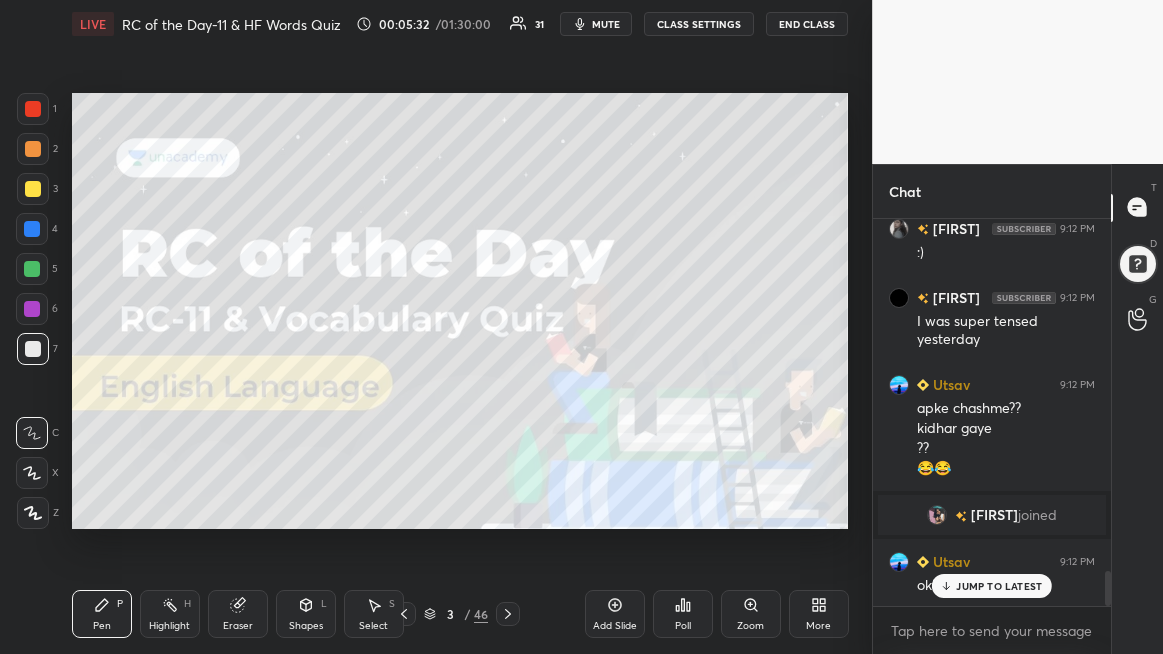 click on "JUMP TO LATEST" at bounding box center [999, 586] 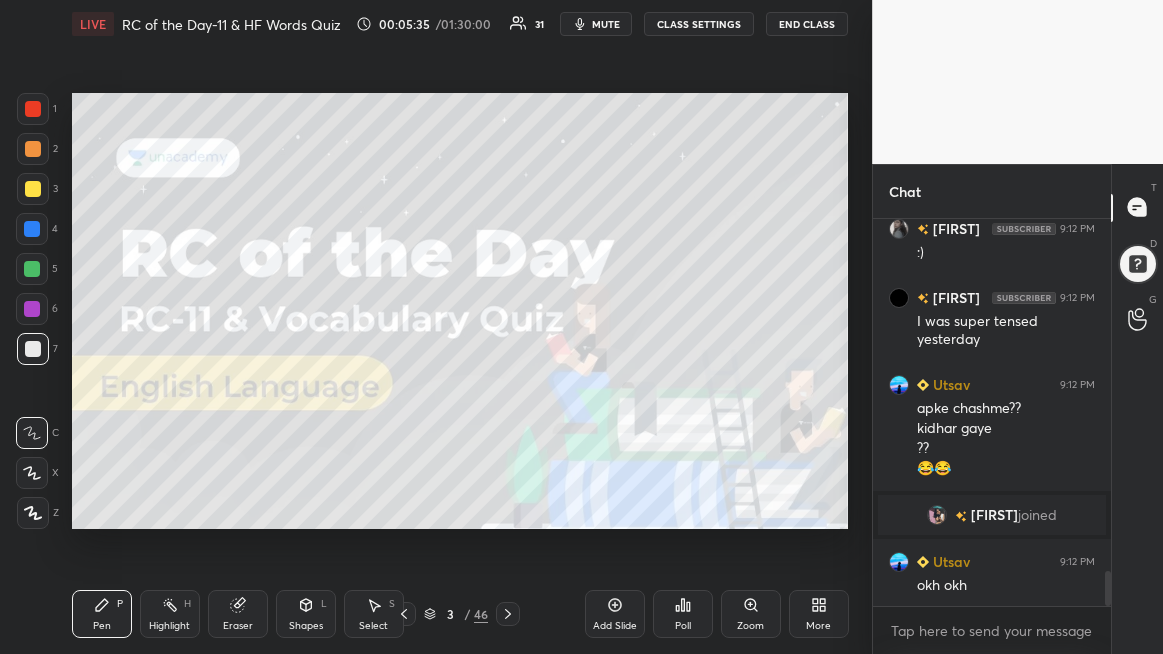 click on "More" at bounding box center (819, 614) 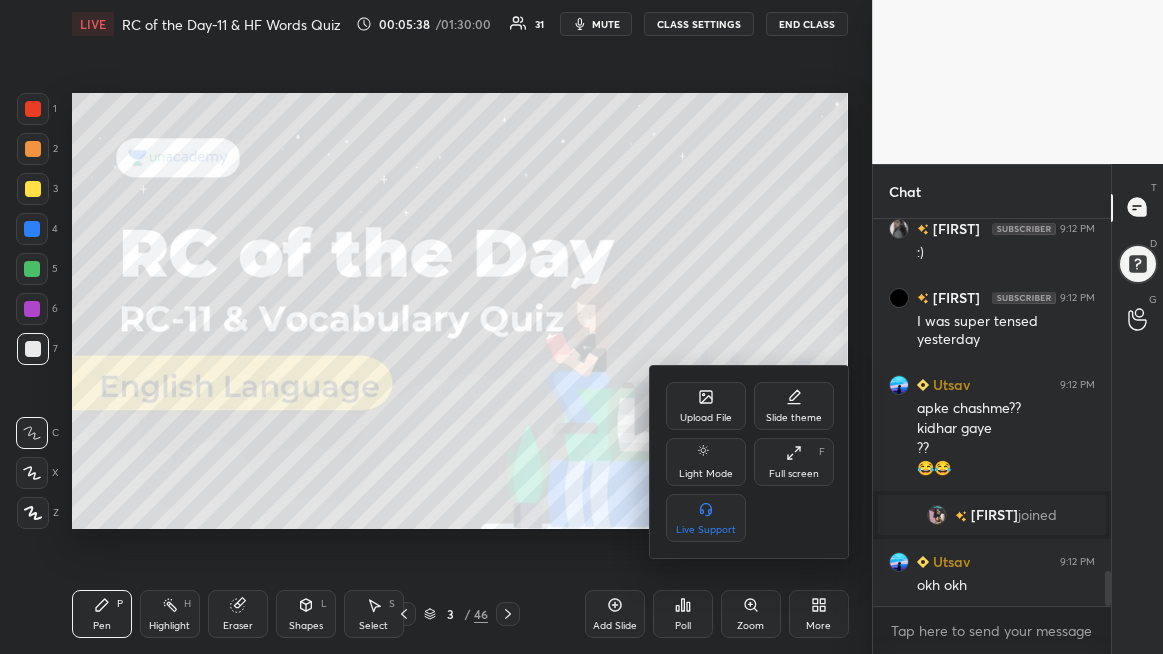 click on "Full screen F" at bounding box center (794, 462) 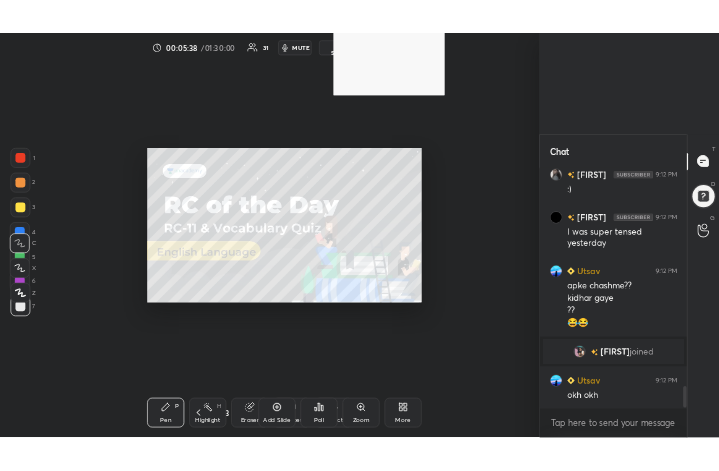 scroll, scrollTop: 343, scrollLeft: 510, axis: both 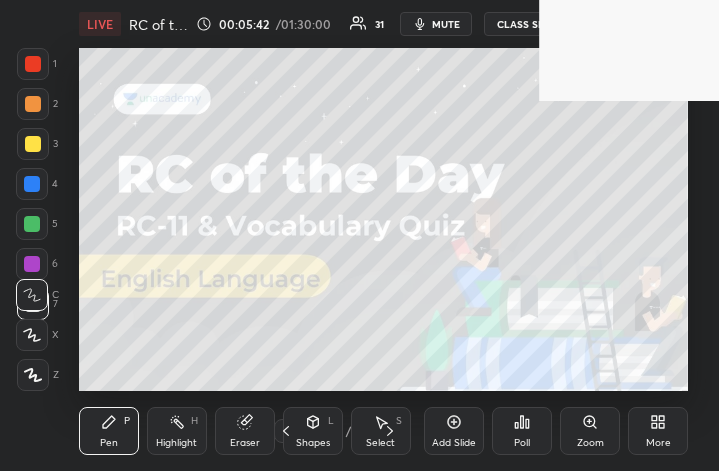 click on "More" at bounding box center (658, 431) 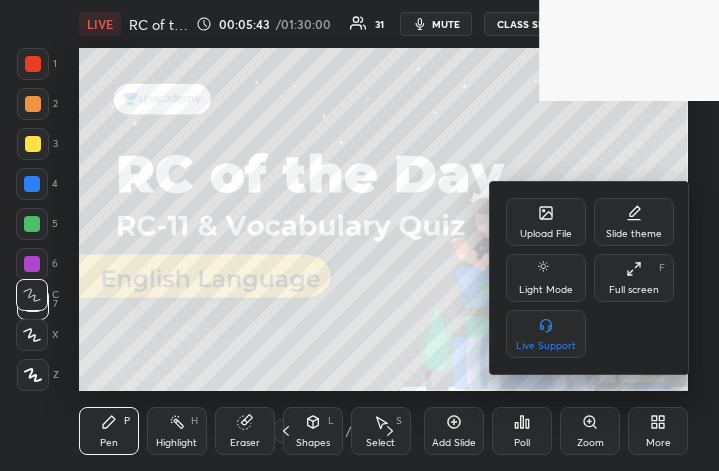 click on "Full screen F" at bounding box center (634, 278) 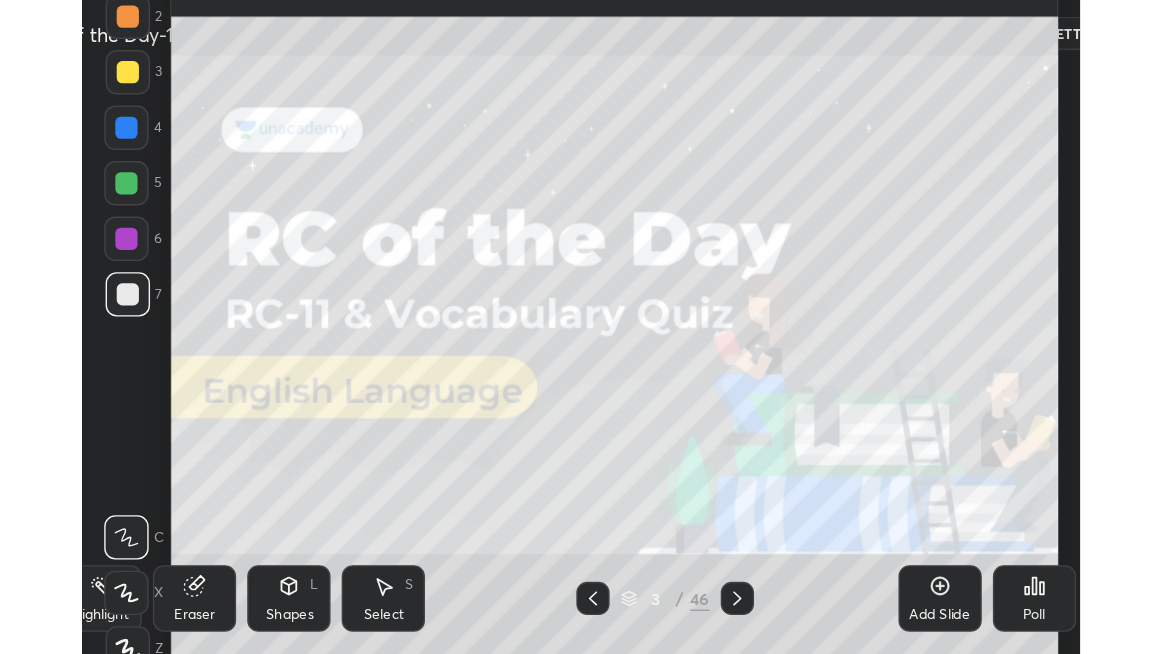 scroll, scrollTop: 99473, scrollLeft: 98921, axis: both 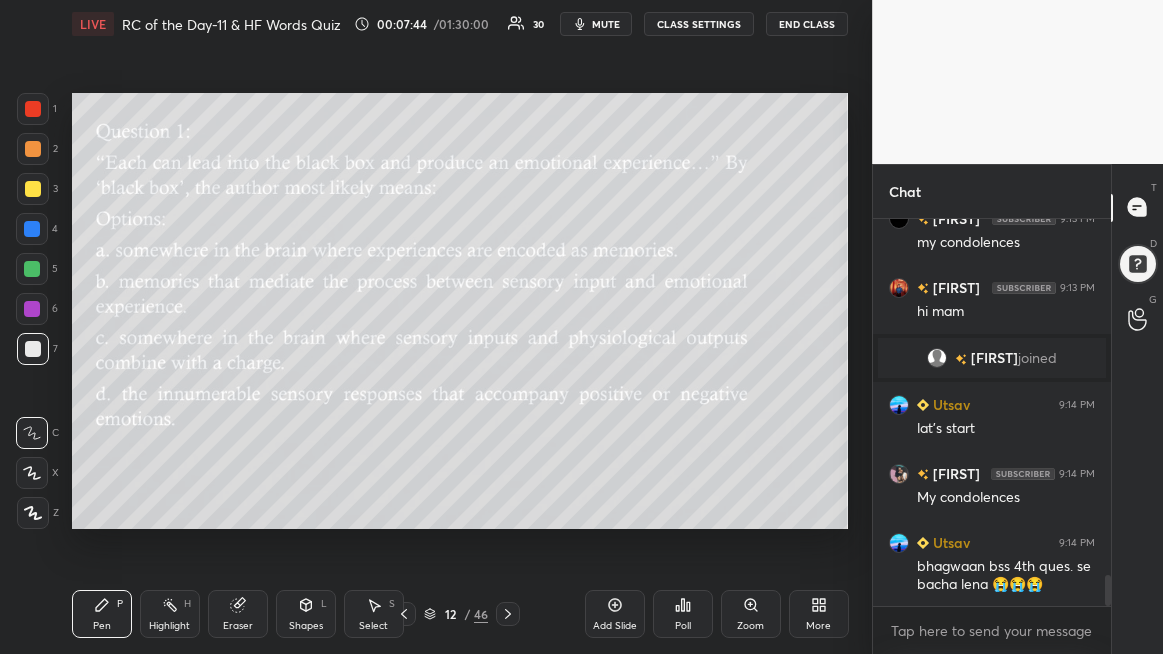 click on "Poll" at bounding box center [683, 614] 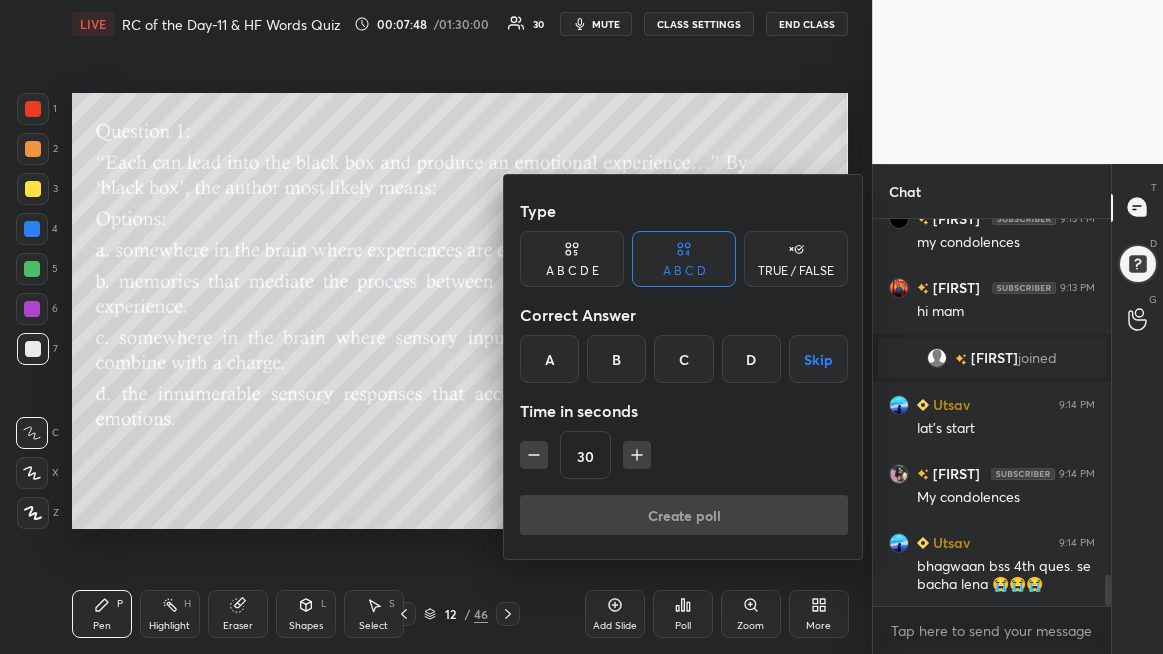 scroll, scrollTop: 4478, scrollLeft: 0, axis: vertical 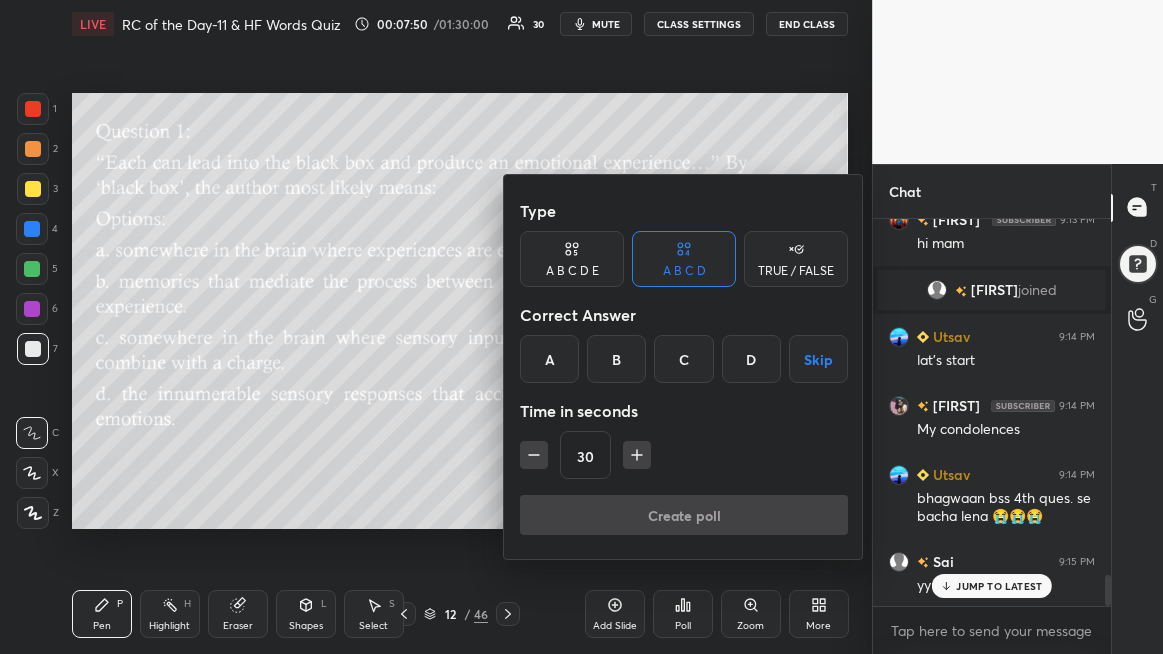 click on "C" at bounding box center [683, 359] 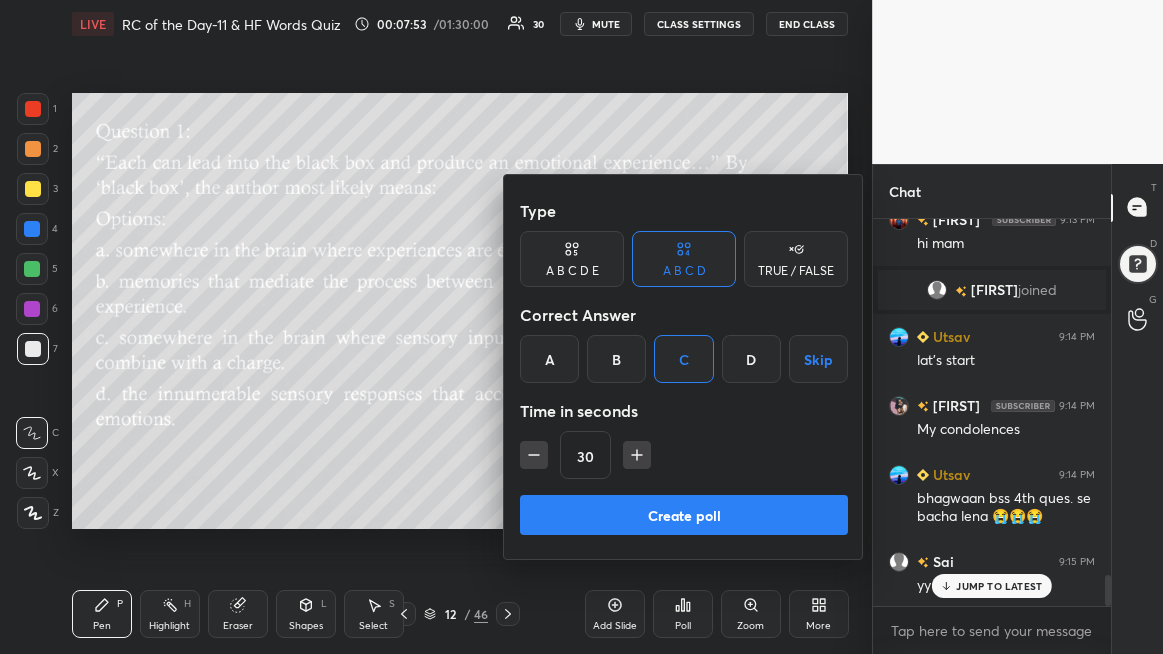 click on "Create poll" at bounding box center [684, 515] 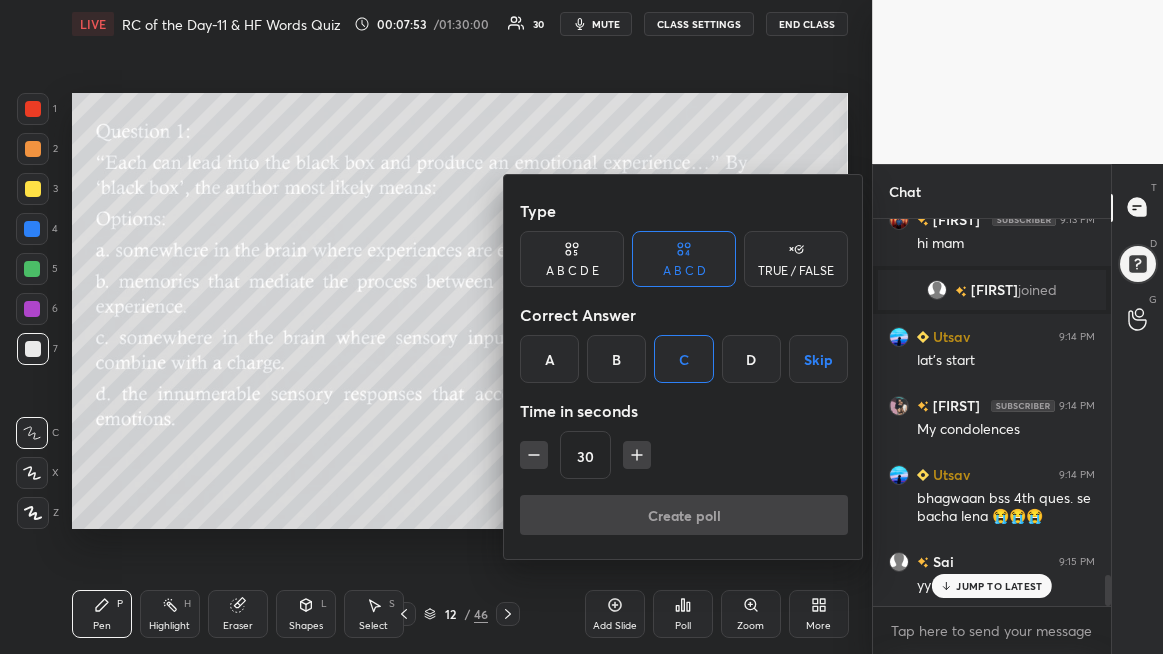 scroll, scrollTop: 350, scrollLeft: 232, axis: both 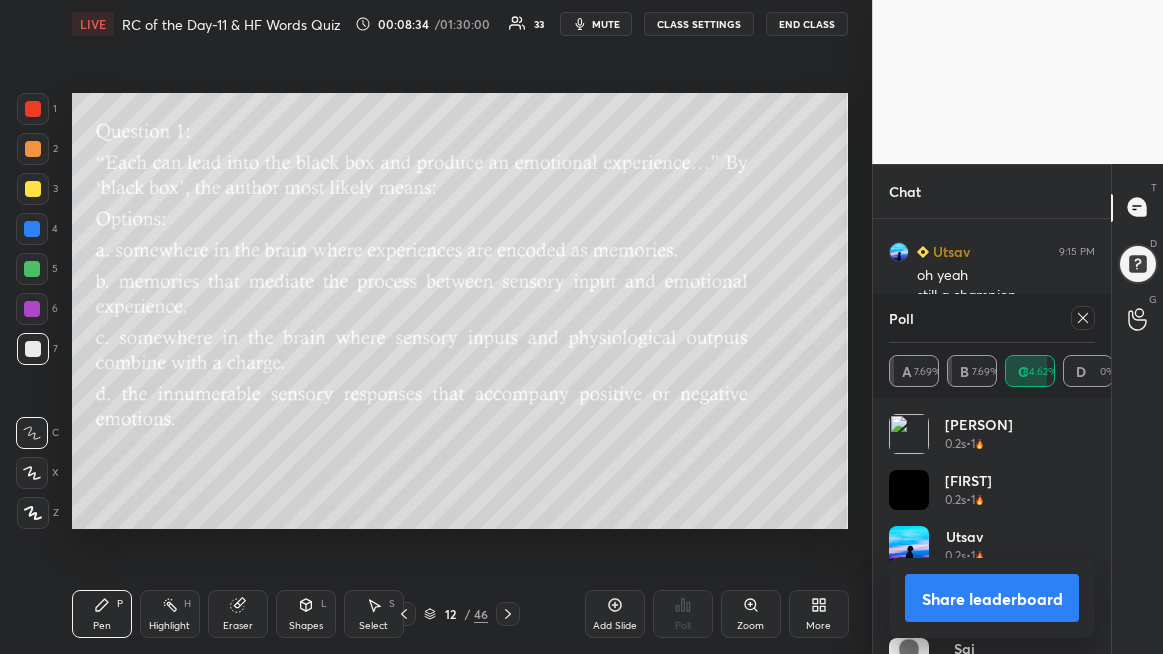 click at bounding box center [1083, 318] 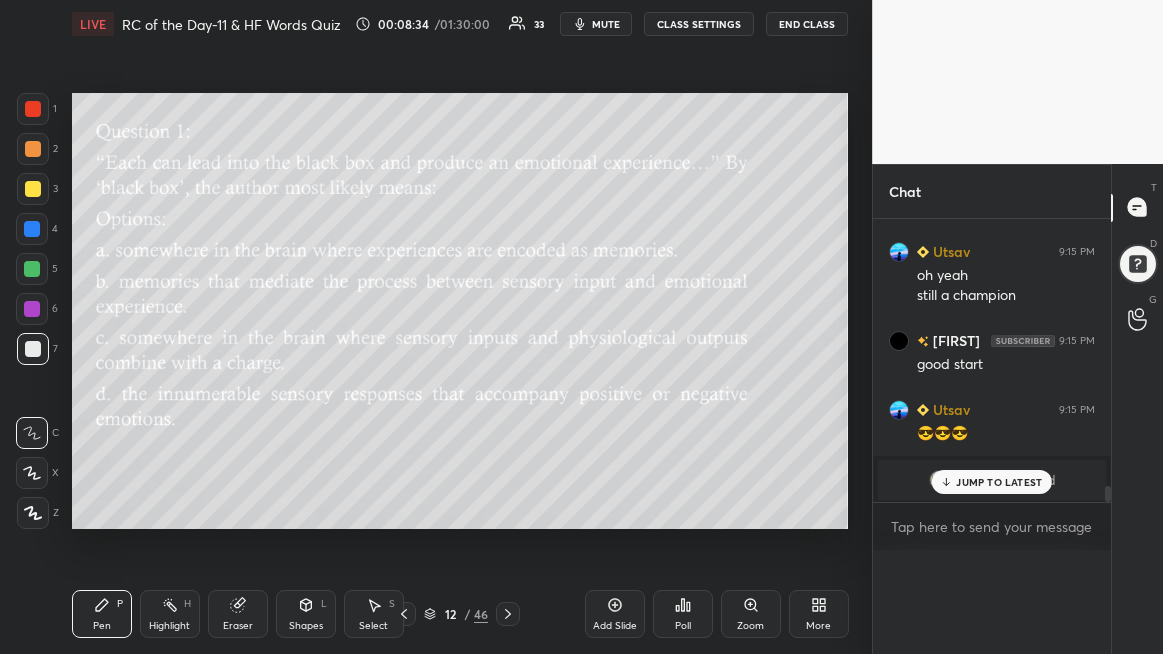 scroll, scrollTop: 0, scrollLeft: 0, axis: both 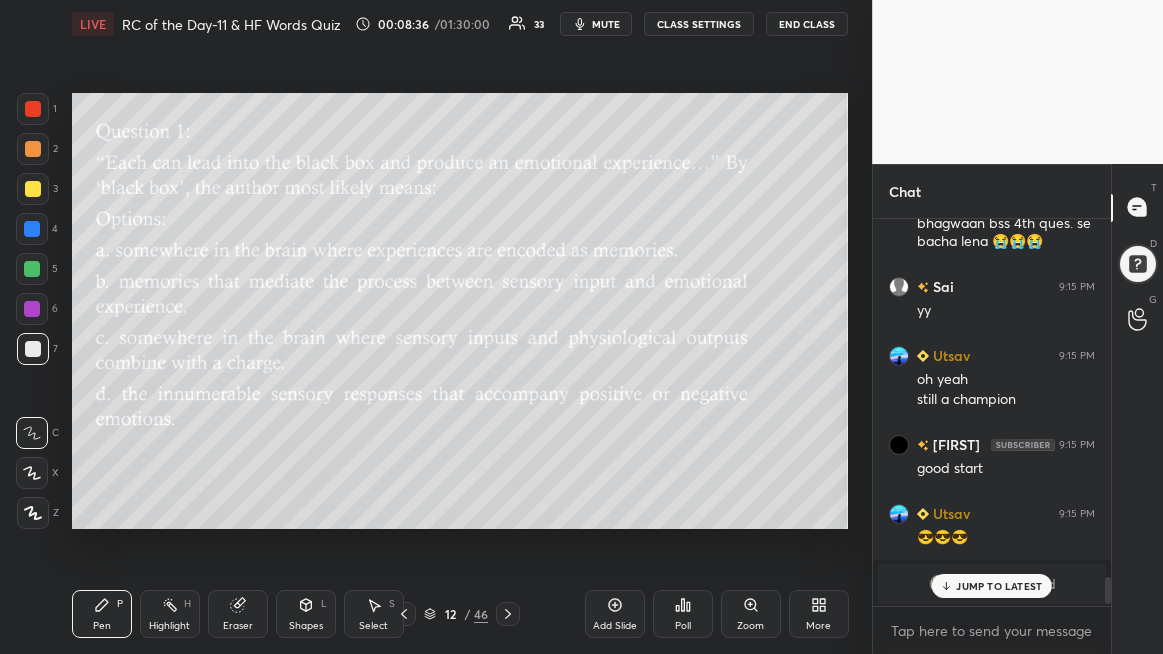 click on "JUMP TO LATEST" at bounding box center (999, 586) 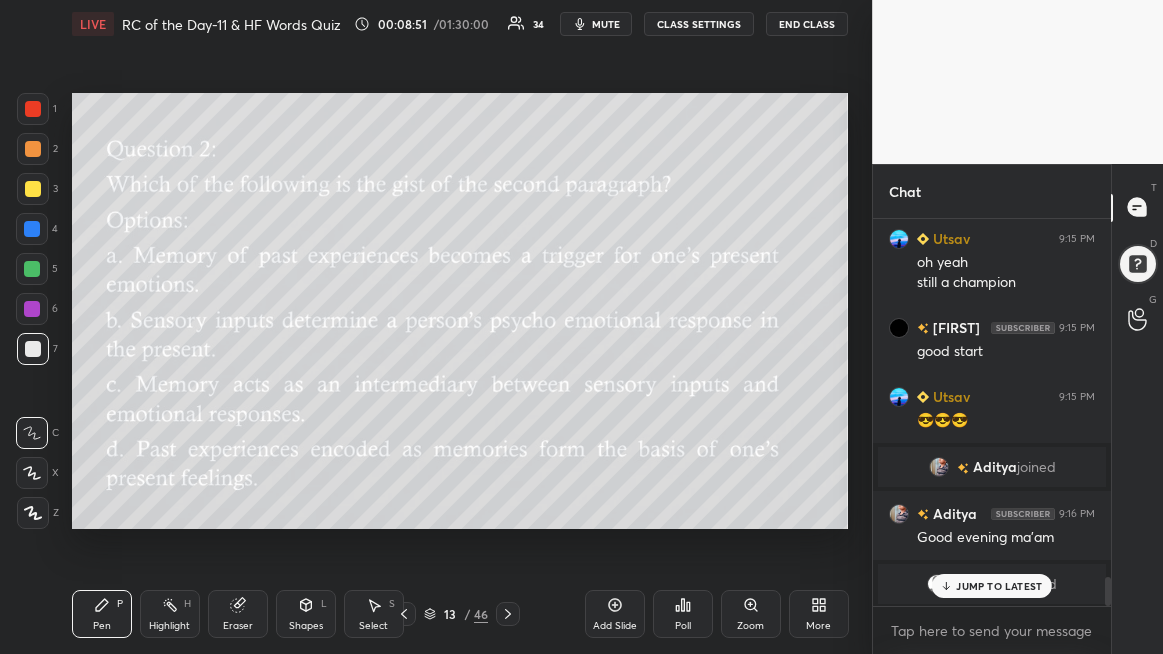 click on "JUMP TO LATEST" at bounding box center (999, 586) 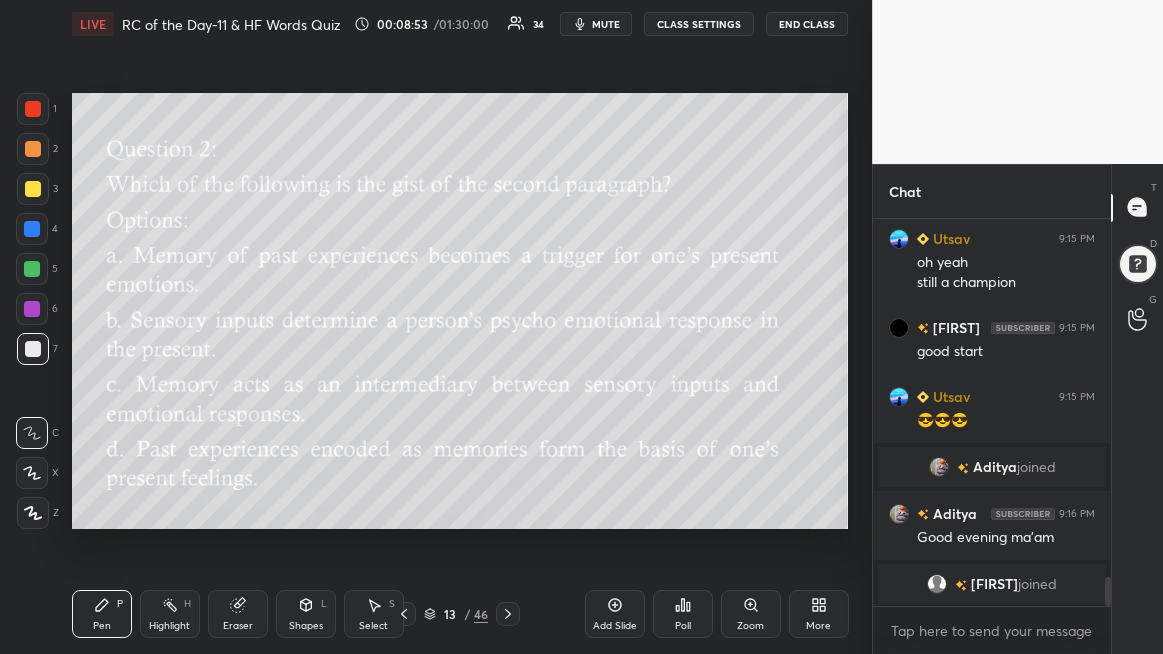 click on "Poll" at bounding box center [683, 614] 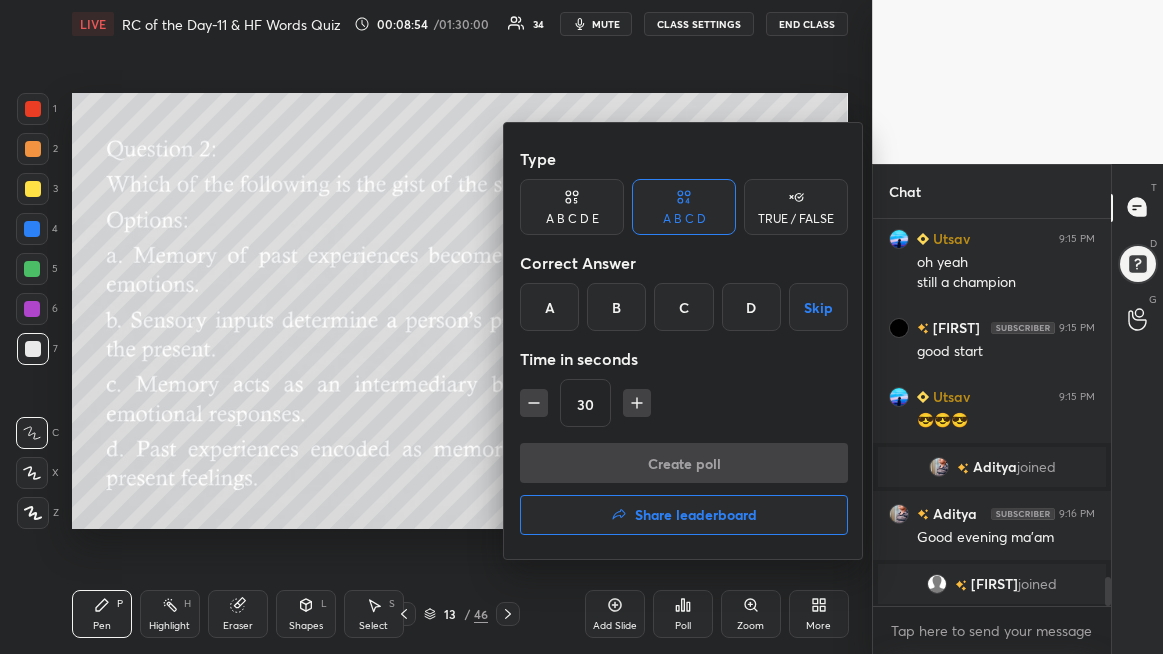 scroll, scrollTop: 4656, scrollLeft: 0, axis: vertical 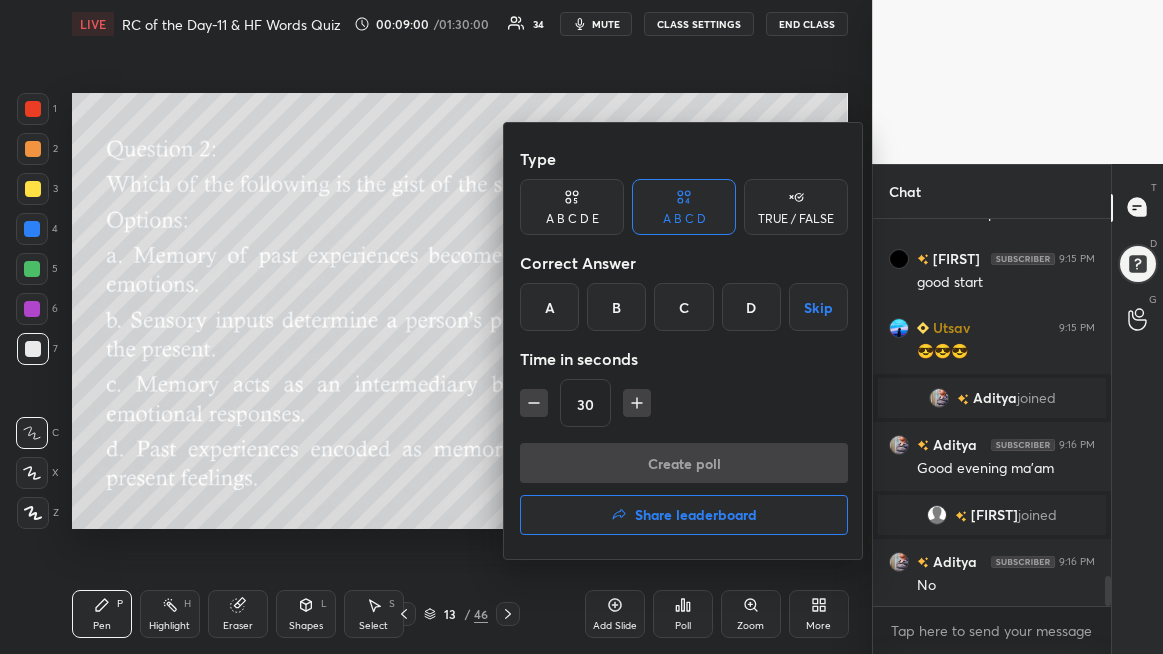 click on "C" at bounding box center (683, 307) 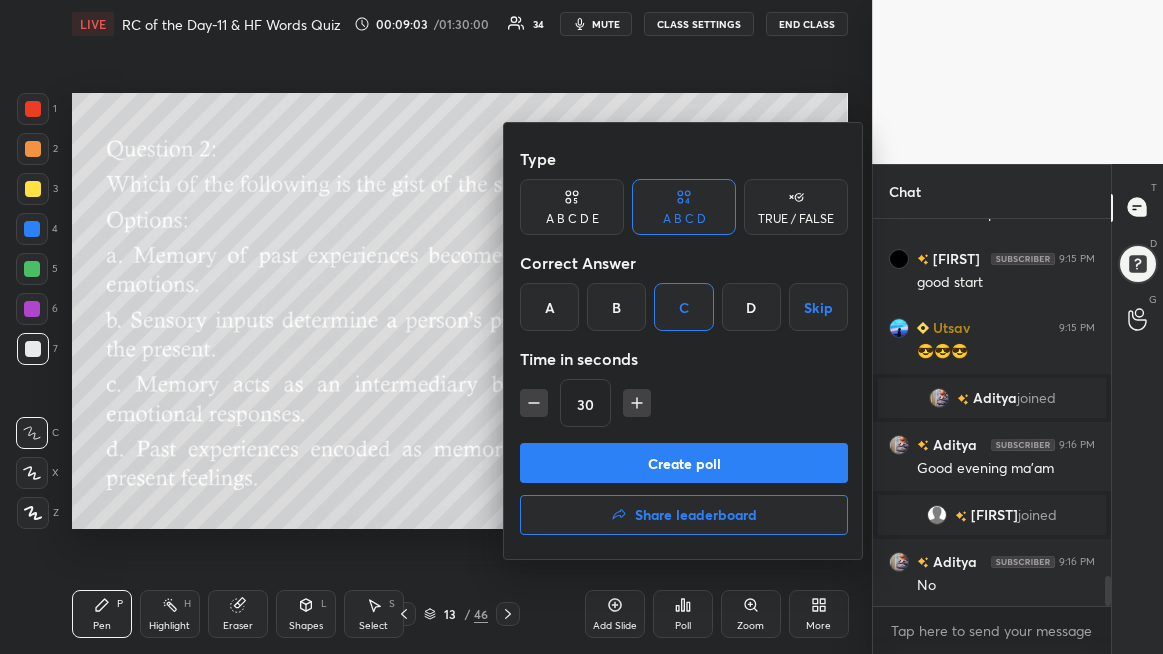 scroll, scrollTop: 4704, scrollLeft: 0, axis: vertical 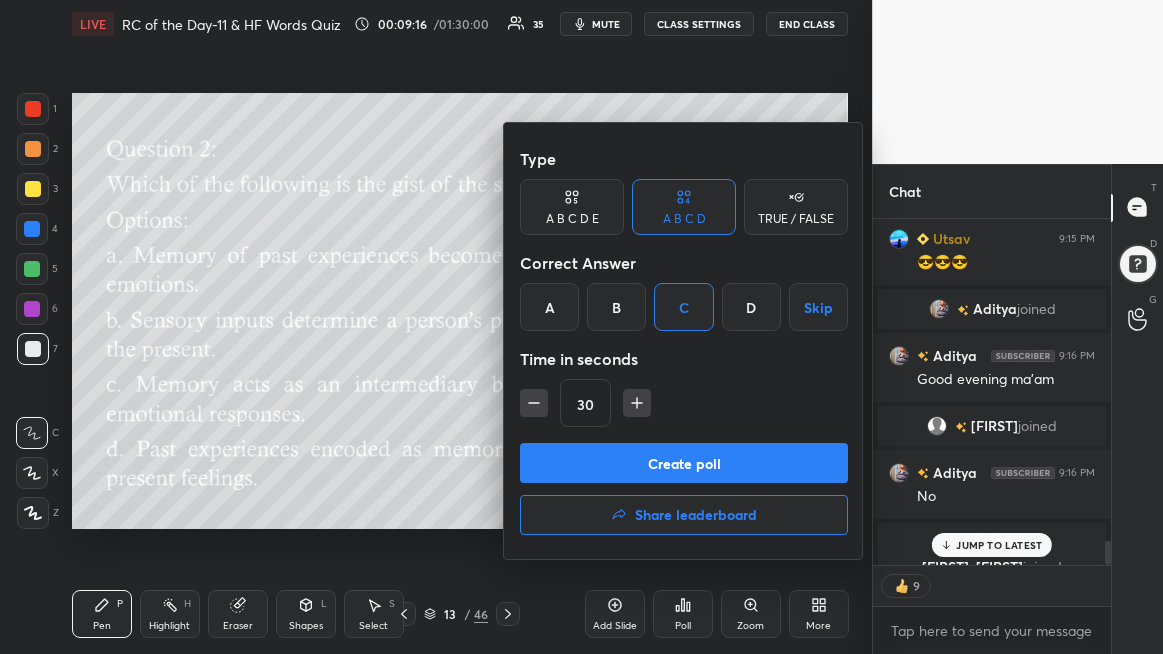 click on "Create poll" at bounding box center (684, 463) 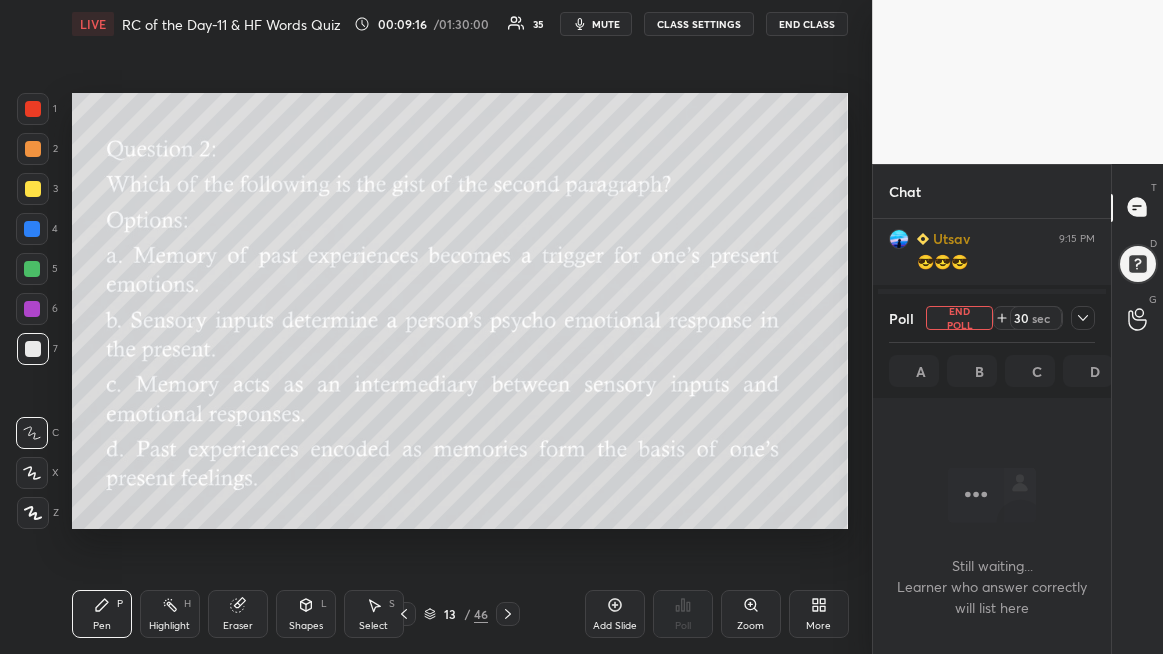 scroll, scrollTop: 248, scrollLeft: 232, axis: both 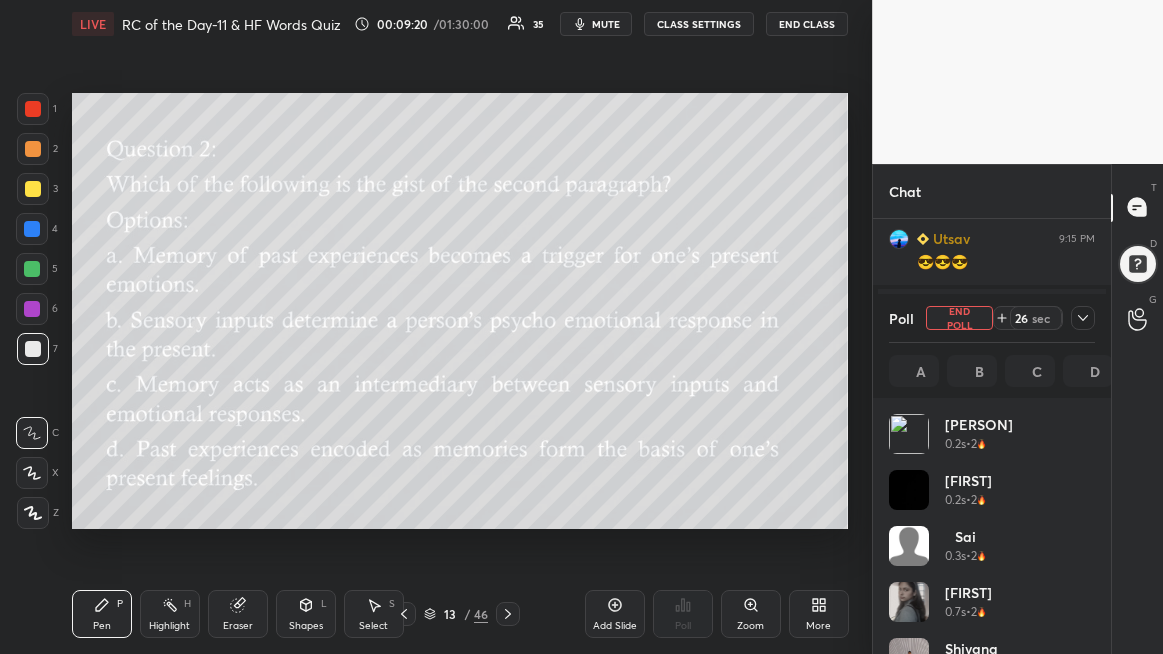 click 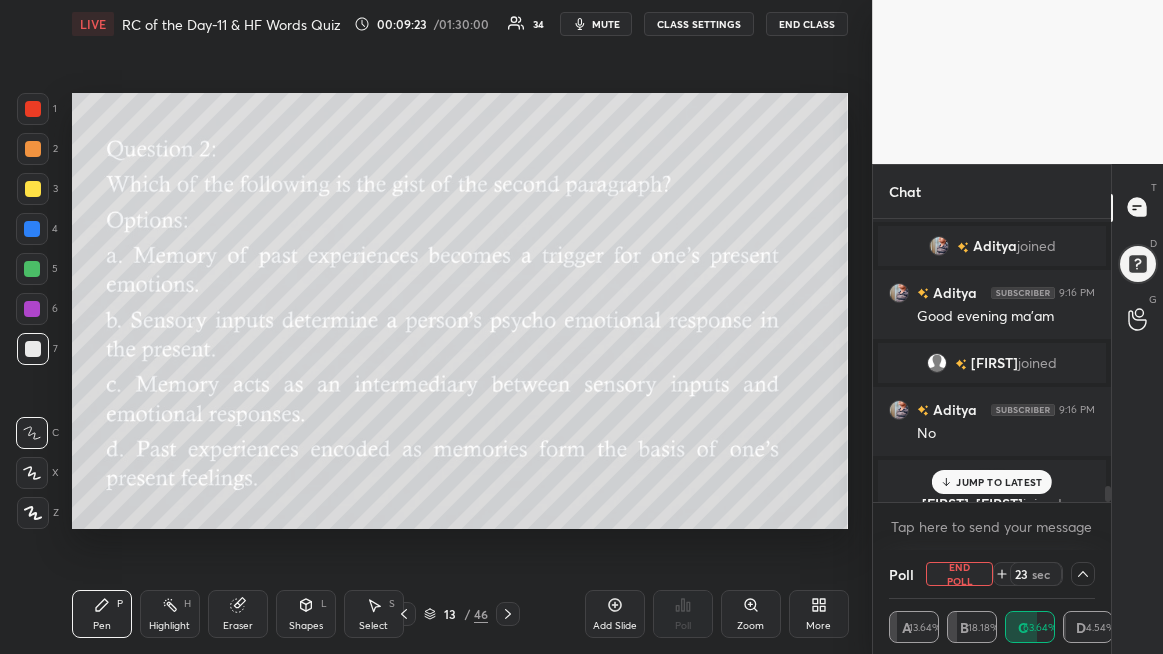 click on "JUMP TO LATEST" at bounding box center [999, 482] 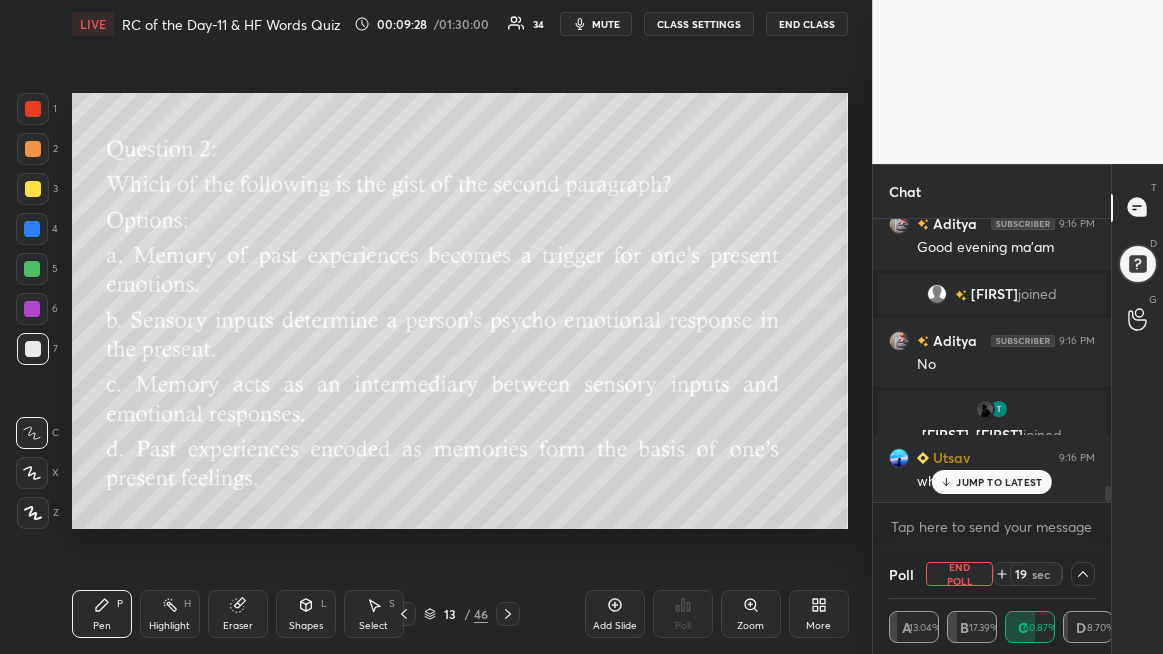 click on "JUMP TO LATEST" at bounding box center (999, 482) 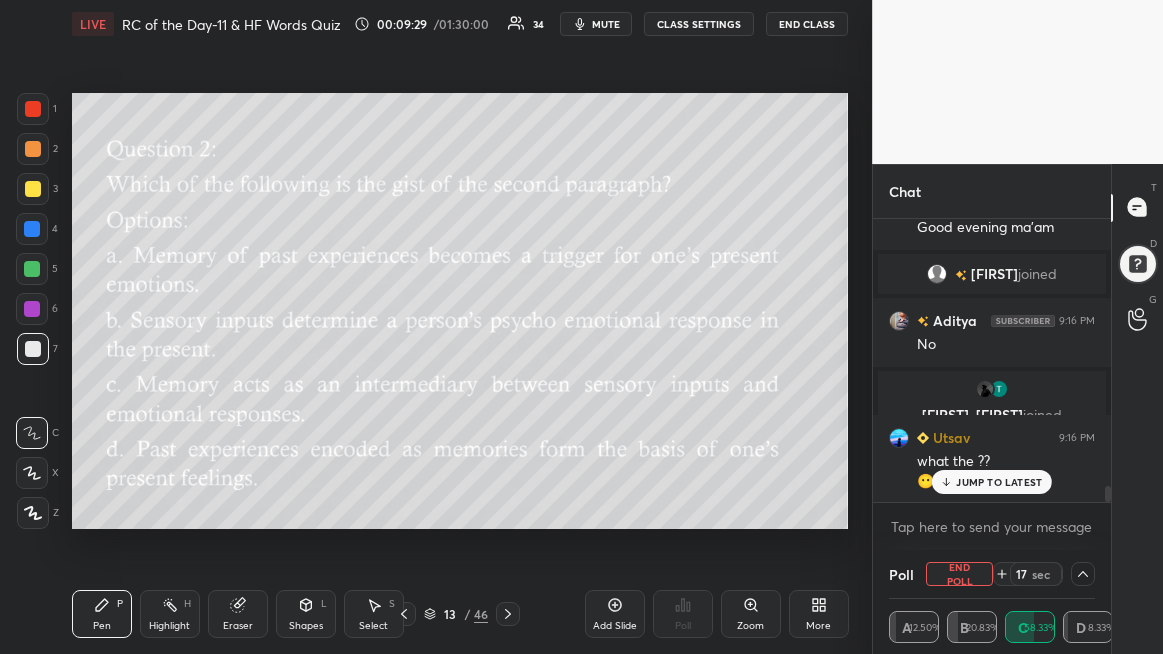 click on "JUMP TO LATEST" at bounding box center (999, 482) 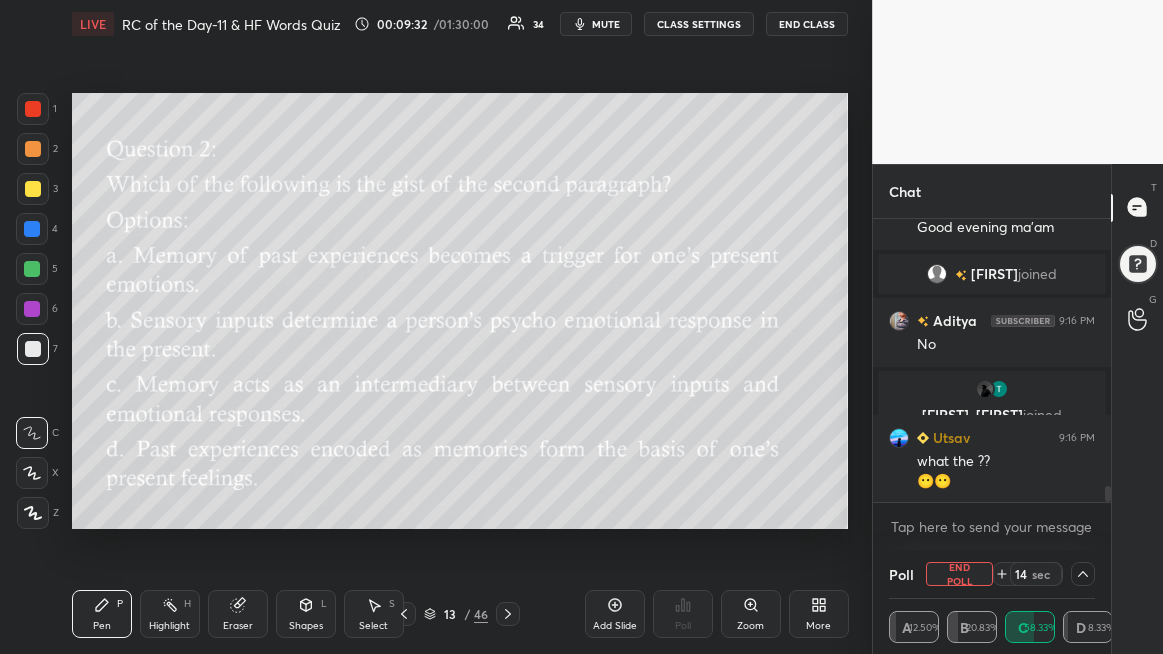 click at bounding box center (1083, 574) 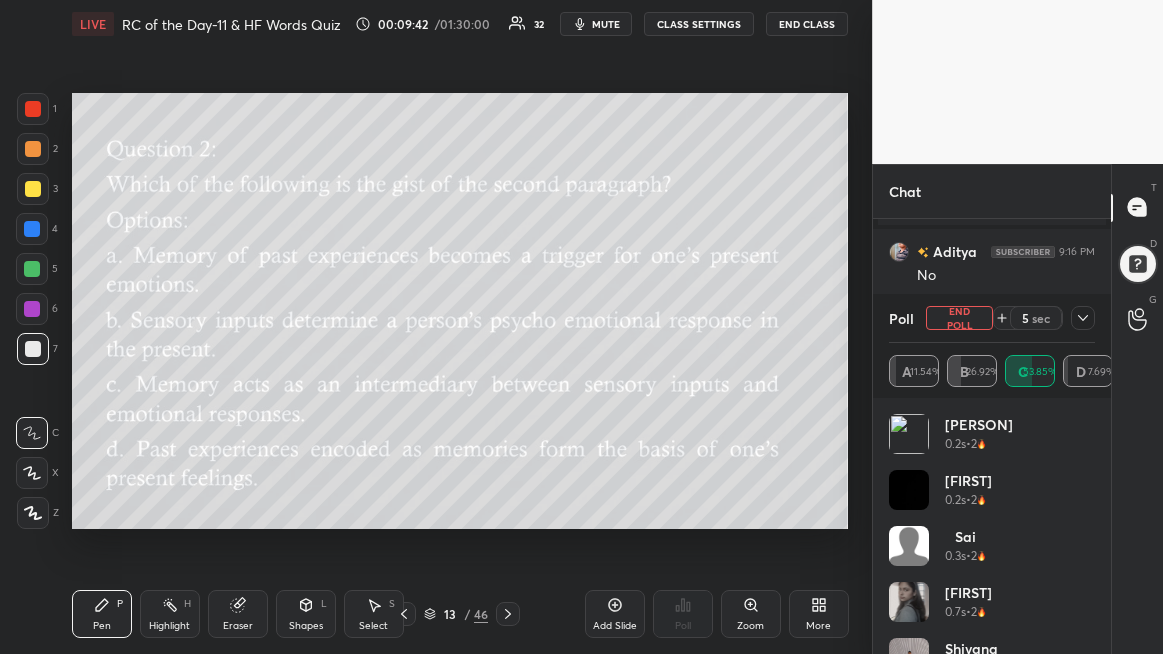 scroll, scrollTop: 4998, scrollLeft: 0, axis: vertical 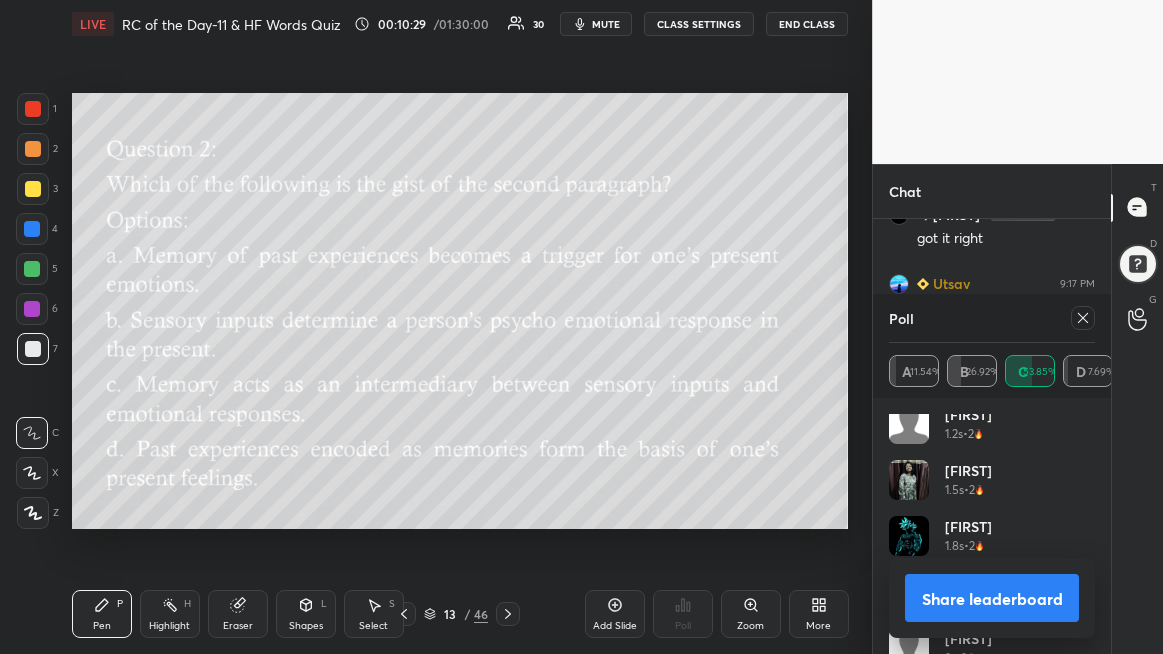 click 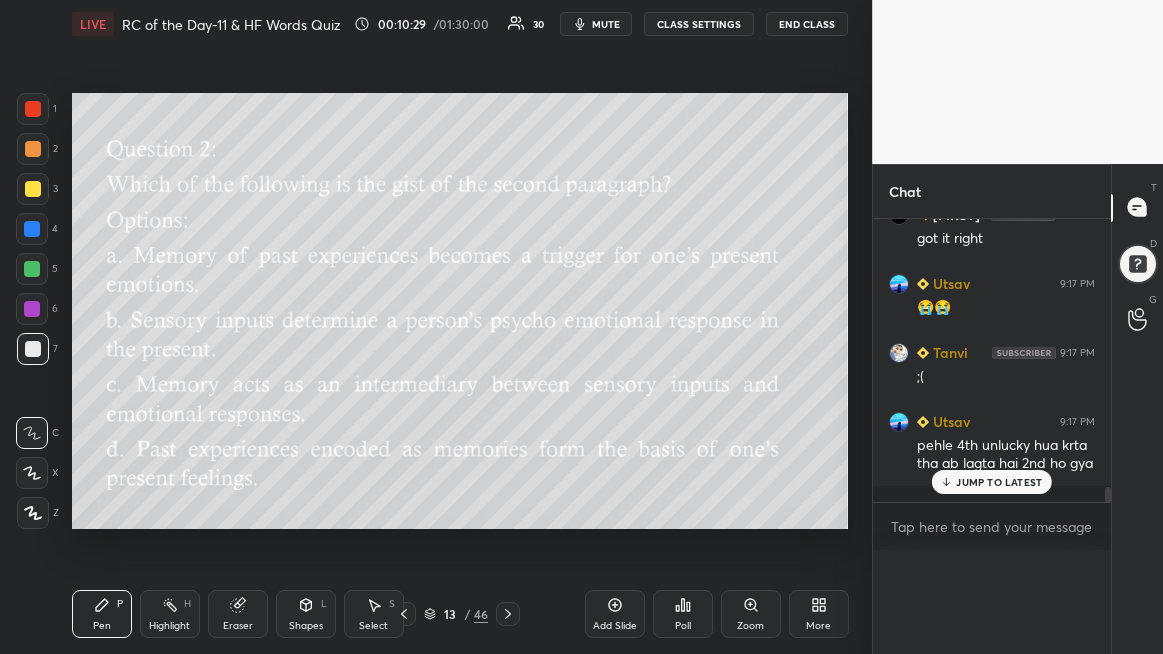 scroll, scrollTop: 0, scrollLeft: 0, axis: both 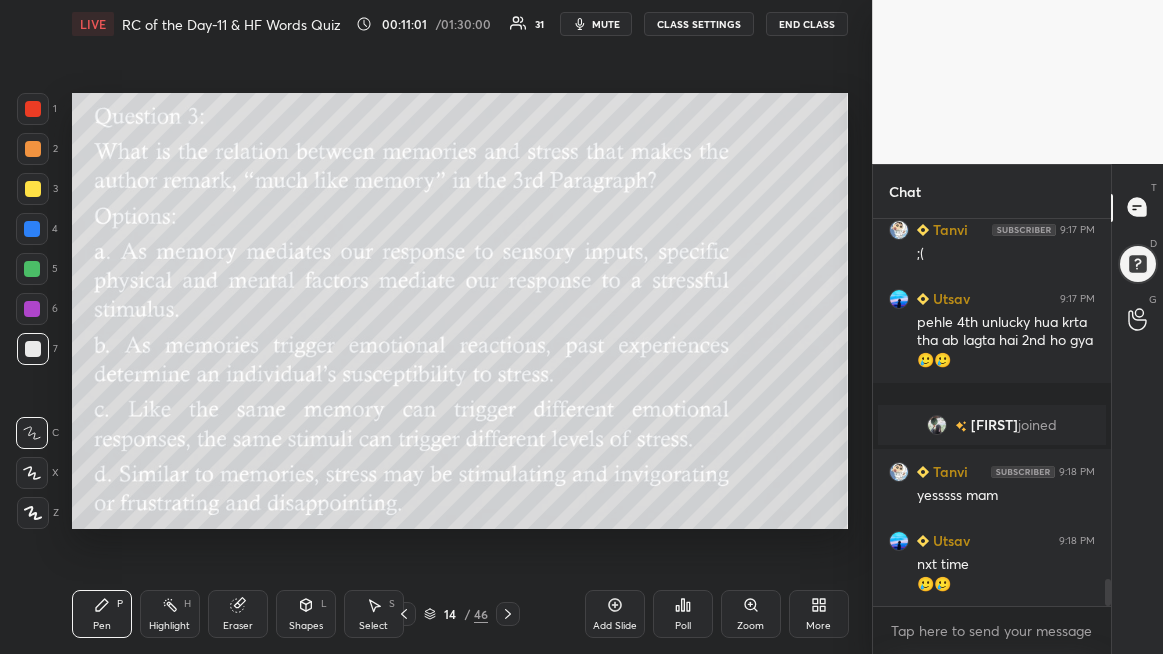click on "Poll" at bounding box center [683, 614] 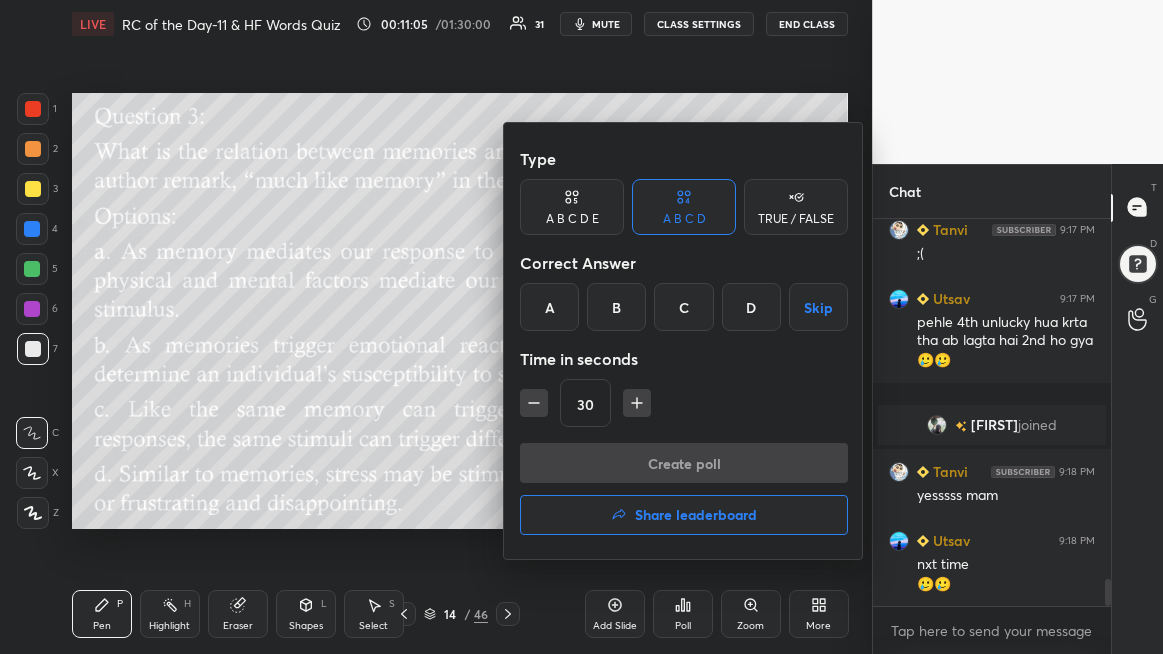 click on "A" at bounding box center [549, 307] 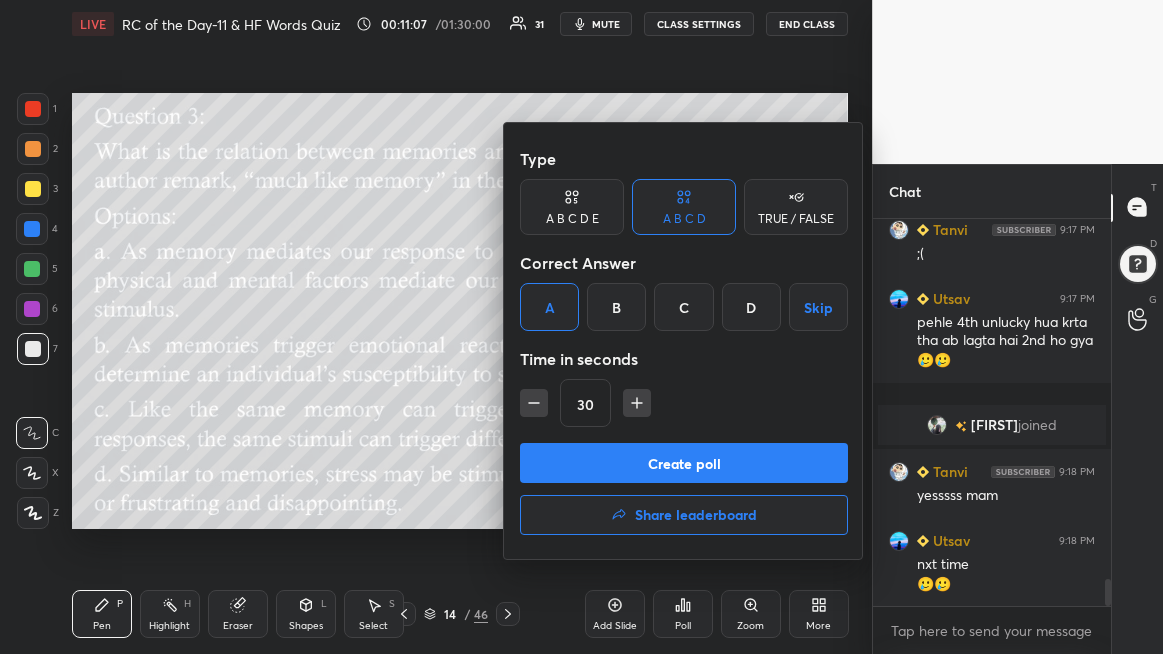 click on "Create poll" at bounding box center [684, 463] 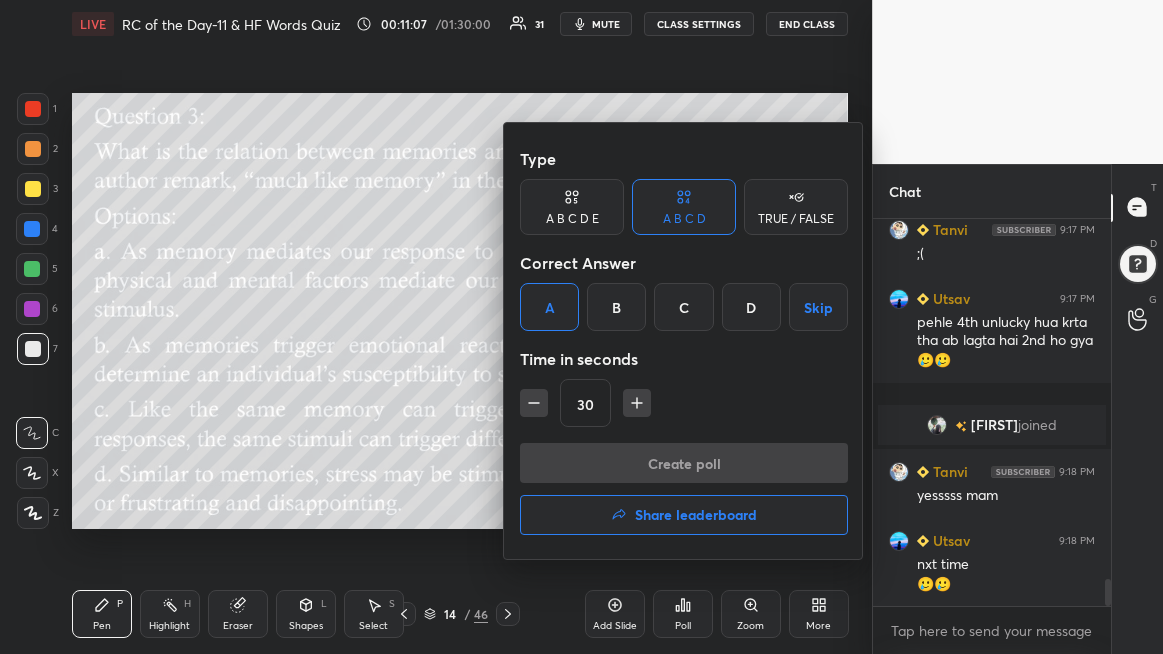 scroll, scrollTop: 340, scrollLeft: 232, axis: both 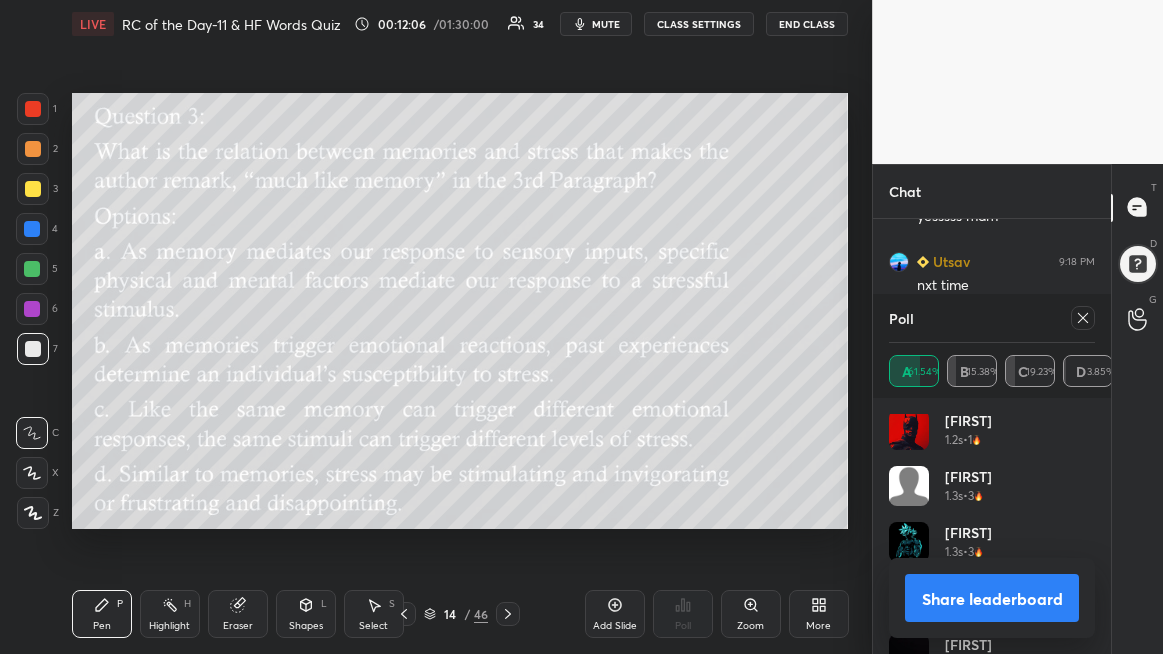 click 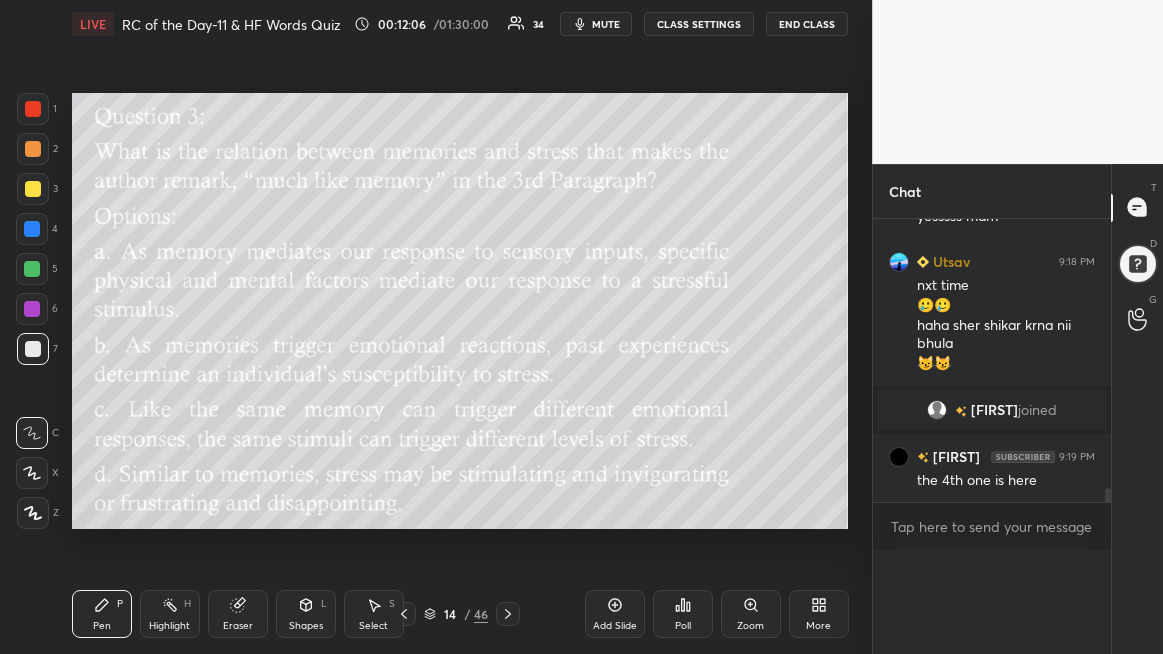 scroll, scrollTop: 1, scrollLeft: 6, axis: both 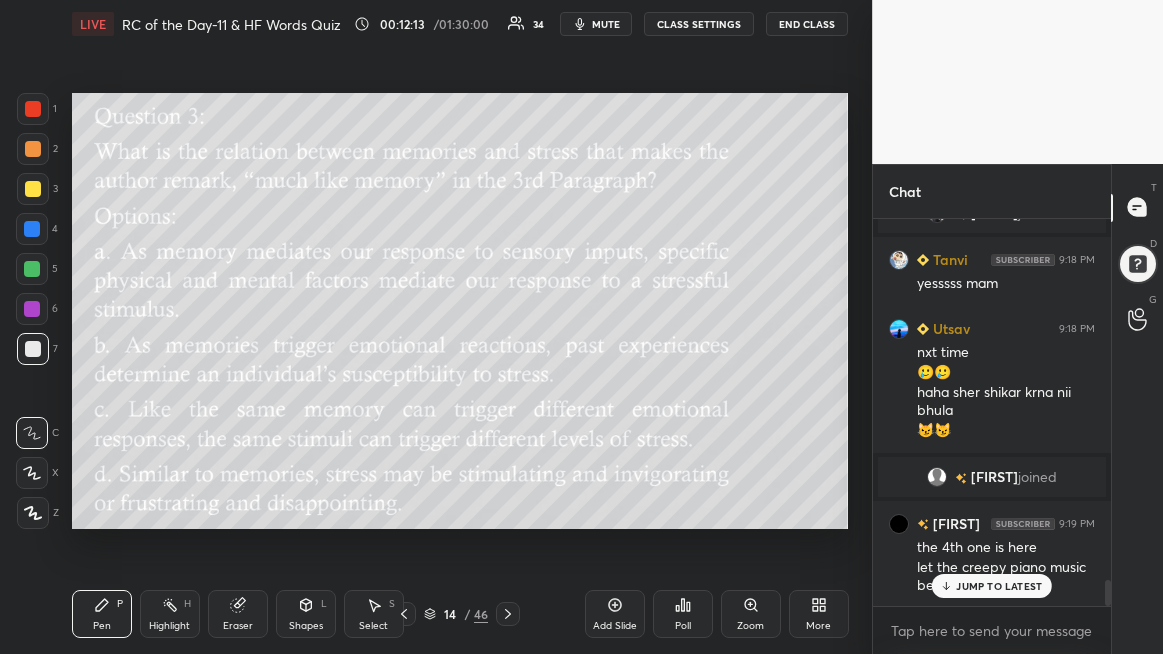 click 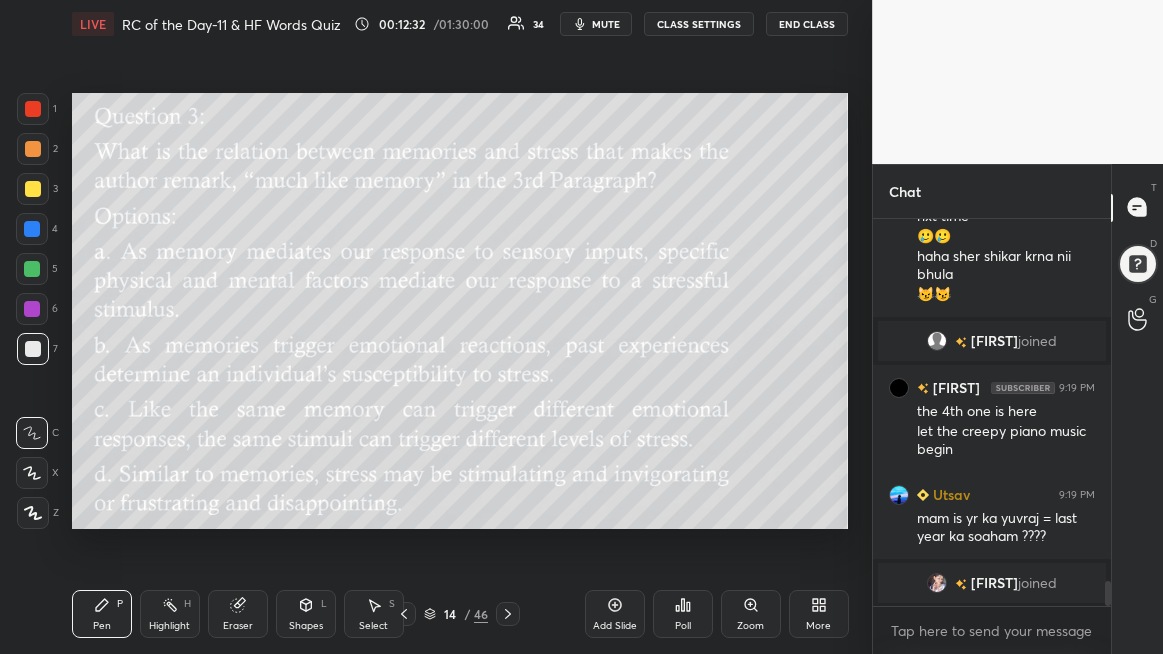 scroll, scrollTop: 5549, scrollLeft: 0, axis: vertical 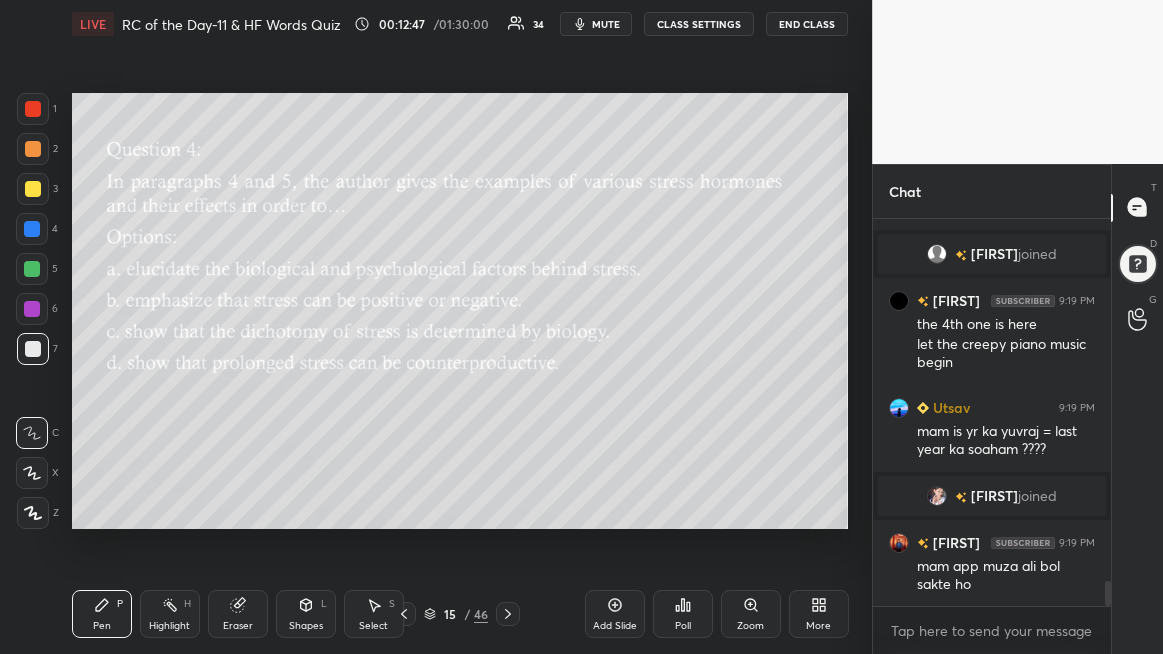 click 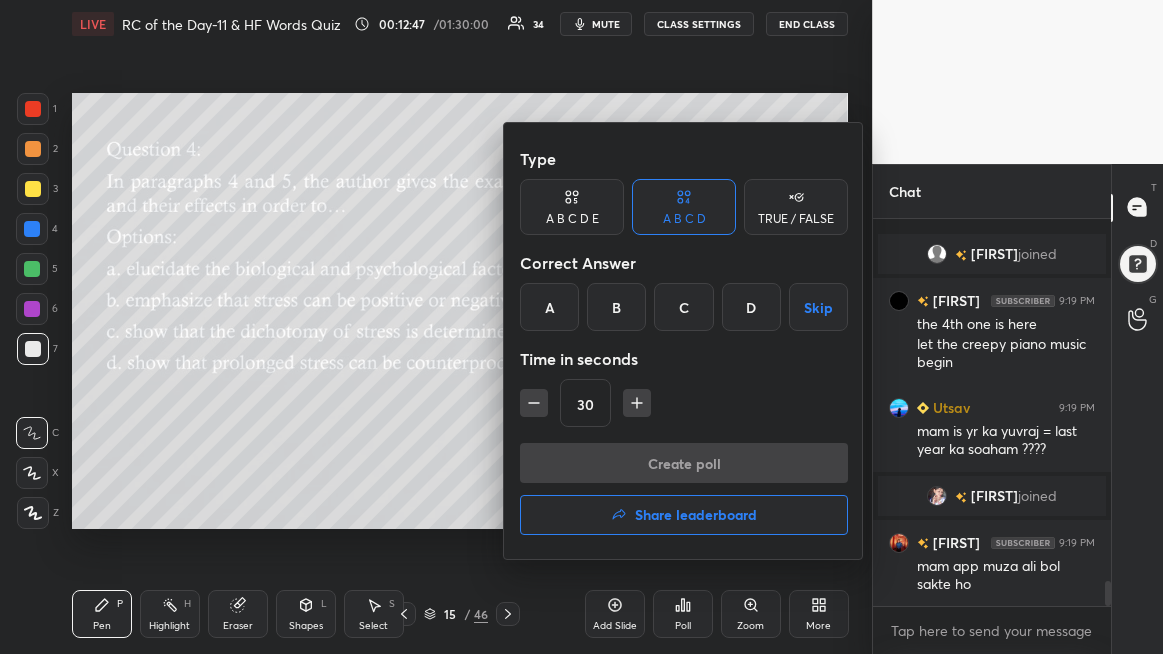 scroll, scrollTop: 5618, scrollLeft: 0, axis: vertical 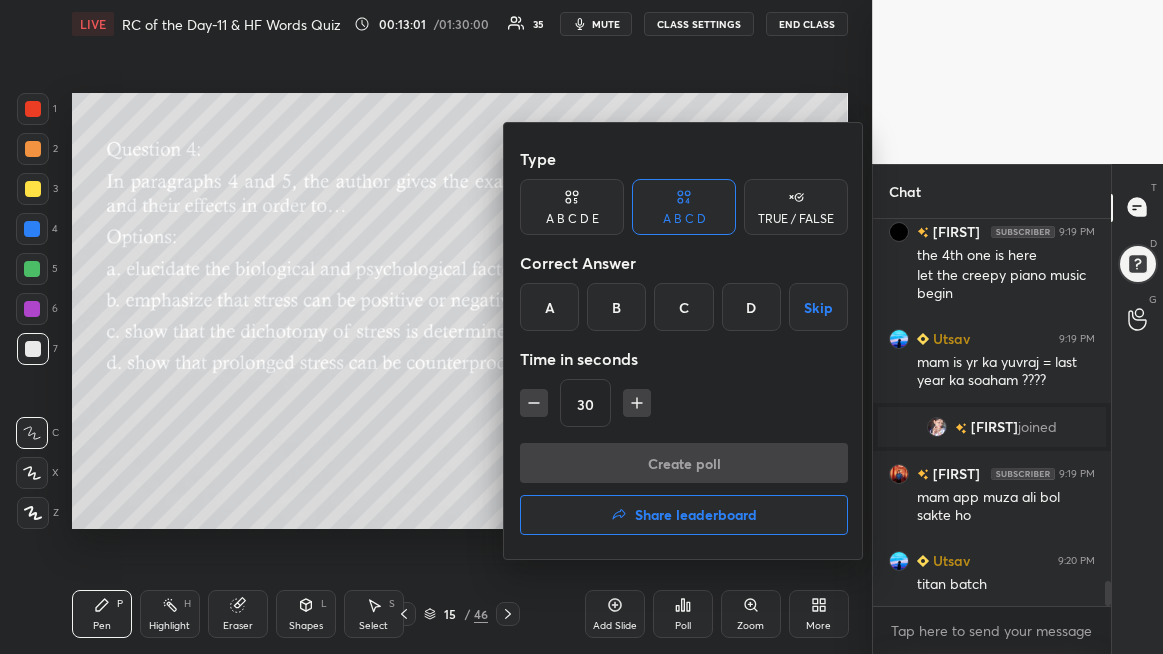 click on "C" at bounding box center (683, 307) 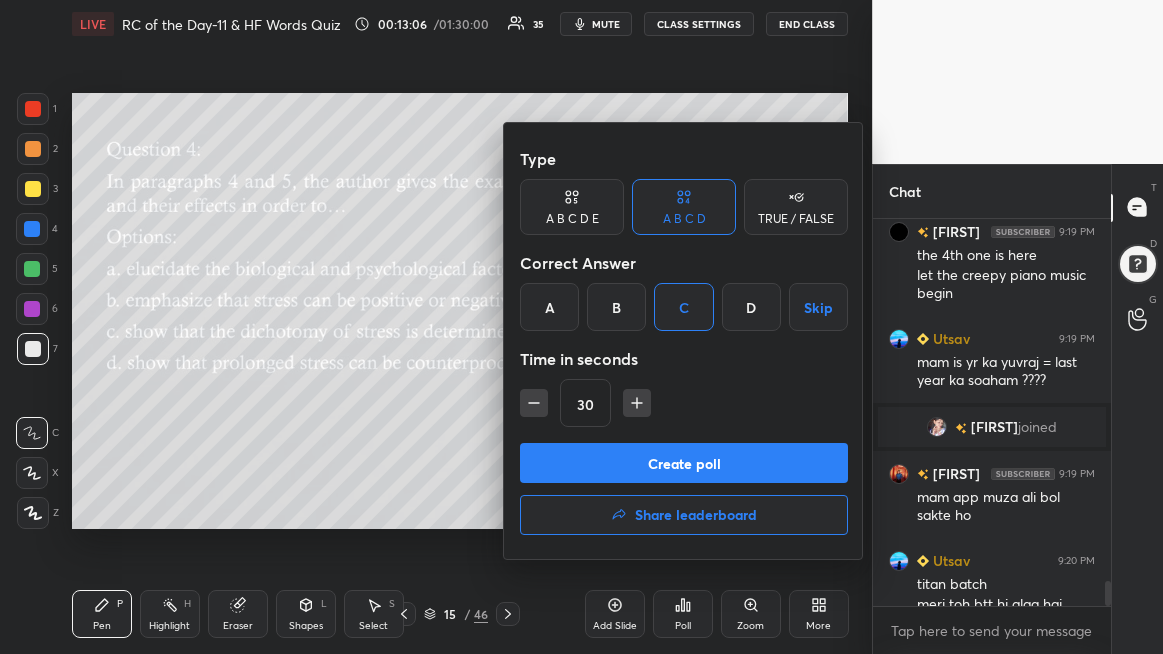 scroll, scrollTop: 5638, scrollLeft: 0, axis: vertical 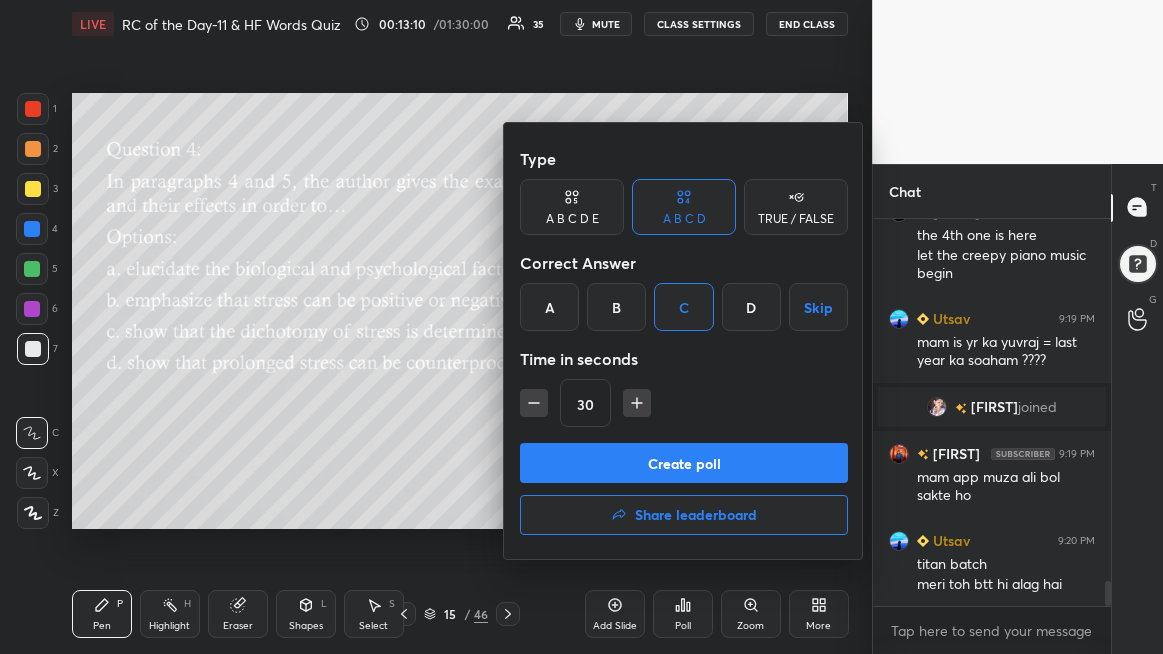 click on "Create poll" at bounding box center (684, 463) 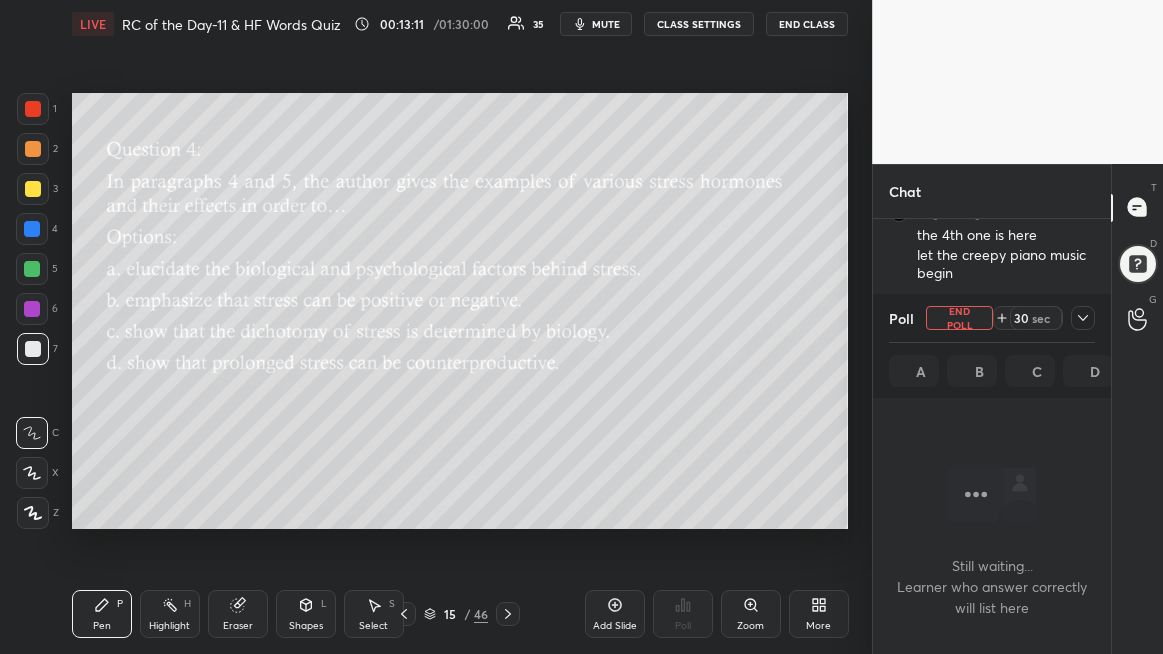 scroll, scrollTop: 284, scrollLeft: 232, axis: both 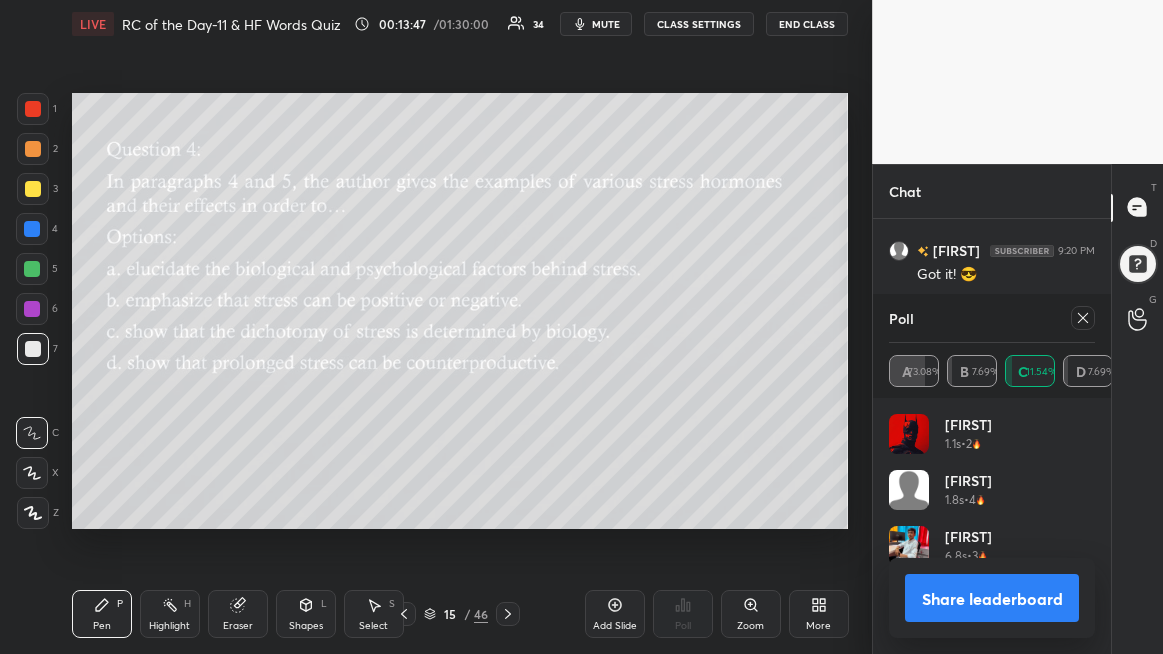 click 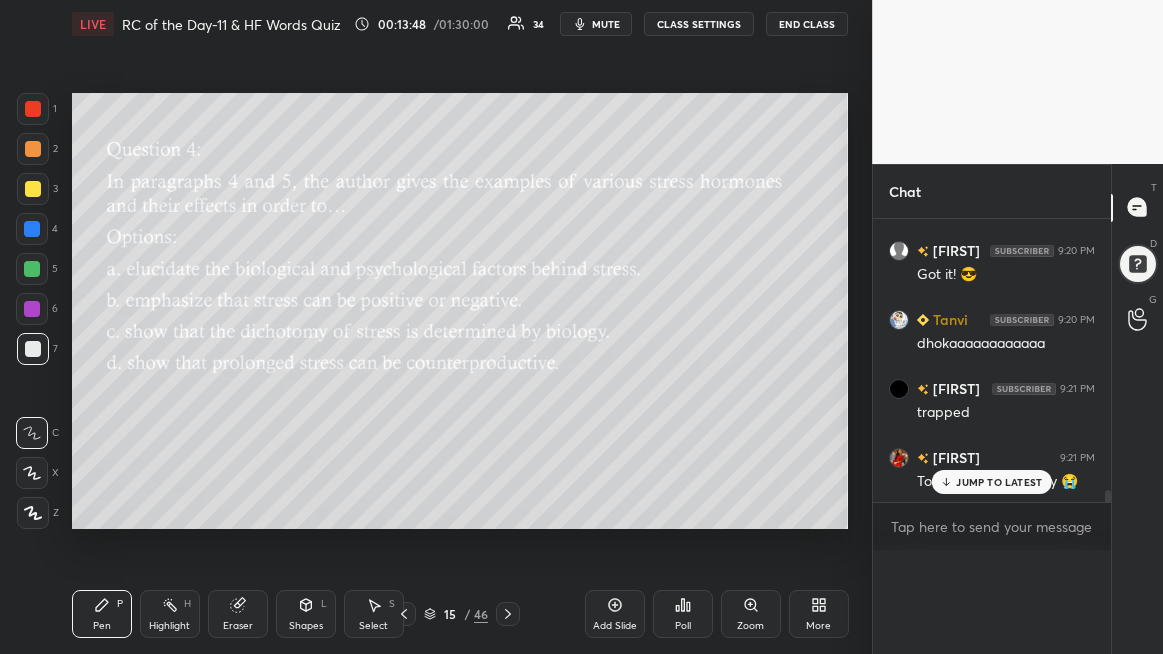 scroll, scrollTop: 0, scrollLeft: 0, axis: both 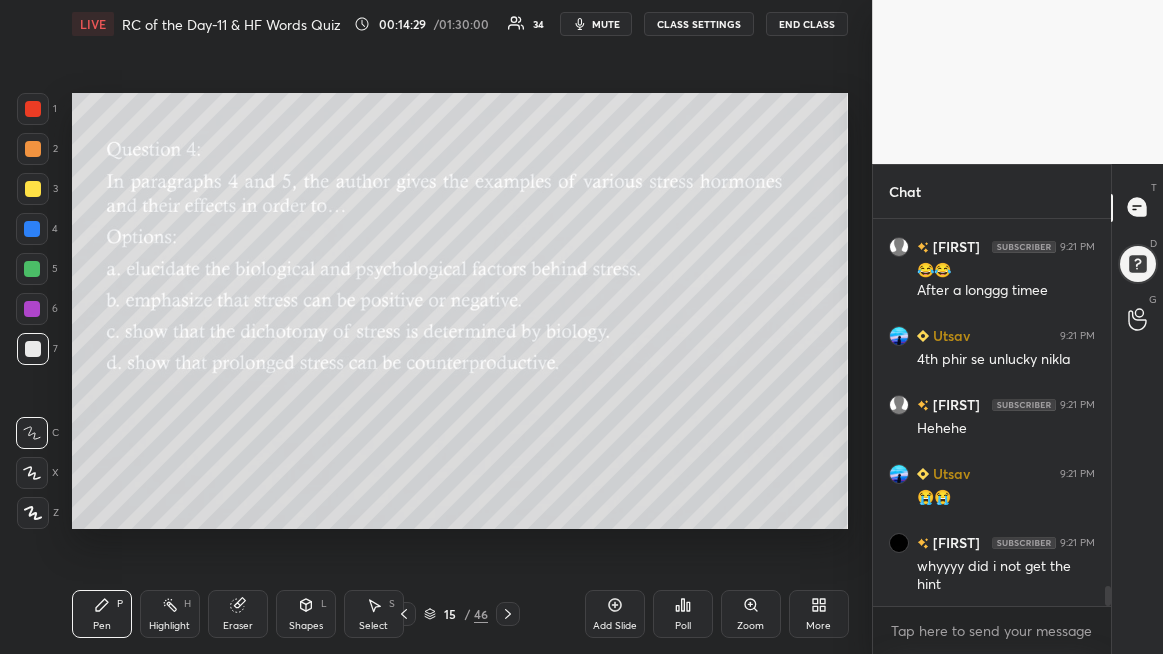 click on "Poll" at bounding box center [683, 614] 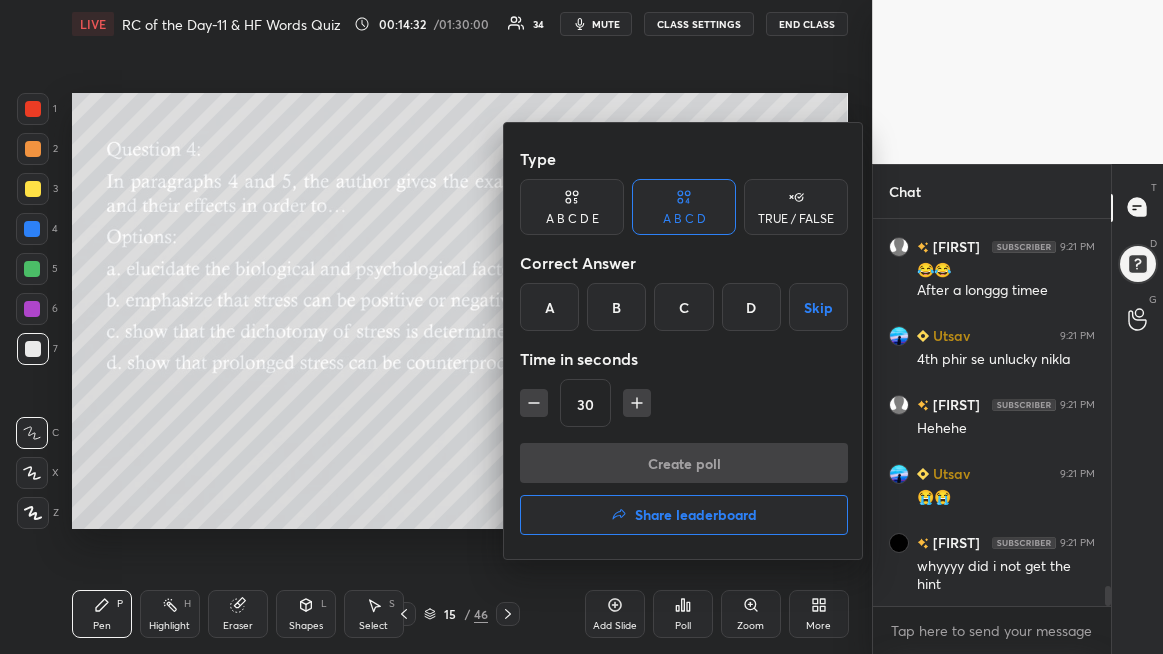 click on "Share leaderboard" at bounding box center (684, 515) 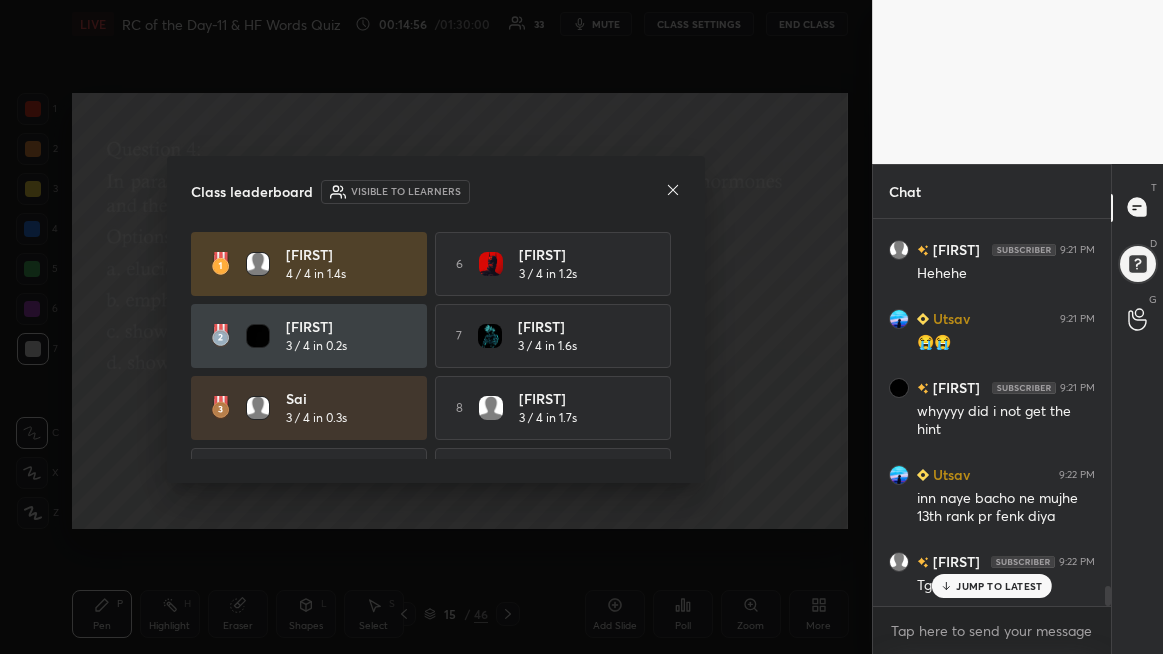 scroll, scrollTop: 7196, scrollLeft: 0, axis: vertical 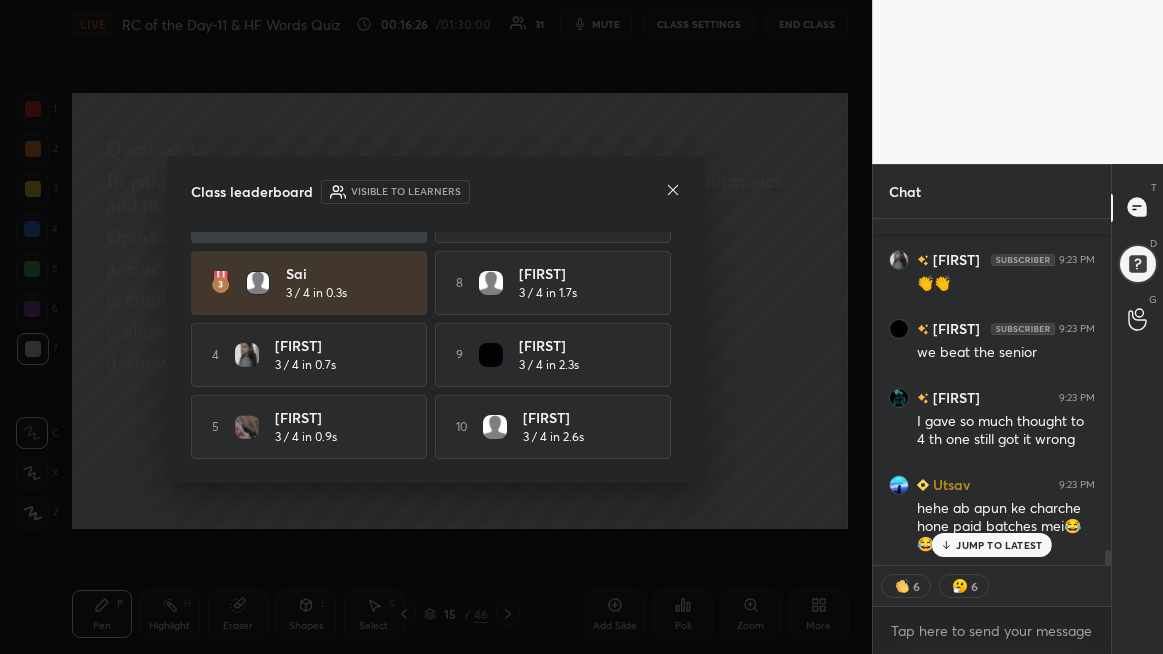 click on "JUMP TO LATEST" at bounding box center (999, 545) 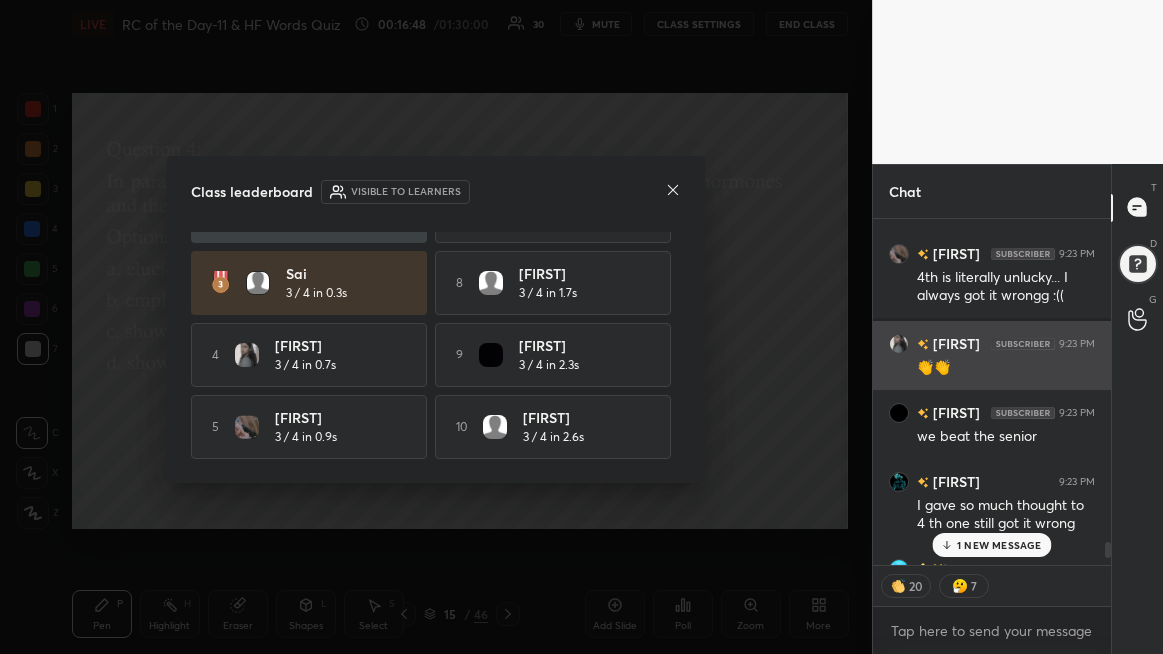 scroll, scrollTop: 7361, scrollLeft: 0, axis: vertical 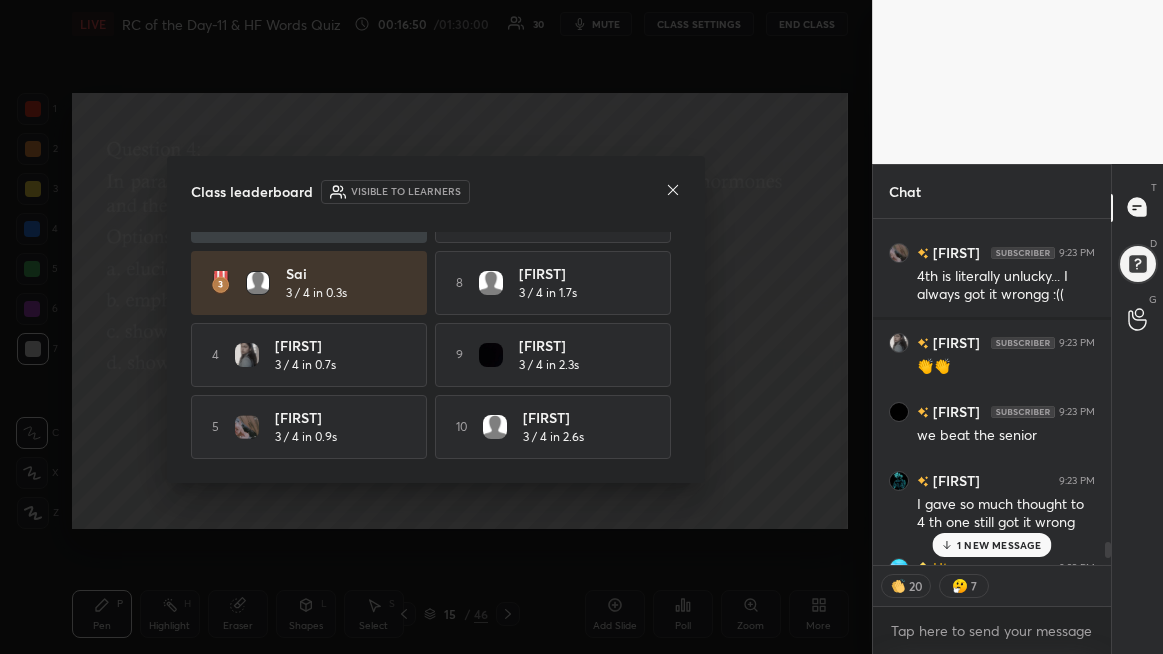 click on "1 NEW MESSAGE" at bounding box center (999, 545) 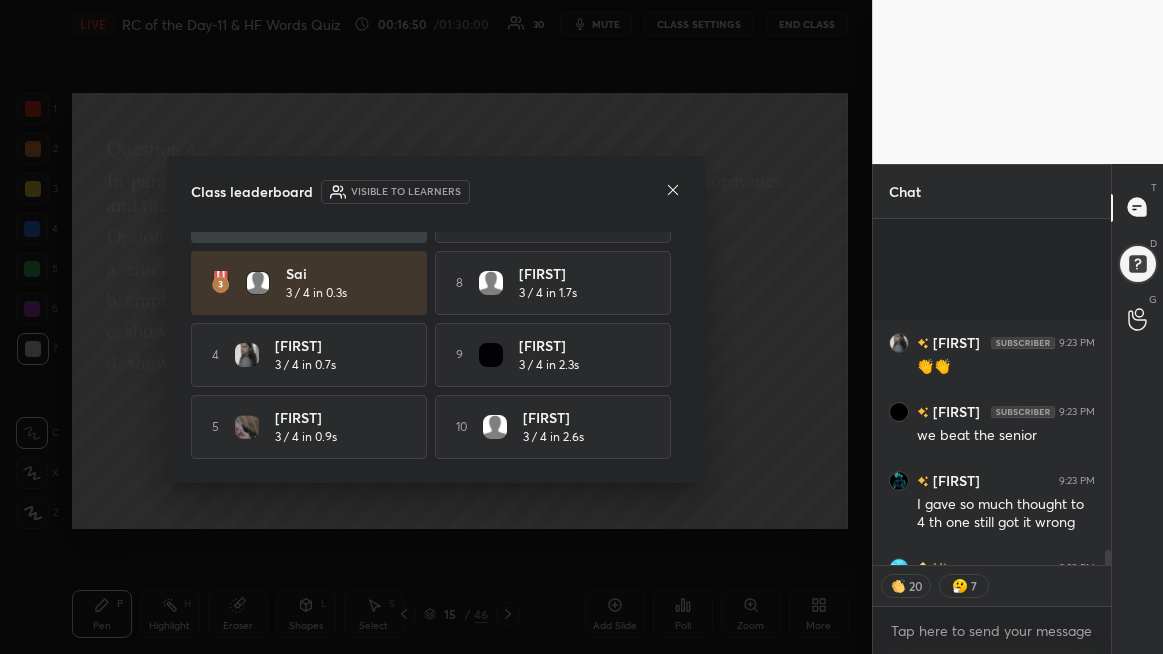 scroll, scrollTop: 7531, scrollLeft: 0, axis: vertical 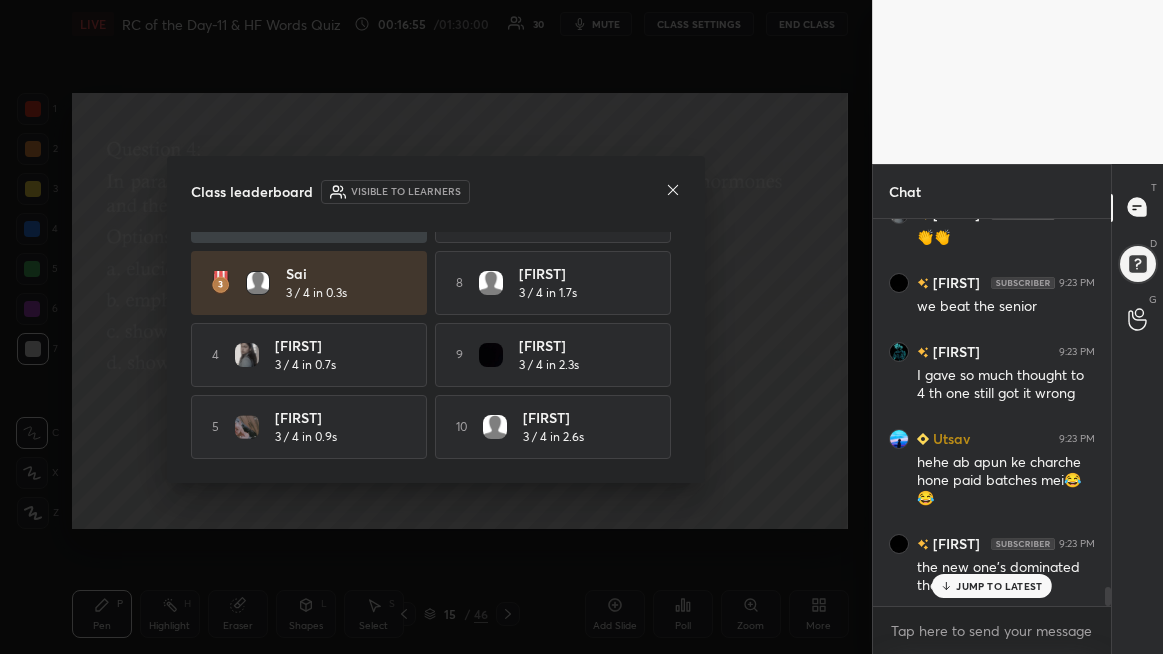 click on "JUMP TO LATEST" at bounding box center (999, 586) 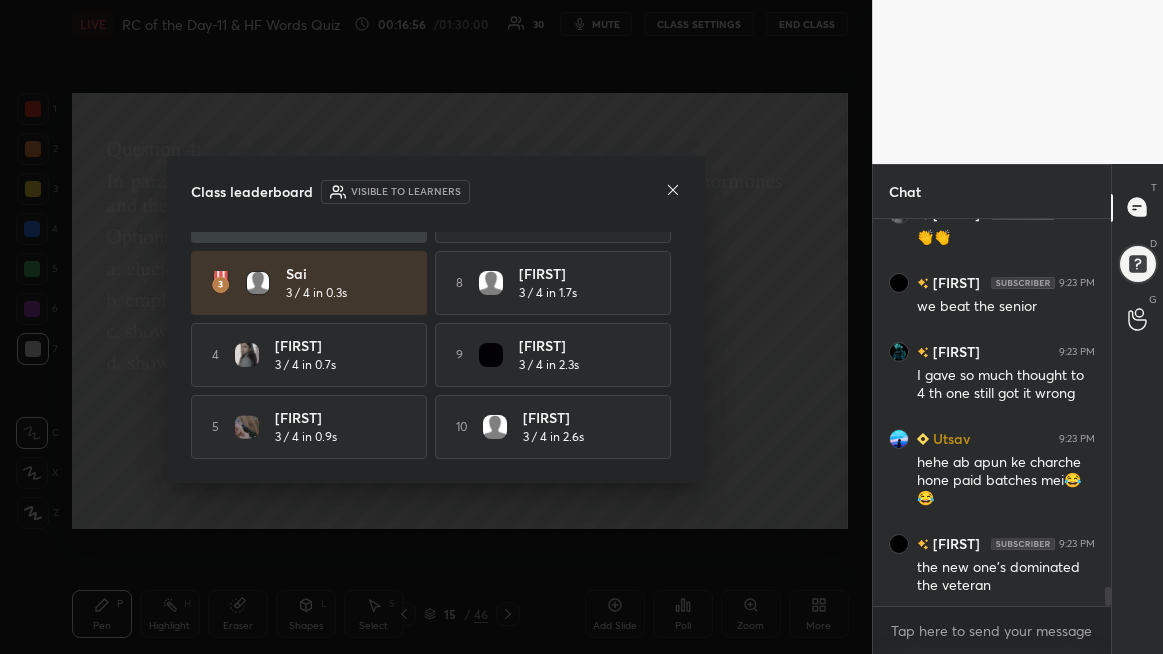 scroll, scrollTop: 7559, scrollLeft: 0, axis: vertical 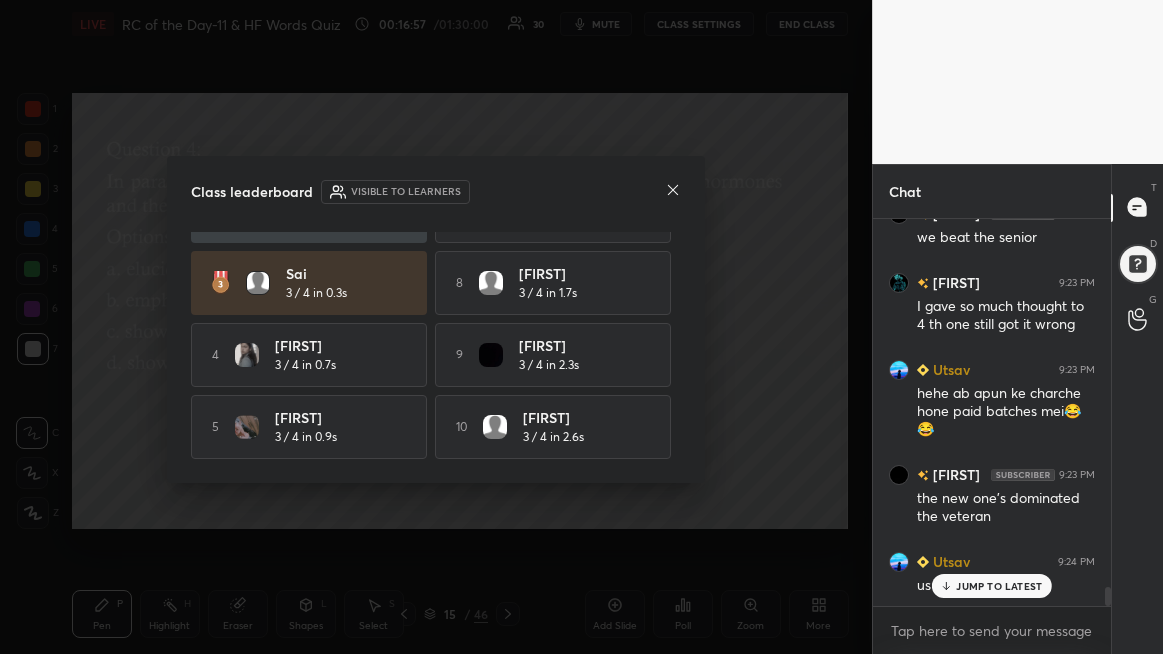 click 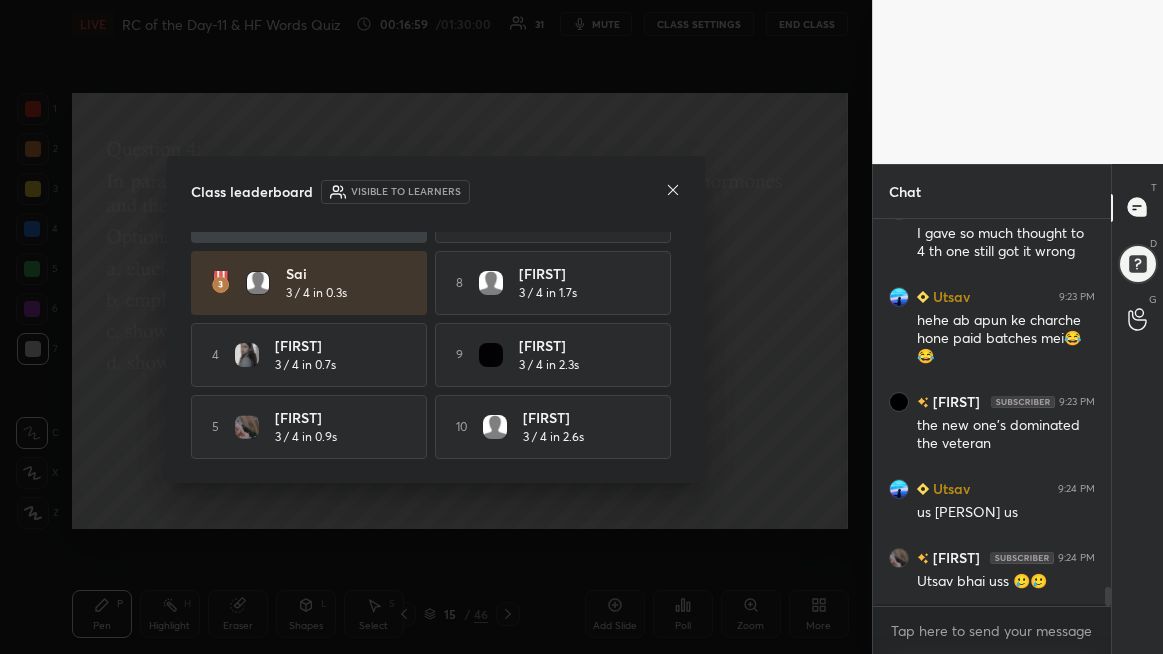 scroll, scrollTop: 7701, scrollLeft: 0, axis: vertical 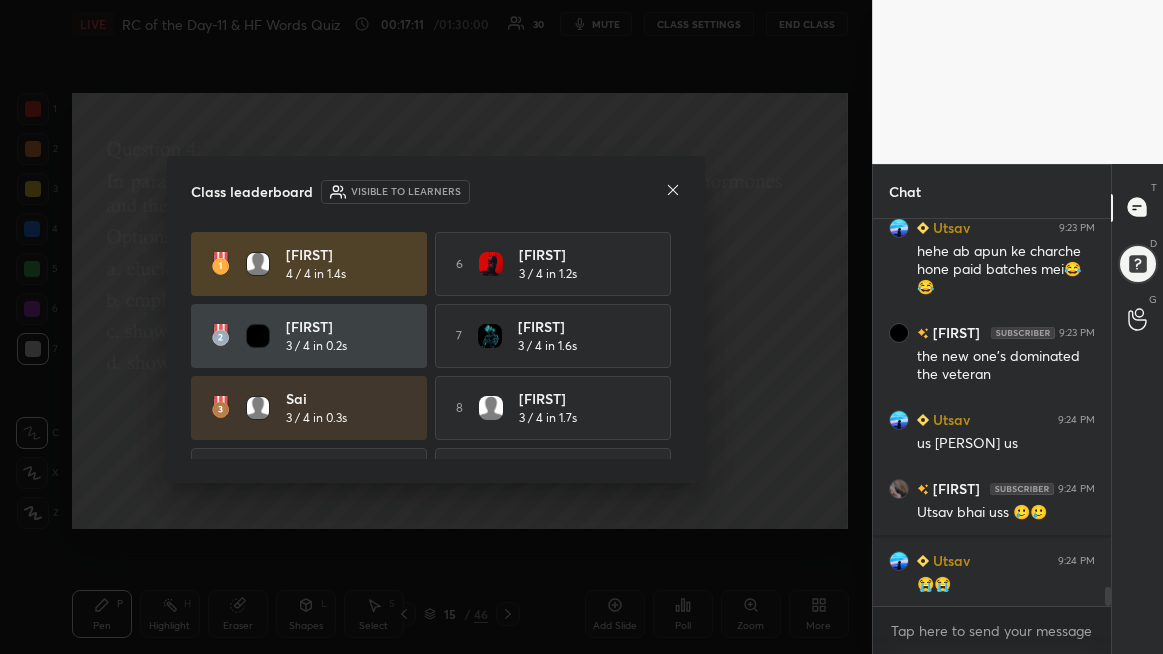 click on "Class leaderboard Visible to learners [FIRST] 4 / 4 in 1.4s 6 [FIRST] 3 / 4 in 1.2s [FIRST] 3 / 4 in 0.2s 7 [FIRST] 3 / 4 in 1.6s [FIRST] 3 / 4 in 0.3s 8 [FIRST] 3 / 4 in 1.7s 4 [FIRST] 3 / 4 in 0.7s 9 [FIRST] 3 / 4 in 2.3s 5 [FIRST] 3 / 4 in 0.9s 10 [FIRST] 3 / 4 in 2.6s" at bounding box center (436, 319) 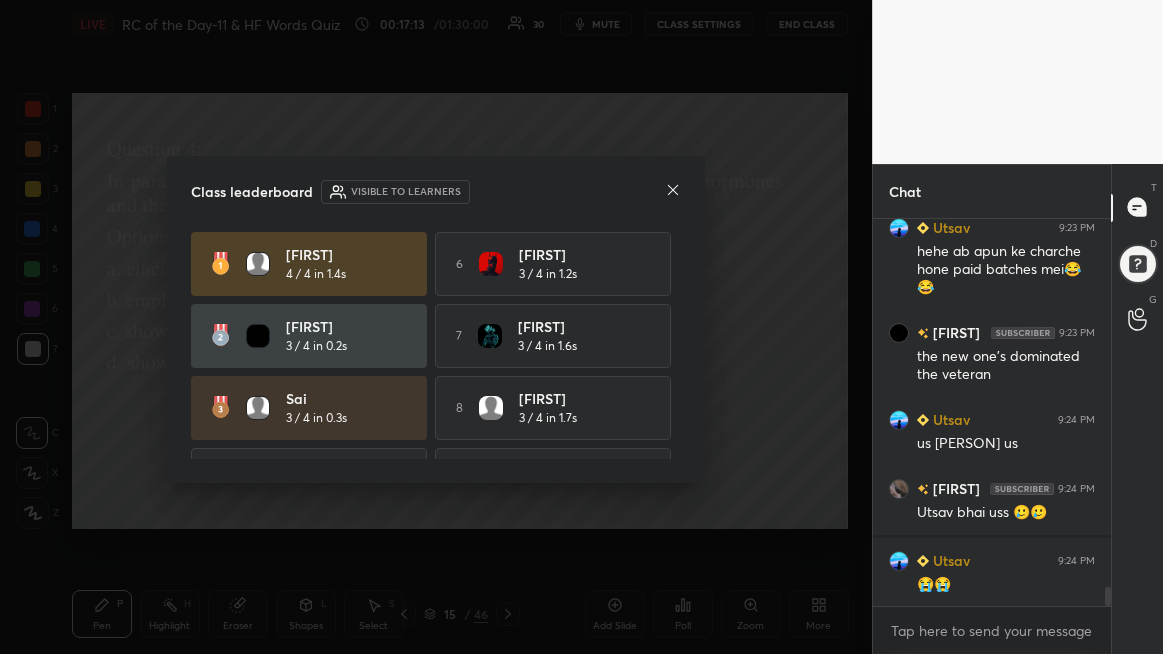 click 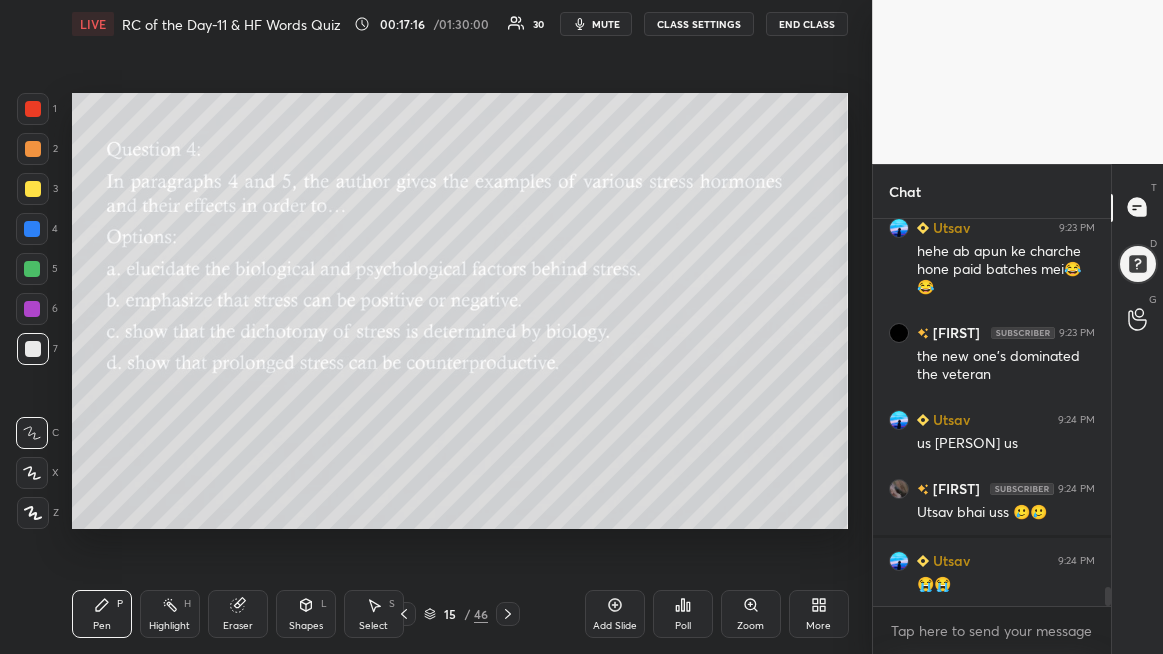 click 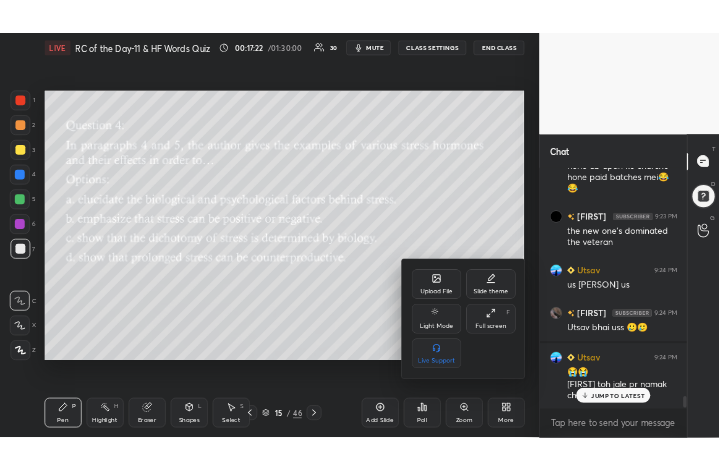 scroll, scrollTop: 7758, scrollLeft: 0, axis: vertical 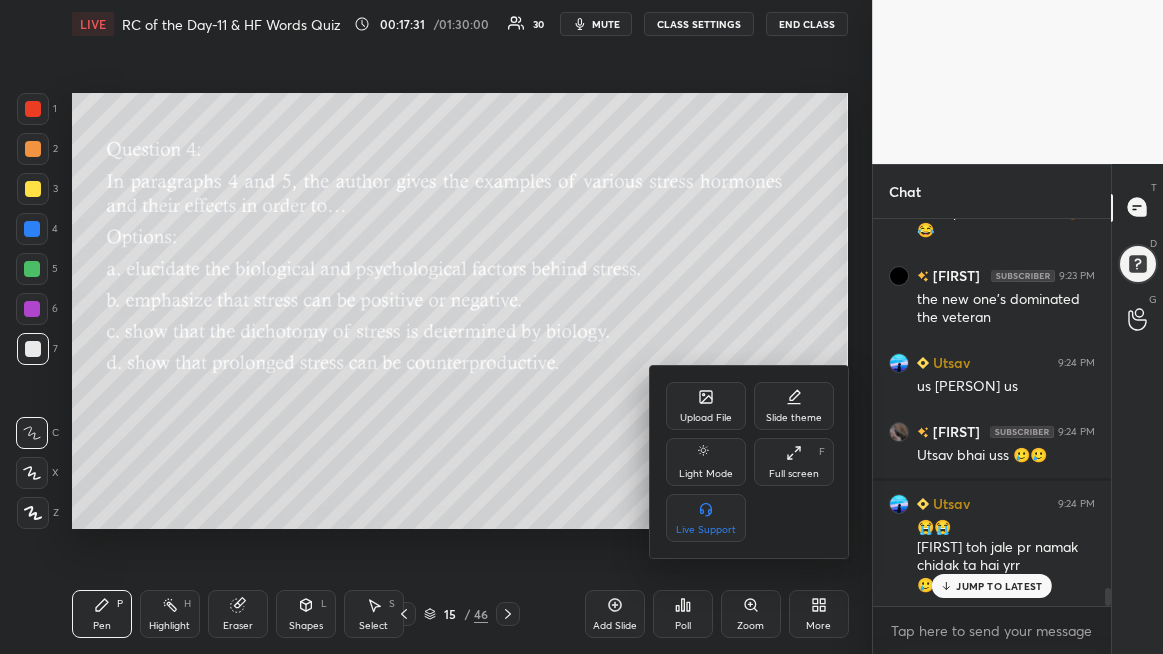 click on "Full screen F" at bounding box center [794, 462] 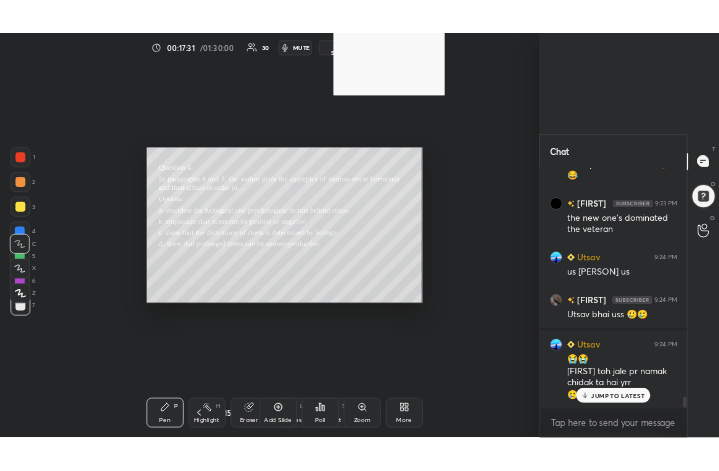 scroll, scrollTop: 343, scrollLeft: 519, axis: both 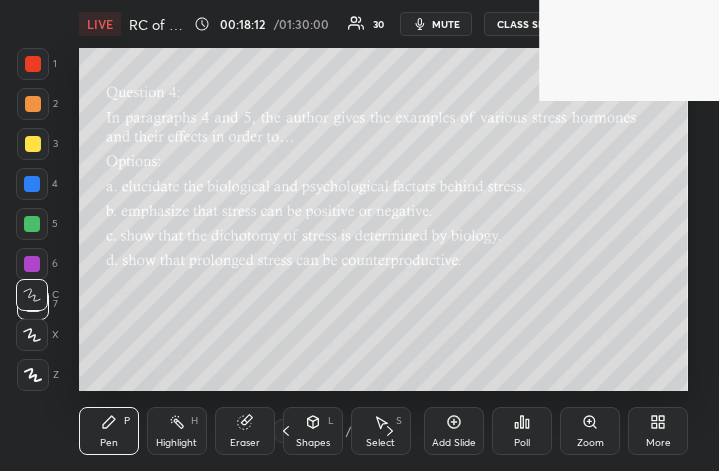 click on "More" at bounding box center (658, 443) 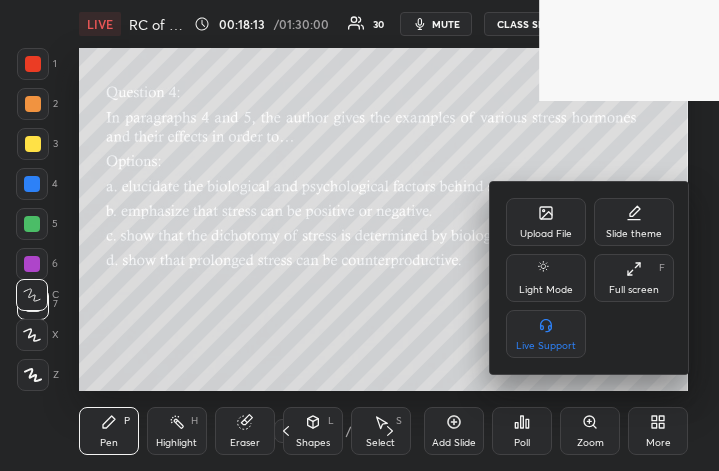click on "Full screen F" at bounding box center [634, 278] 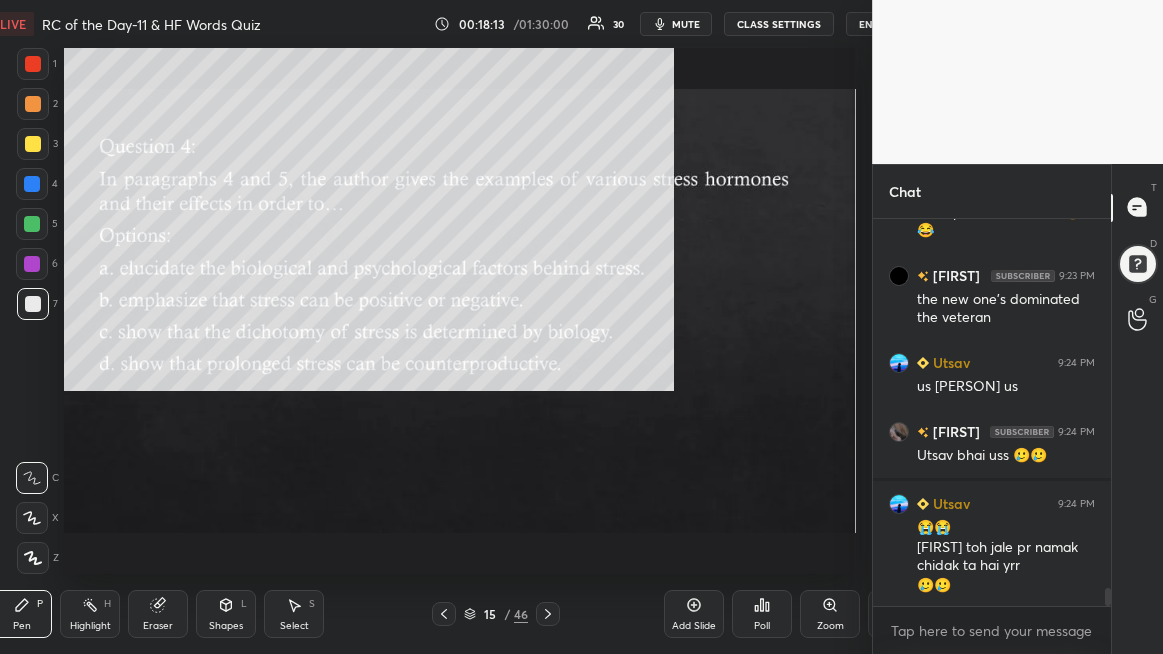 scroll, scrollTop: 99473, scrollLeft: 98926, axis: both 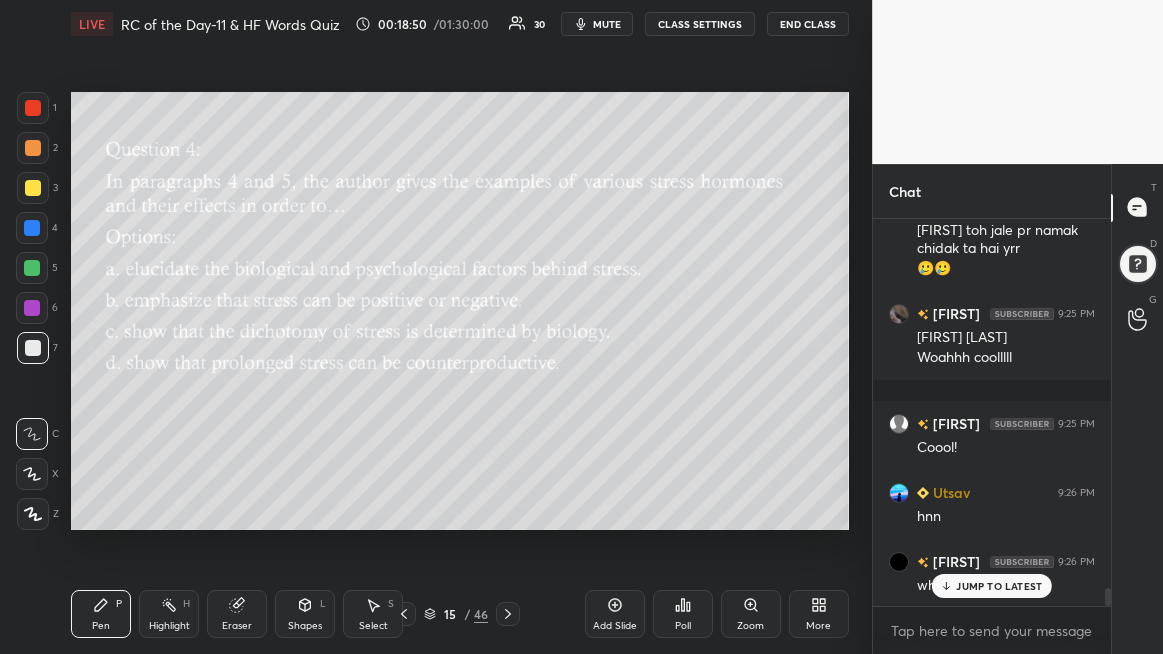 click on "JUMP TO LATEST" at bounding box center (992, 586) 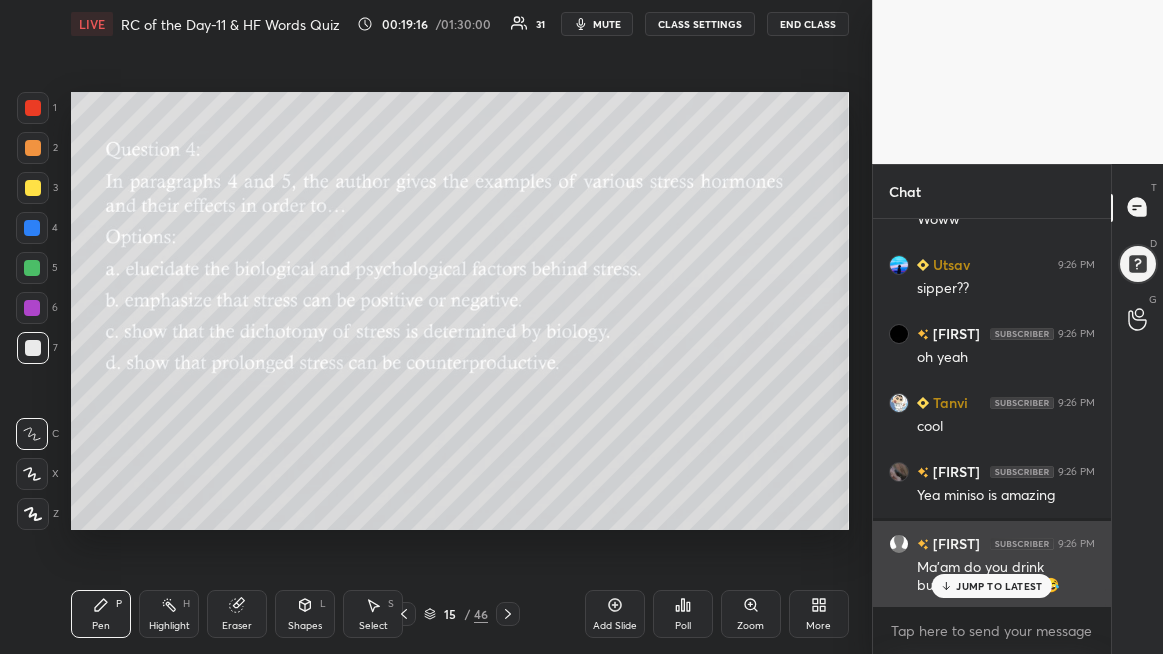 scroll, scrollTop: 8459, scrollLeft: 0, axis: vertical 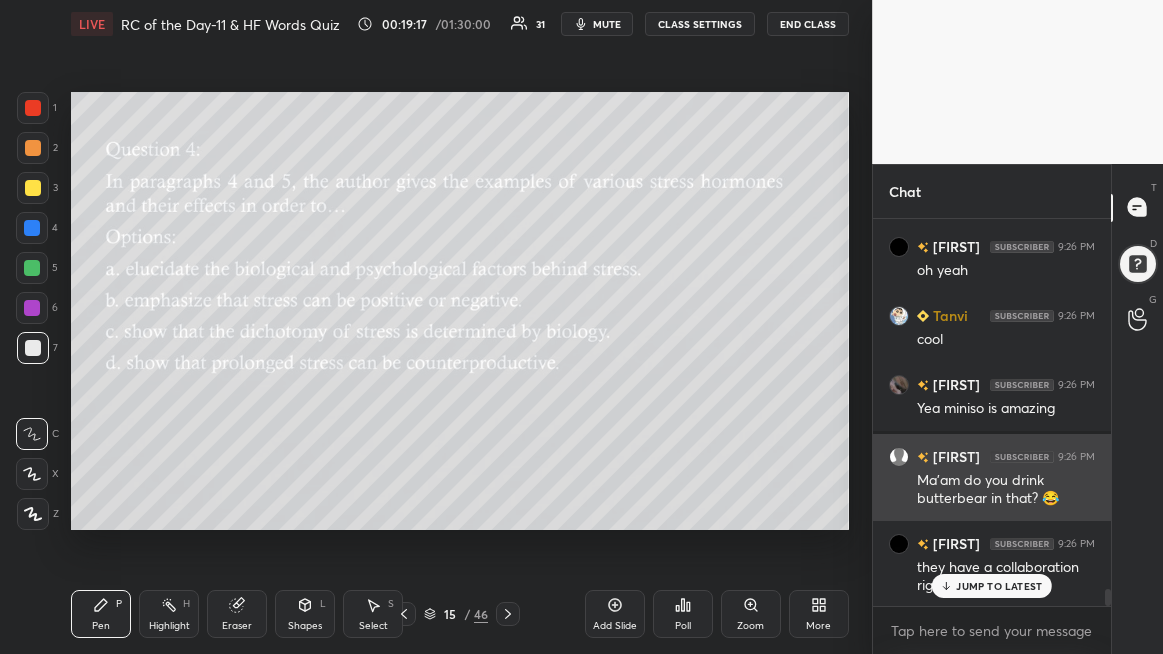click on "they have a collaboration right now" at bounding box center [1006, 577] 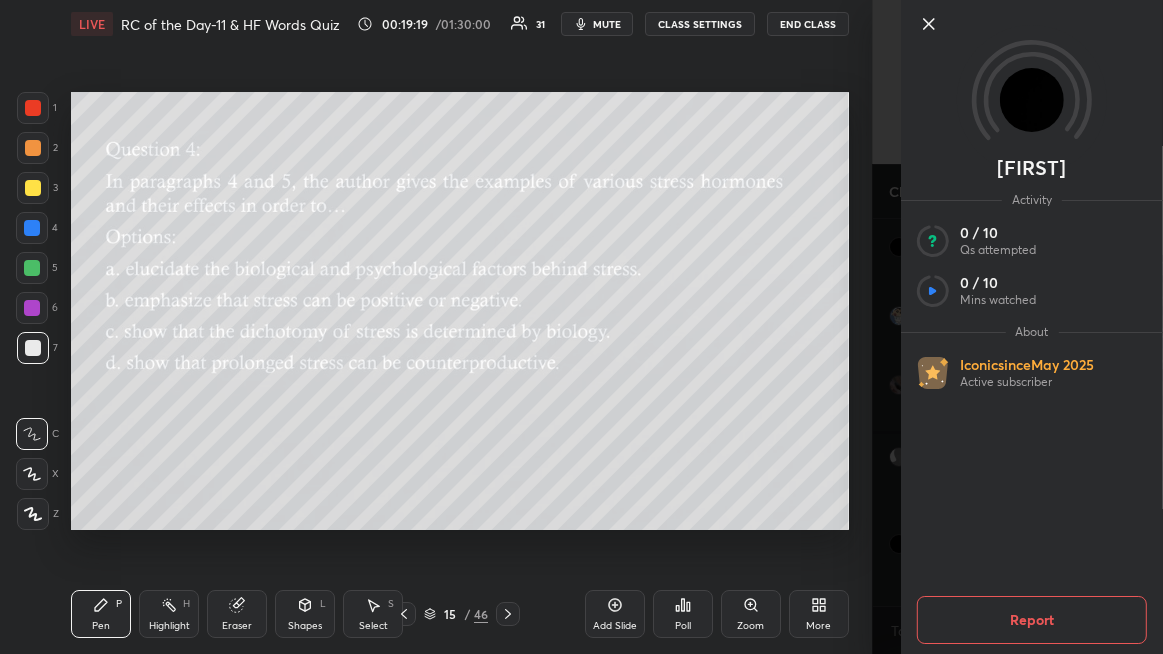 click 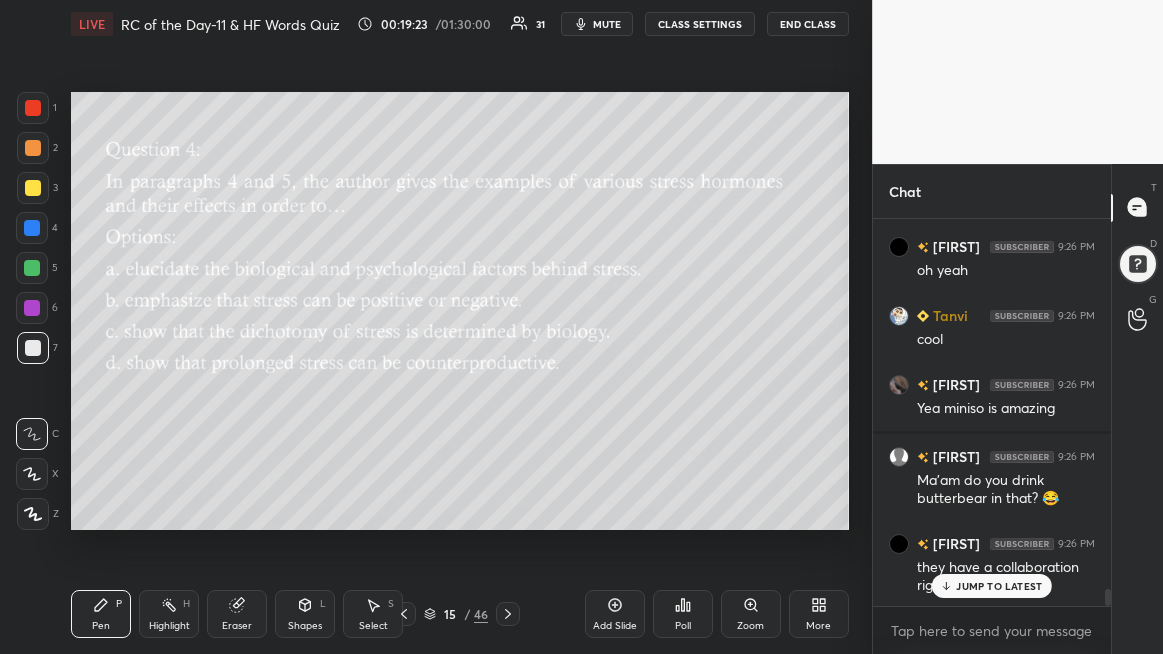 click on "JUMP TO LATEST" at bounding box center [999, 586] 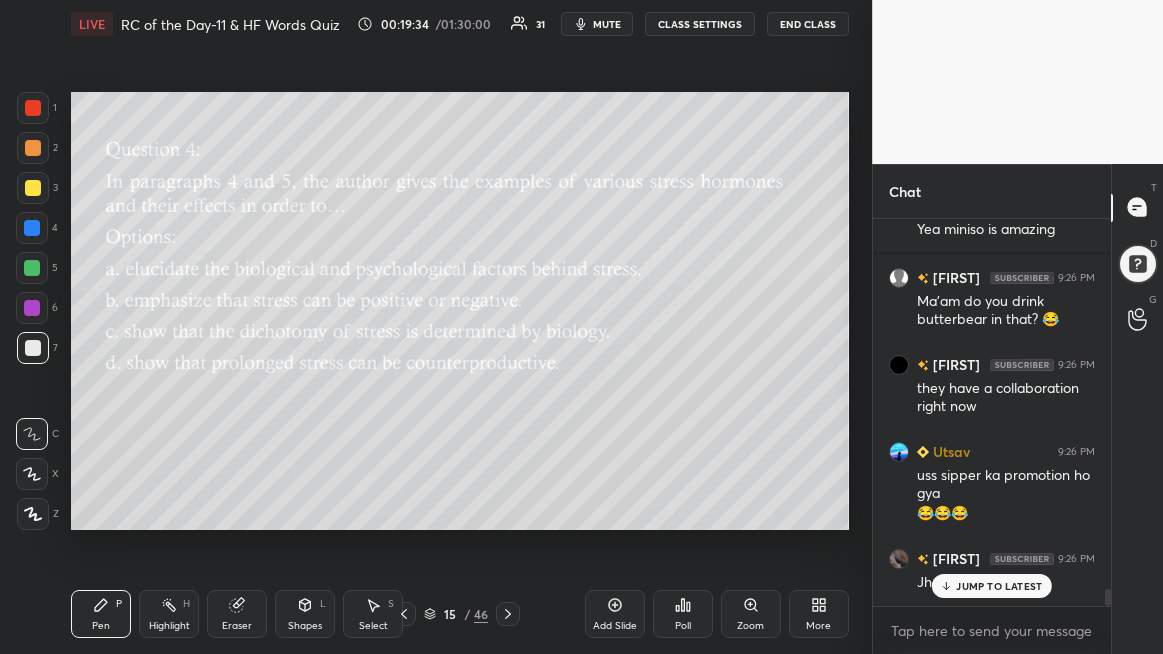 scroll, scrollTop: 8707, scrollLeft: 0, axis: vertical 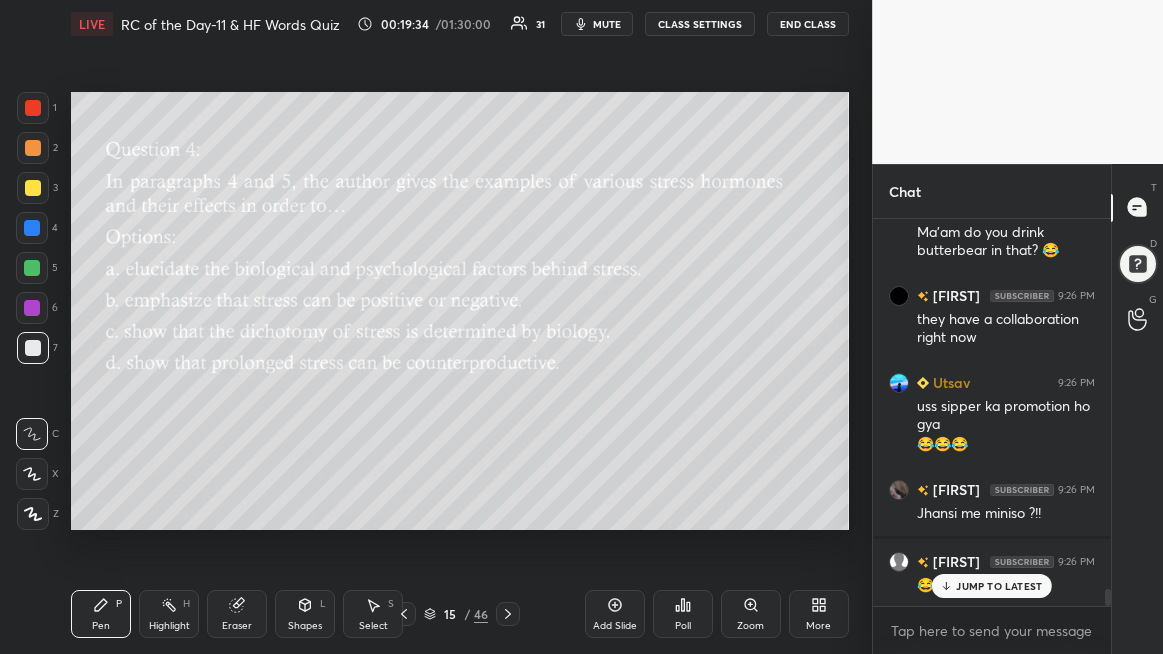 click on "JUMP TO LATEST" at bounding box center [992, 586] 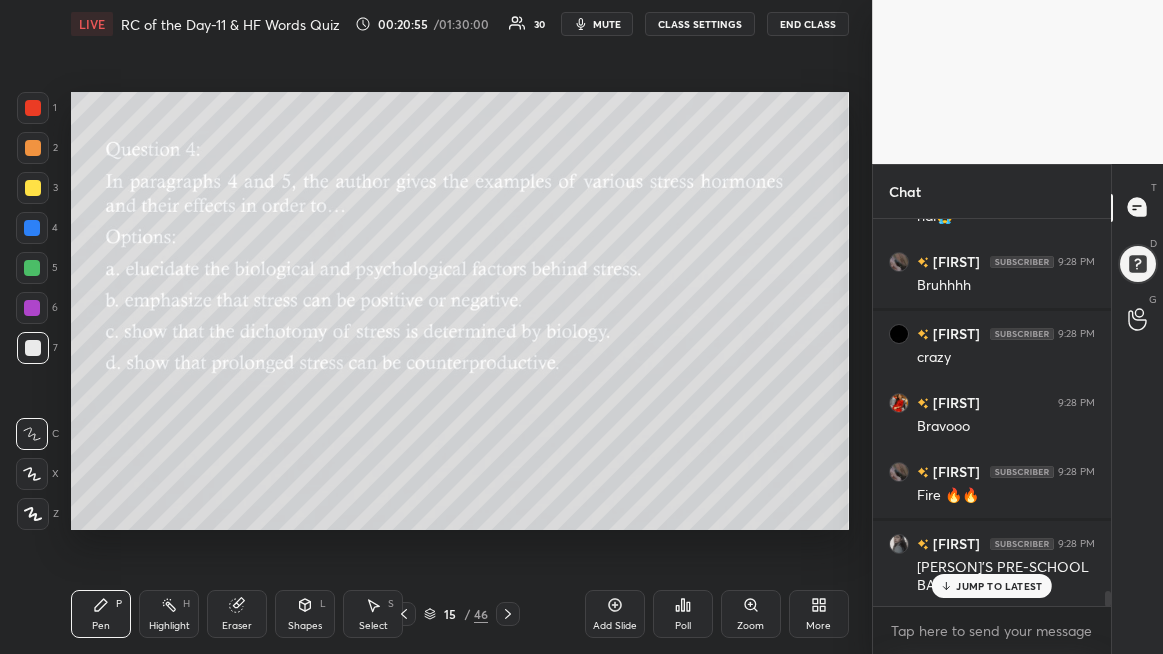 scroll, scrollTop: 9587, scrollLeft: 0, axis: vertical 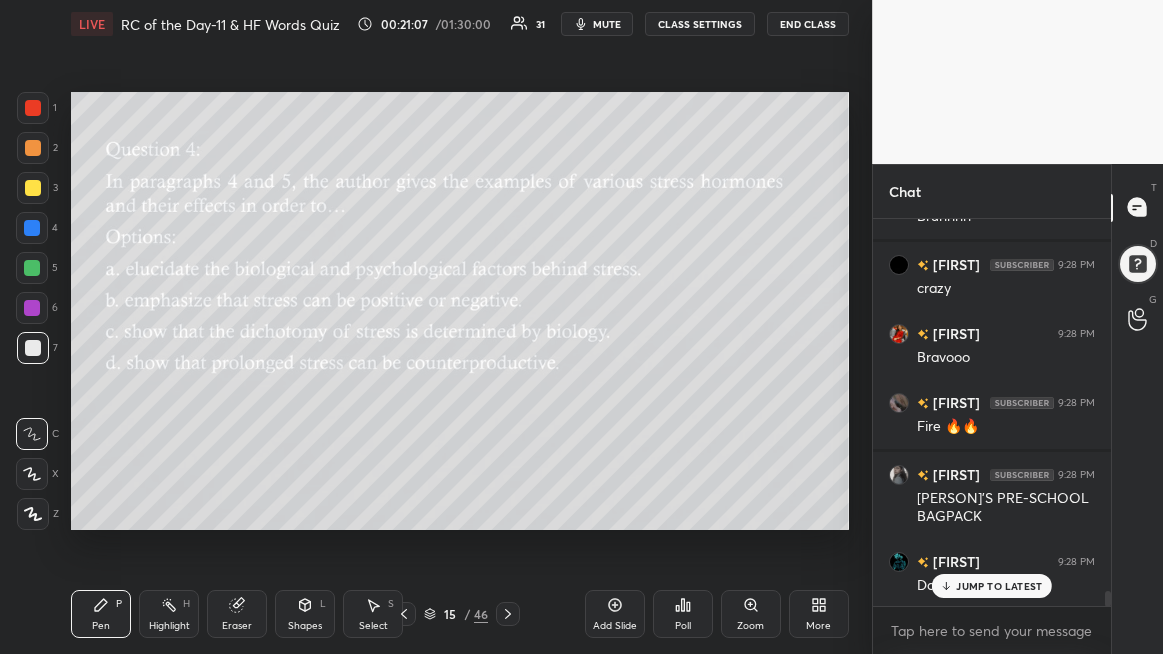 click on "JUMP TO LATEST" at bounding box center (992, 586) 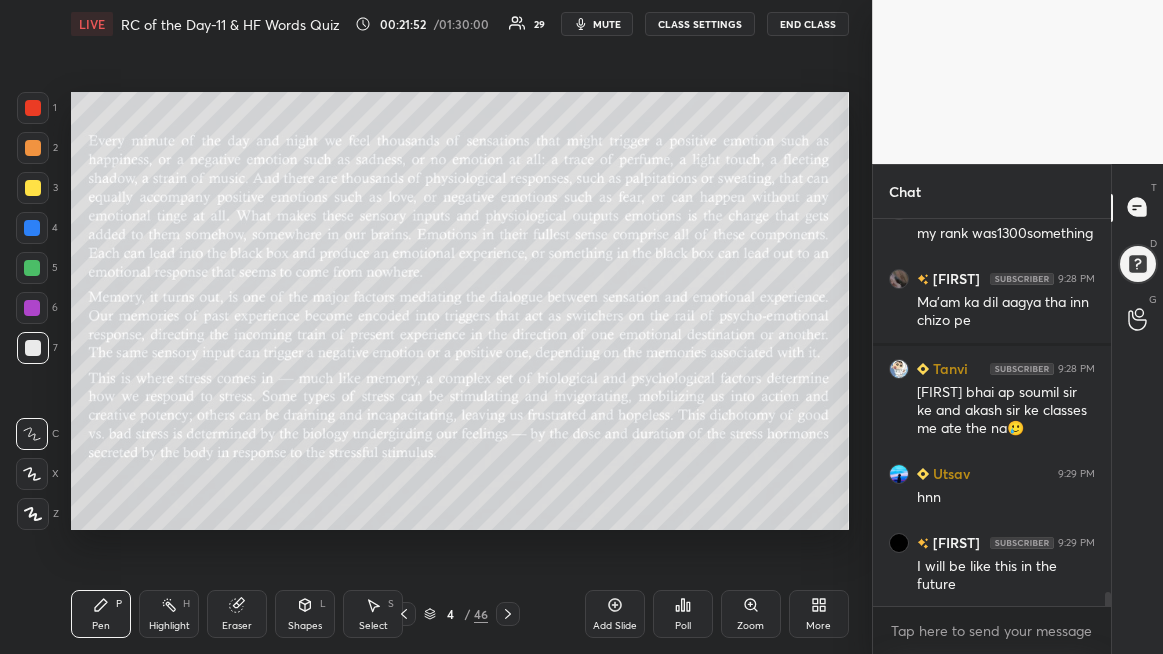 scroll, scrollTop: 10269, scrollLeft: 0, axis: vertical 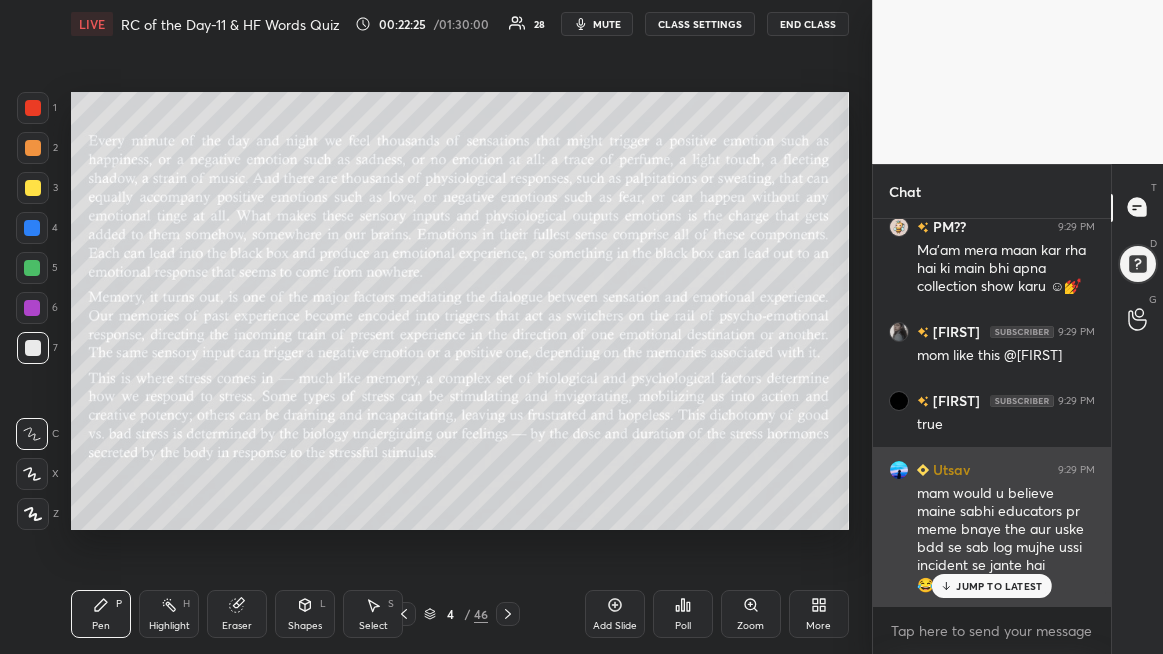drag, startPoint x: 987, startPoint y: 583, endPoint x: 956, endPoint y: 574, distance: 32.280025 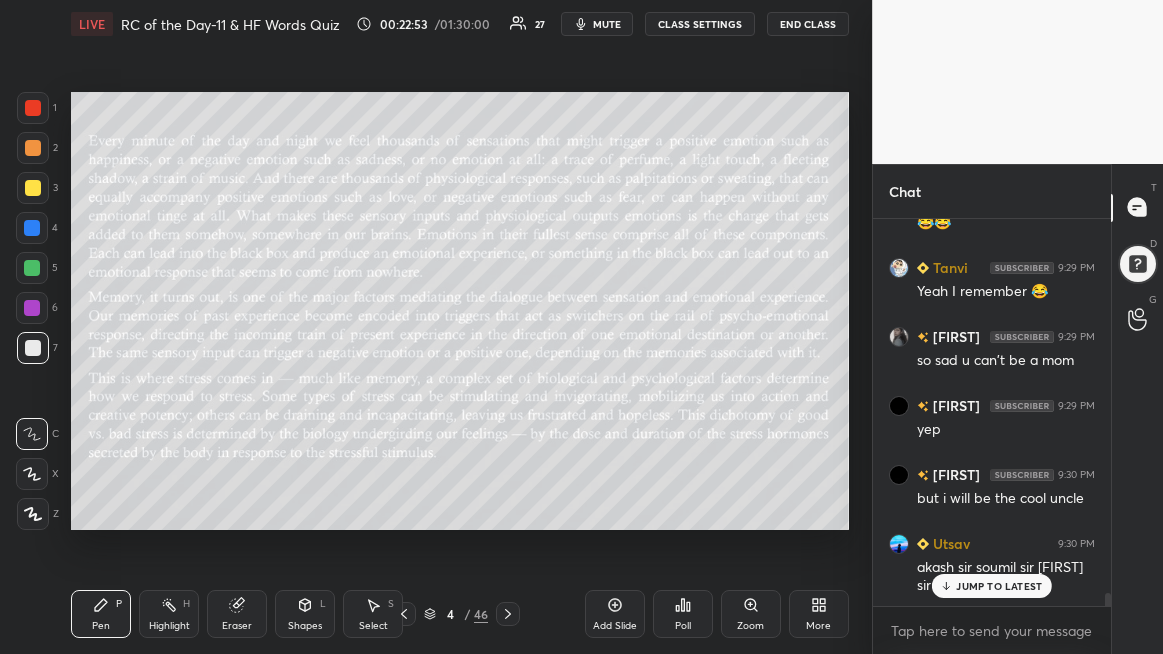 scroll, scrollTop: 10950, scrollLeft: 0, axis: vertical 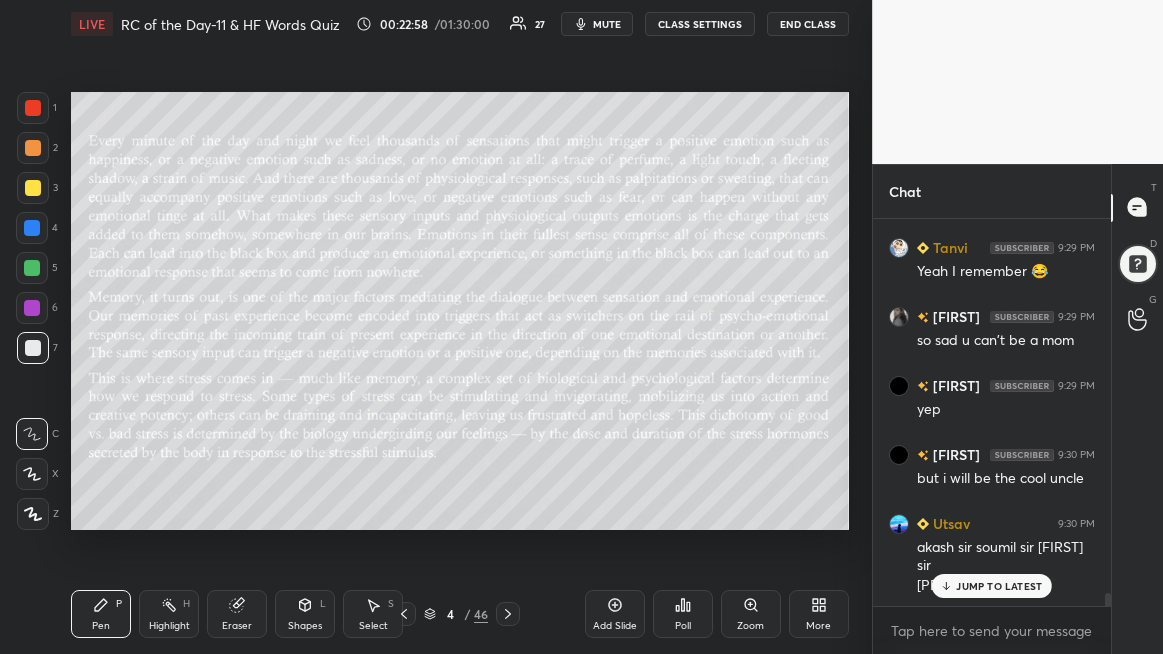 drag, startPoint x: 961, startPoint y: 588, endPoint x: 904, endPoint y: 558, distance: 64.412735 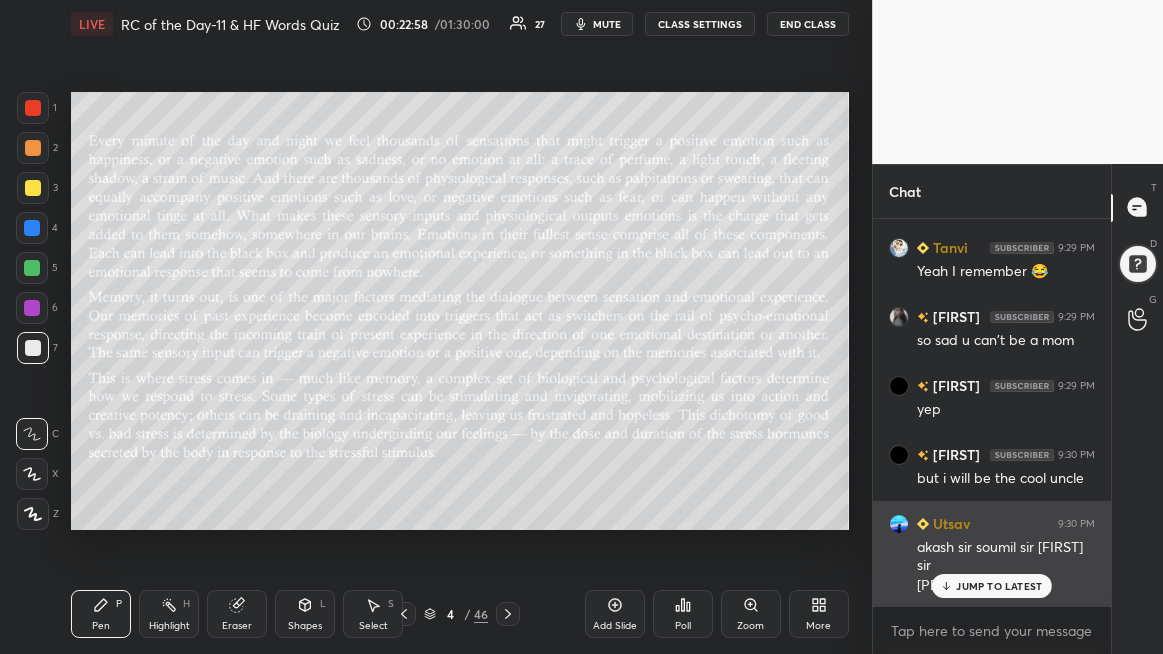 click on "JUMP TO LATEST" at bounding box center [999, 586] 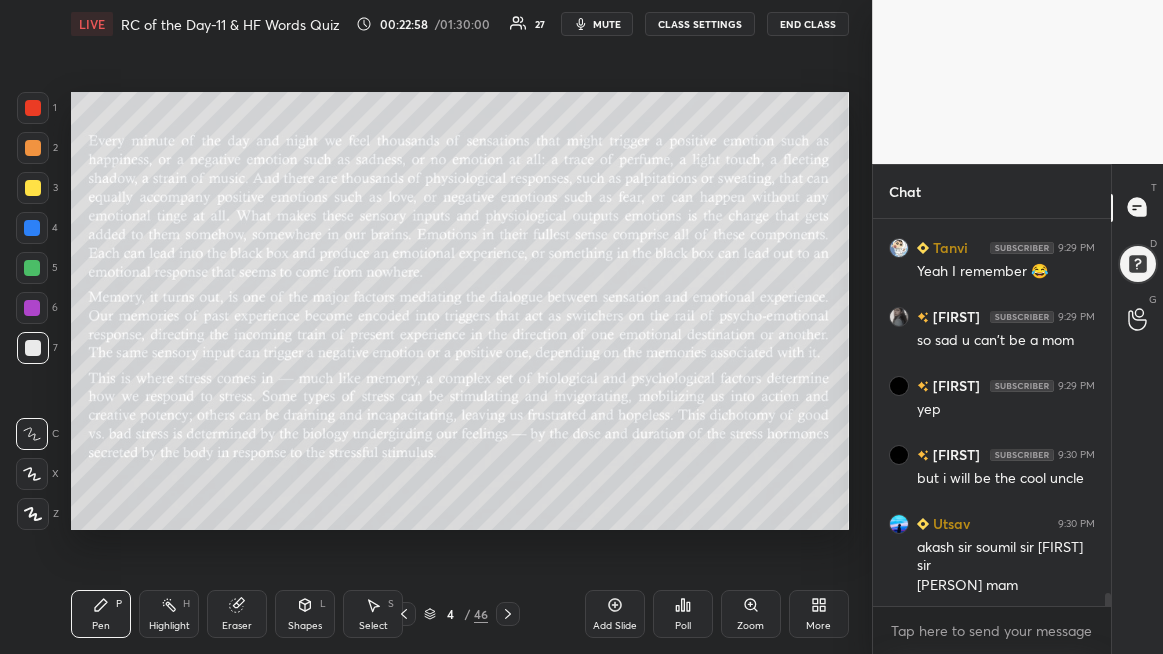 scroll, scrollTop: 10970, scrollLeft: 0, axis: vertical 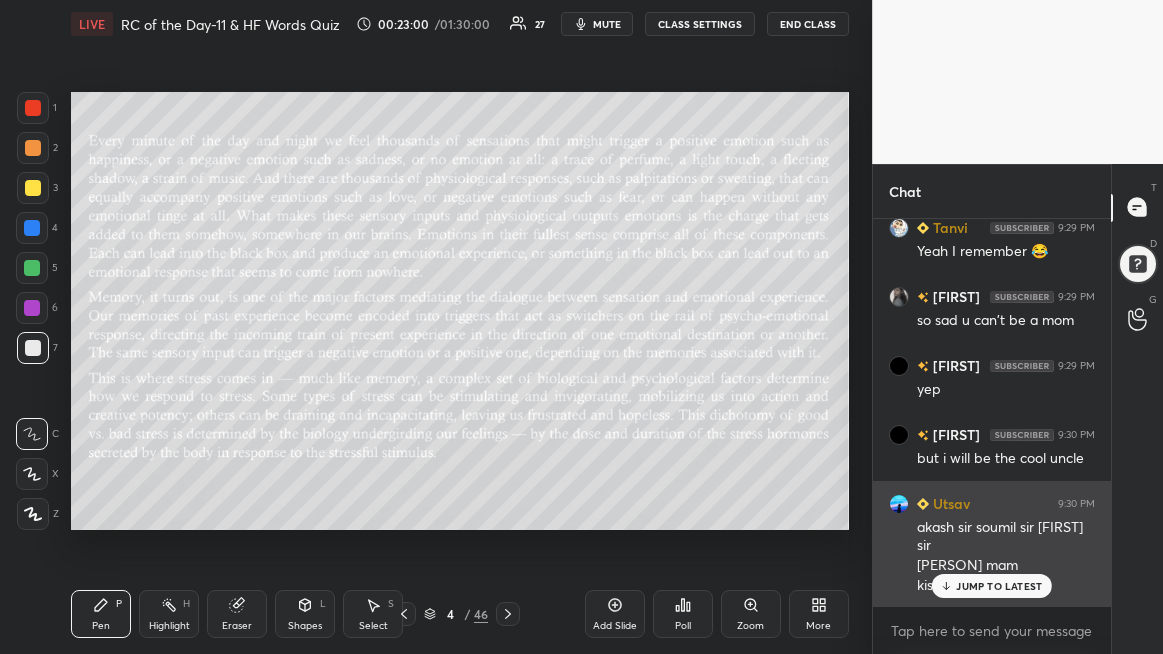 drag, startPoint x: 958, startPoint y: 590, endPoint x: 906, endPoint y: 549, distance: 66.21933 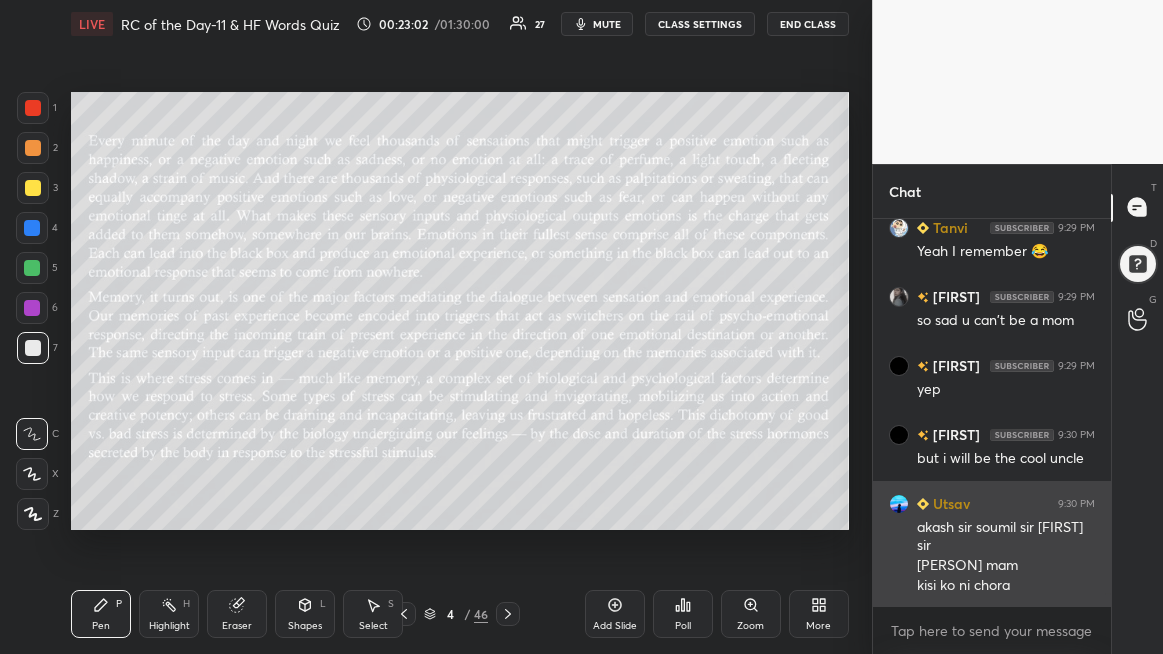 scroll, scrollTop: 10990, scrollLeft: 0, axis: vertical 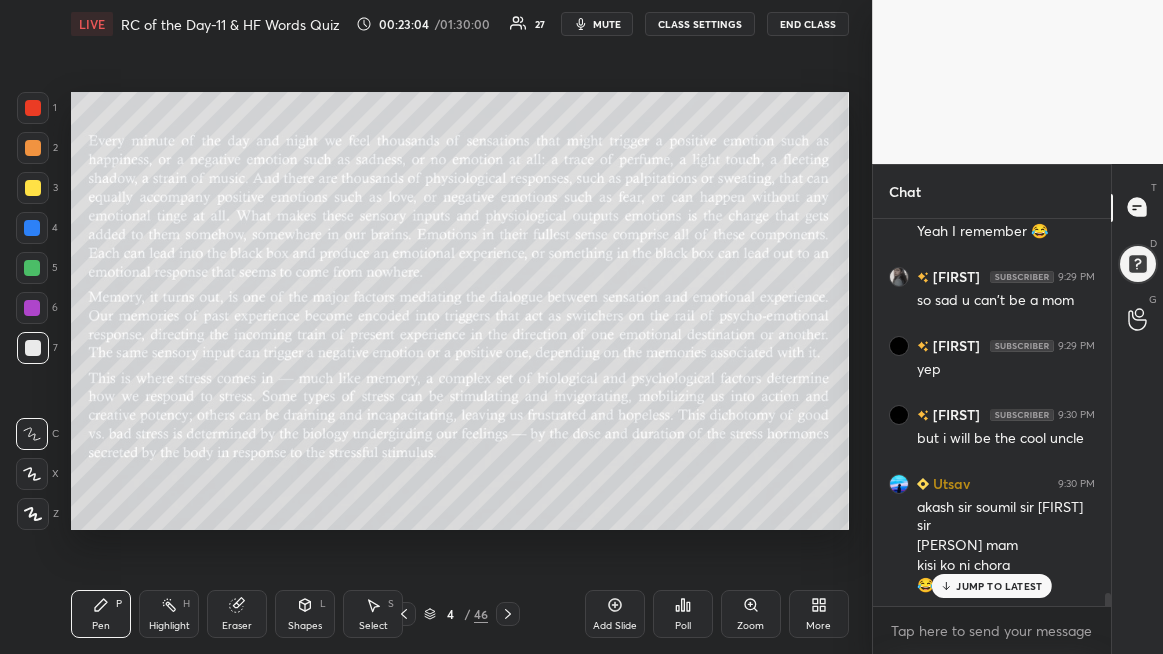 click on "JUMP TO LATEST" at bounding box center (999, 586) 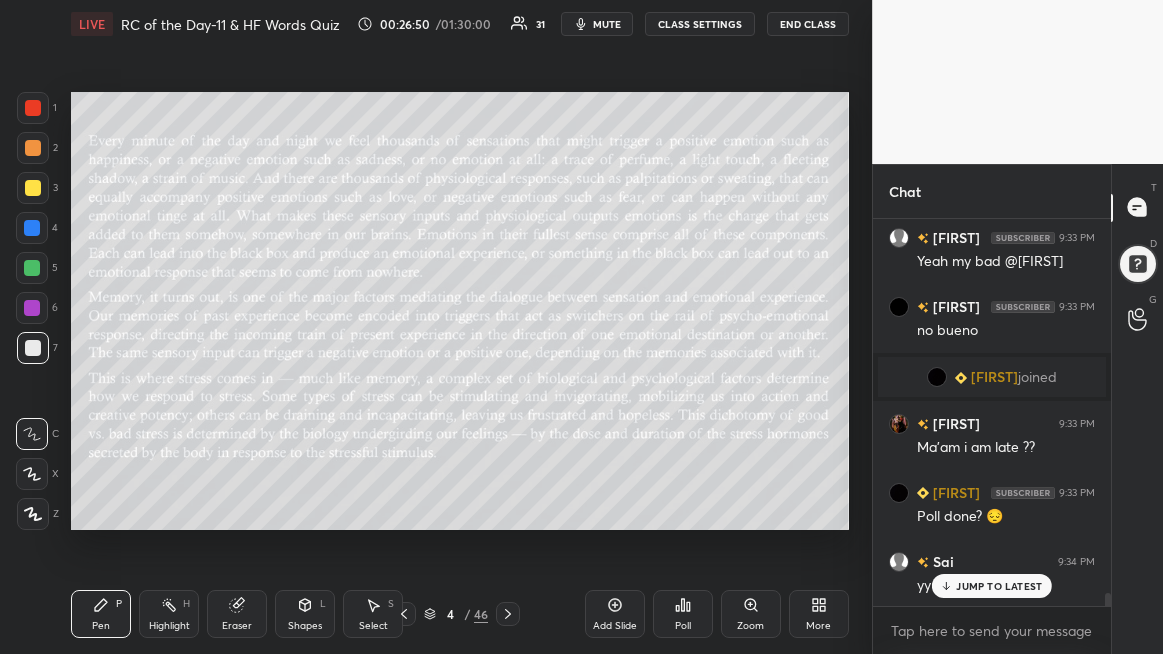scroll, scrollTop: 11336, scrollLeft: 0, axis: vertical 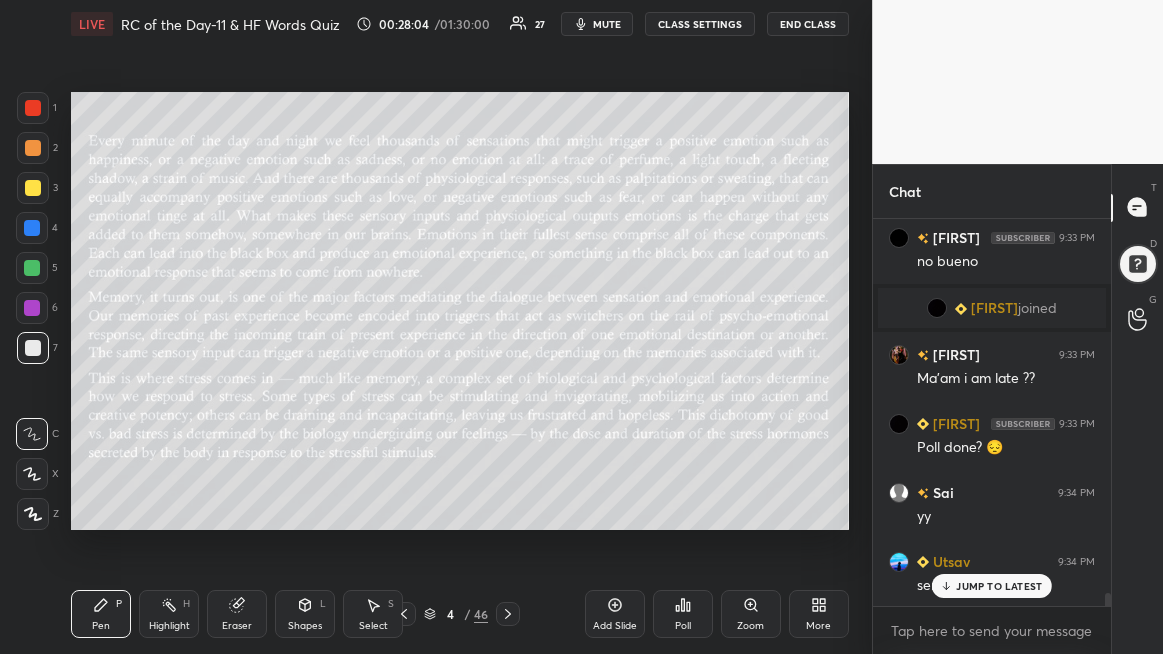 drag, startPoint x: 982, startPoint y: 583, endPoint x: 969, endPoint y: 585, distance: 13.152946 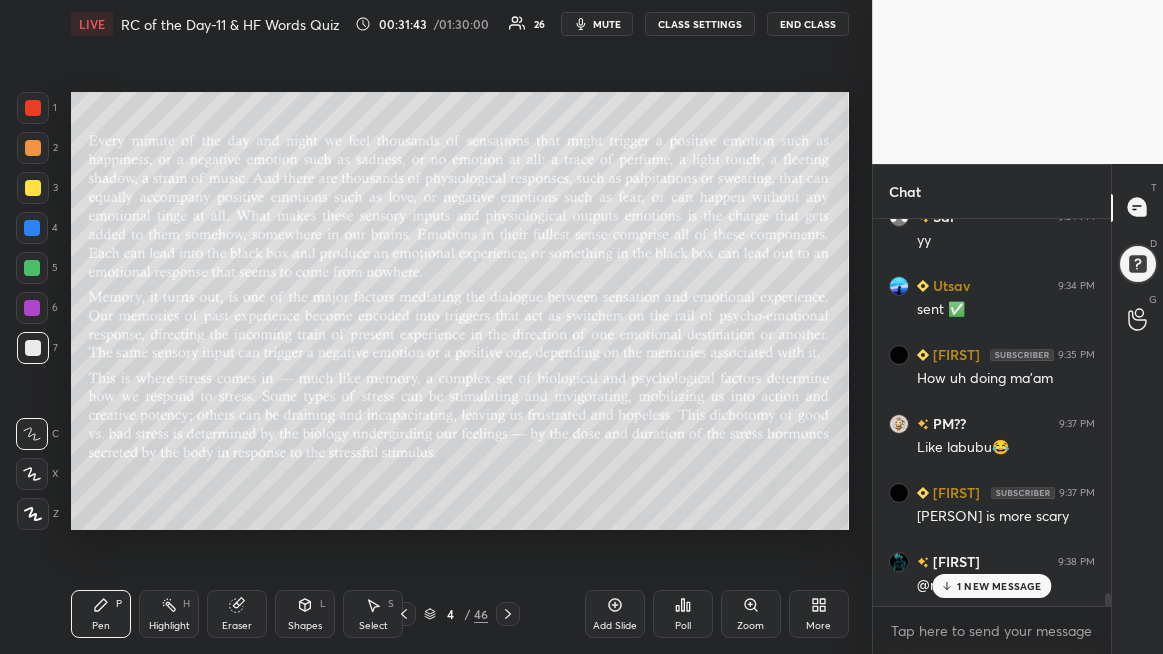 scroll, scrollTop: 11699, scrollLeft: 0, axis: vertical 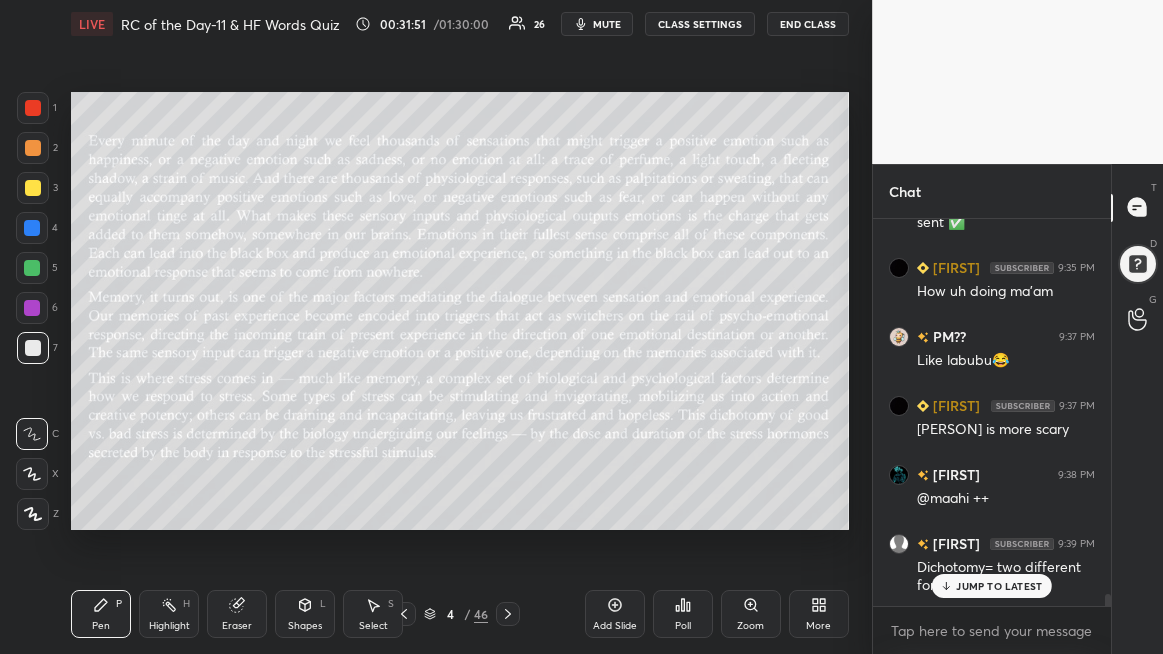 click on "JUMP TO LATEST" at bounding box center [999, 586] 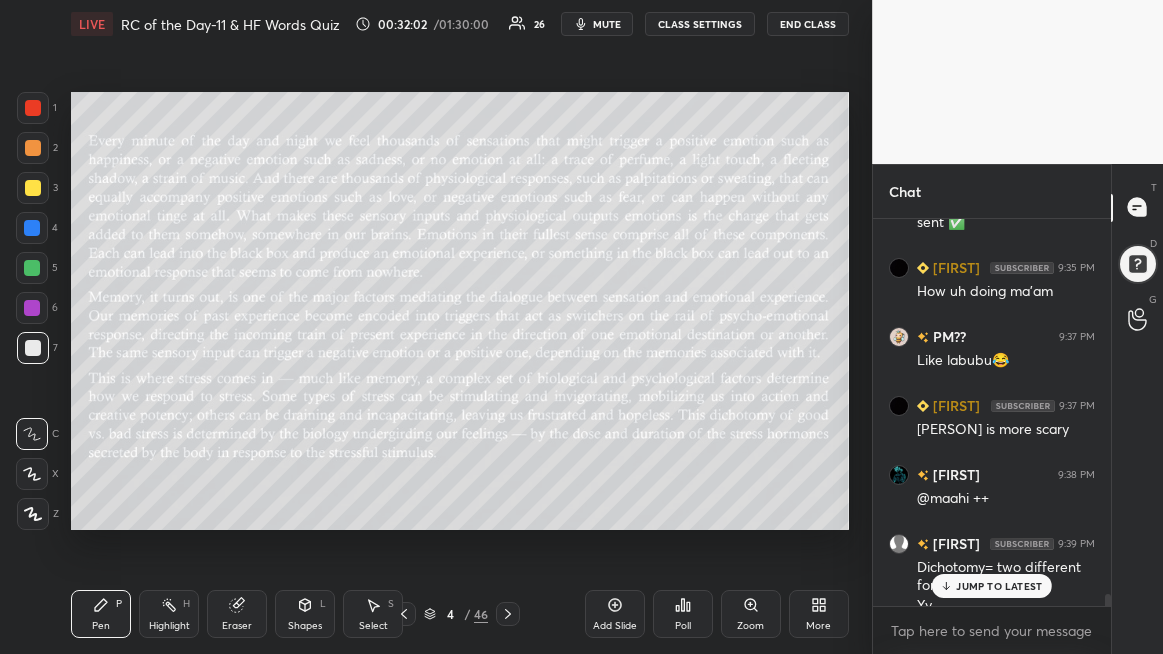 scroll, scrollTop: 11719, scrollLeft: 0, axis: vertical 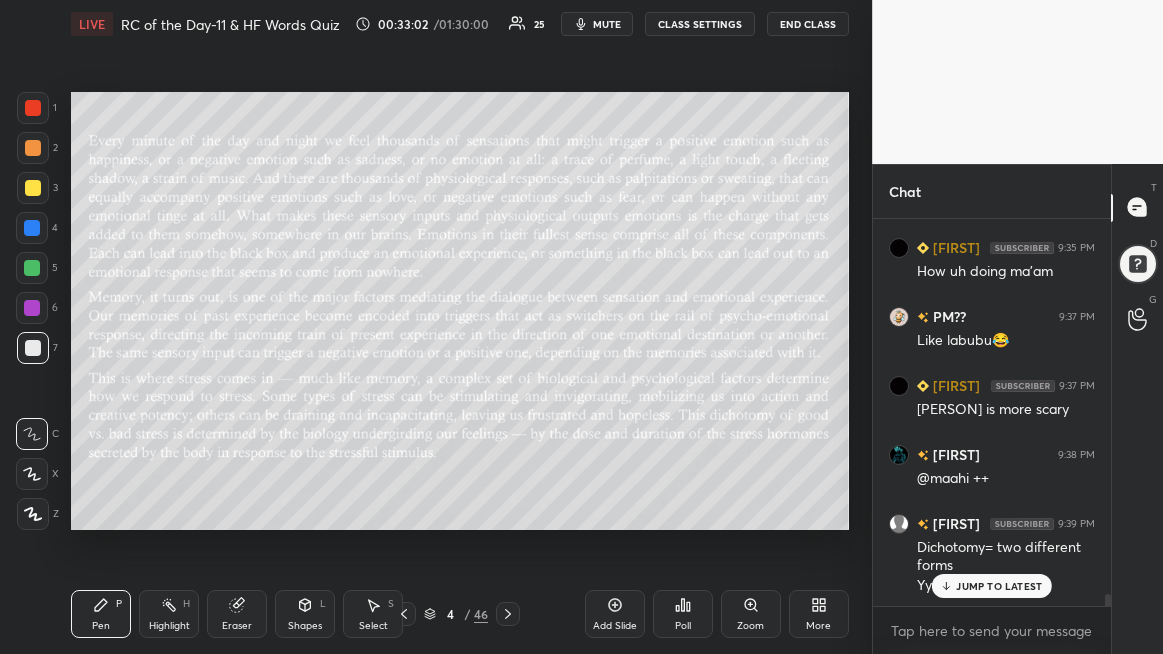 drag, startPoint x: 950, startPoint y: 592, endPoint x: 860, endPoint y: 580, distance: 90.79648 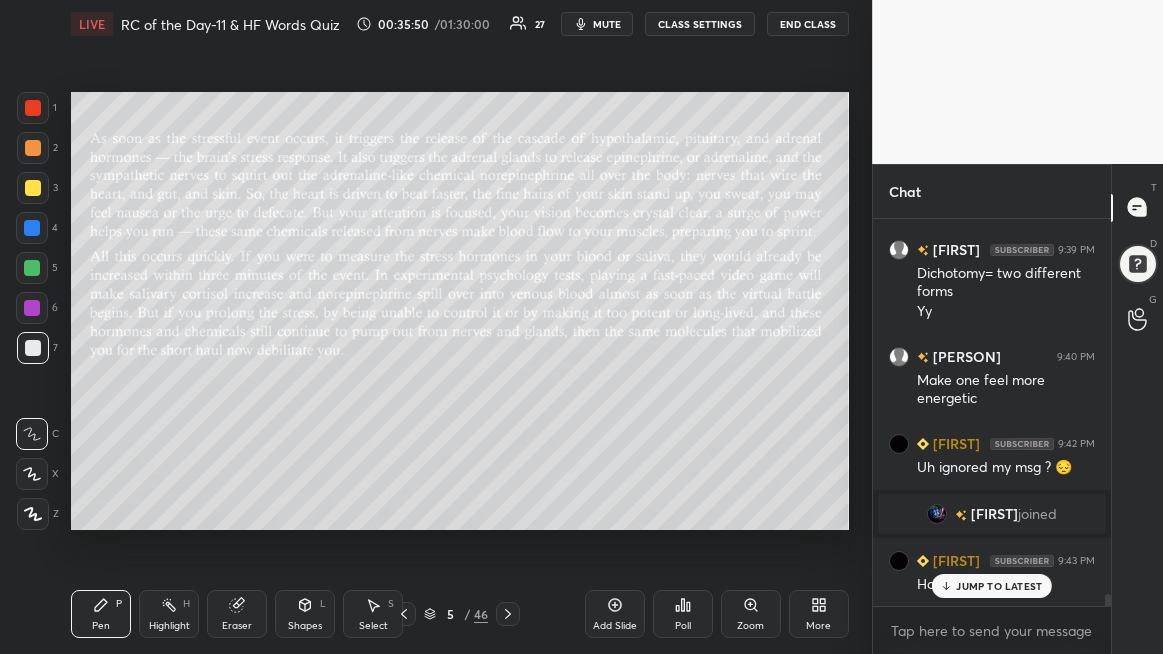 scroll, scrollTop: 12061, scrollLeft: 0, axis: vertical 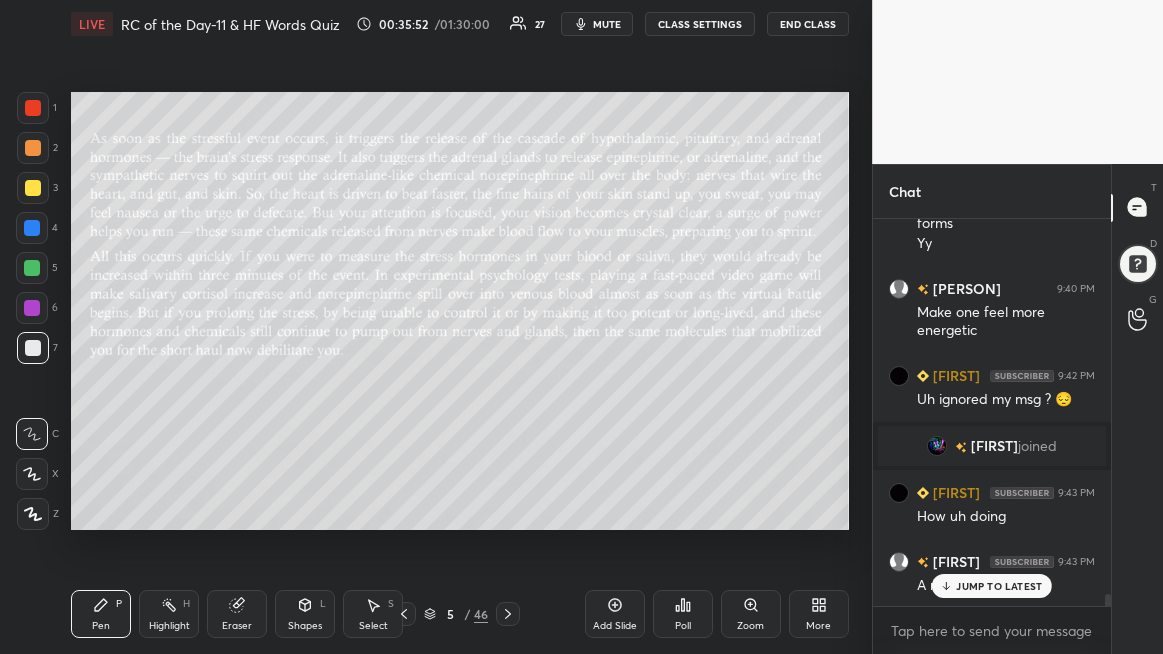 click on "JUMP TO LATEST" at bounding box center [999, 586] 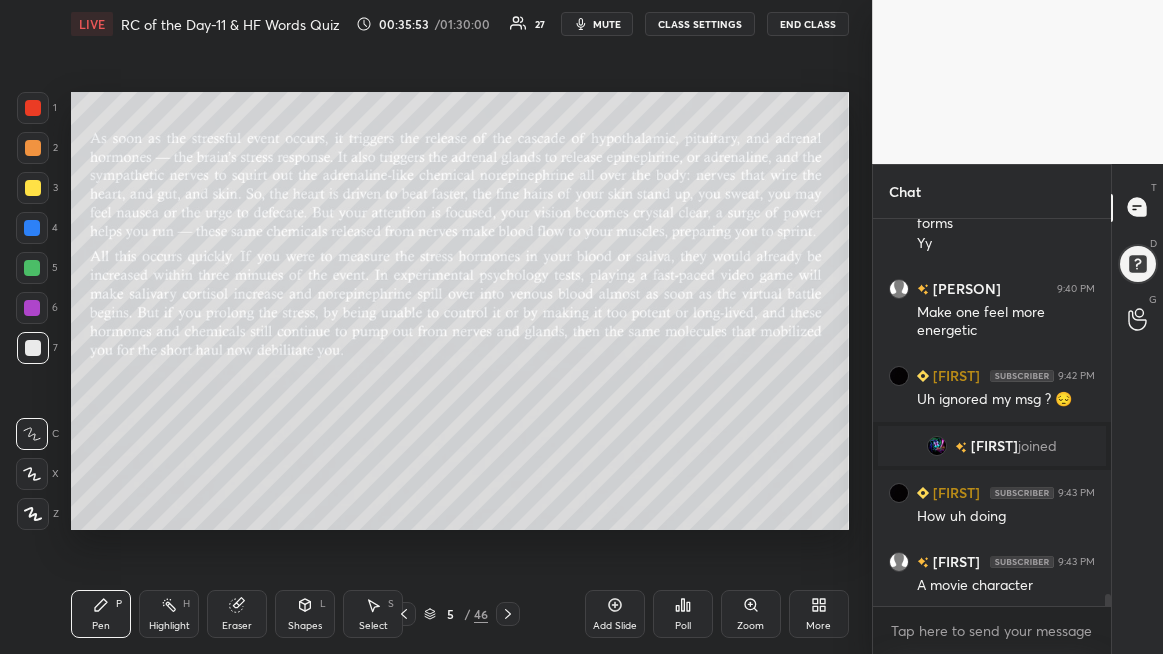scroll, scrollTop: 12130, scrollLeft: 0, axis: vertical 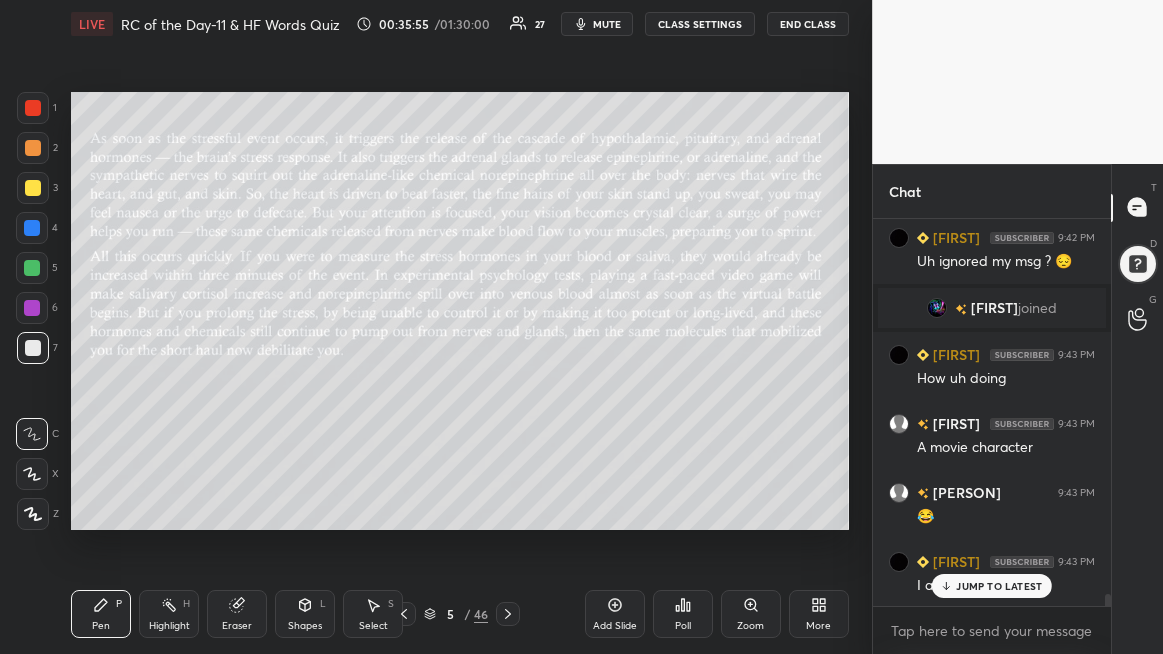 click on "JUMP TO LATEST" at bounding box center (992, 586) 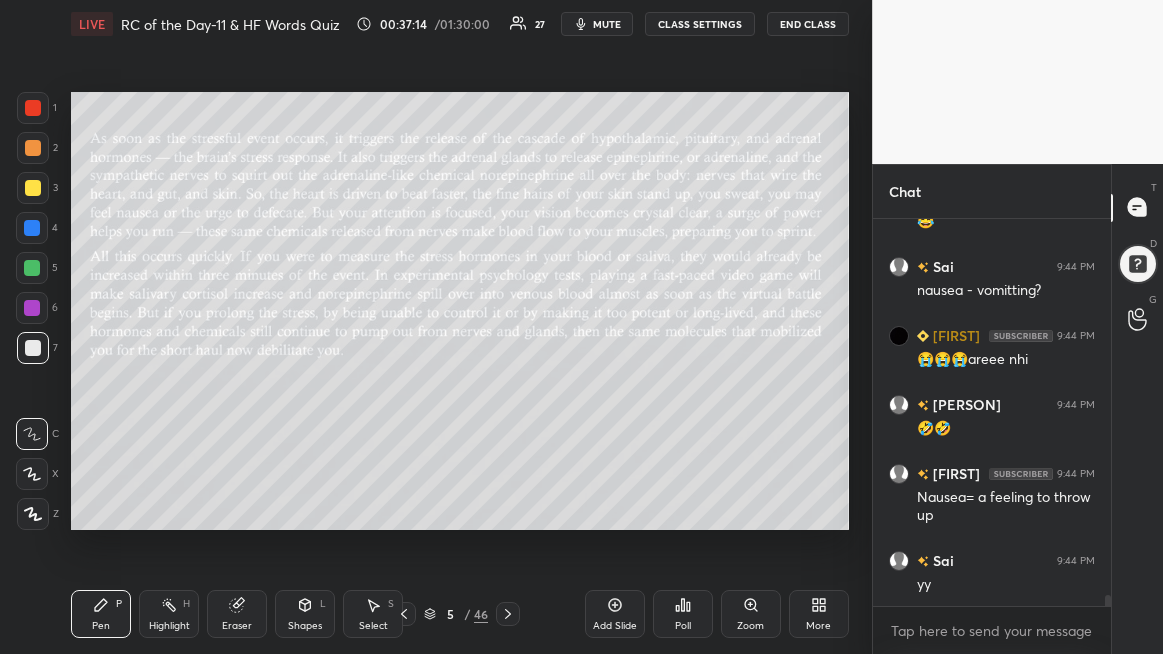 scroll, scrollTop: 13172, scrollLeft: 0, axis: vertical 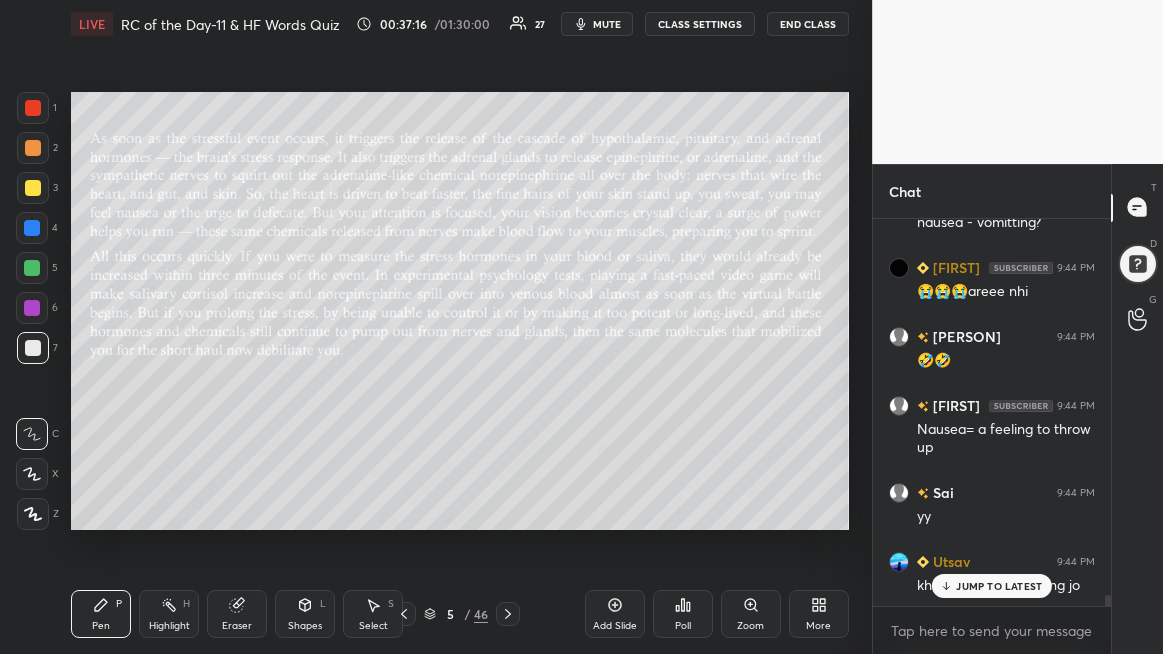drag, startPoint x: 986, startPoint y: 588, endPoint x: 919, endPoint y: 500, distance: 110.60289 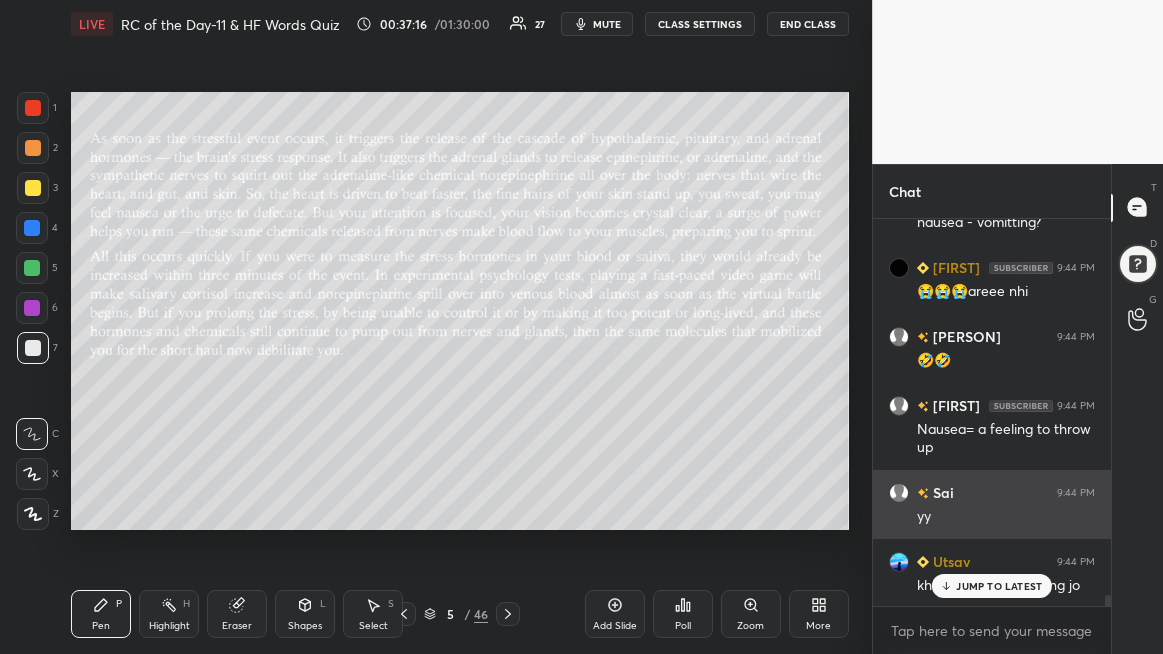 click on "JUMP TO LATEST" at bounding box center (999, 586) 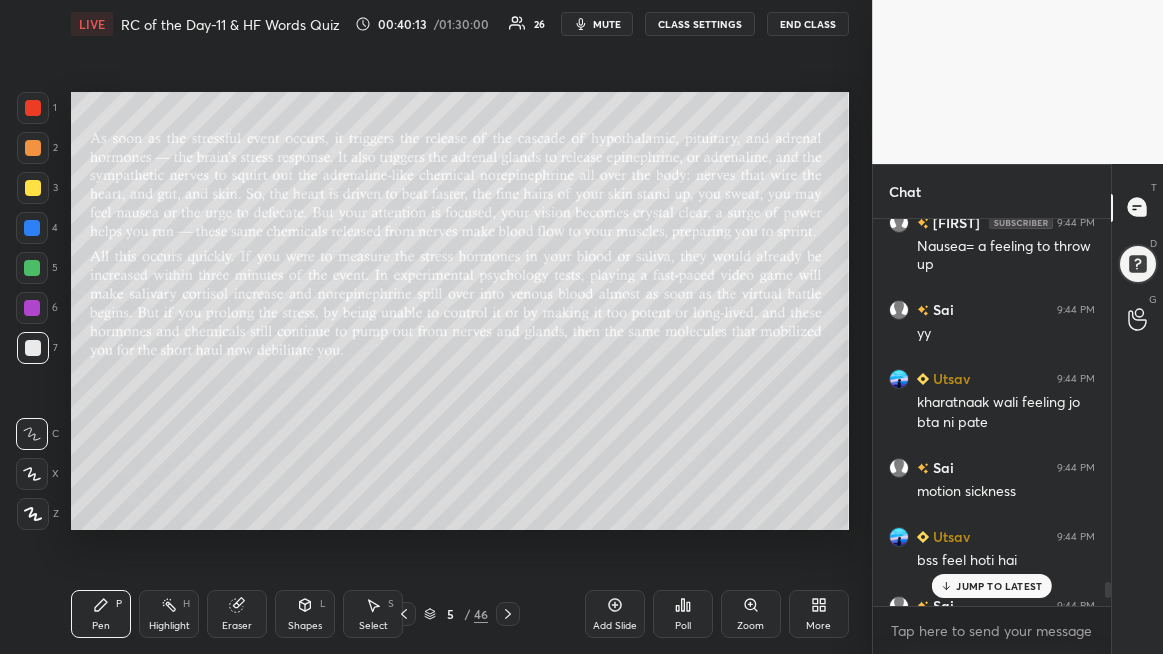 scroll, scrollTop: 13386, scrollLeft: 0, axis: vertical 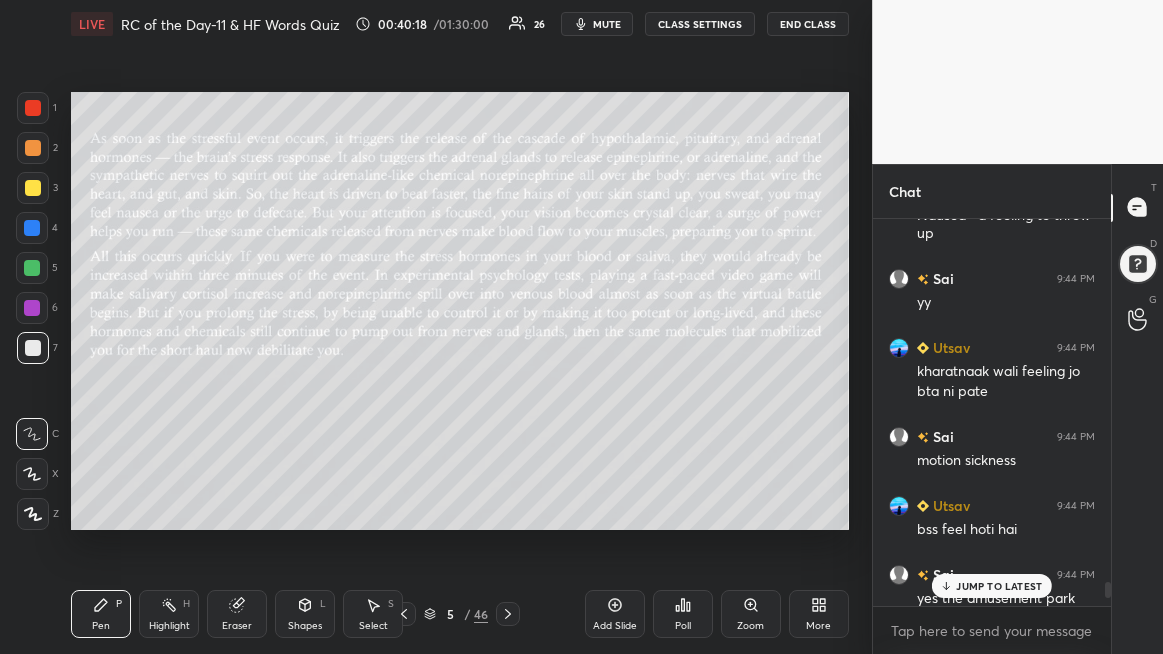 click on "JUMP TO LATEST" at bounding box center [999, 586] 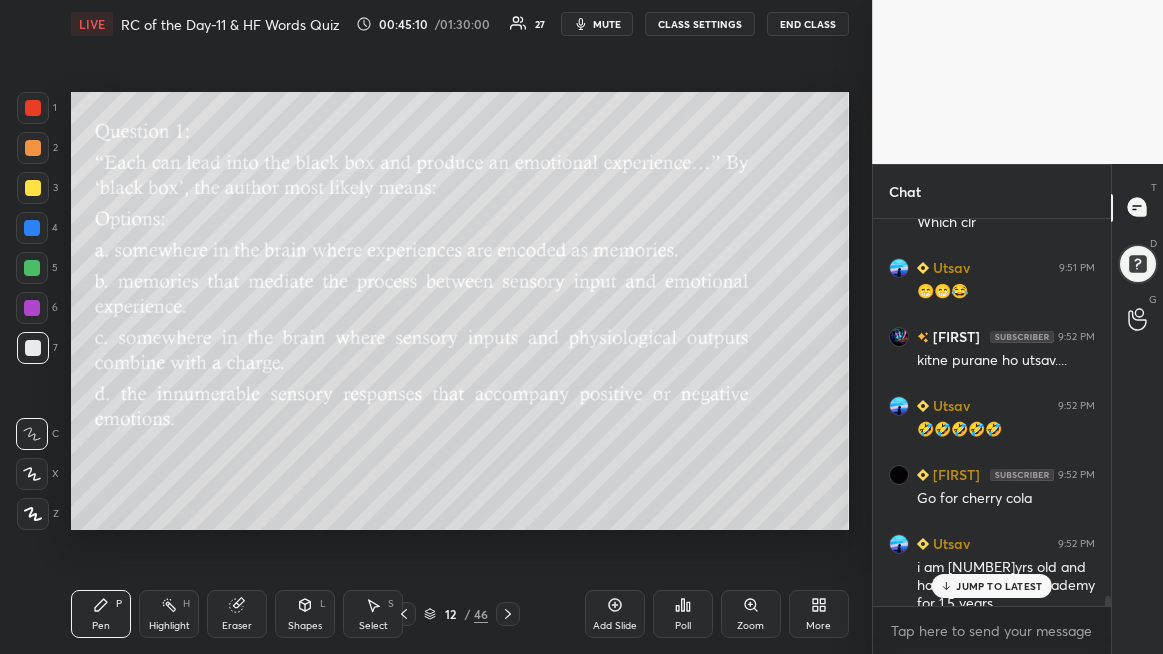 scroll, scrollTop: 14350, scrollLeft: 0, axis: vertical 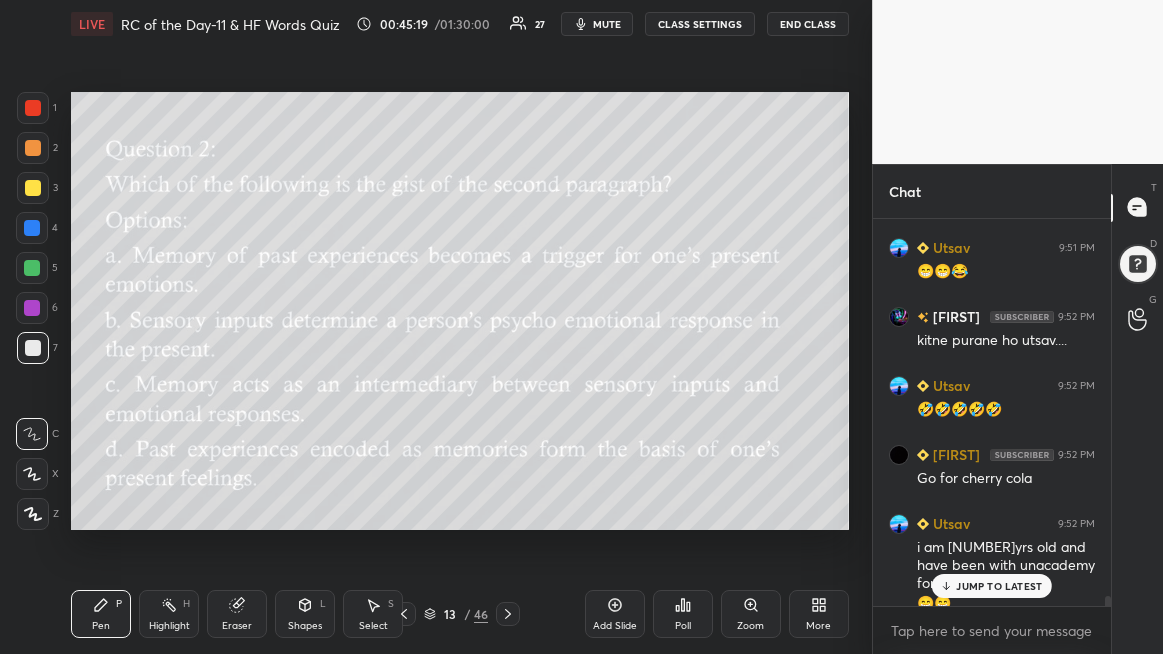 click on "JUMP TO LATEST" at bounding box center (999, 586) 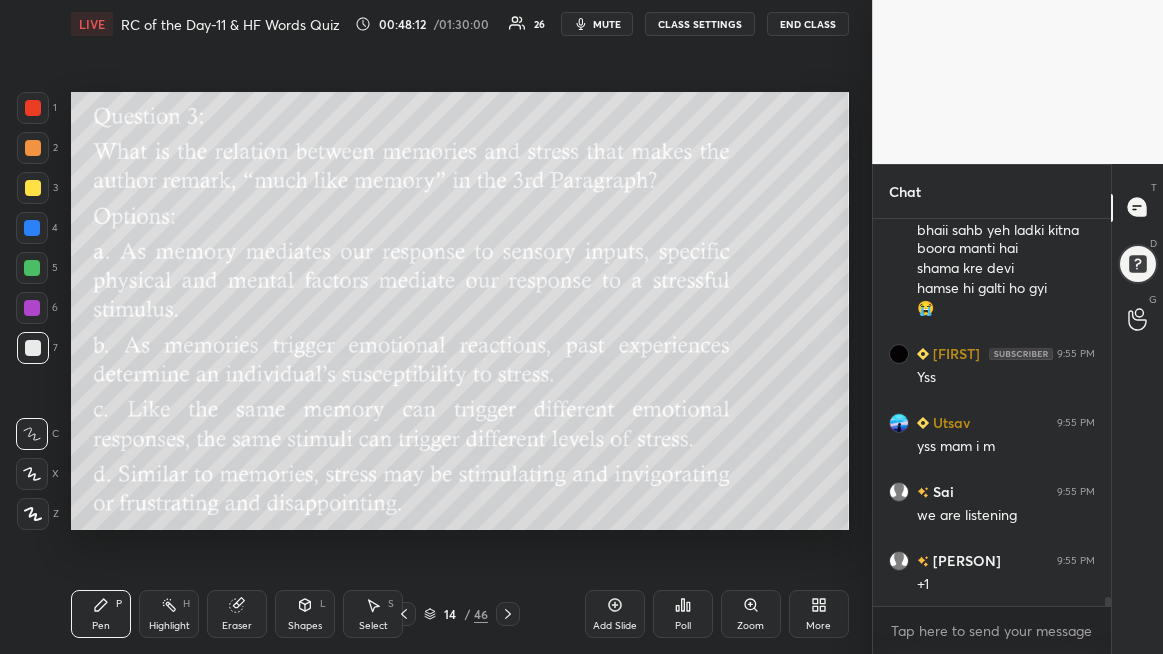 scroll, scrollTop: 15901, scrollLeft: 0, axis: vertical 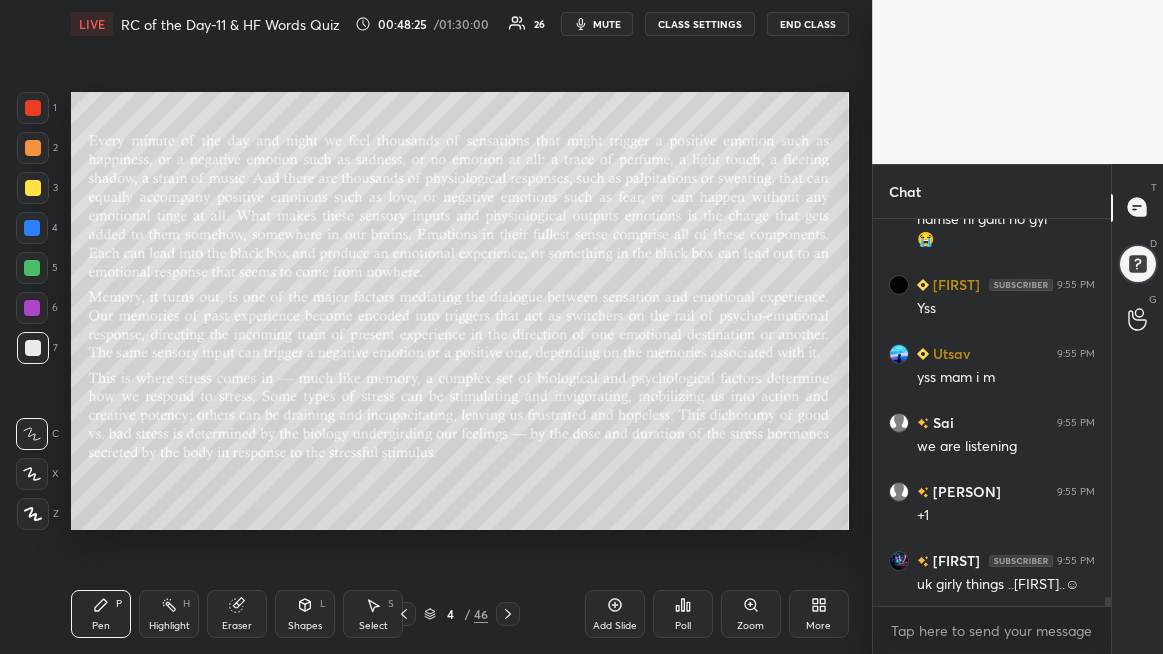 drag, startPoint x: 30, startPoint y: 307, endPoint x: 70, endPoint y: 323, distance: 43.081318 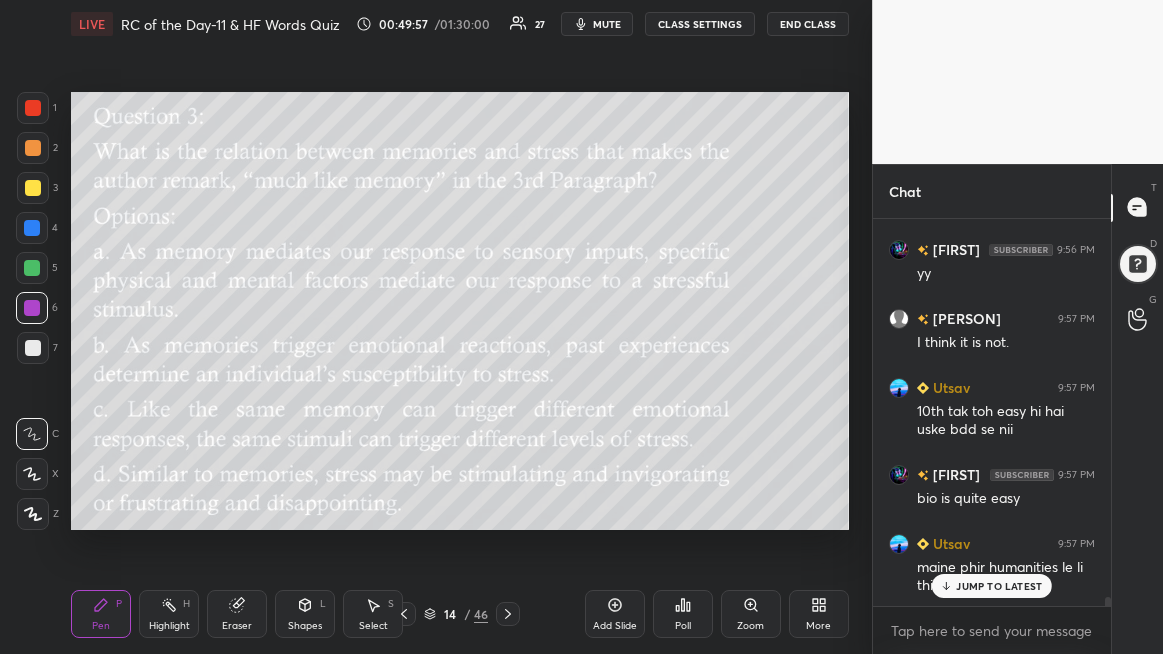 scroll, scrollTop: 16713, scrollLeft: 0, axis: vertical 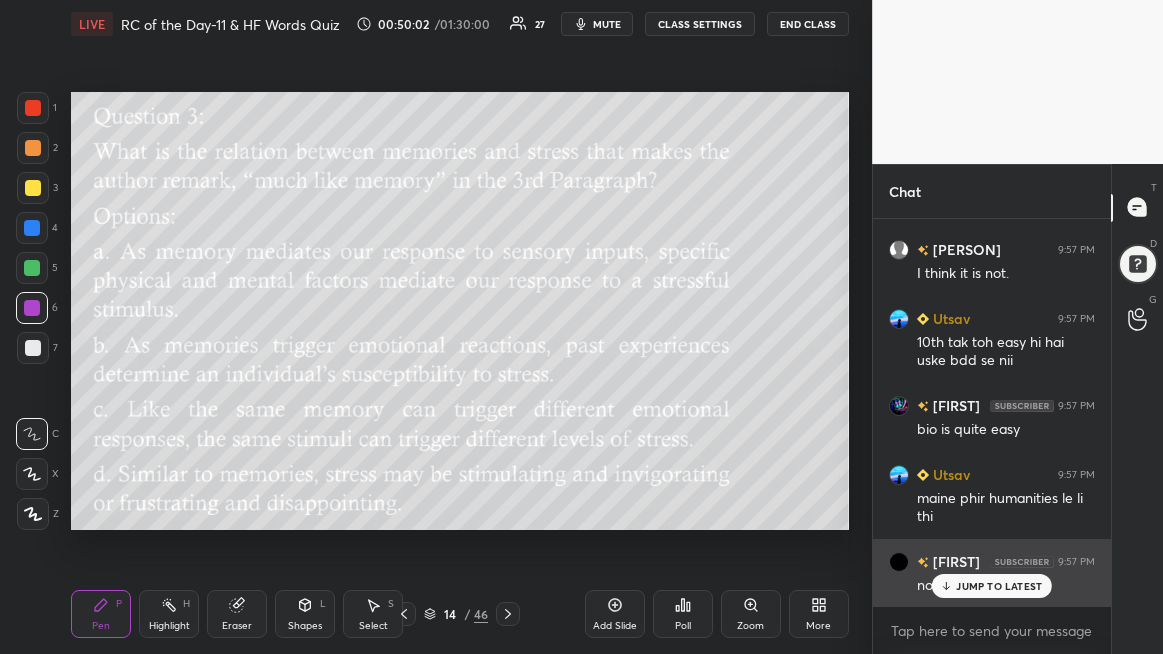 click on "JUMP TO LATEST" at bounding box center (999, 586) 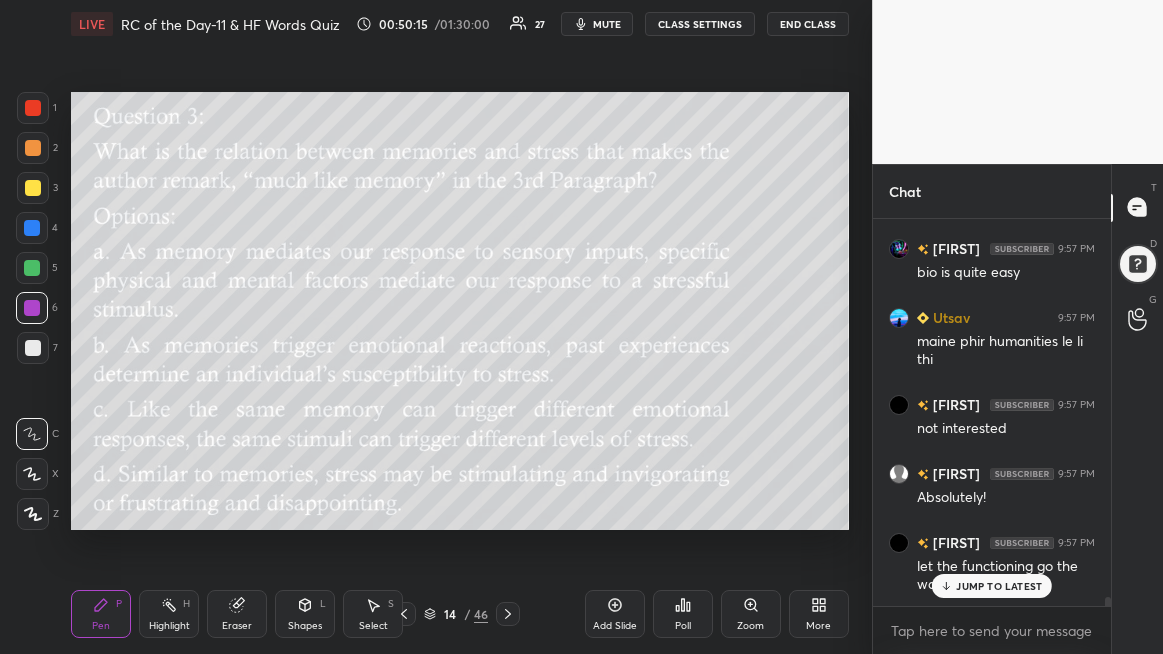 scroll, scrollTop: 16956, scrollLeft: 0, axis: vertical 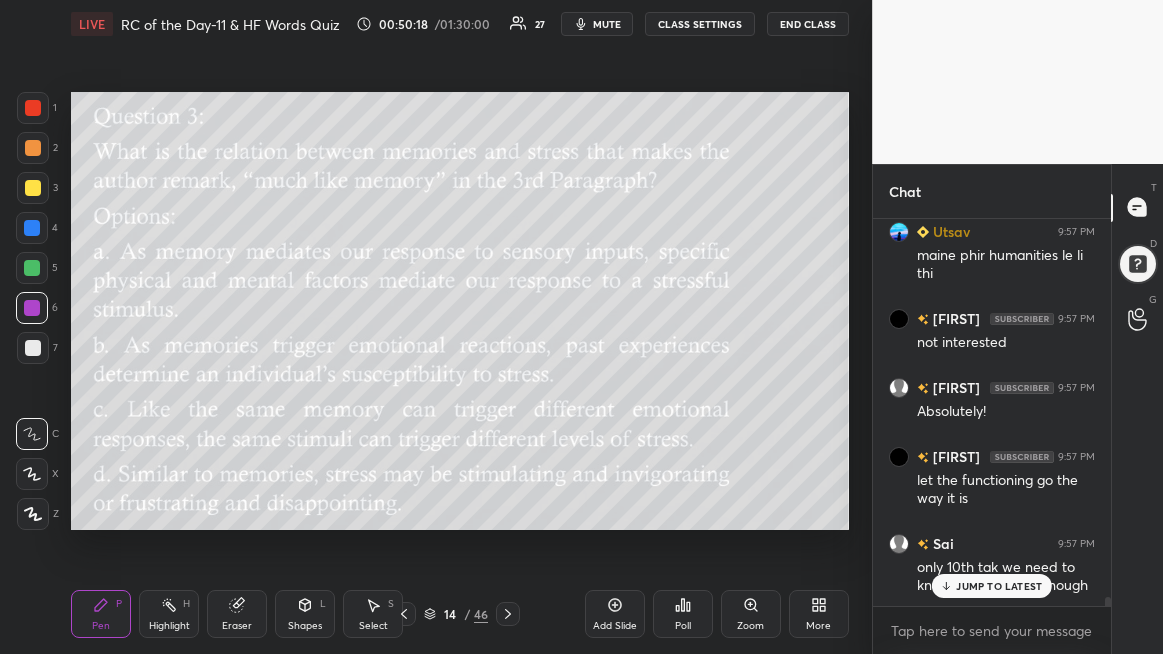 click on "JUMP TO LATEST" at bounding box center (999, 586) 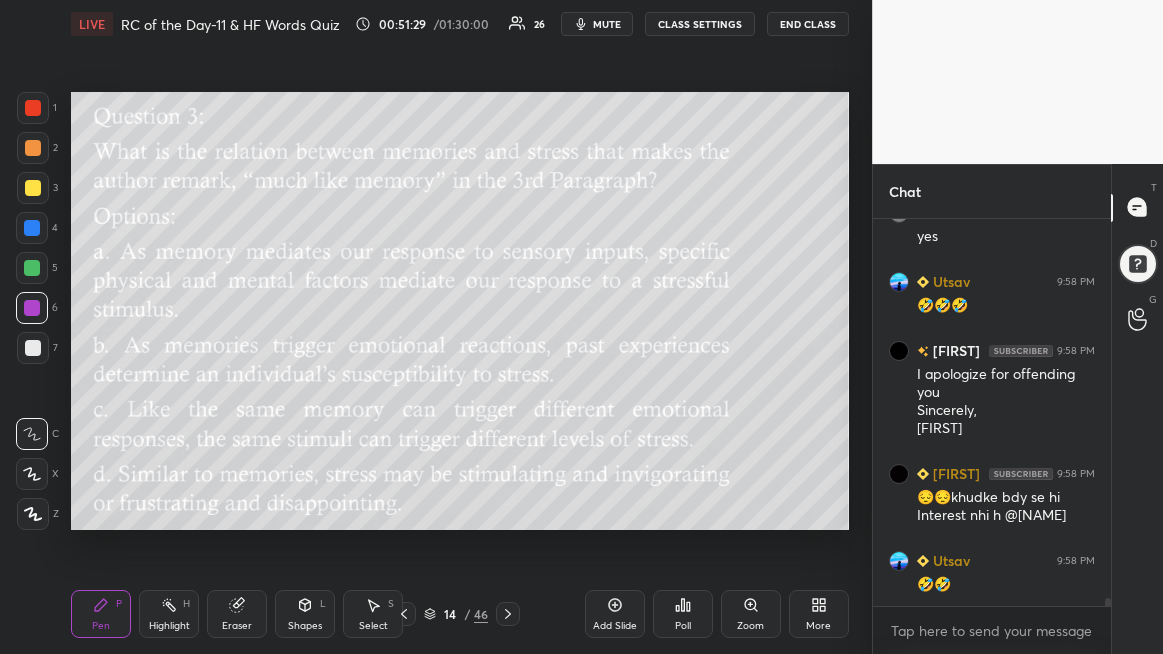 scroll, scrollTop: 17581, scrollLeft: 0, axis: vertical 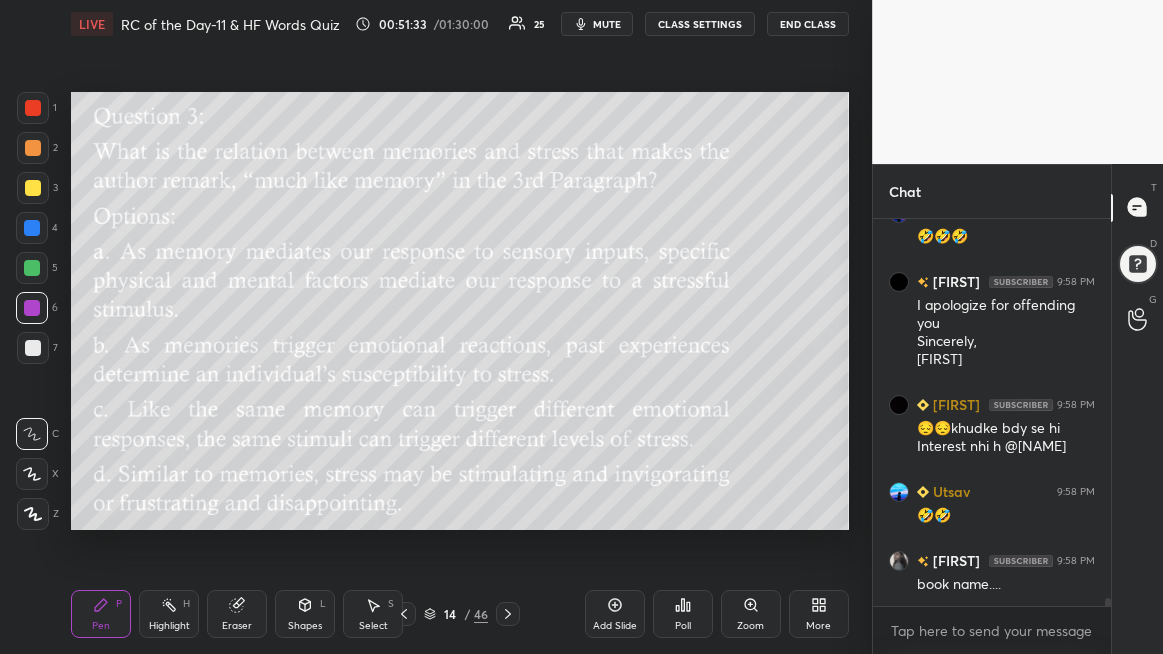 click on "Setting up your live class Poll for   secs No correct answer Start poll" at bounding box center (460, 311) 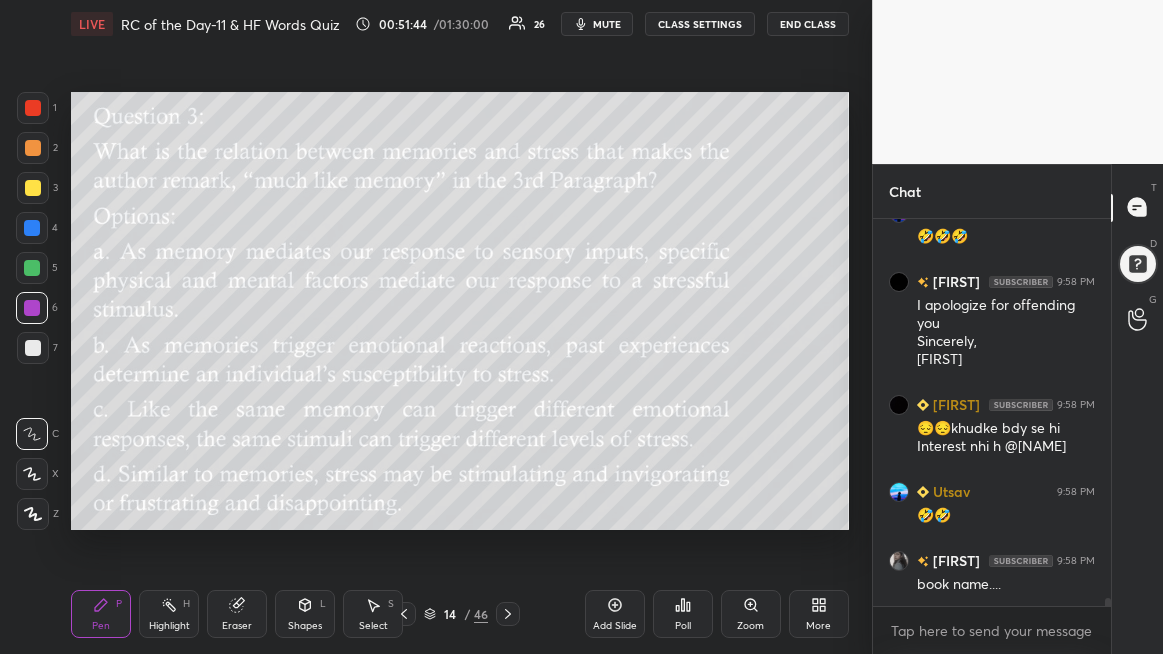 click on "Setting up your live class Poll for   secs No correct answer Start poll" at bounding box center [460, 311] 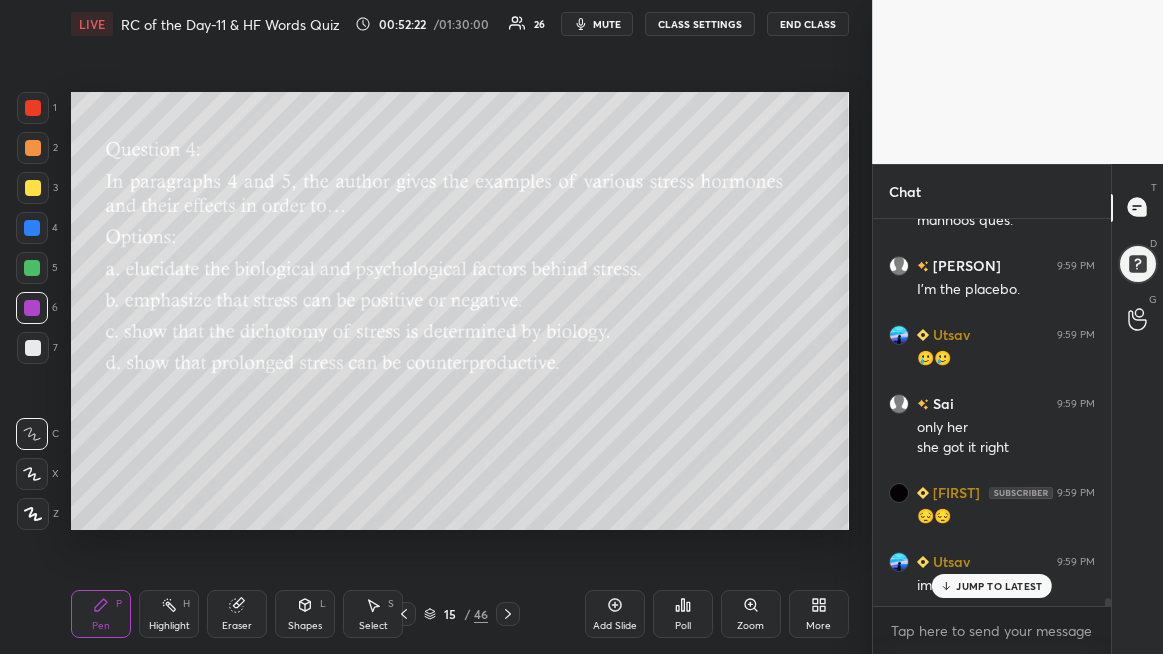 scroll, scrollTop: 18344, scrollLeft: 0, axis: vertical 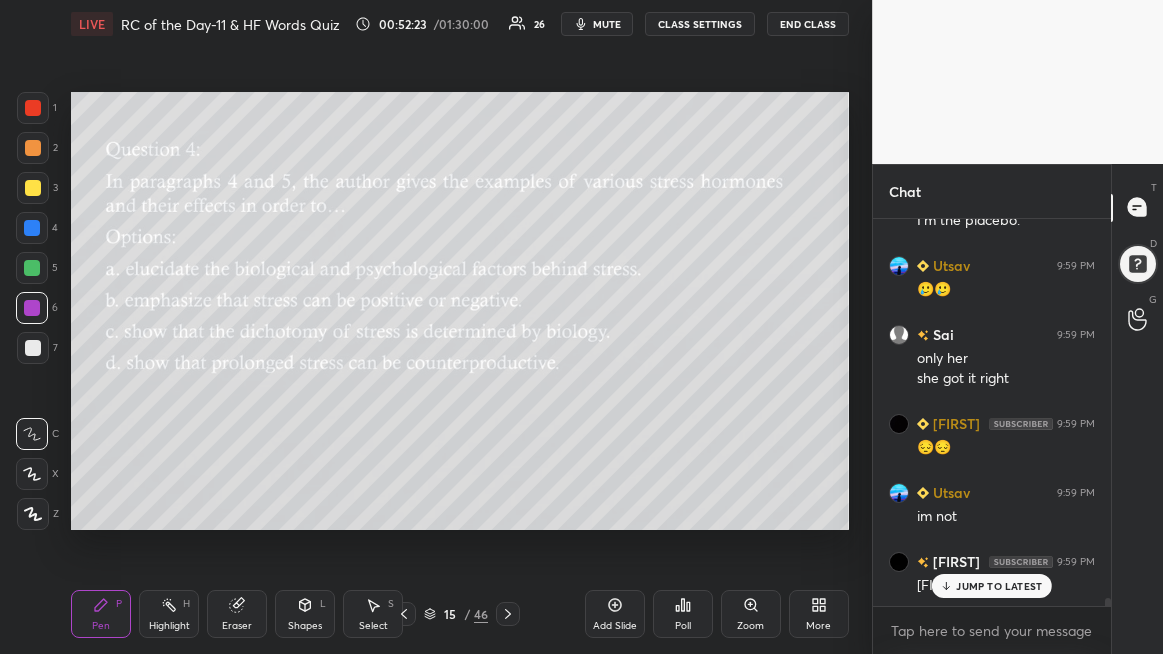 click on "JUMP TO LATEST" at bounding box center (999, 586) 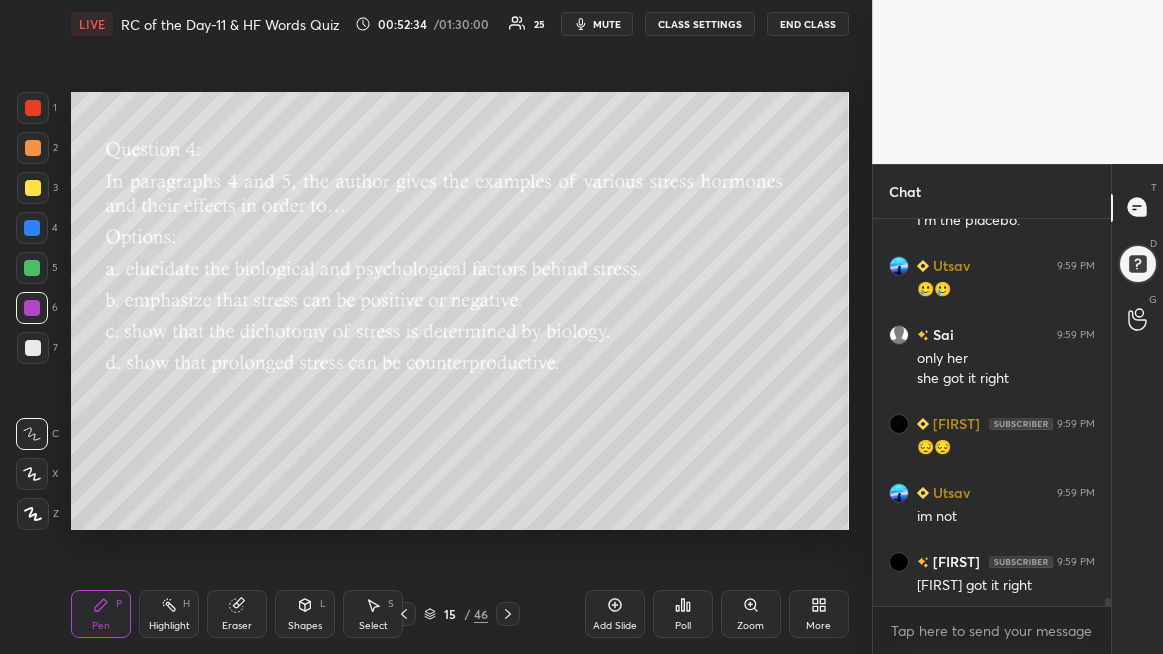 drag, startPoint x: 30, startPoint y: 189, endPoint x: 68, endPoint y: 195, distance: 38.470768 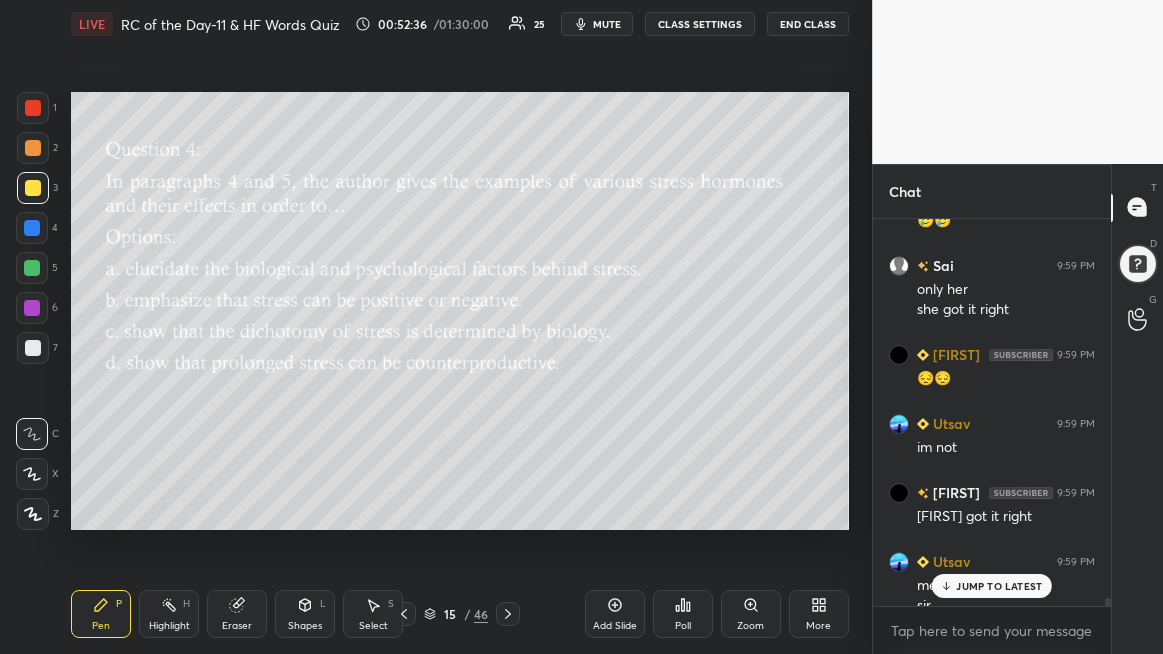 scroll, scrollTop: 18433, scrollLeft: 0, axis: vertical 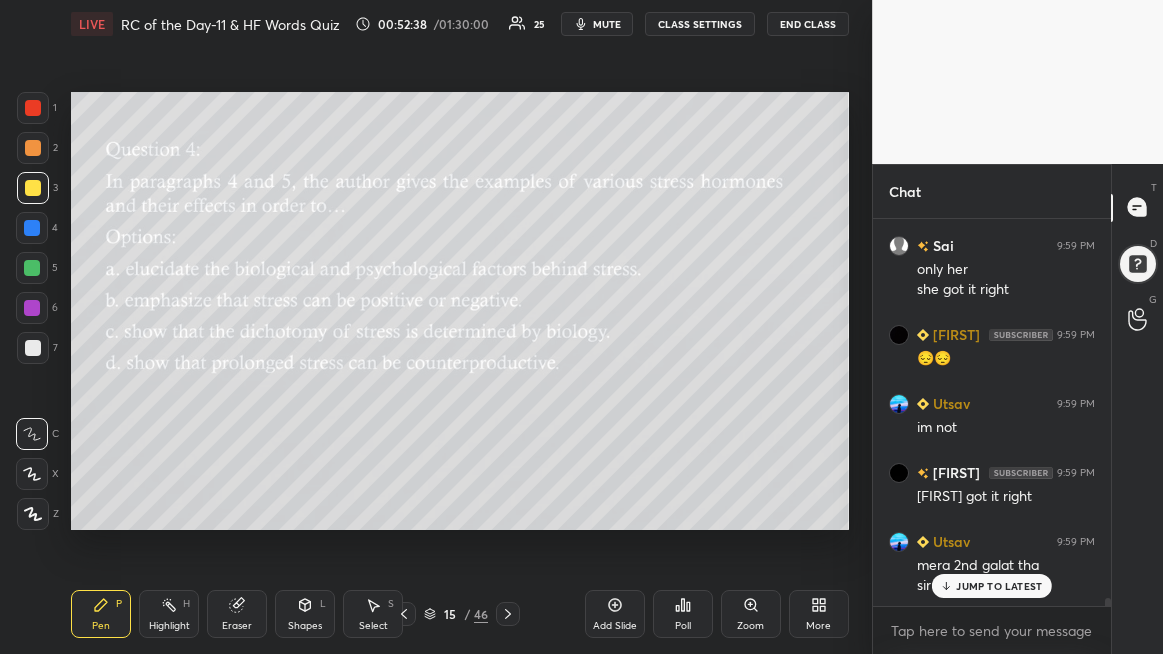 click on "JUMP TO LATEST" at bounding box center (992, 586) 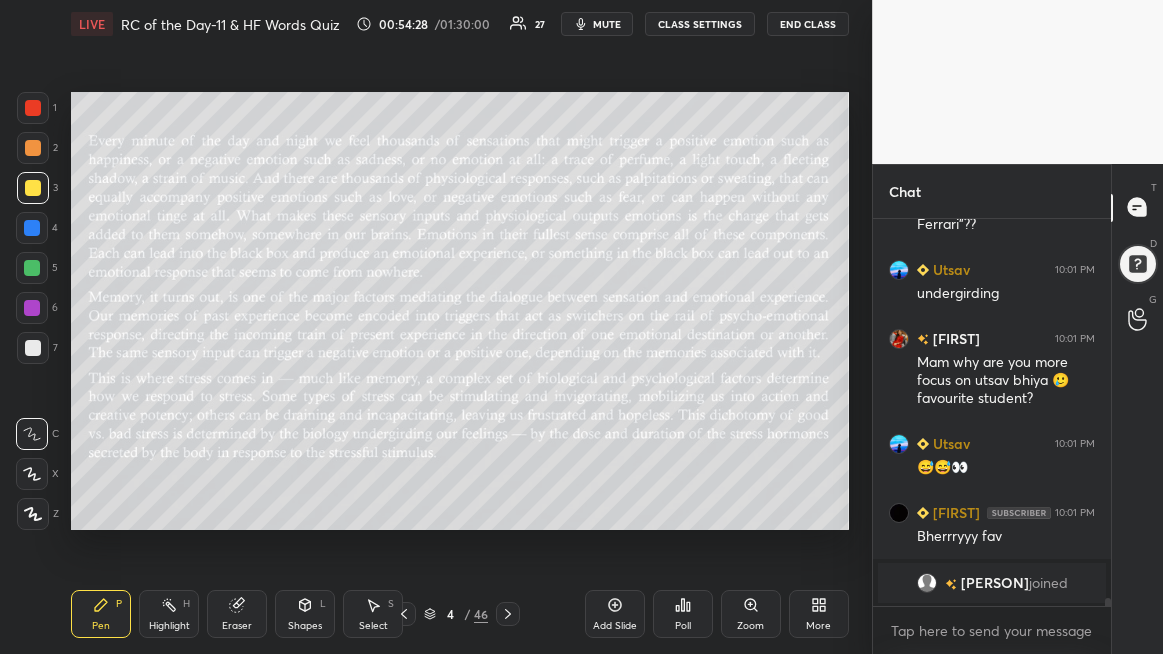 scroll, scrollTop: 17418, scrollLeft: 0, axis: vertical 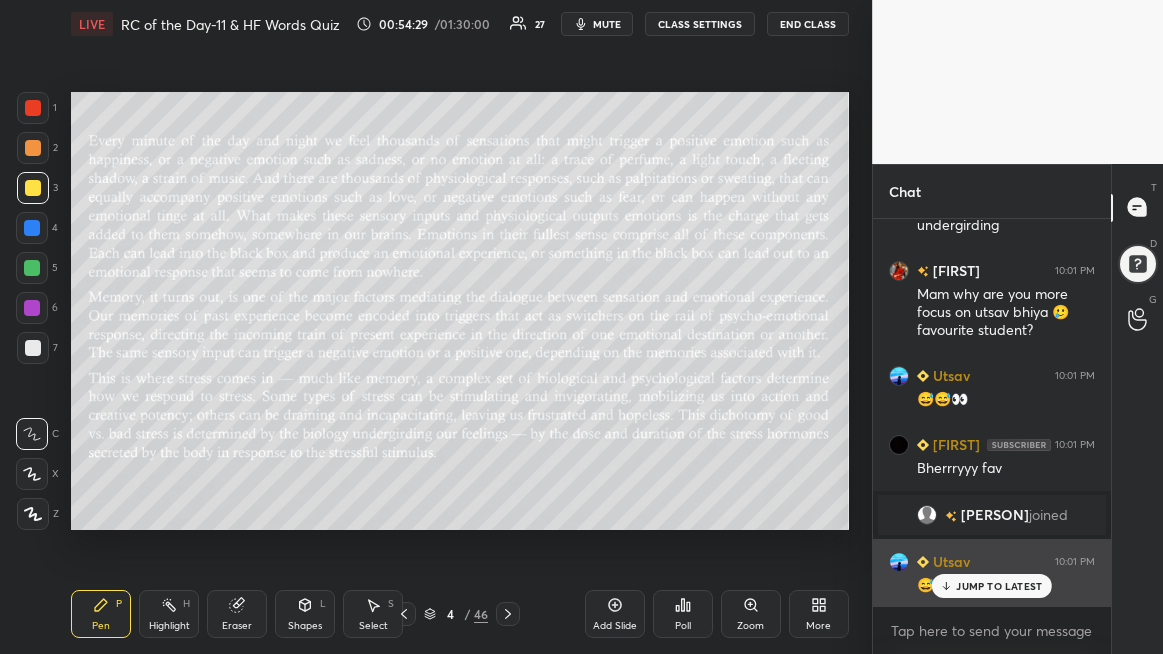 click on "JUMP TO LATEST" at bounding box center (999, 586) 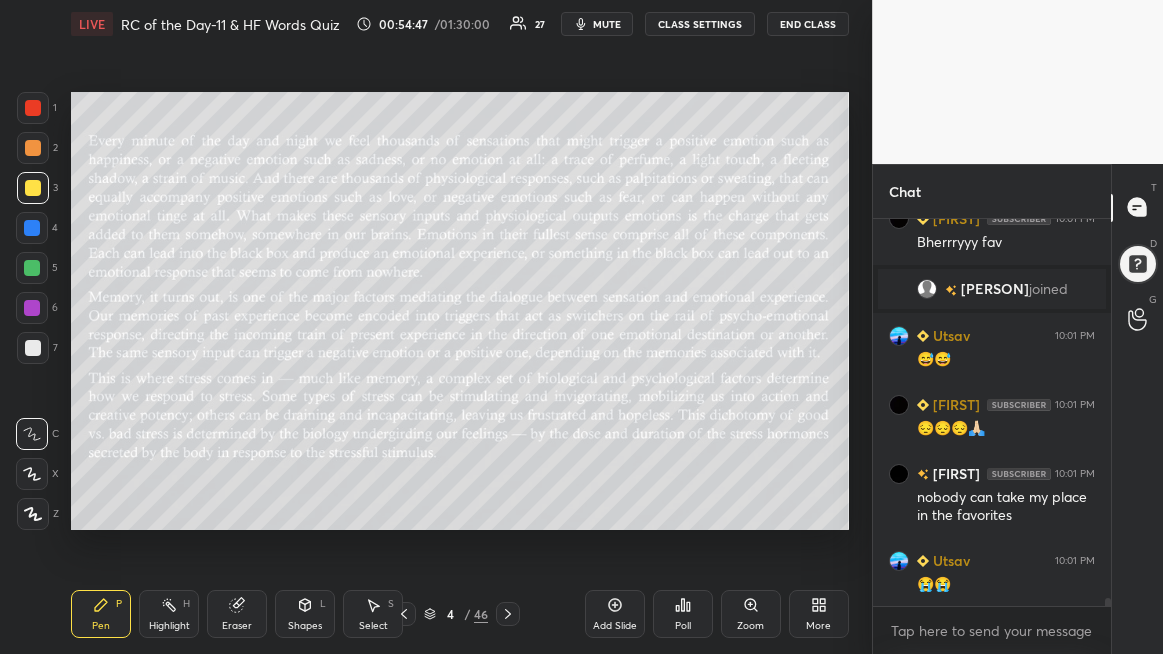 scroll, scrollTop: 17712, scrollLeft: 0, axis: vertical 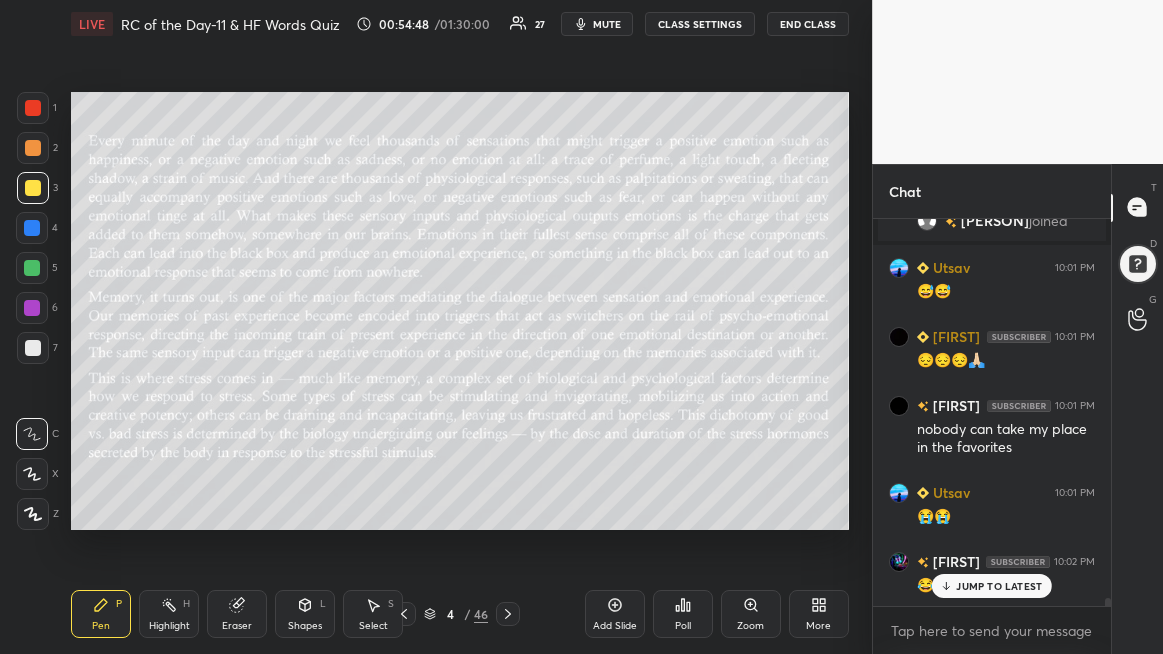 drag, startPoint x: 981, startPoint y: 596, endPoint x: 823, endPoint y: 533, distance: 170.09703 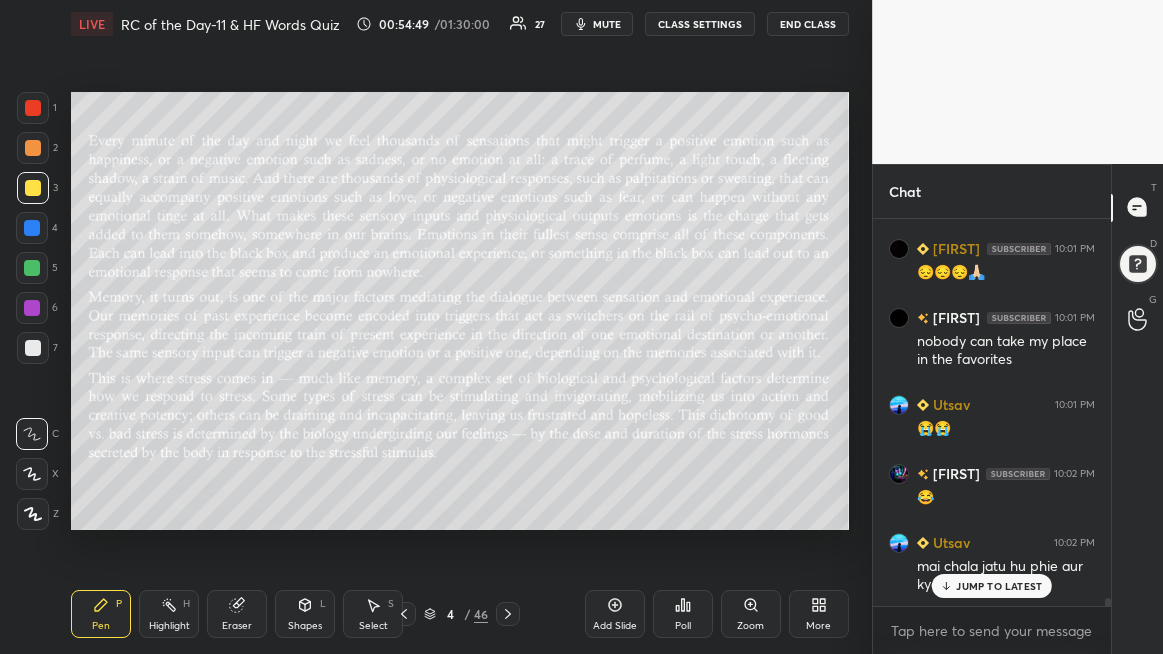 click on "[FIRST] 10:00 PM is it a self help book>>>>>>>>> Utsav 10:00 PM 2nd page [FIRST] 10:00 PM Kareena neet mein presentation bhi hoti h ky ? [FIRST] 10:00 PM hnn bhai hoti hai [FIRST] 10:00 PM Has anyone read " the monk who sold his Ferrari"?? [FIRST] 10:01 PM undergirding [FIRST] 10:01 PM Mam why are you more focus on utsav bhiya 🥲 favourite student? [FIRST] 10:01 PM 😅😅👀 [FIRST] 10:01 PM 😅😅 [FIRST] 10:01 PM 😔😔🙏🏻 [FIRST] 10:01 PM nobody can take my place in the favorites [FIRST] 10:01 PM 😭😭 [FIRST] 10:02 PM 😂 [FIRST] 10:02 PM mai chala jatu hu phie aur kya JUMP TO LATEST" at bounding box center [992, 412] 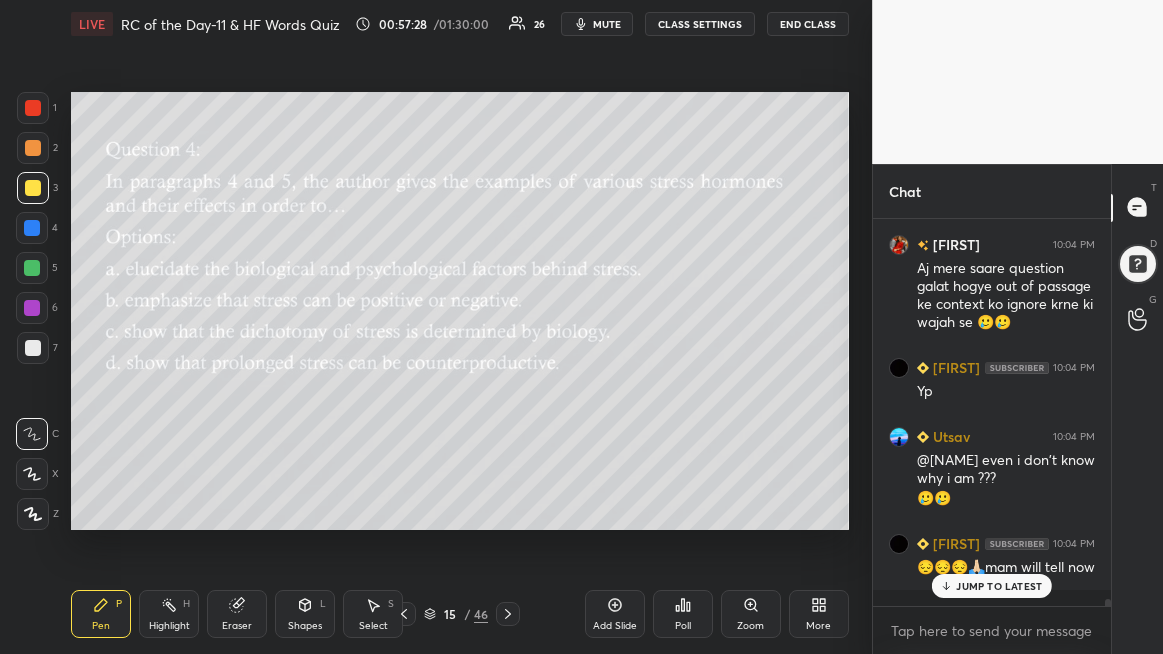 scroll, scrollTop: 19733, scrollLeft: 0, axis: vertical 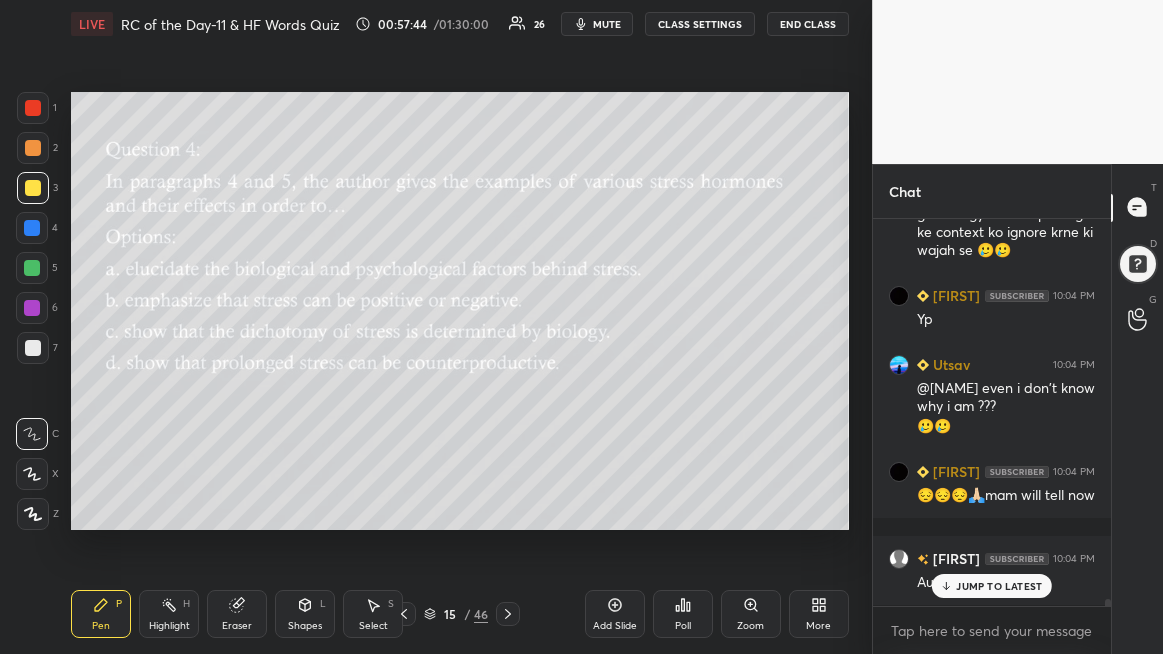 drag, startPoint x: 27, startPoint y: 270, endPoint x: 70, endPoint y: 263, distance: 43.56604 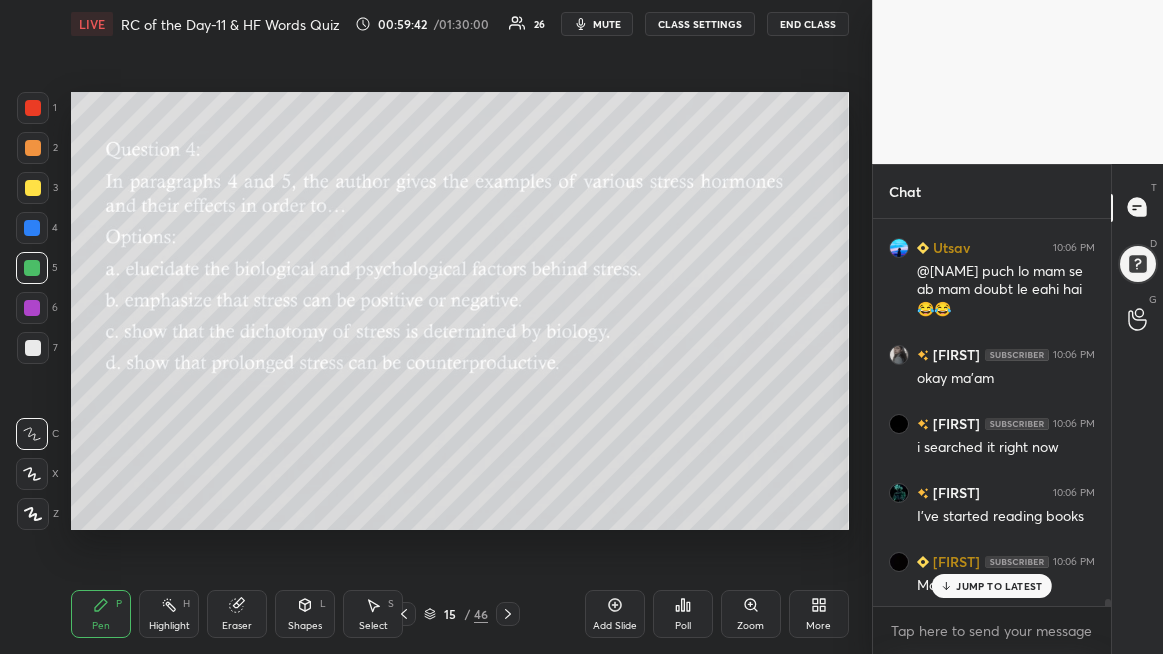 scroll, scrollTop: 21759, scrollLeft: 0, axis: vertical 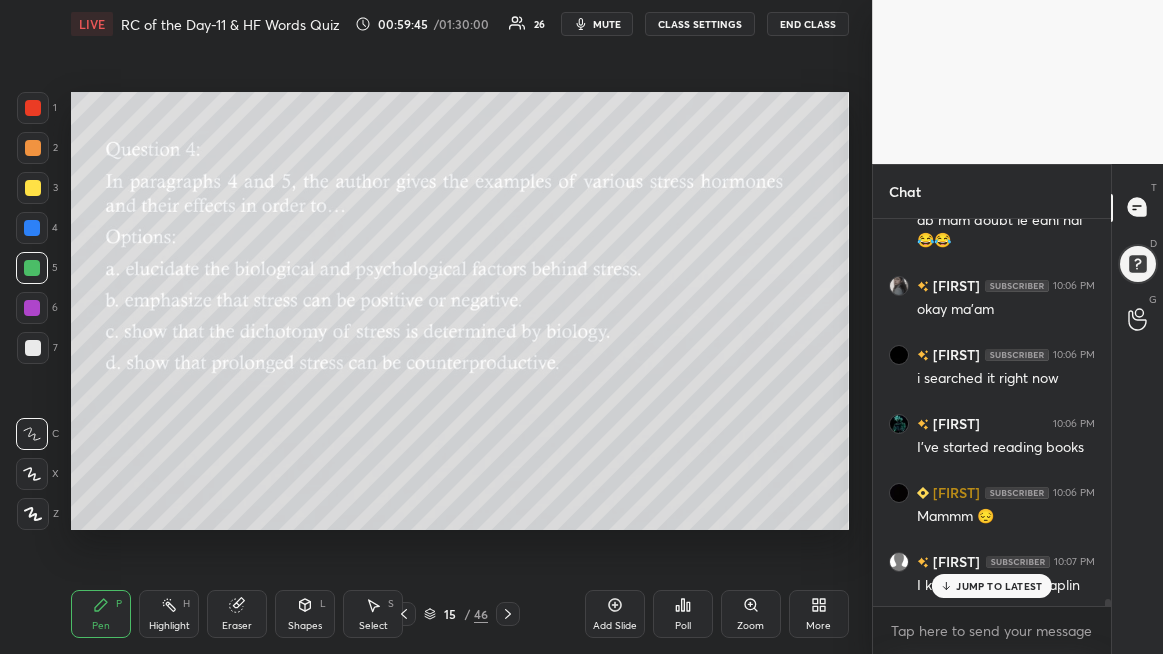 click on "JUMP TO LATEST" at bounding box center [999, 586] 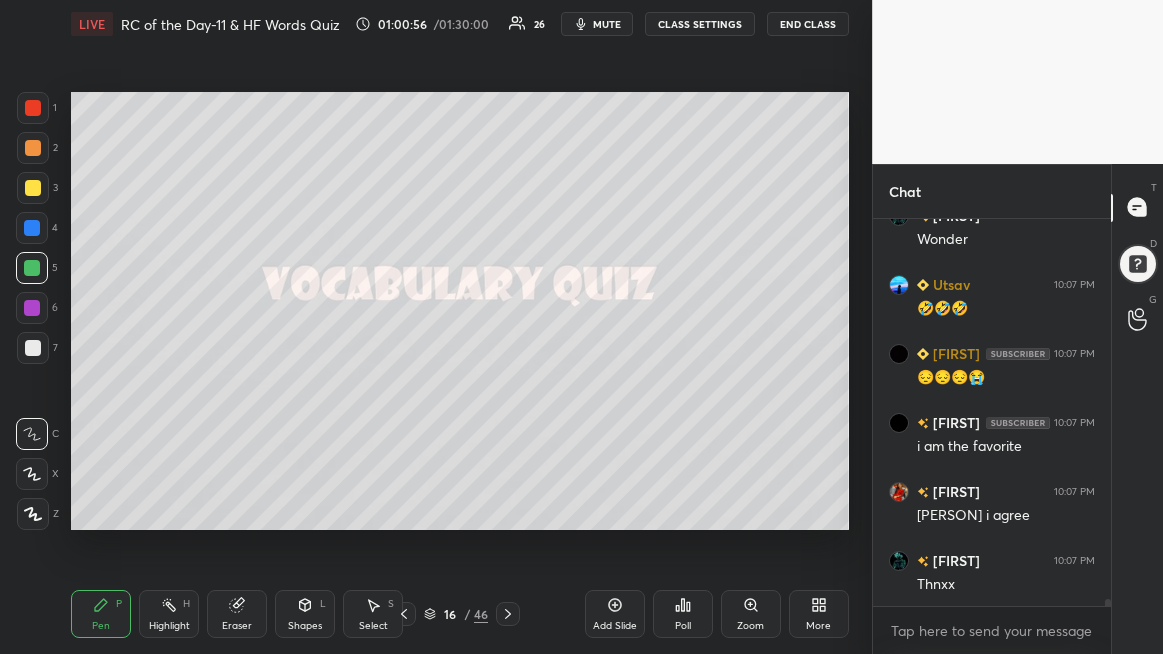 scroll, scrollTop: 22641, scrollLeft: 0, axis: vertical 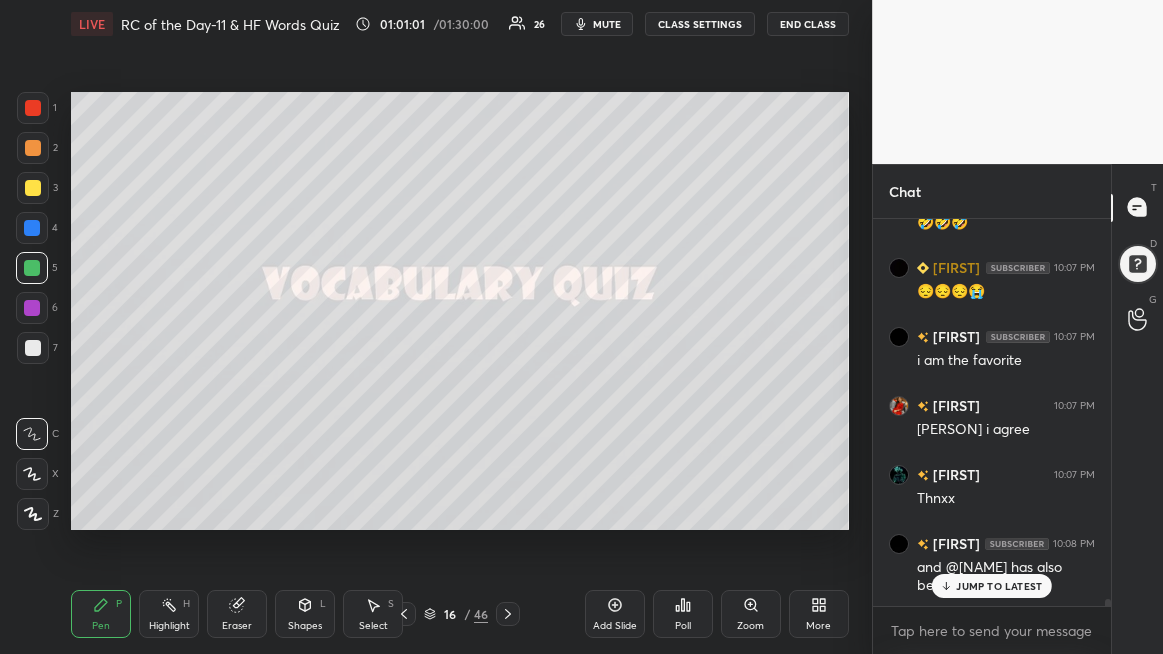 click on "JUMP TO LATEST" at bounding box center (999, 586) 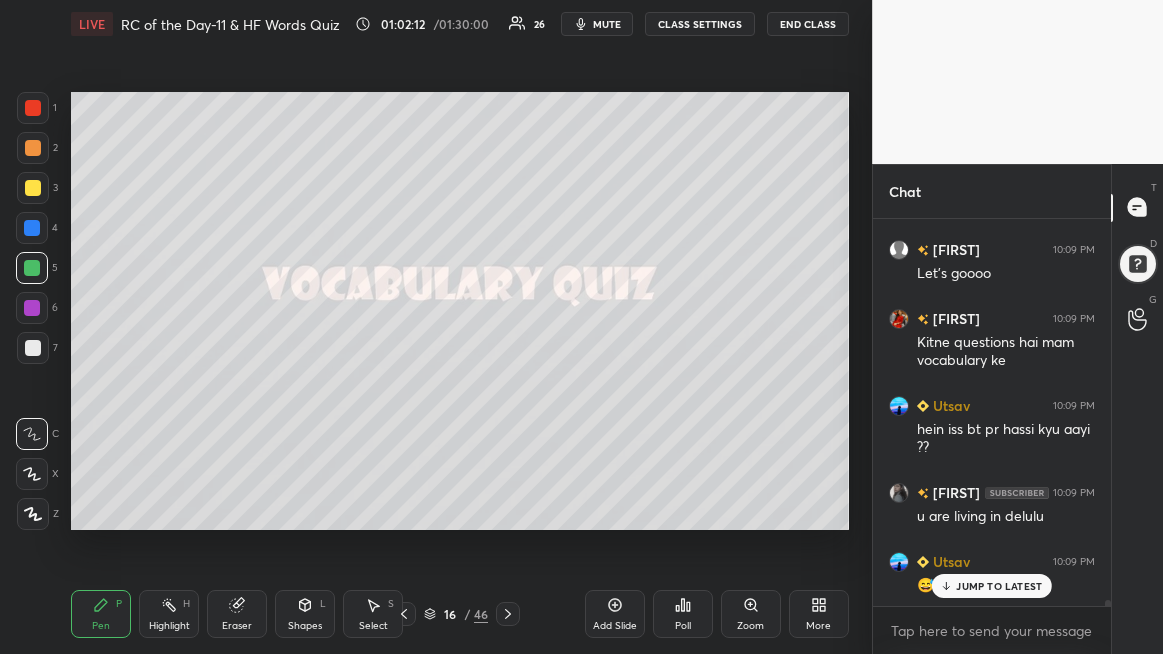 scroll, scrollTop: 24116, scrollLeft: 0, axis: vertical 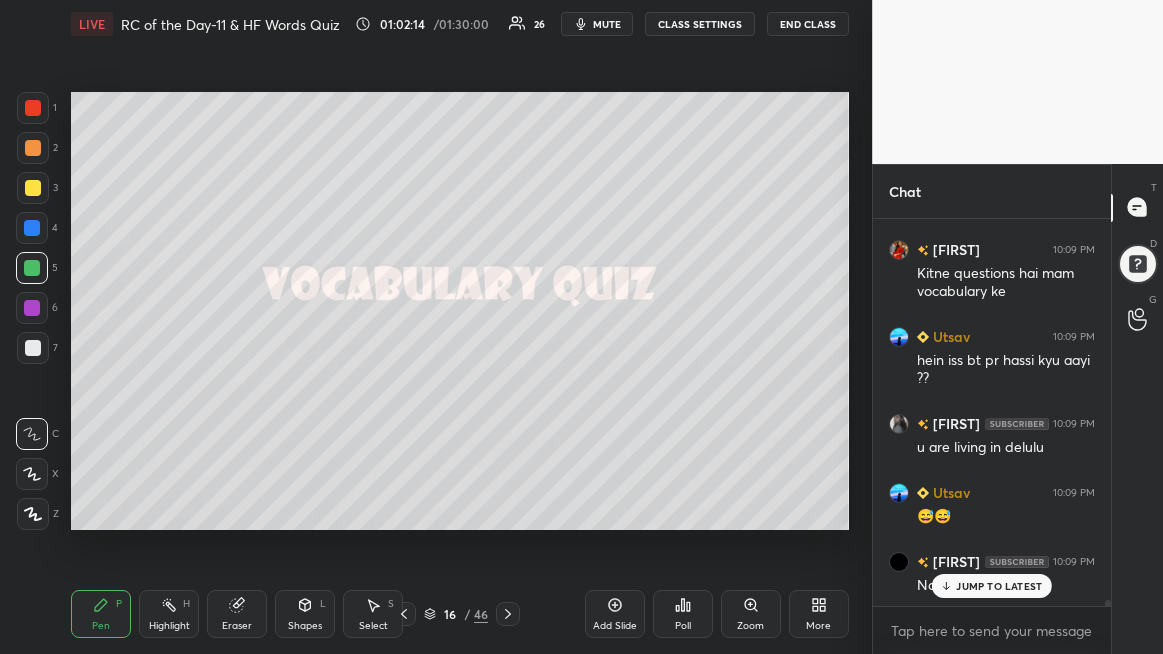 click on "JUMP TO LATEST" at bounding box center [999, 586] 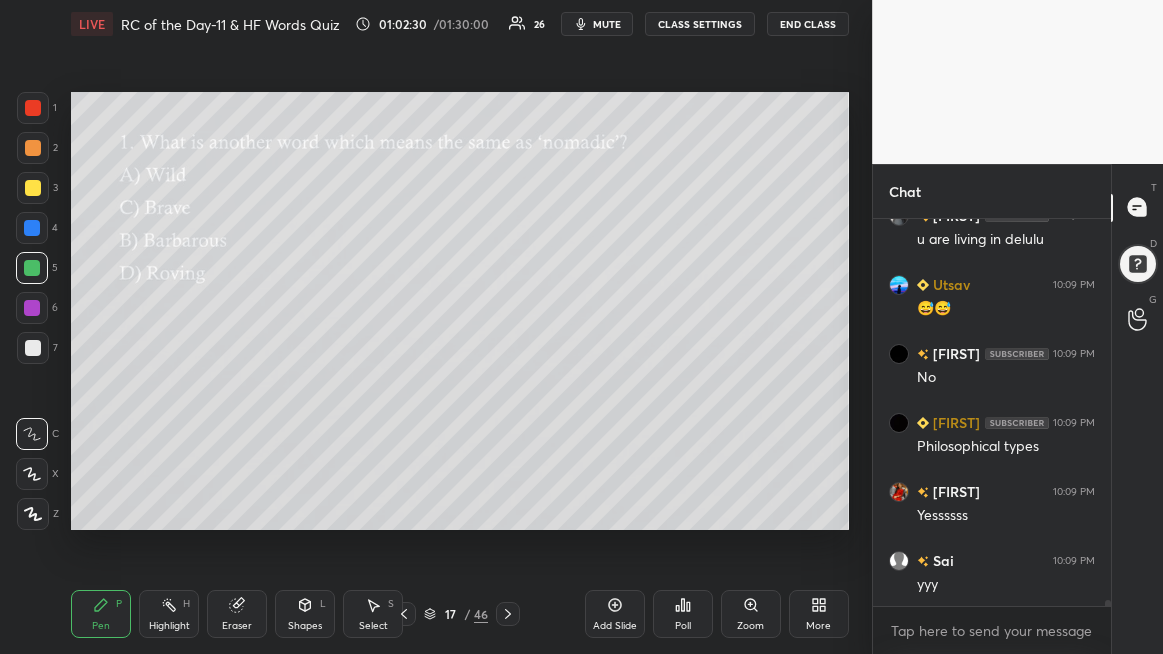 scroll, scrollTop: 24392, scrollLeft: 0, axis: vertical 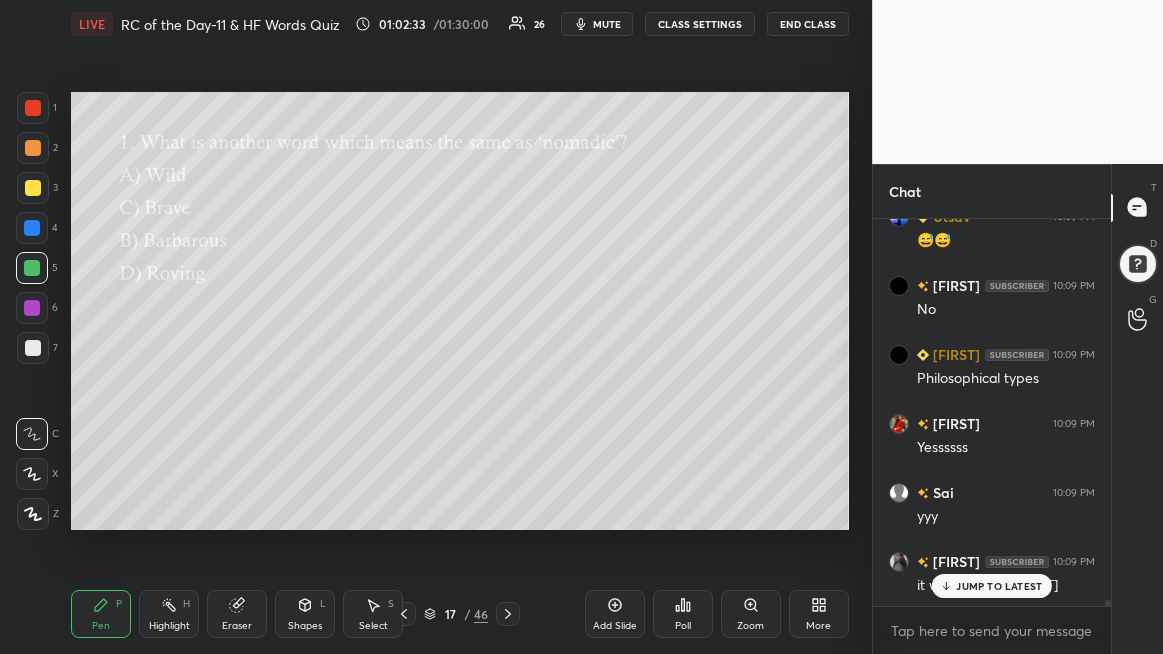 click on "Poll" at bounding box center (683, 614) 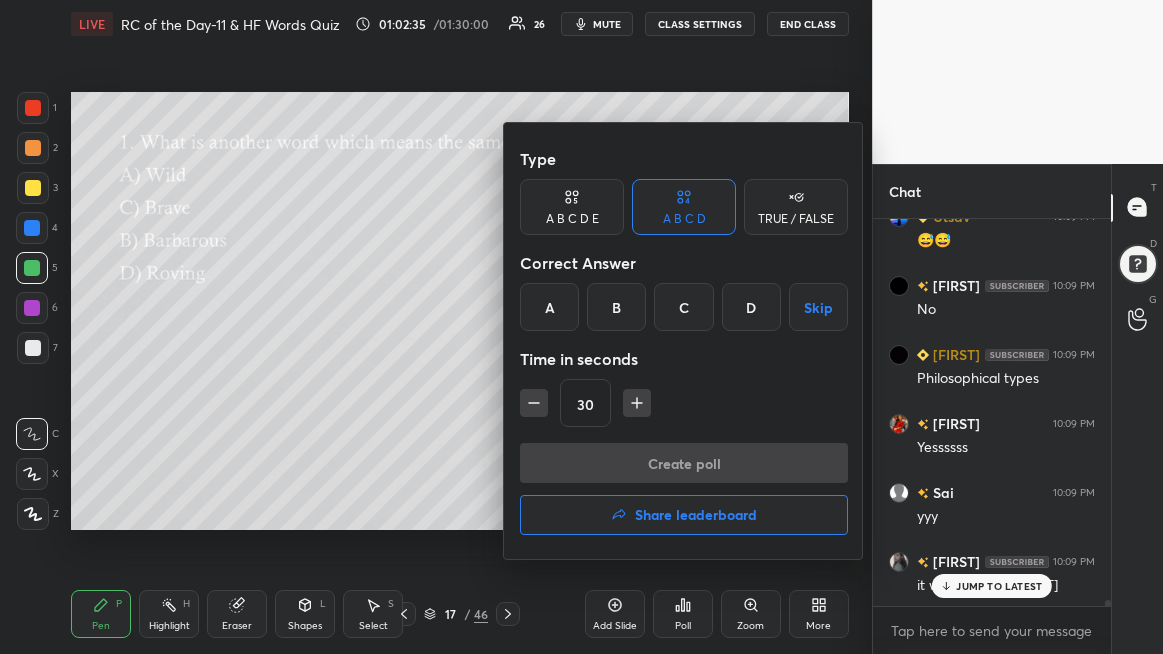 click on "D" at bounding box center (751, 307) 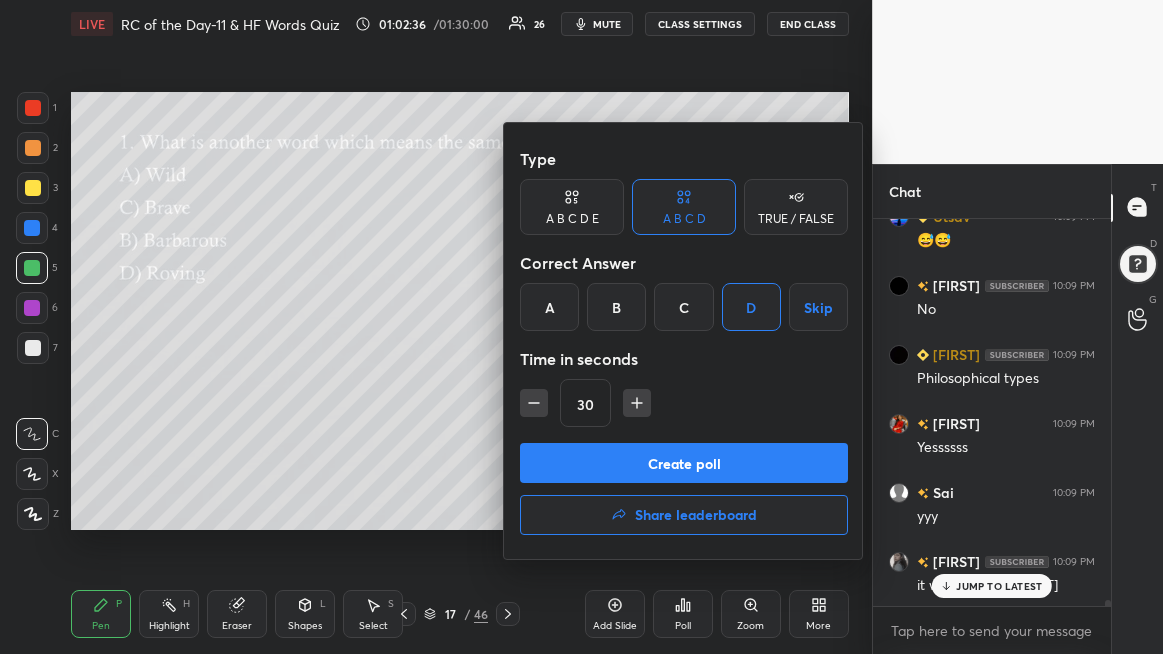 click on "Create poll" at bounding box center (684, 463) 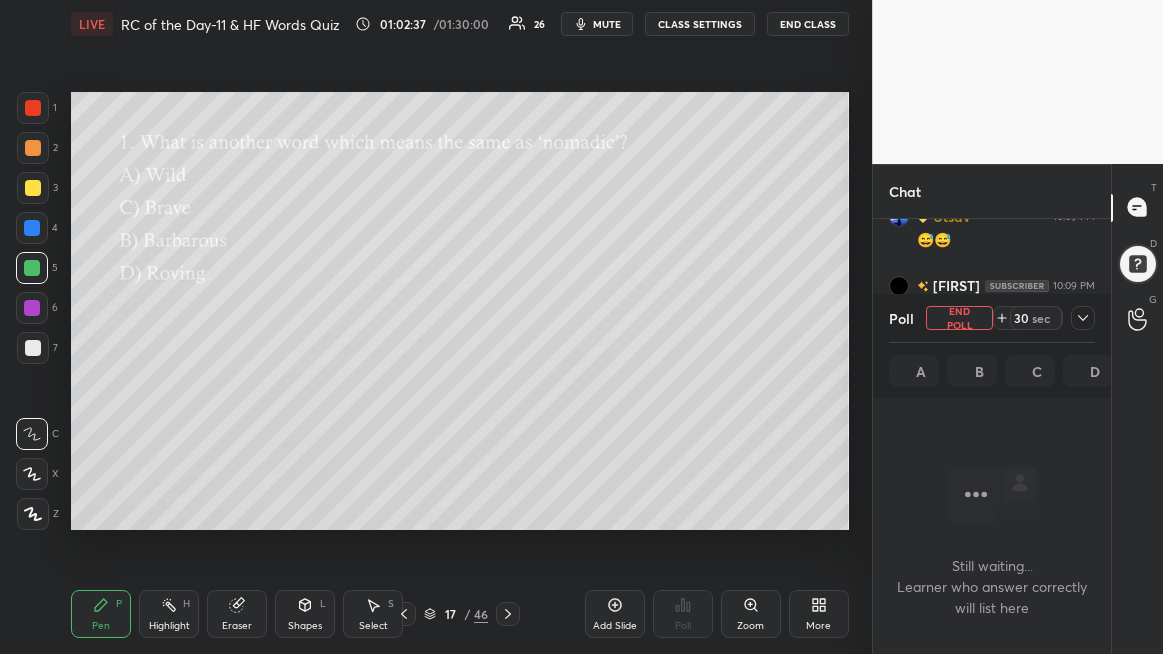 scroll, scrollTop: 284, scrollLeft: 232, axis: both 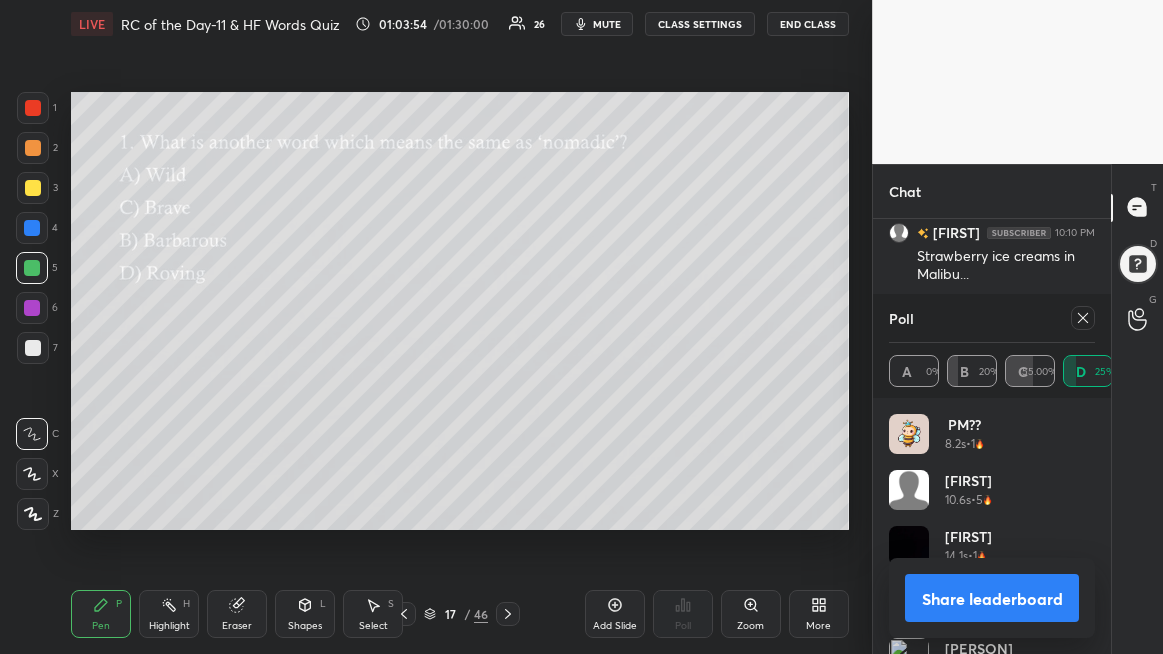 click 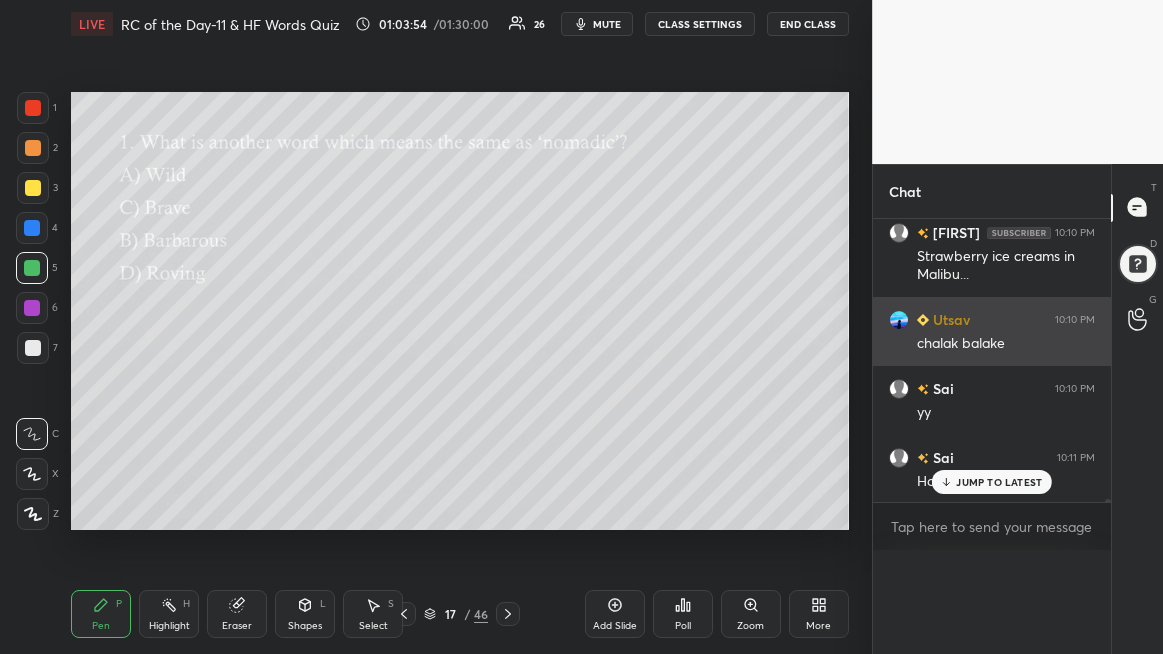 scroll, scrollTop: 150, scrollLeft: 201, axis: both 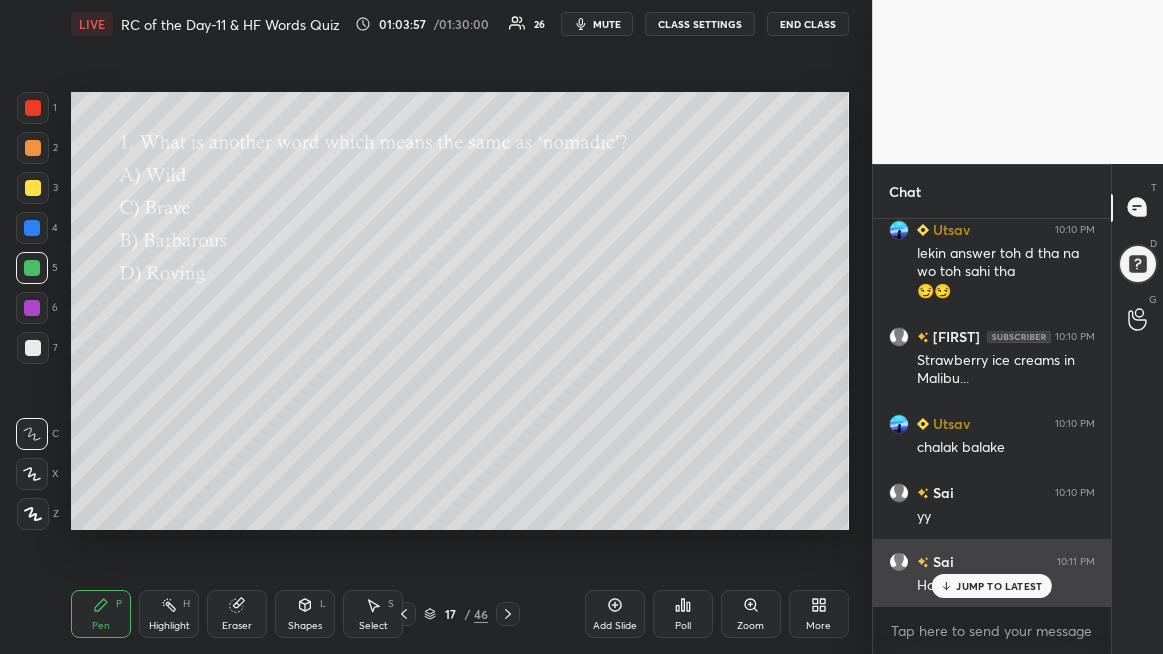 click on "JUMP TO LATEST" at bounding box center (992, 586) 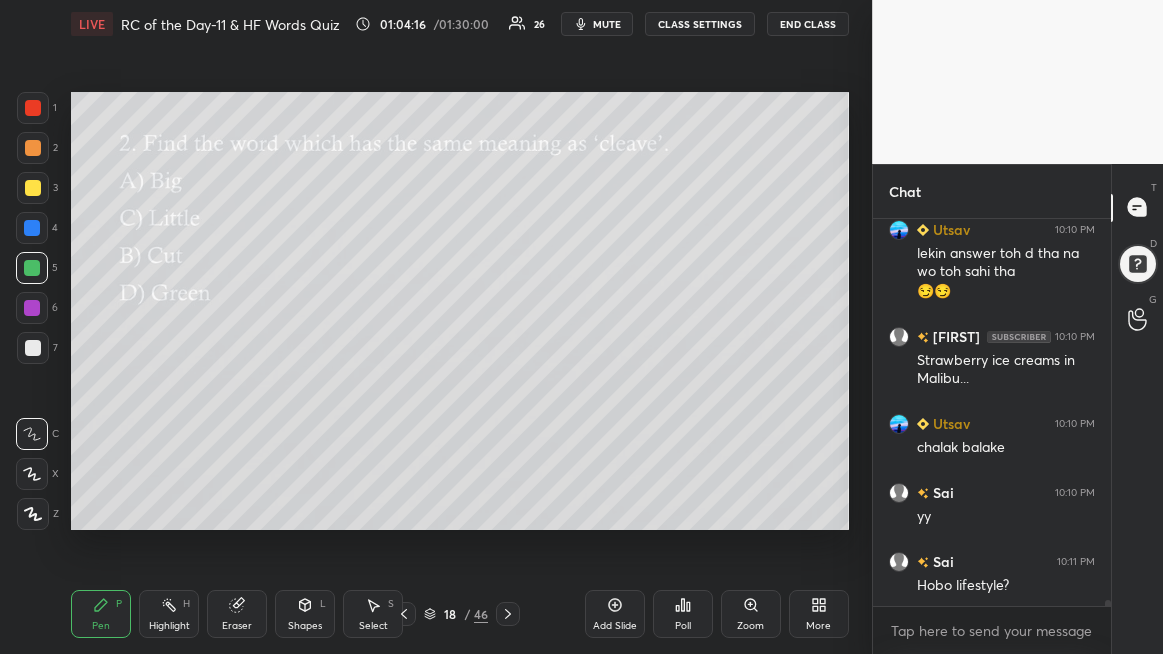 click on "Poll" at bounding box center (683, 614) 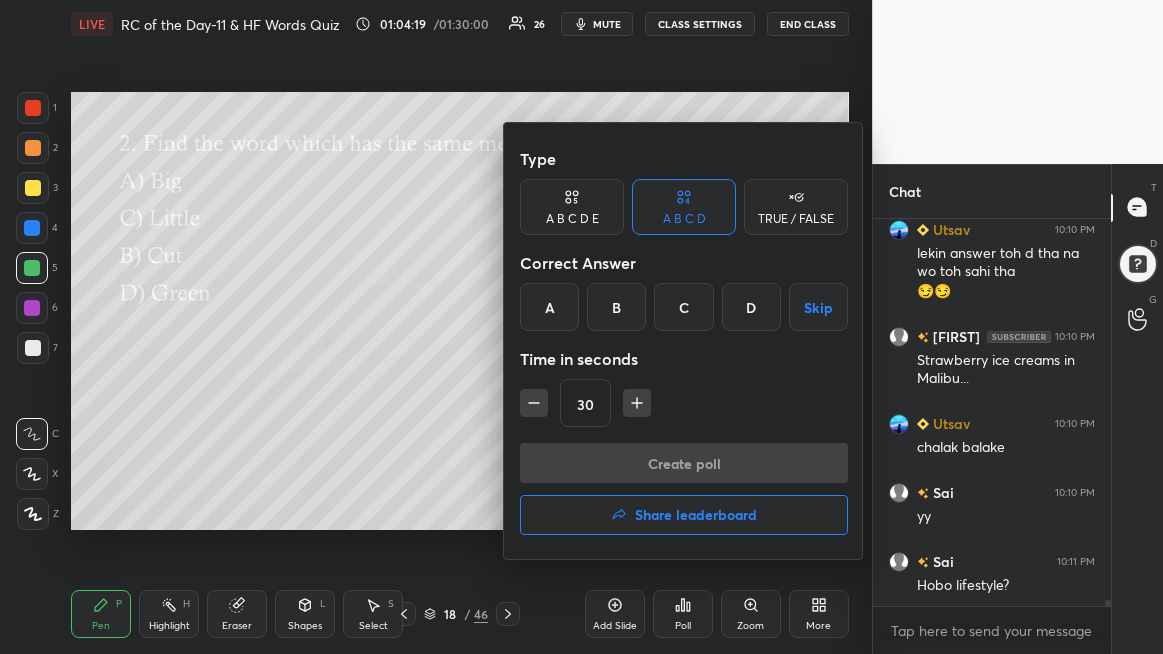 click on "B" at bounding box center [616, 307] 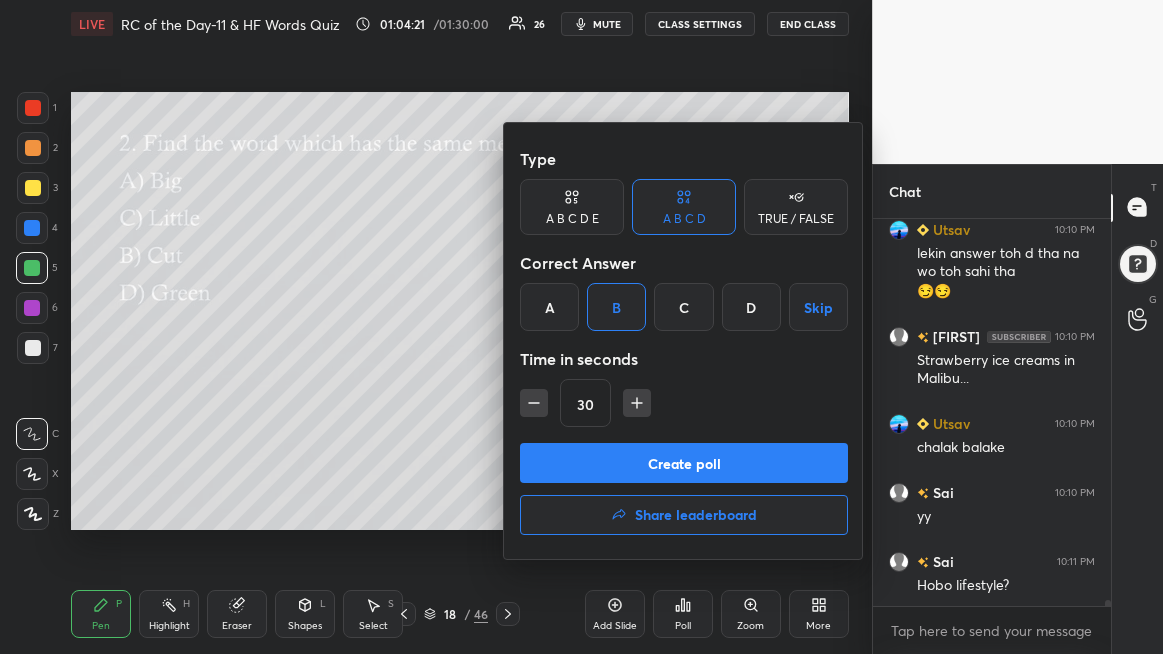 click on "Create poll" at bounding box center (684, 463) 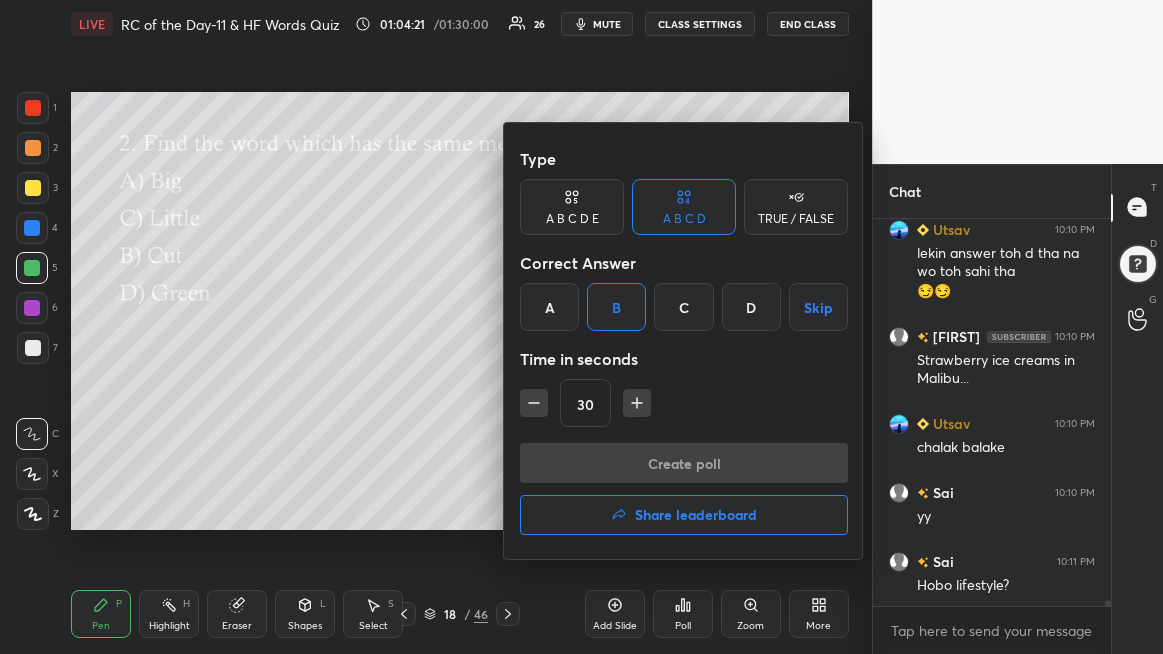 scroll, scrollTop: 341, scrollLeft: 232, axis: both 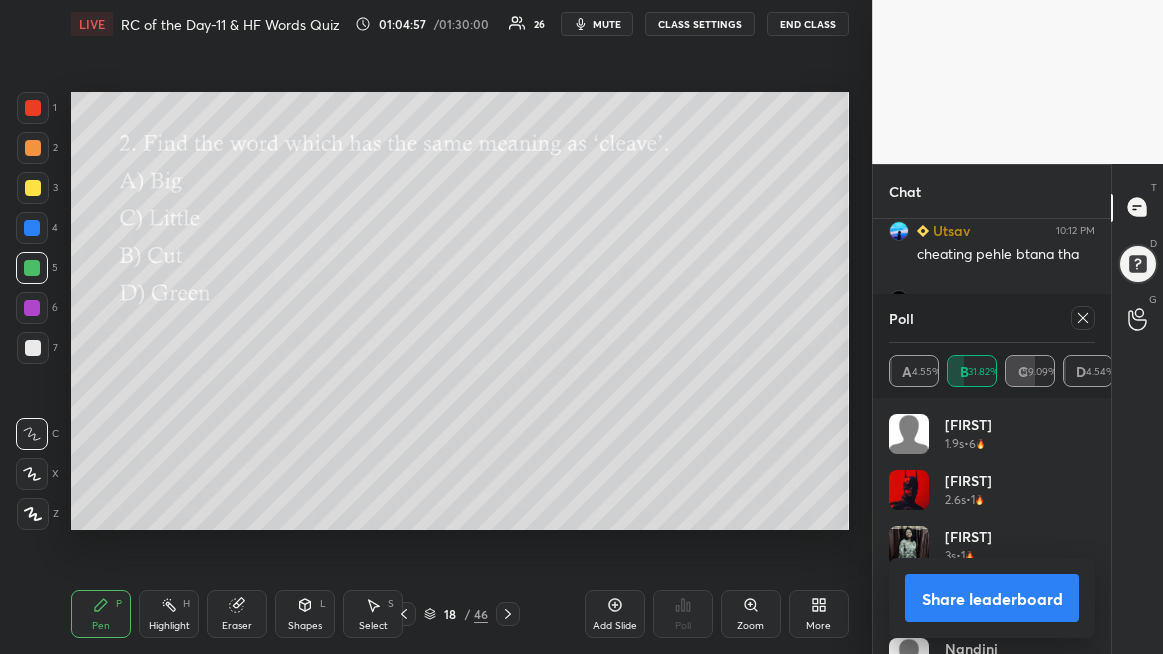 drag, startPoint x: 1094, startPoint y: 343, endPoint x: 1107, endPoint y: 338, distance: 13.928389 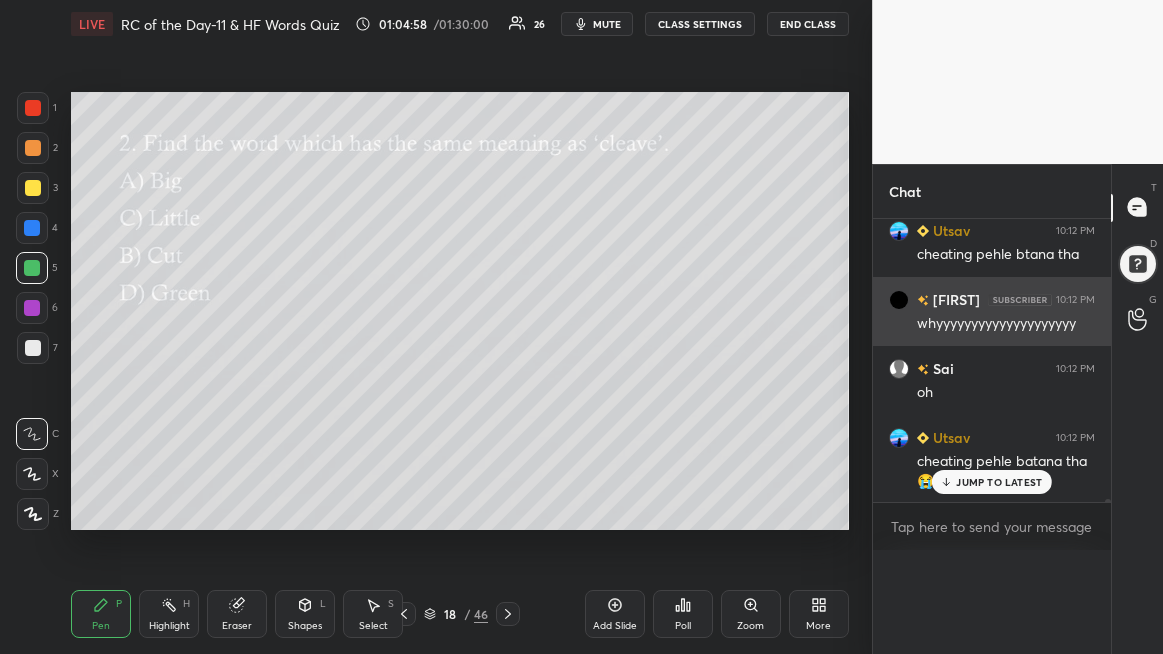 scroll, scrollTop: 89, scrollLeft: 201, axis: both 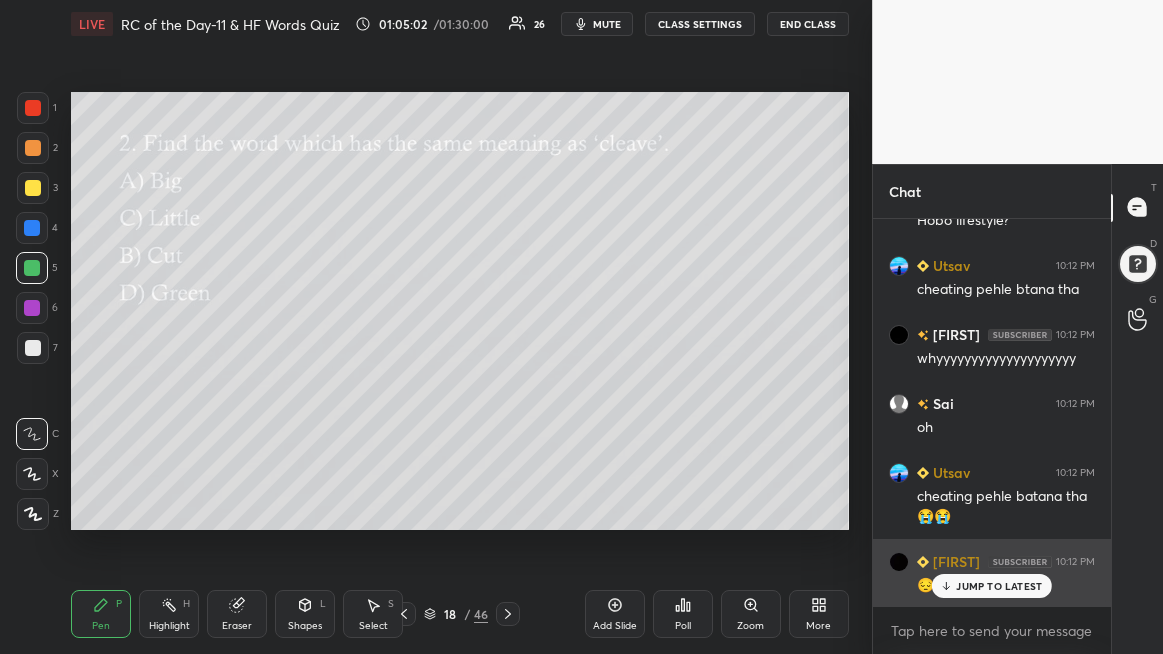 click on "JUMP TO LATEST" at bounding box center (992, 586) 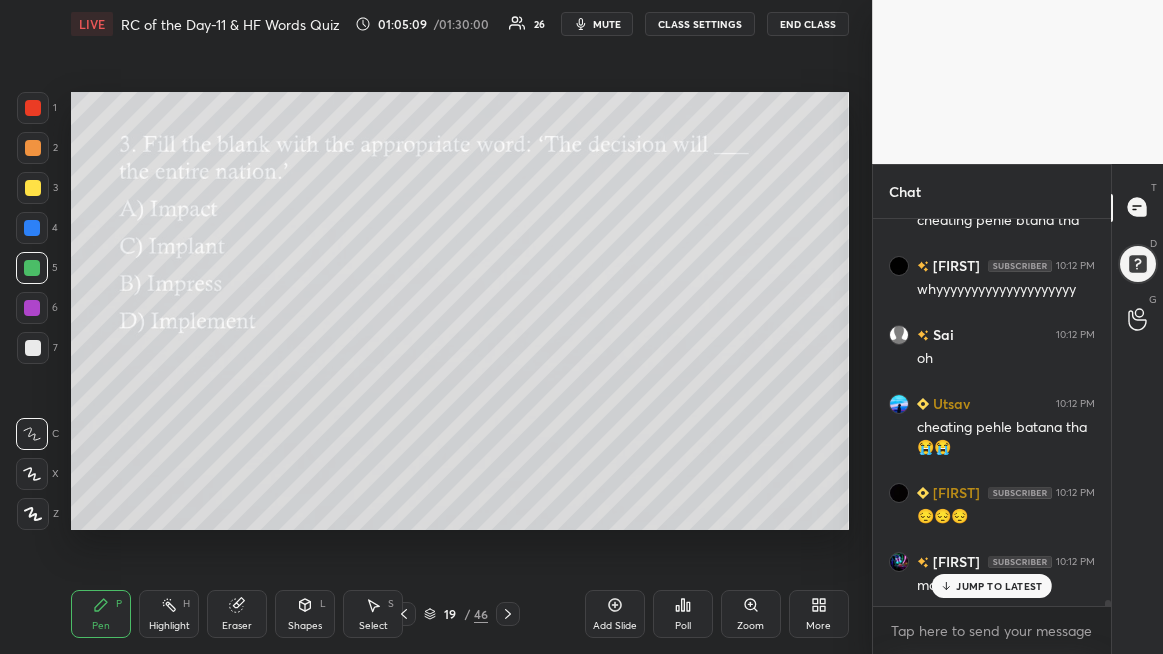 click on "Poll" at bounding box center (683, 626) 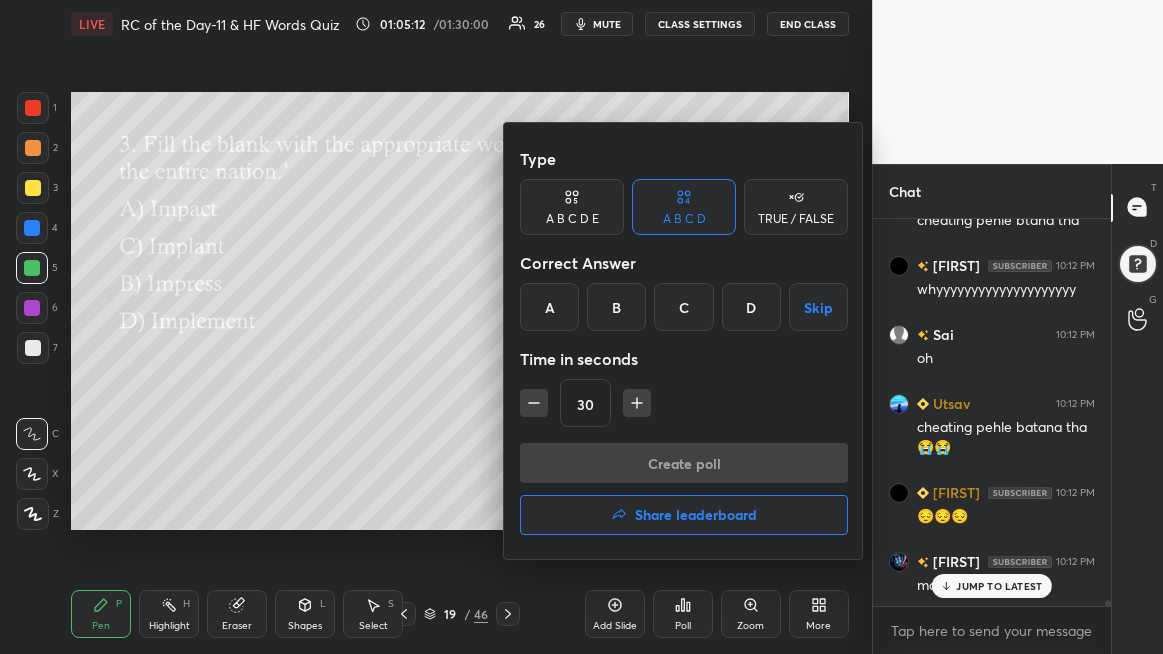 click on "A" at bounding box center [549, 307] 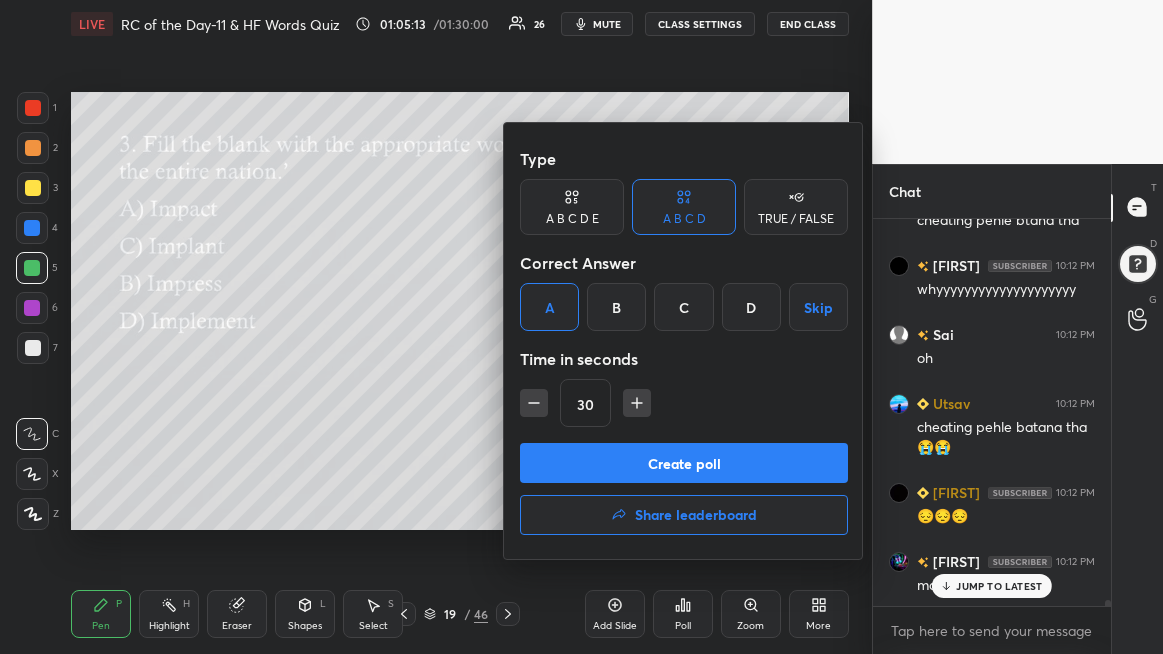 click on "Create poll" at bounding box center (684, 463) 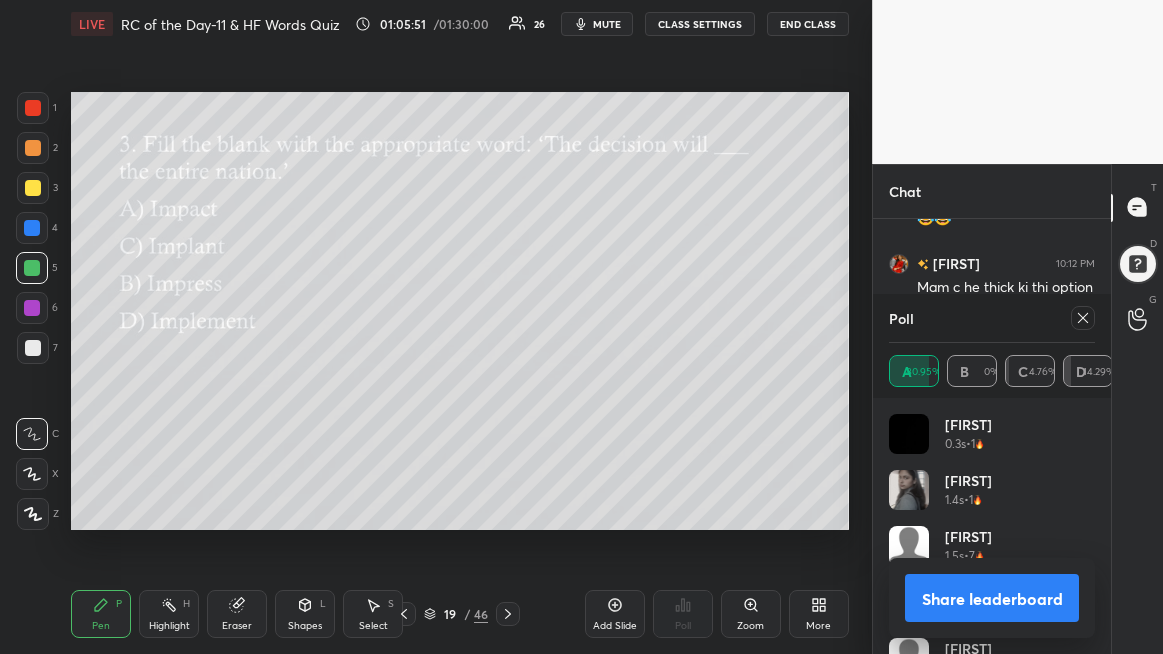 click 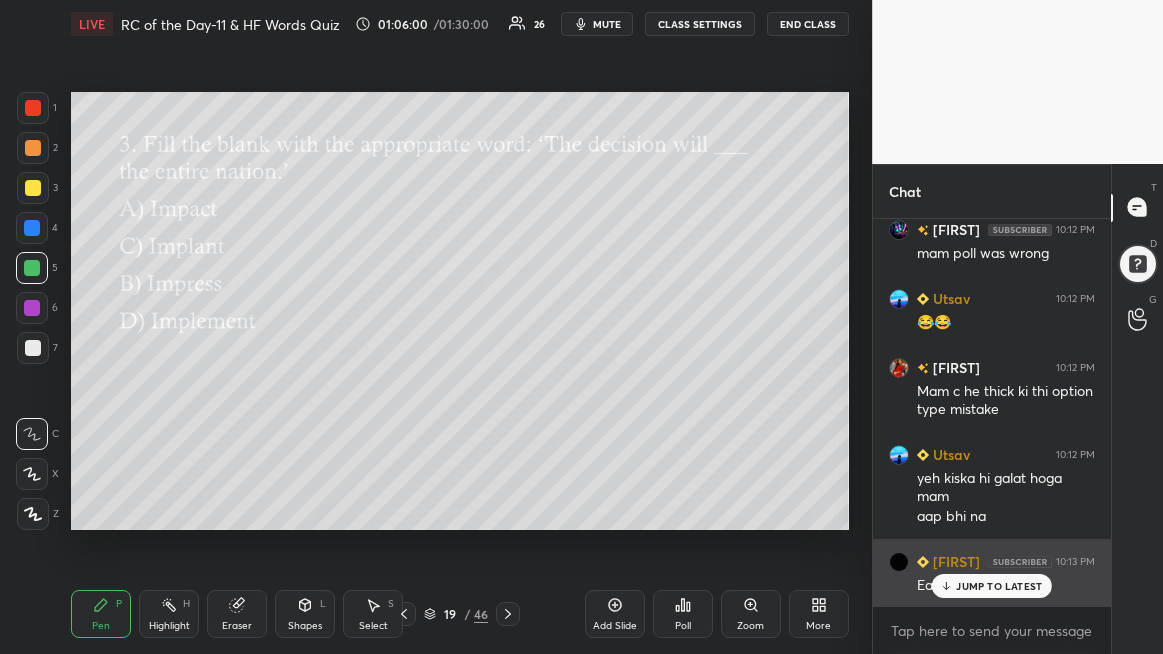 click on "JUMP TO LATEST" at bounding box center (999, 586) 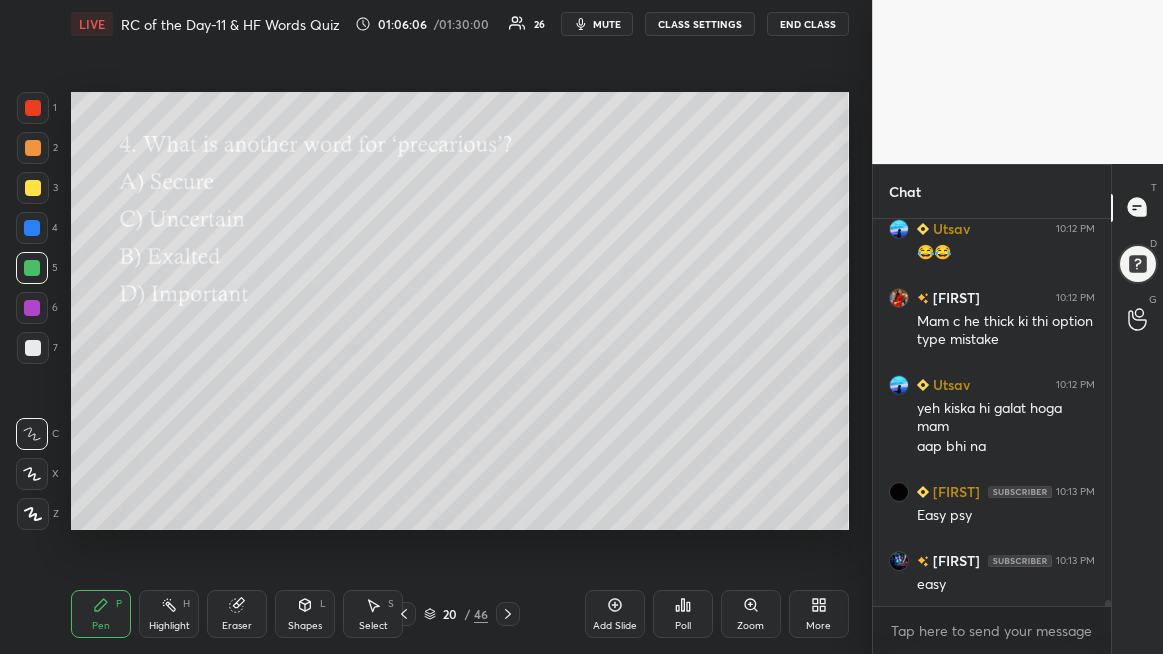 click 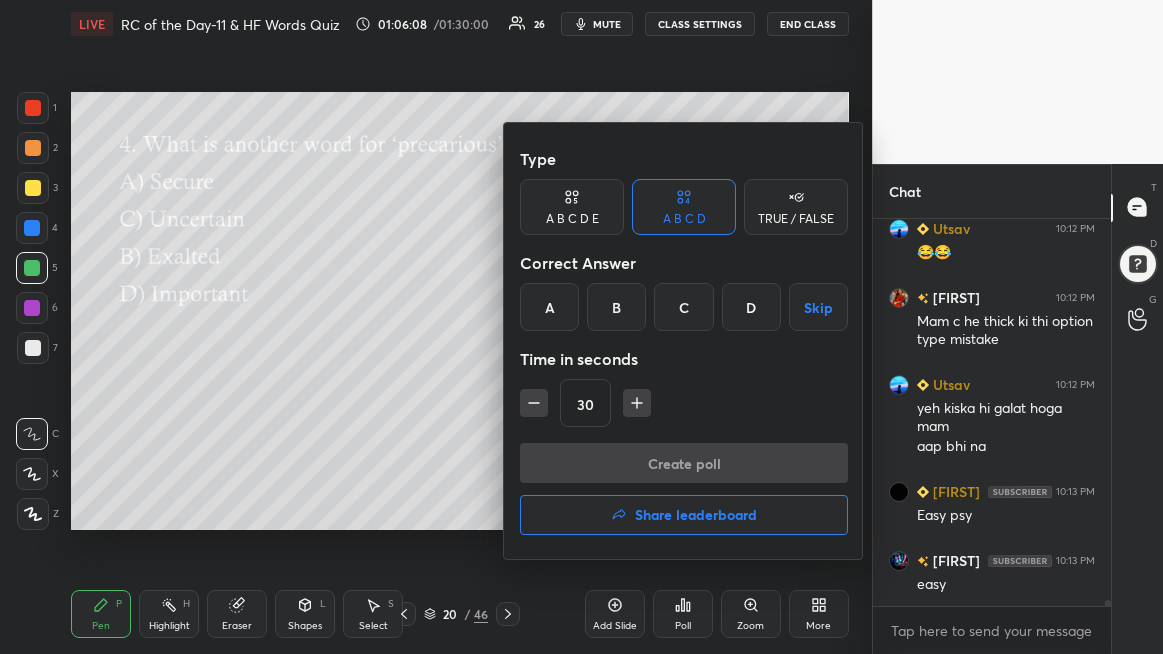 click on "C" at bounding box center [683, 307] 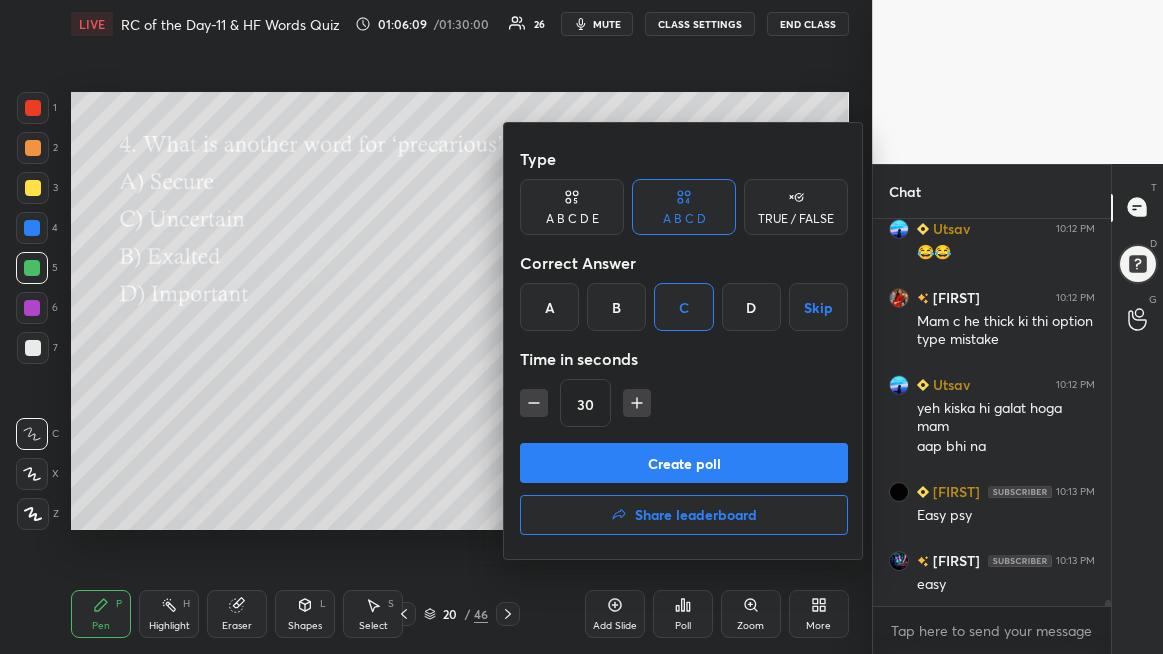 click on "Create poll" at bounding box center (684, 463) 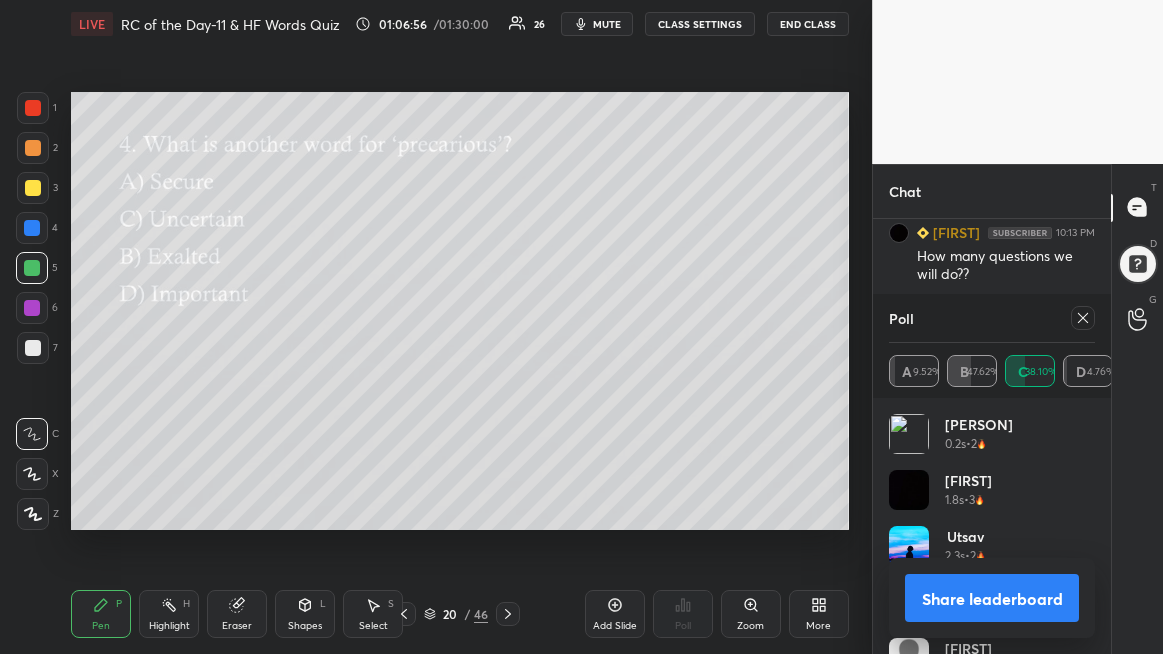 scroll, scrollTop: 26932, scrollLeft: 0, axis: vertical 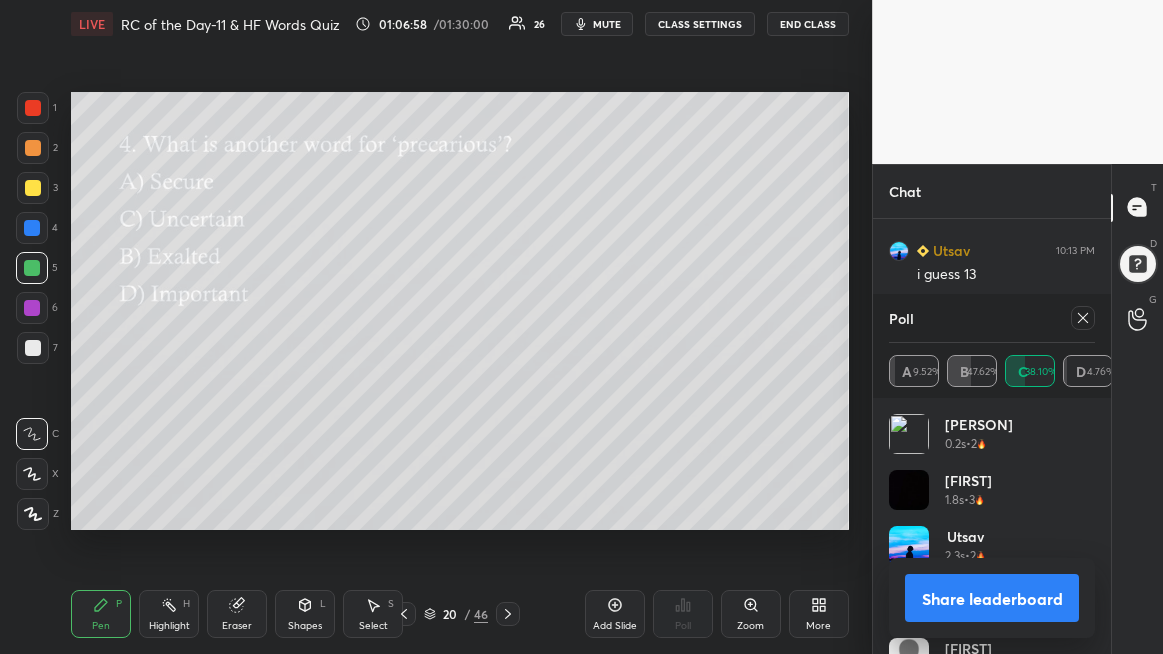 click on "Eraser" at bounding box center (237, 614) 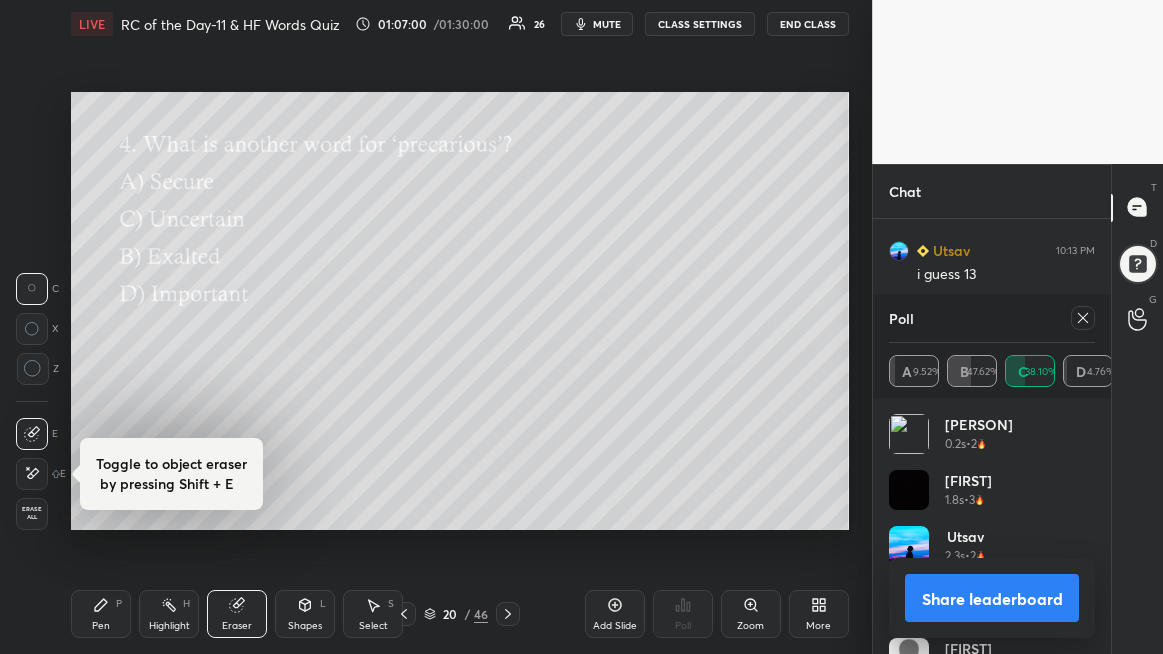 drag, startPoint x: 23, startPoint y: 375, endPoint x: 46, endPoint y: 351, distance: 33.24154 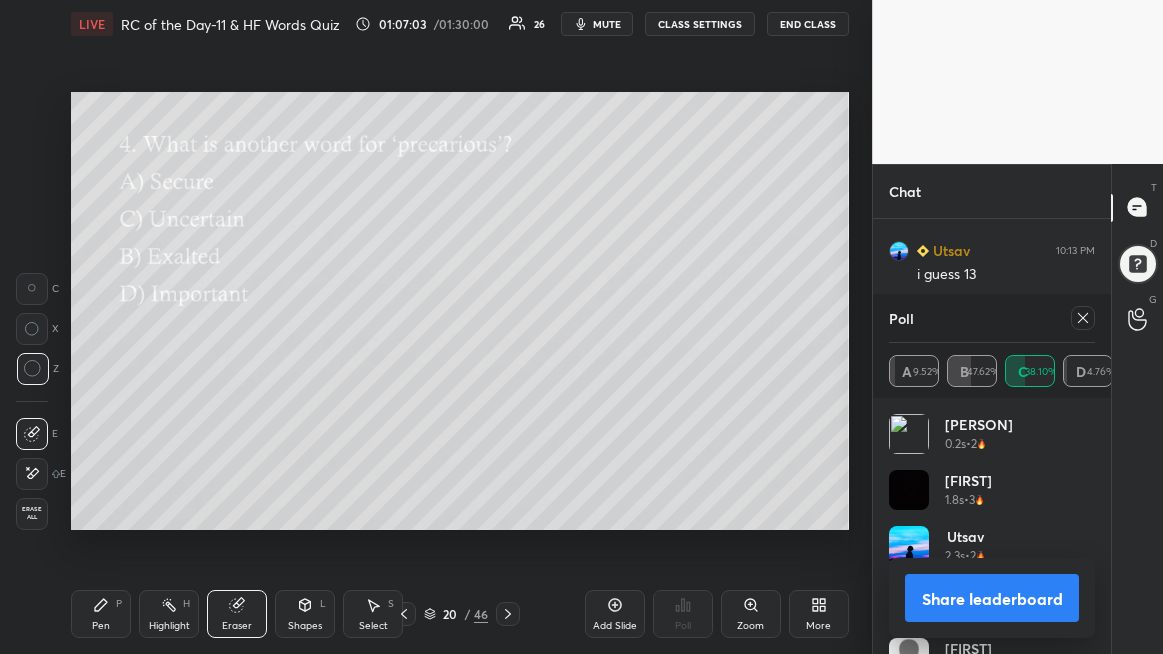 click on "Pen" at bounding box center (101, 626) 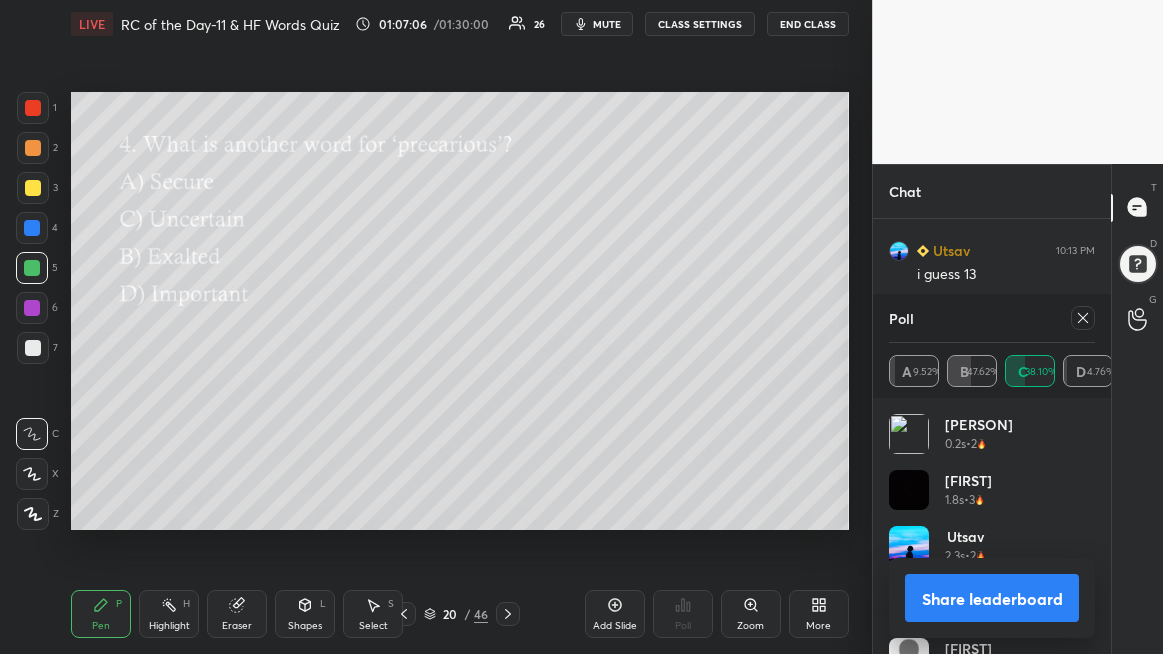 scroll, scrollTop: 27001, scrollLeft: 0, axis: vertical 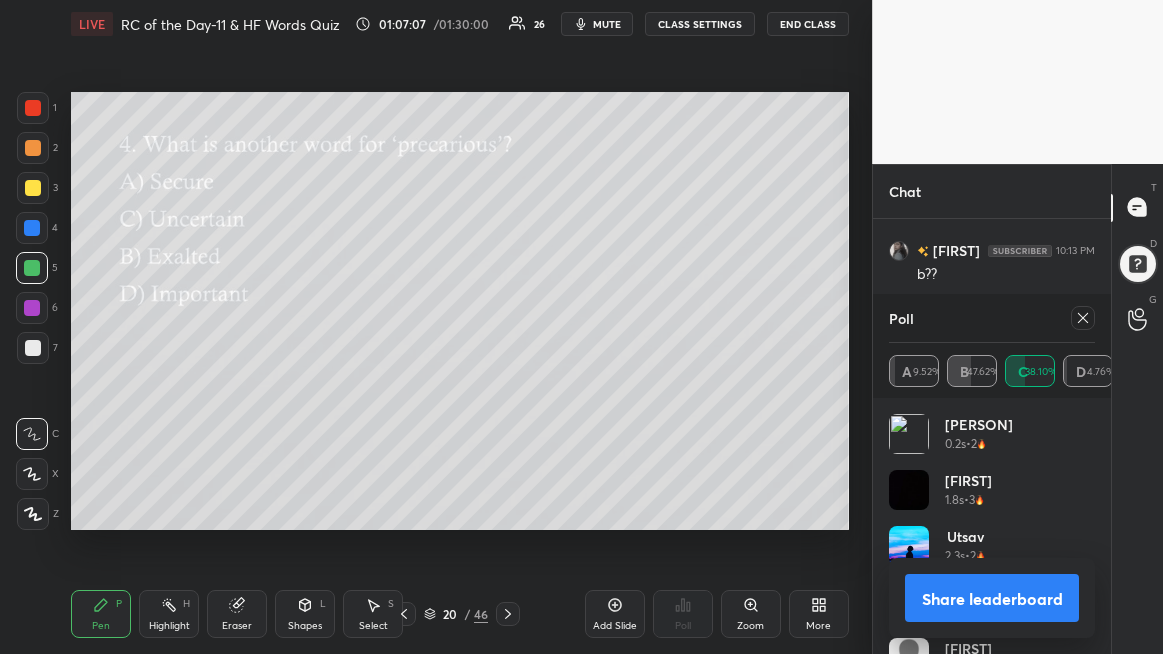 click 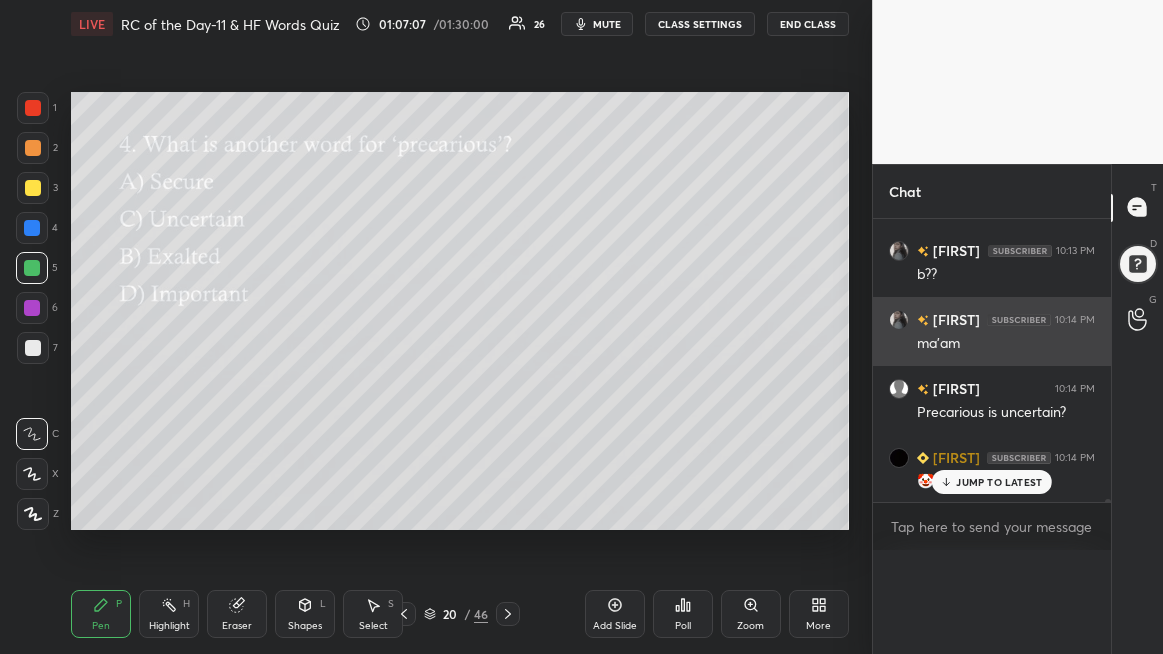 scroll, scrollTop: 88, scrollLeft: 201, axis: both 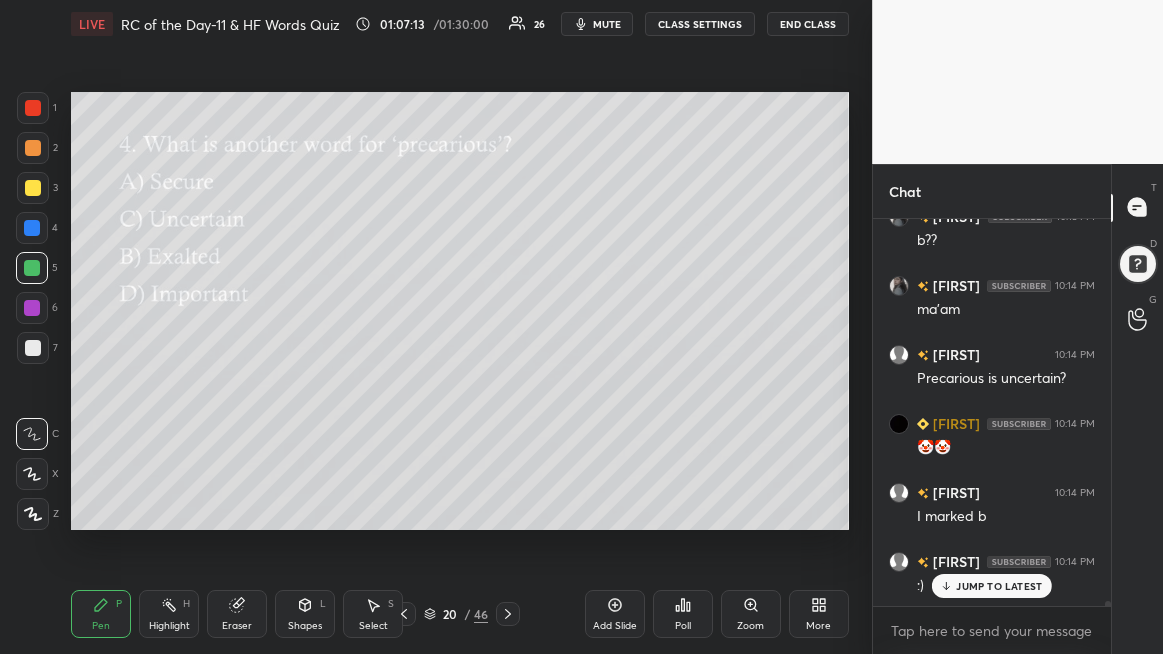 click on "JUMP TO LATEST" at bounding box center [999, 586] 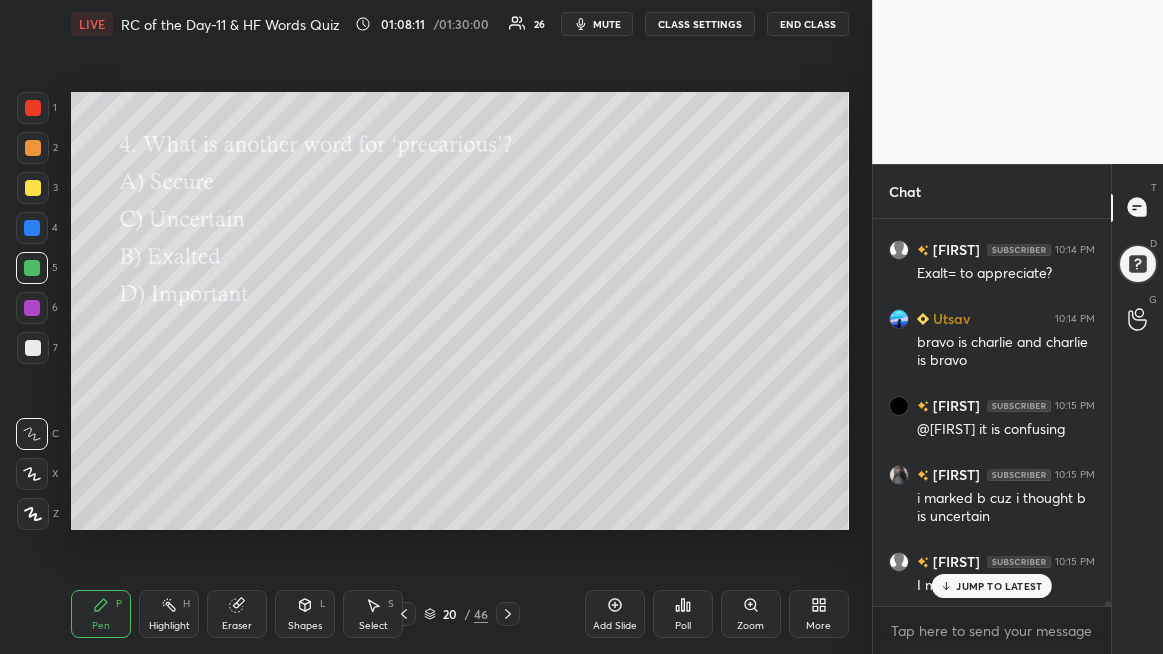 scroll, scrollTop: 27849, scrollLeft: 0, axis: vertical 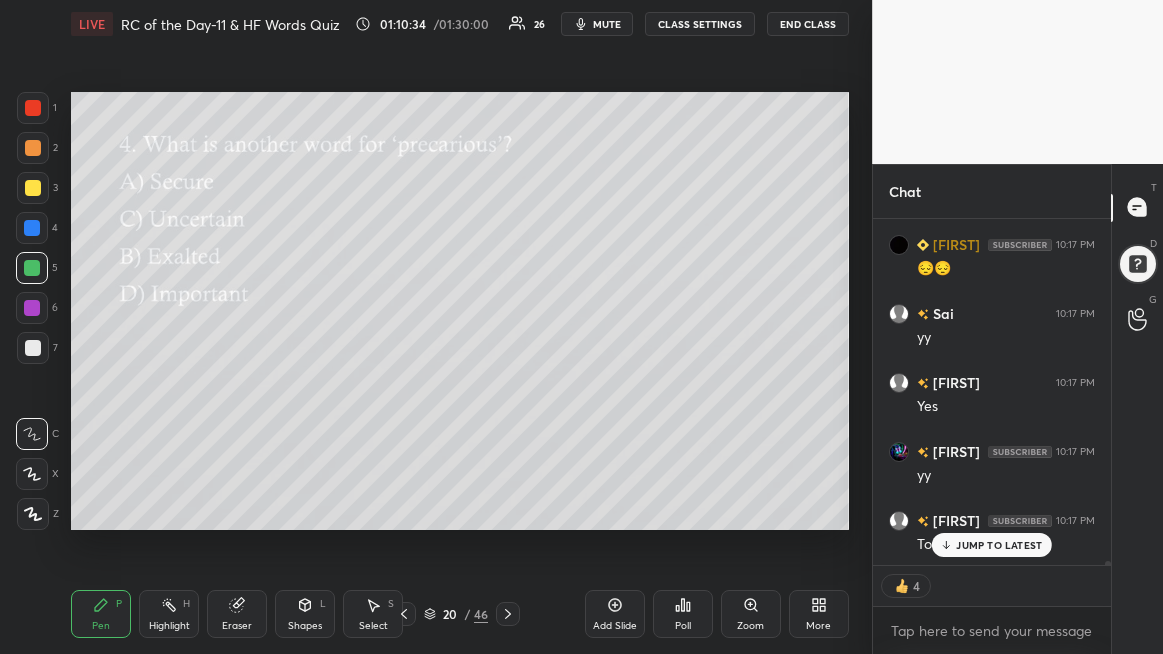 click on "JUMP TO LATEST" at bounding box center [992, 545] 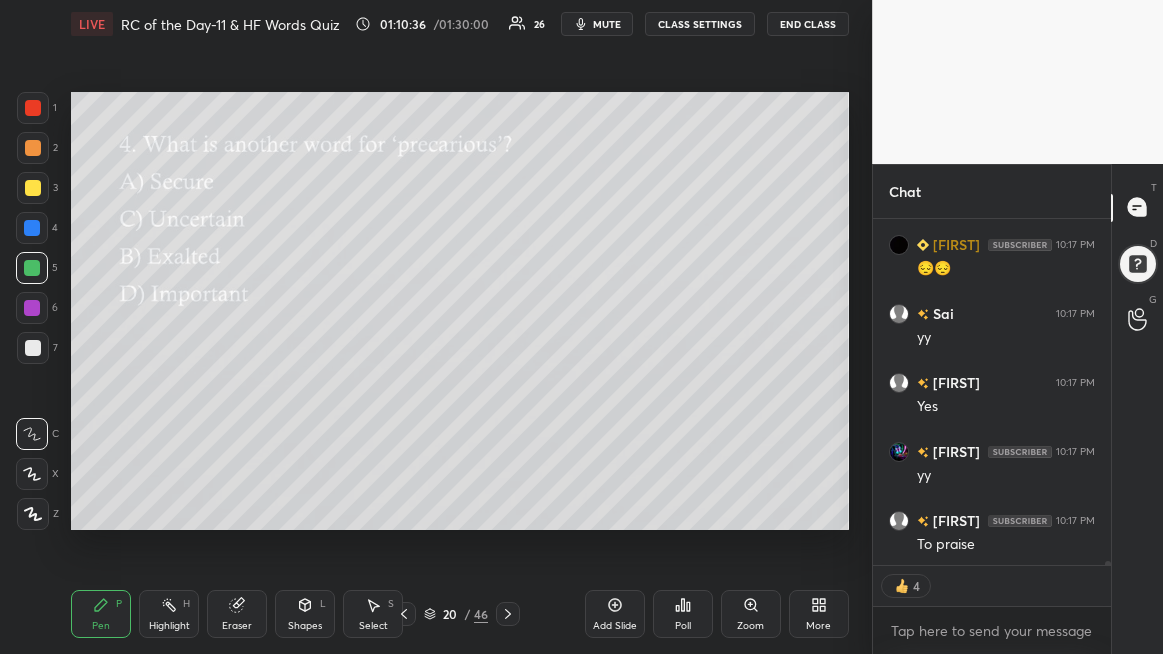 scroll, scrollTop: 6, scrollLeft: 6, axis: both 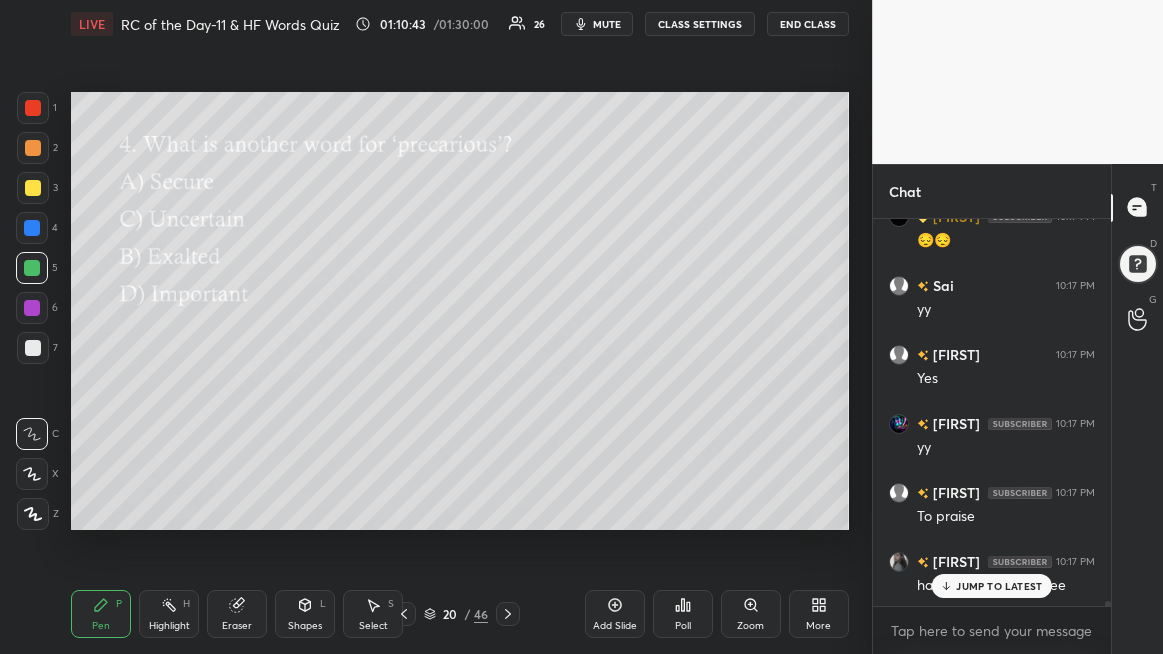click on "JUMP TO LATEST" at bounding box center [999, 586] 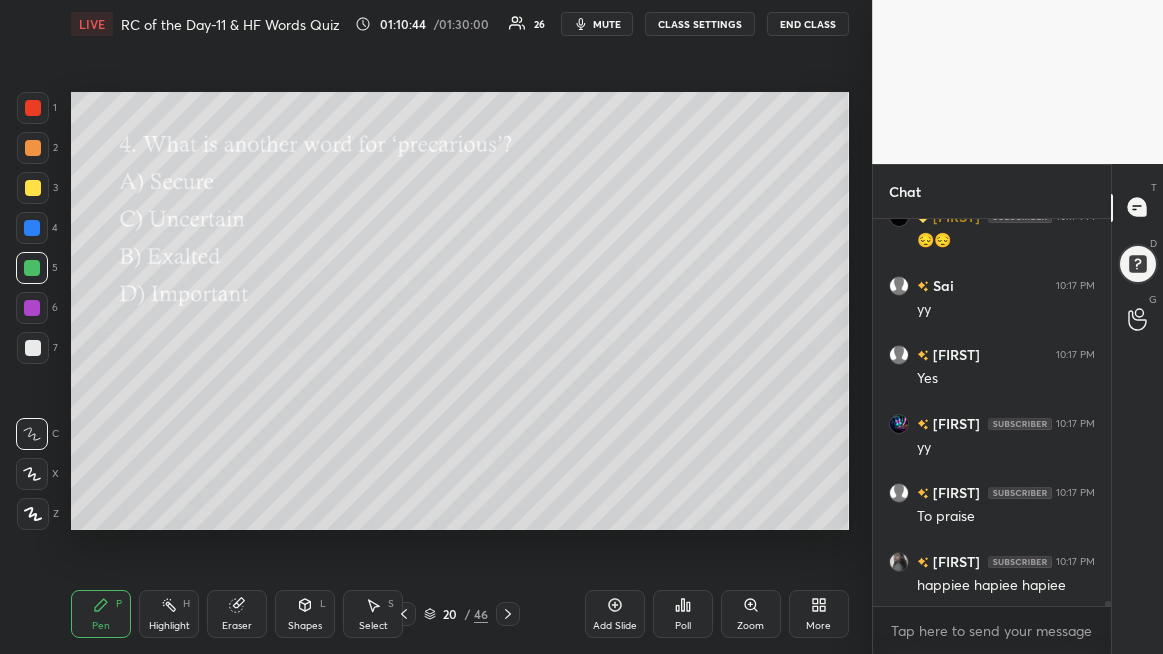 scroll, scrollTop: 29829, scrollLeft: 0, axis: vertical 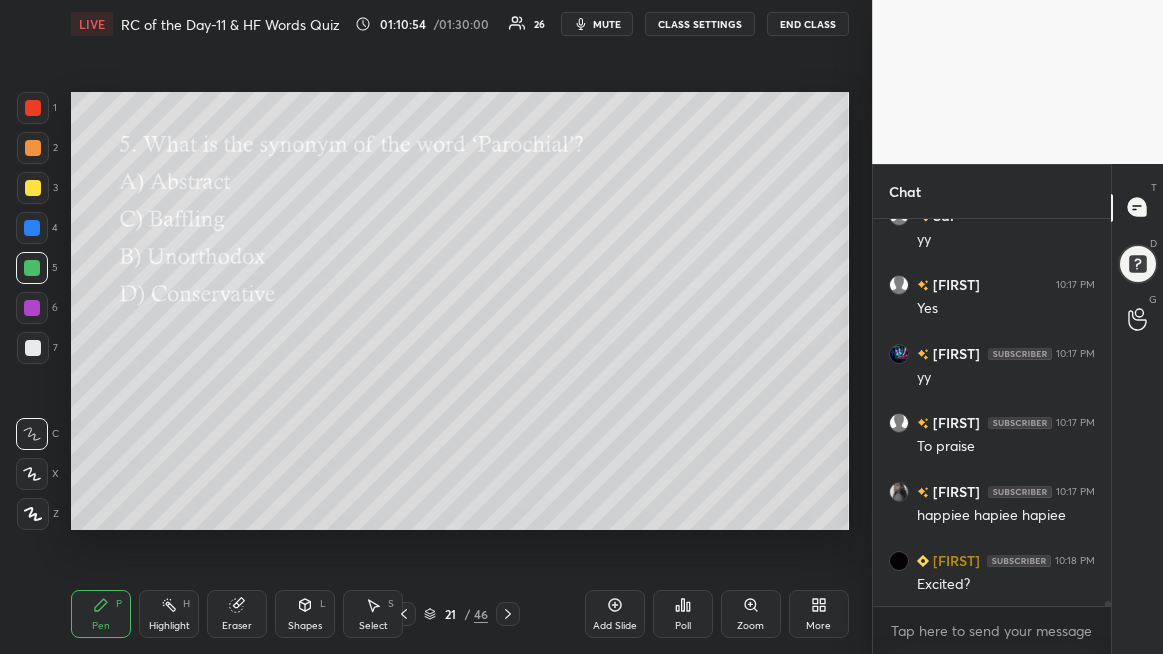 click 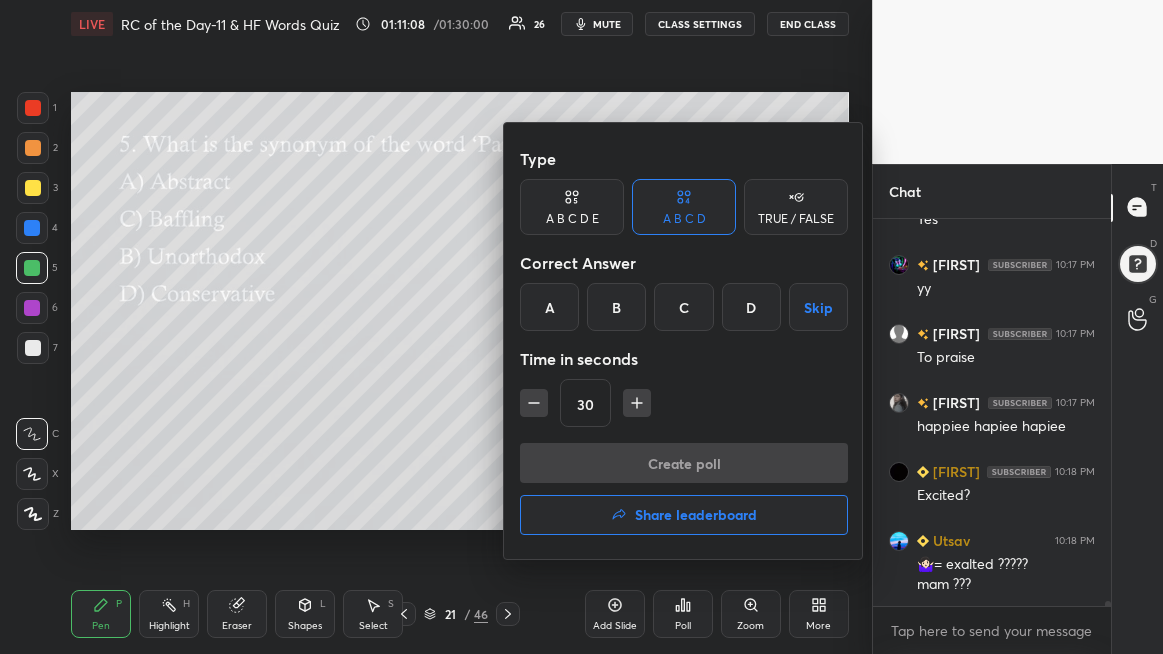 scroll, scrollTop: 29987, scrollLeft: 0, axis: vertical 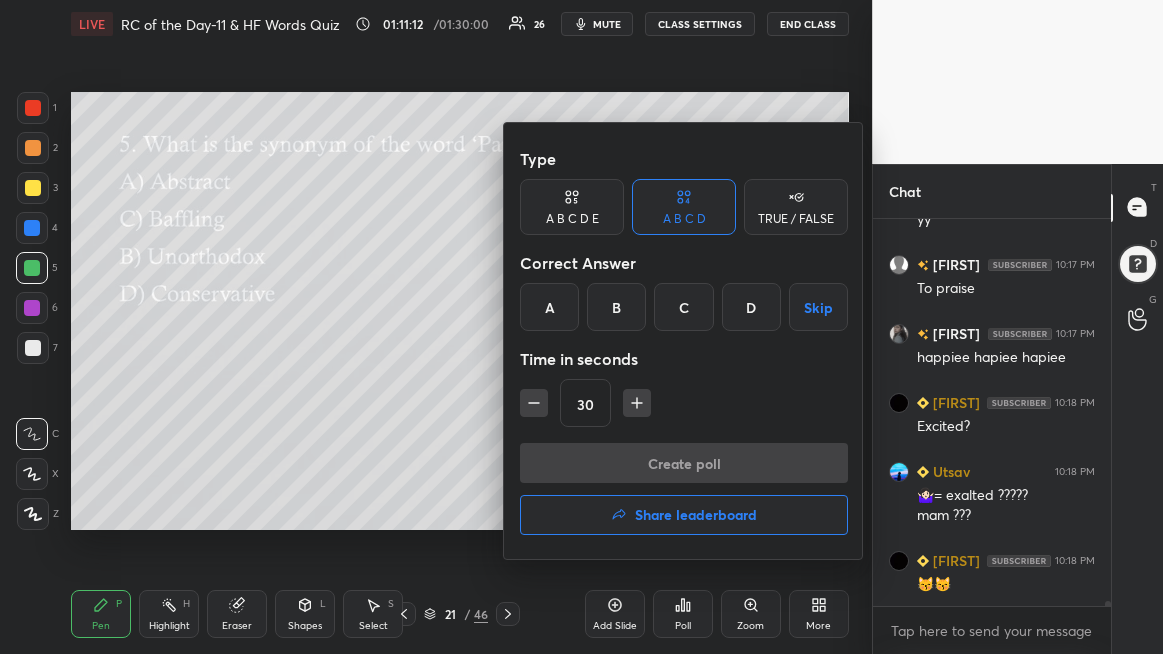 click on "D" at bounding box center (751, 307) 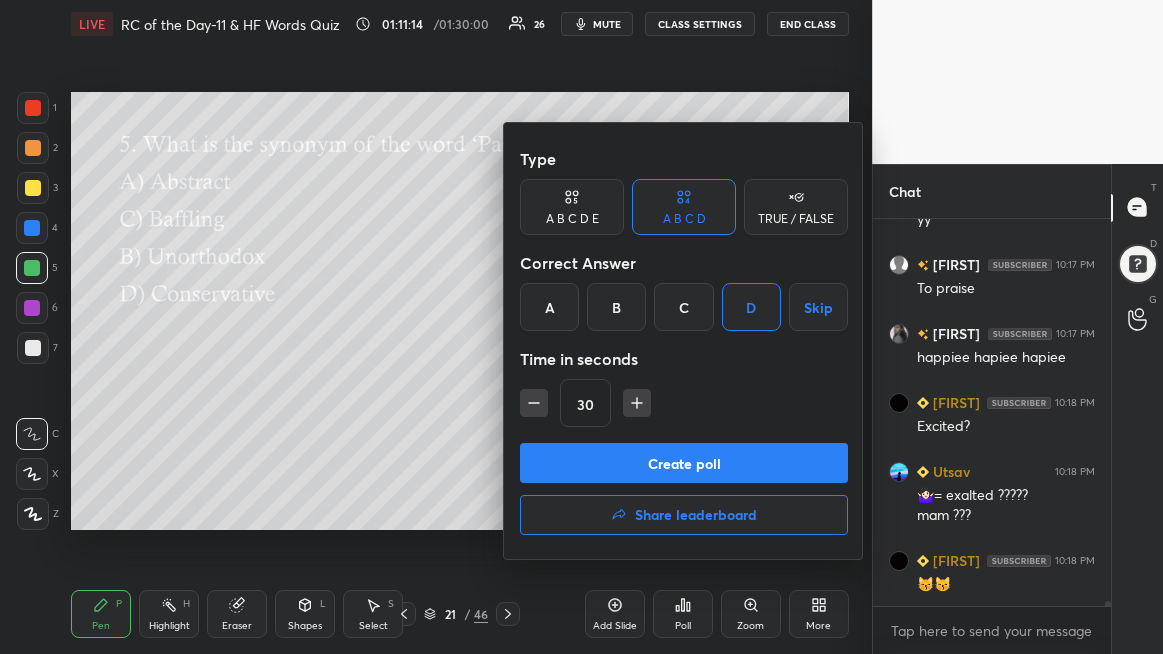 click on "Create poll" at bounding box center (684, 463) 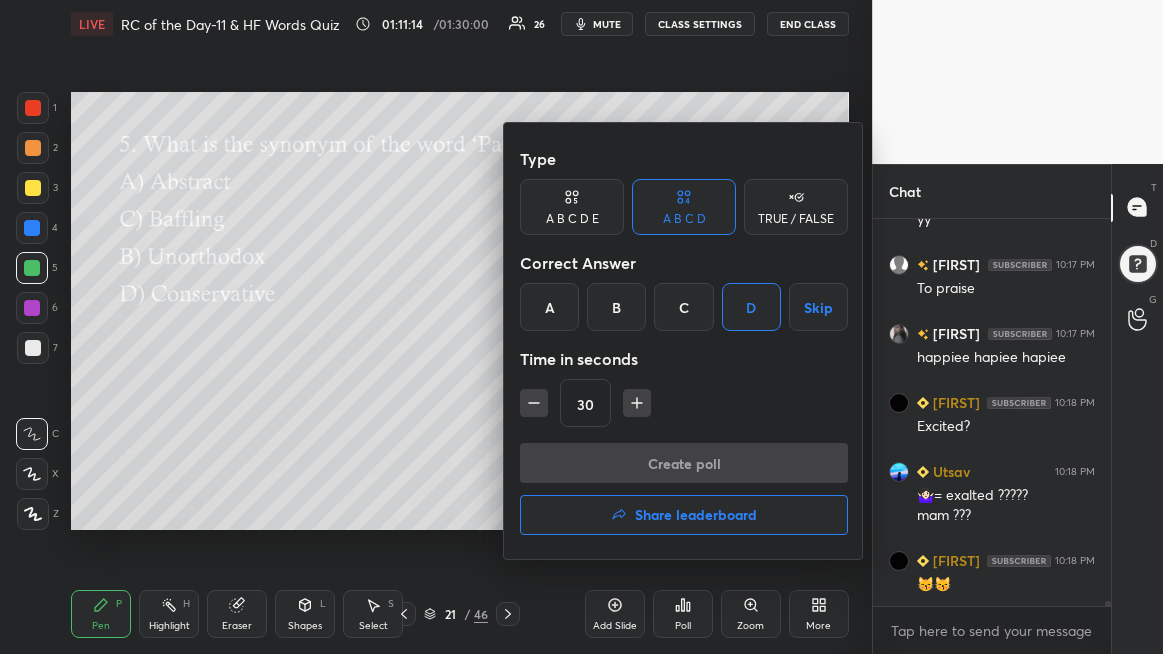 scroll, scrollTop: 341, scrollLeft: 232, axis: both 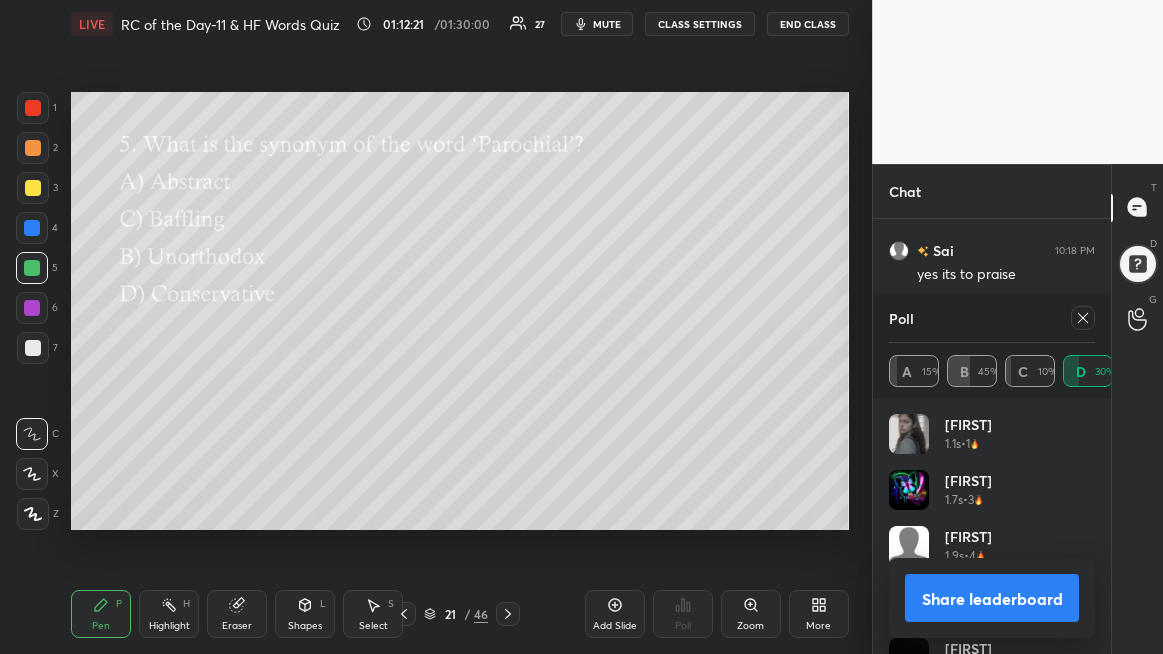 drag, startPoint x: 1084, startPoint y: 316, endPoint x: 1067, endPoint y: 324, distance: 18.788294 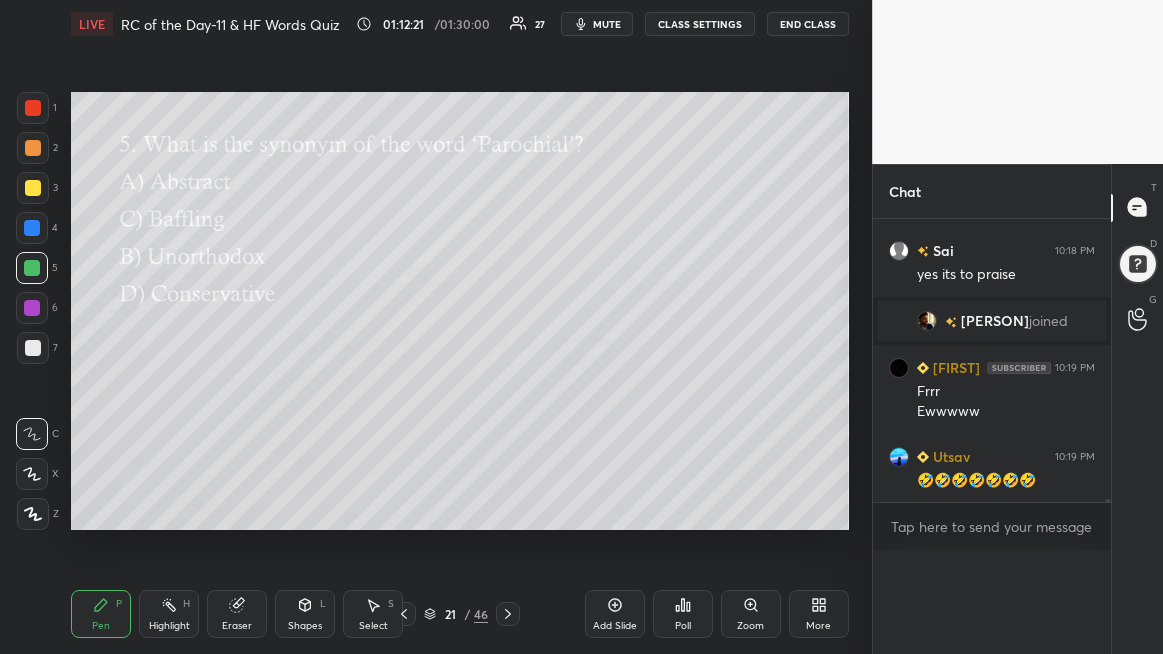 scroll, scrollTop: 6, scrollLeft: 6, axis: both 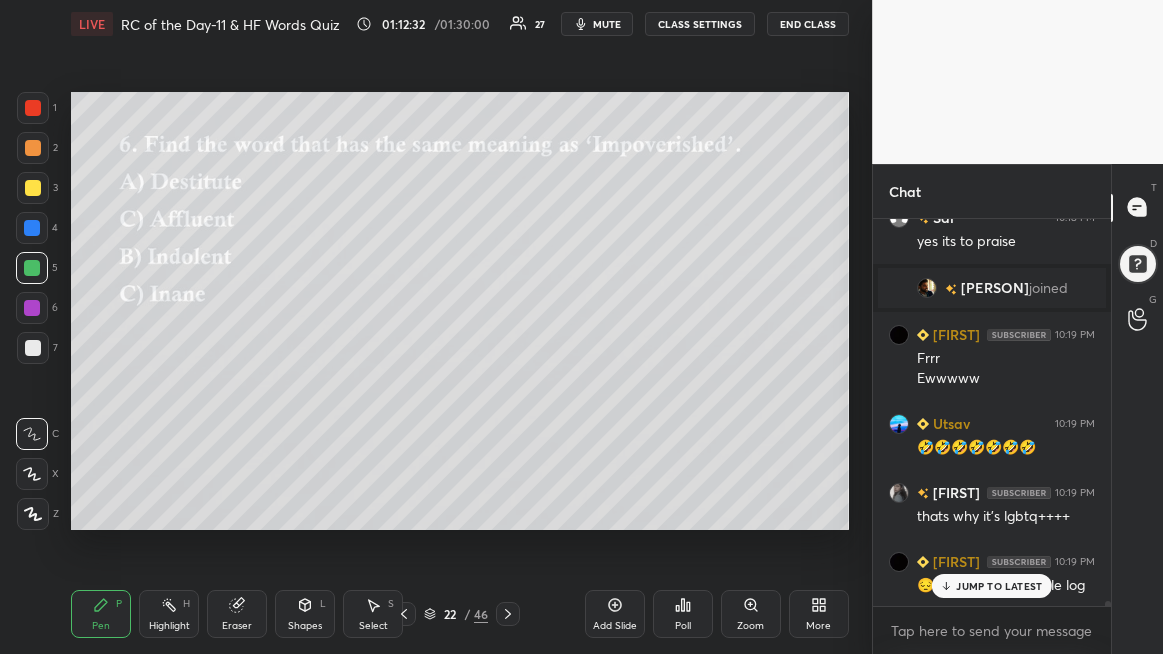 click on "Poll" at bounding box center [683, 614] 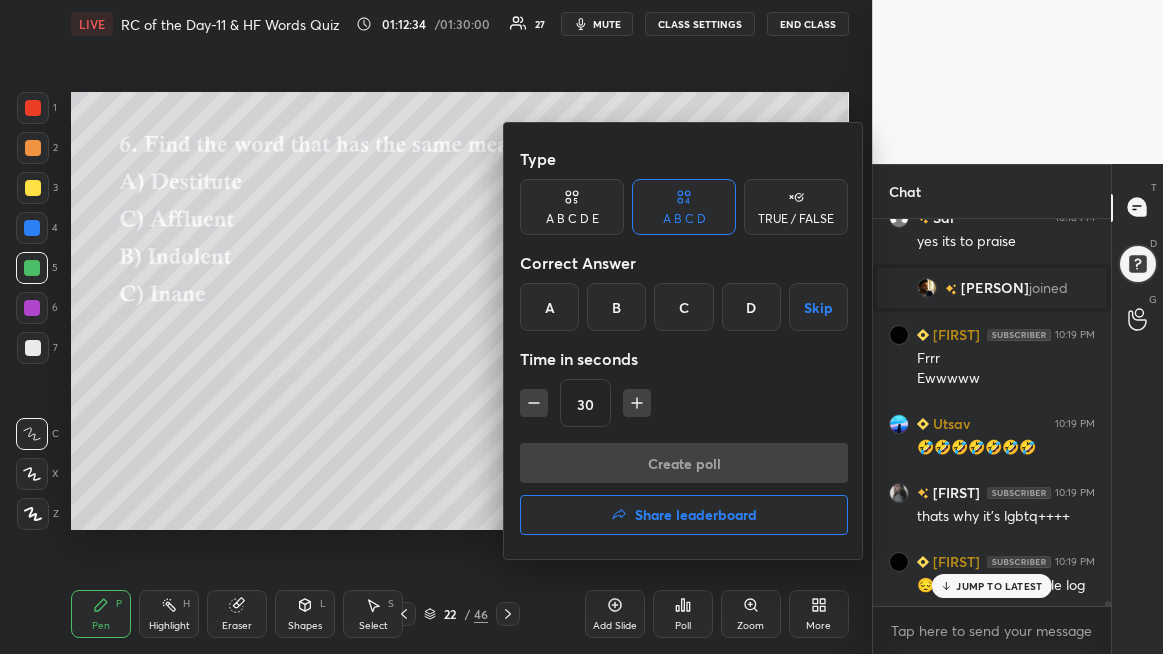 click on "A" at bounding box center (549, 307) 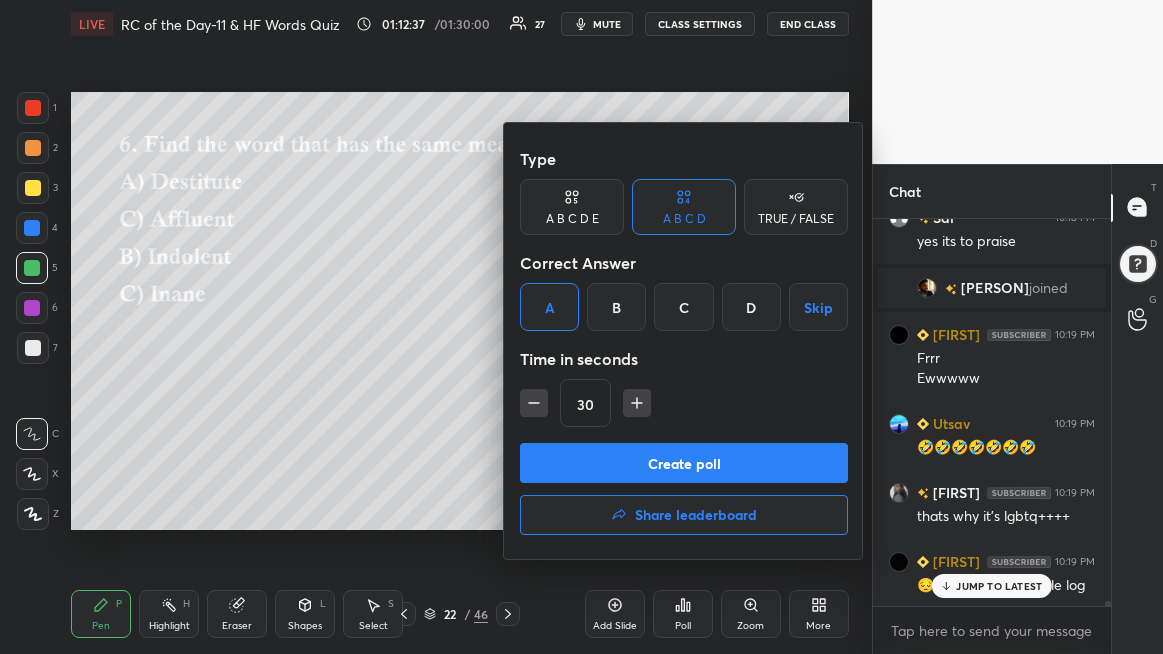 click on "Create poll" at bounding box center (684, 463) 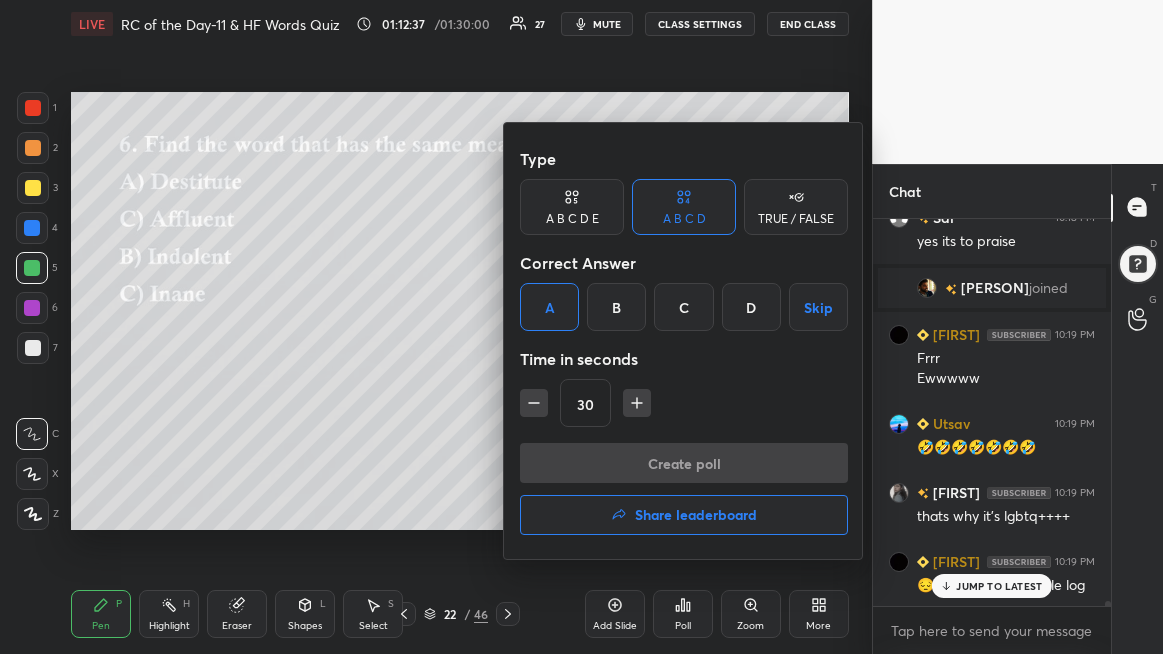 scroll, scrollTop: 340, scrollLeft: 232, axis: both 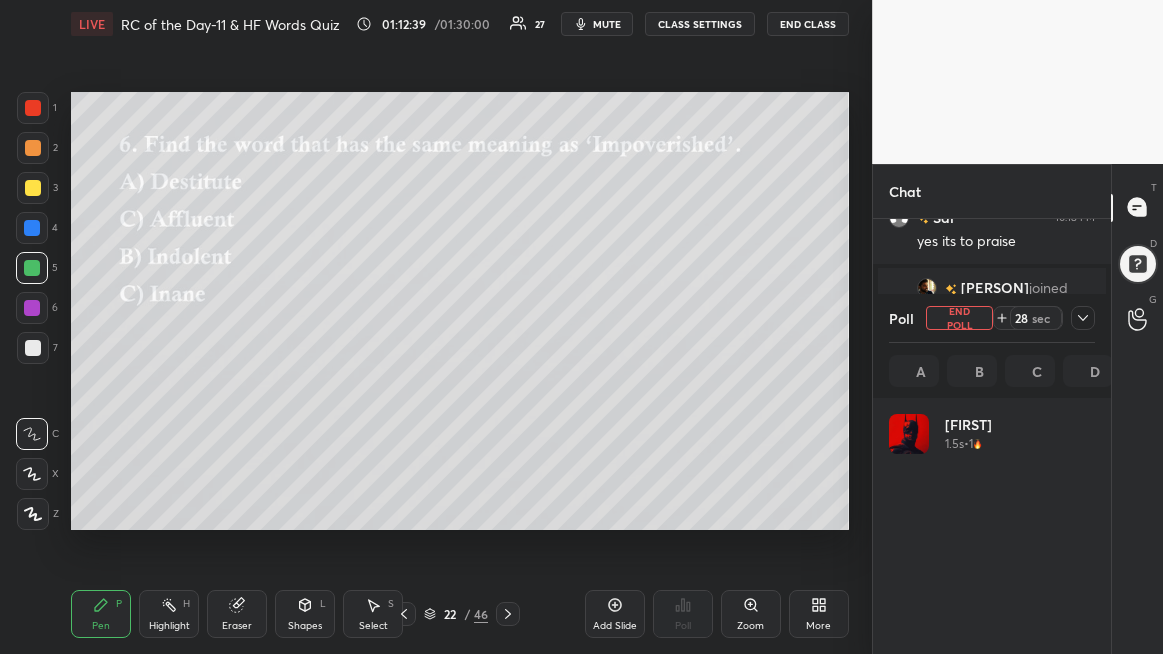 click 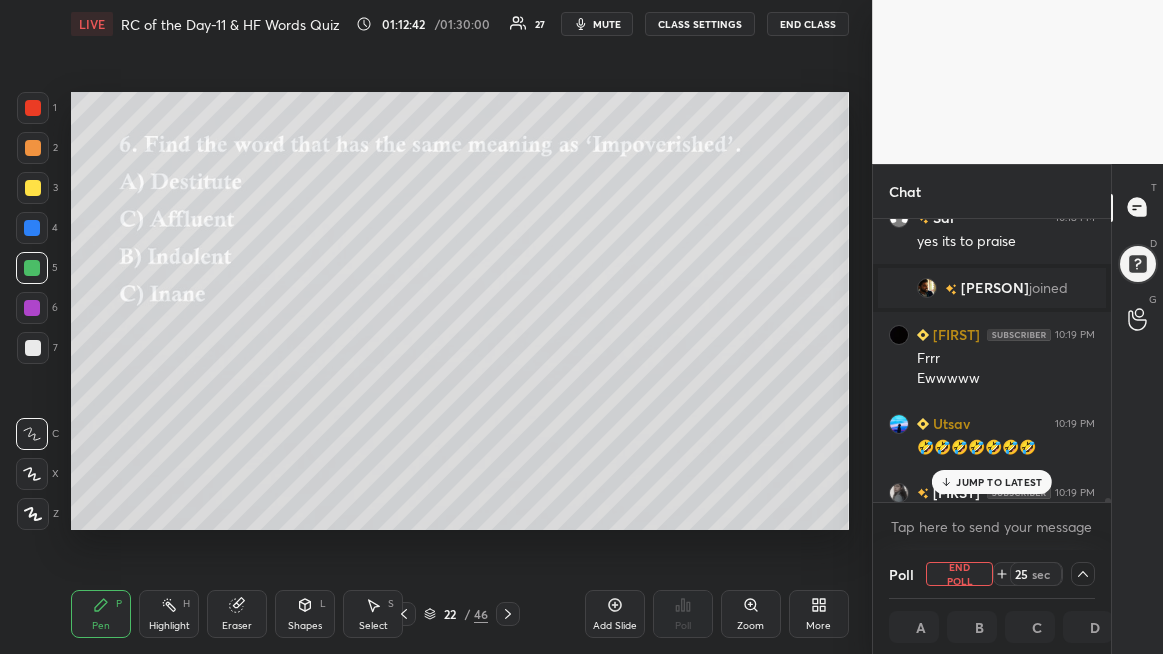 click on "JUMP TO LATEST" at bounding box center (992, 482) 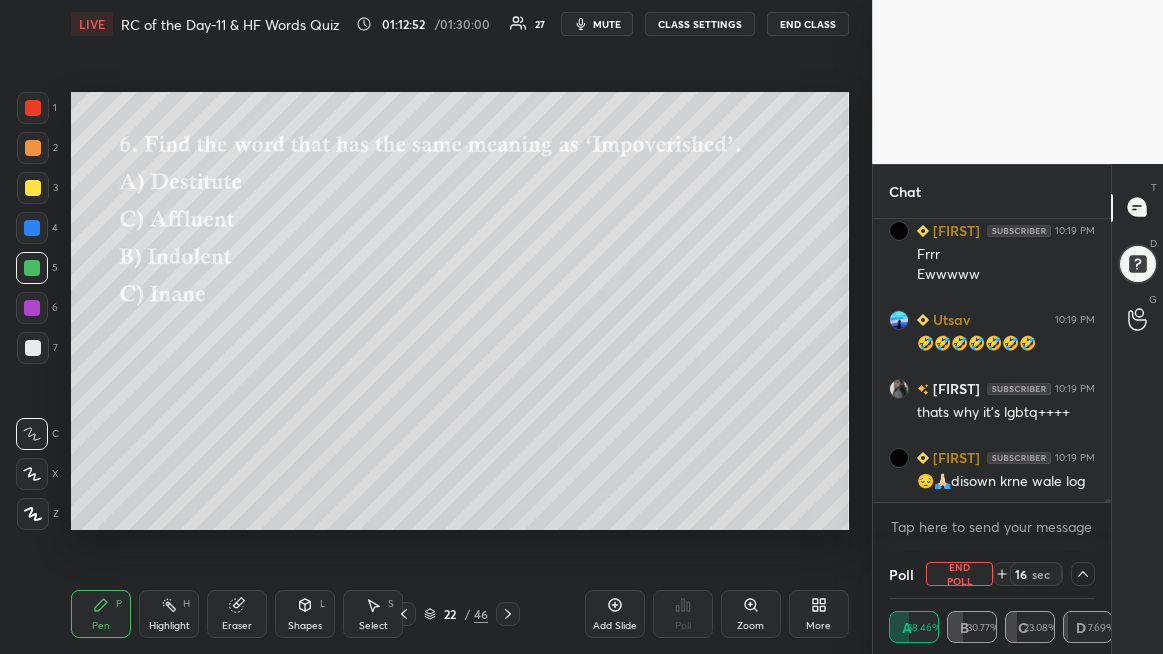 click 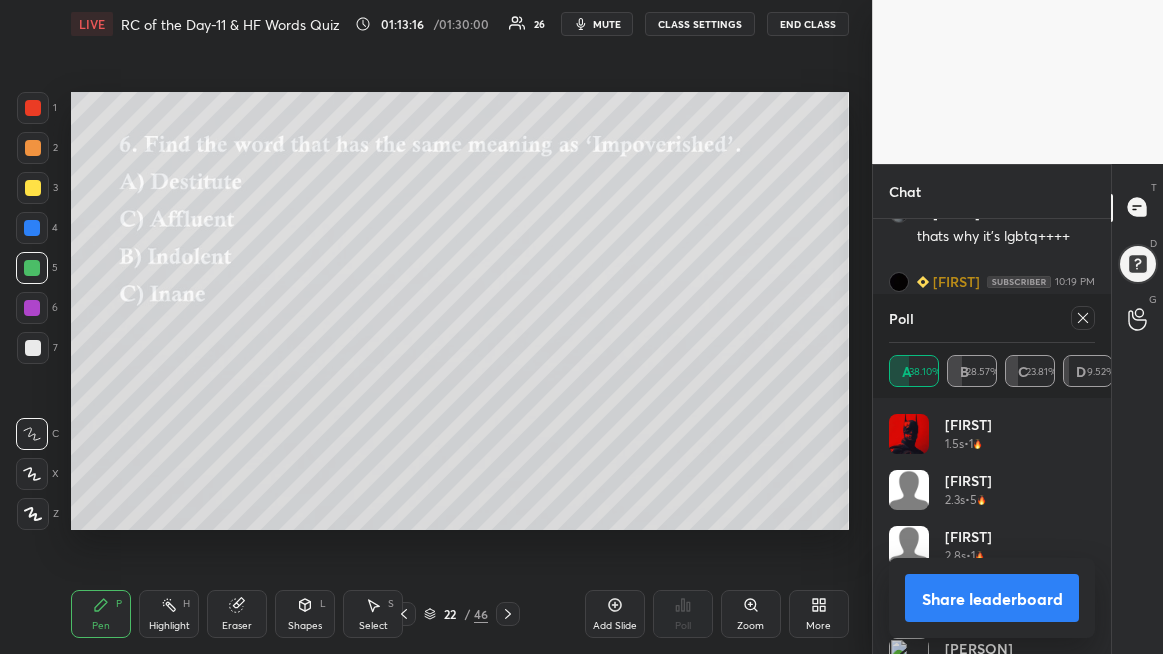 click 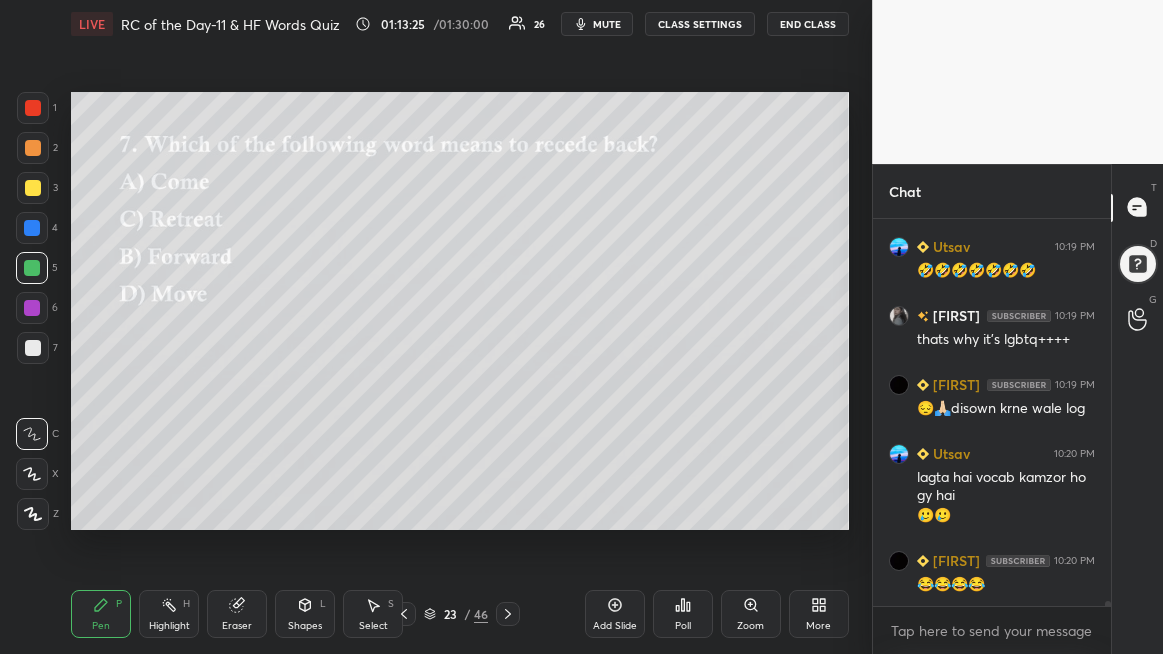 click on "Poll" at bounding box center [683, 614] 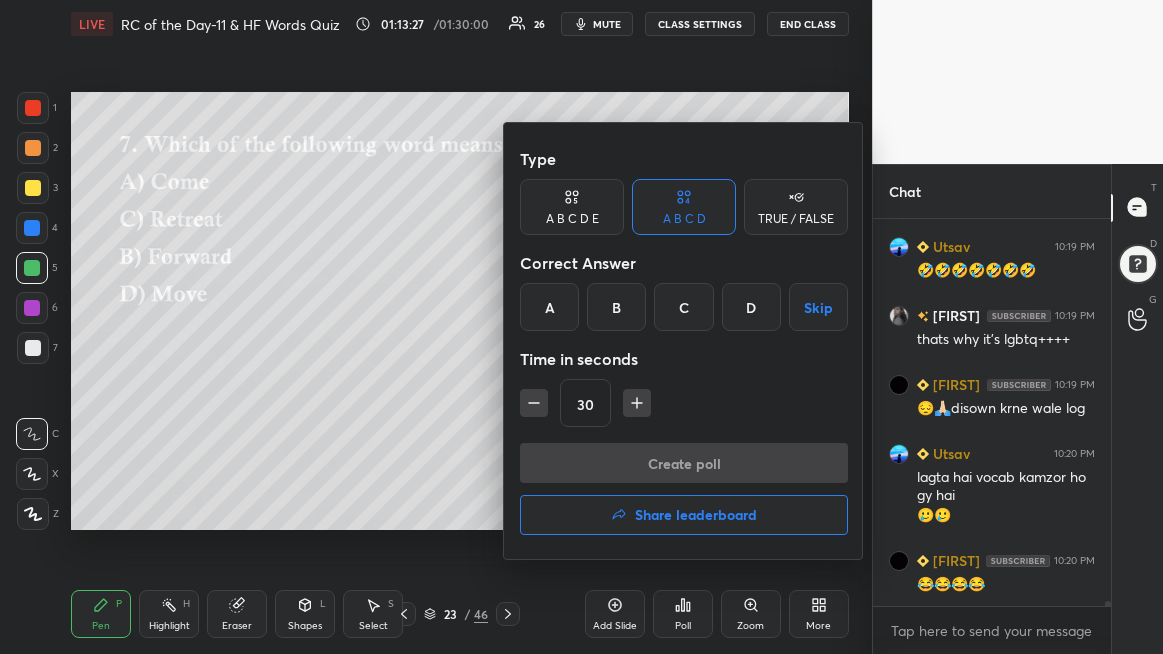 click on "C" at bounding box center (683, 307) 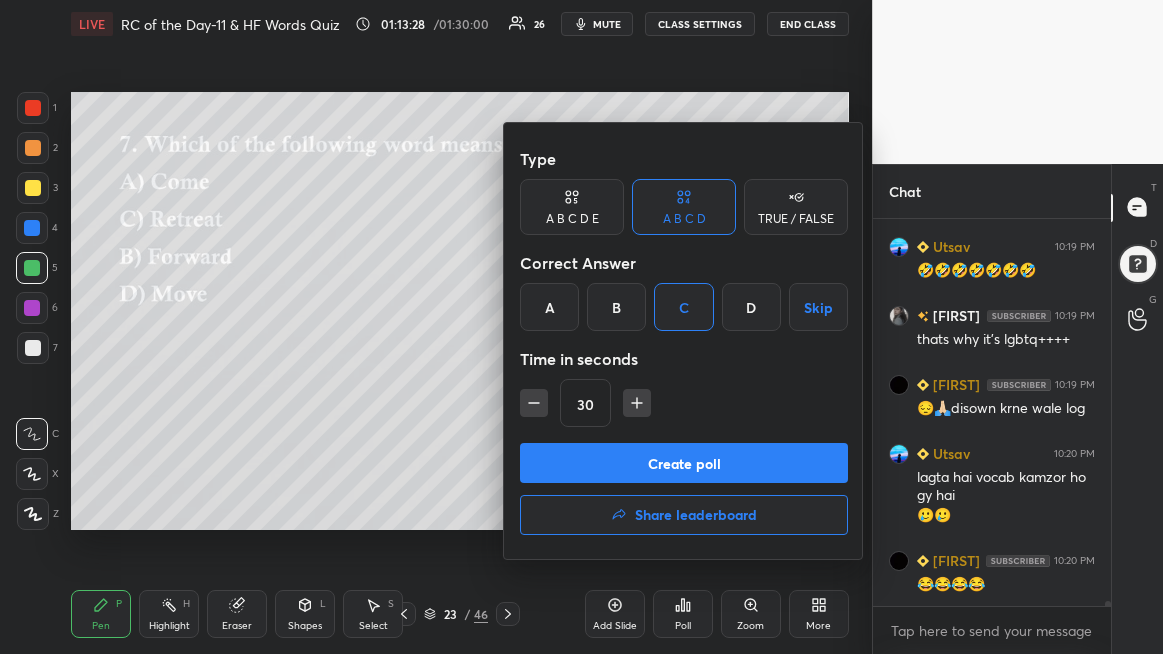 drag, startPoint x: 665, startPoint y: 467, endPoint x: 619, endPoint y: 476, distance: 46.872166 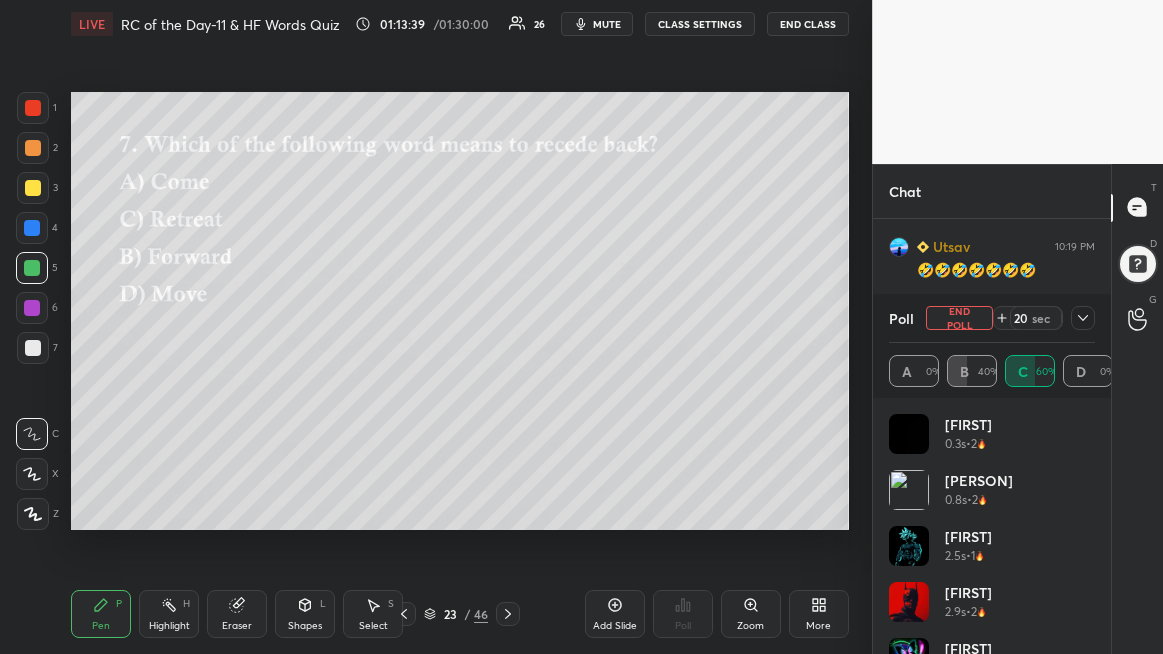 click 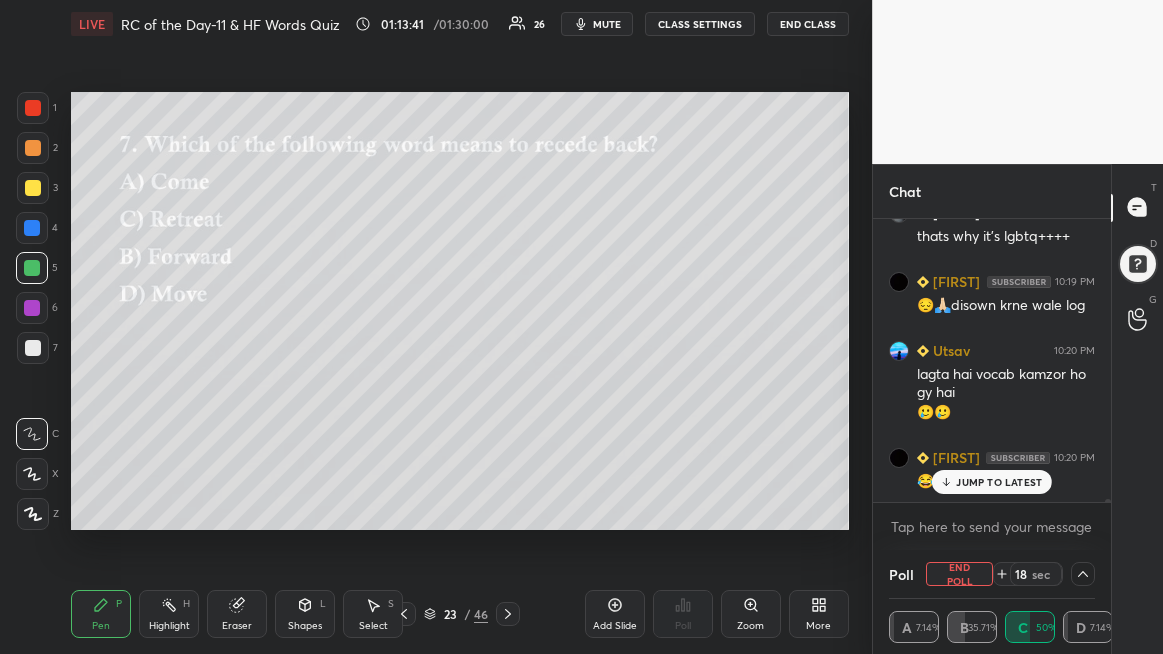 click on "JUMP TO LATEST" at bounding box center [999, 482] 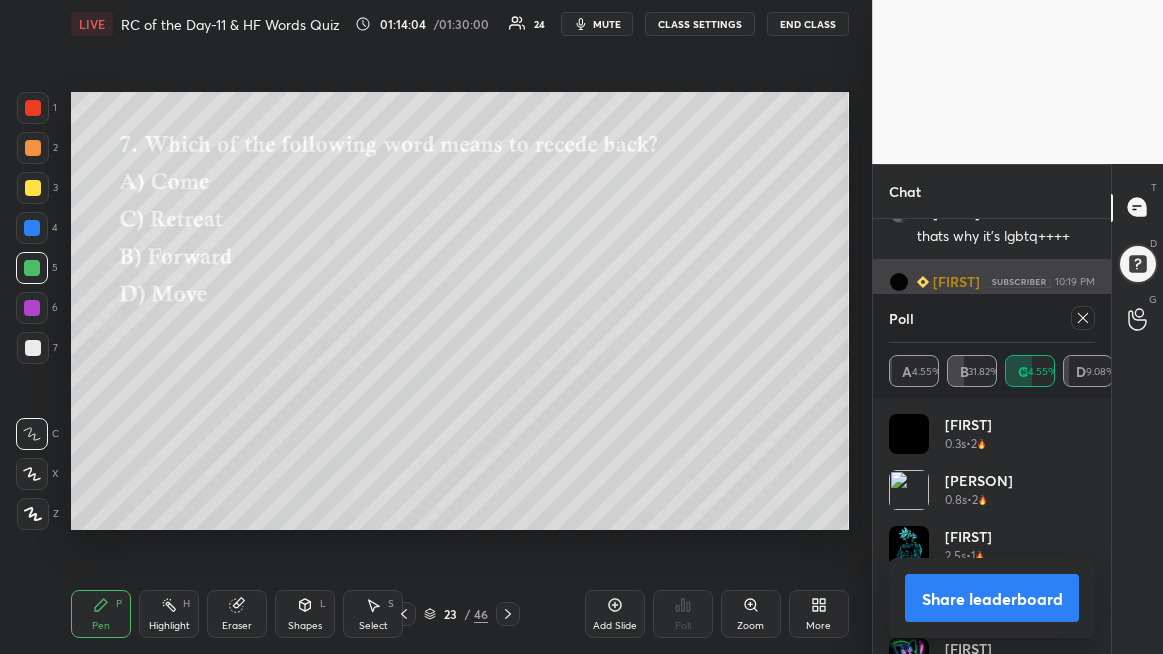 drag, startPoint x: 1086, startPoint y: 314, endPoint x: 1052, endPoint y: 319, distance: 34.36568 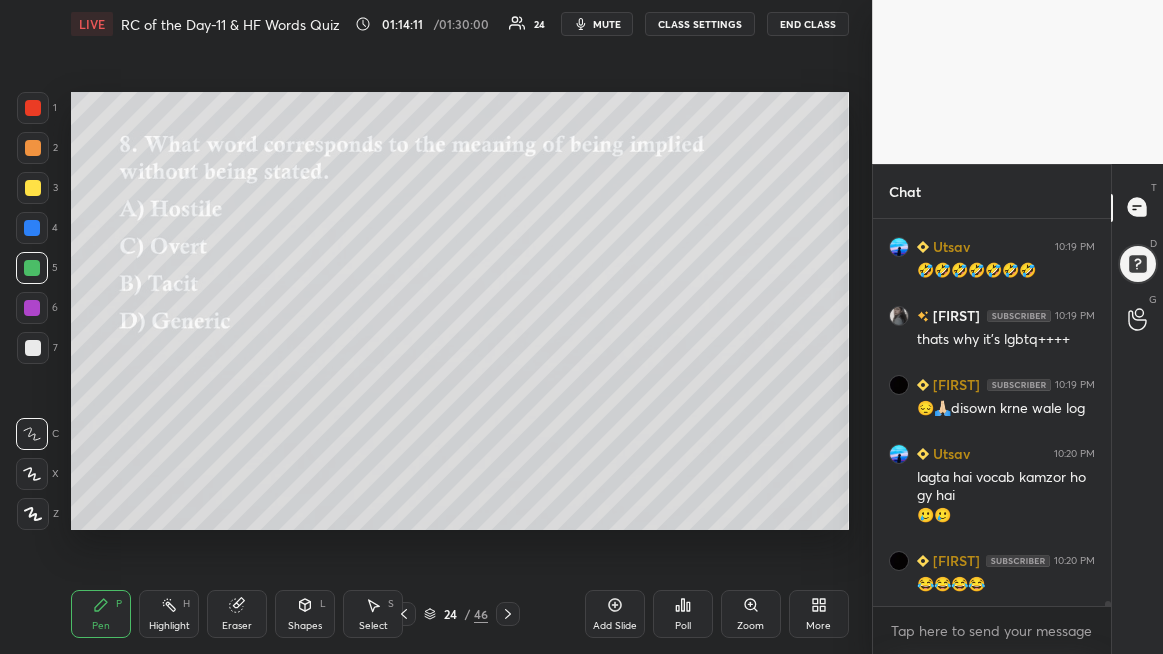 click 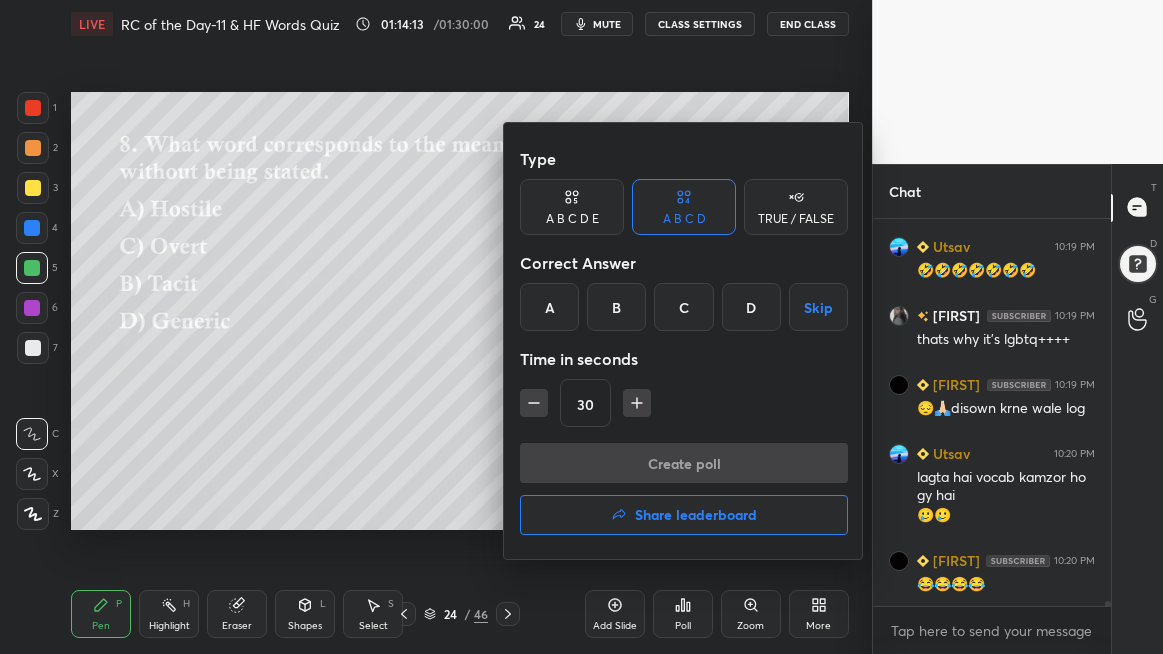 click on "B" at bounding box center [616, 307] 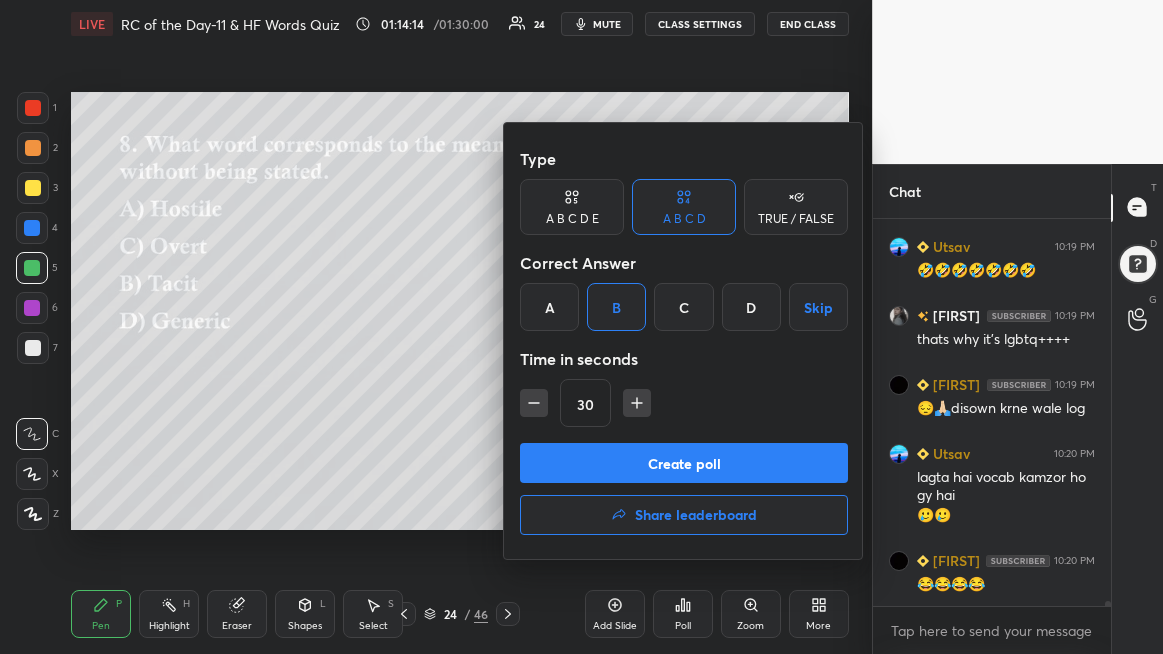 click on "Create poll" at bounding box center (684, 463) 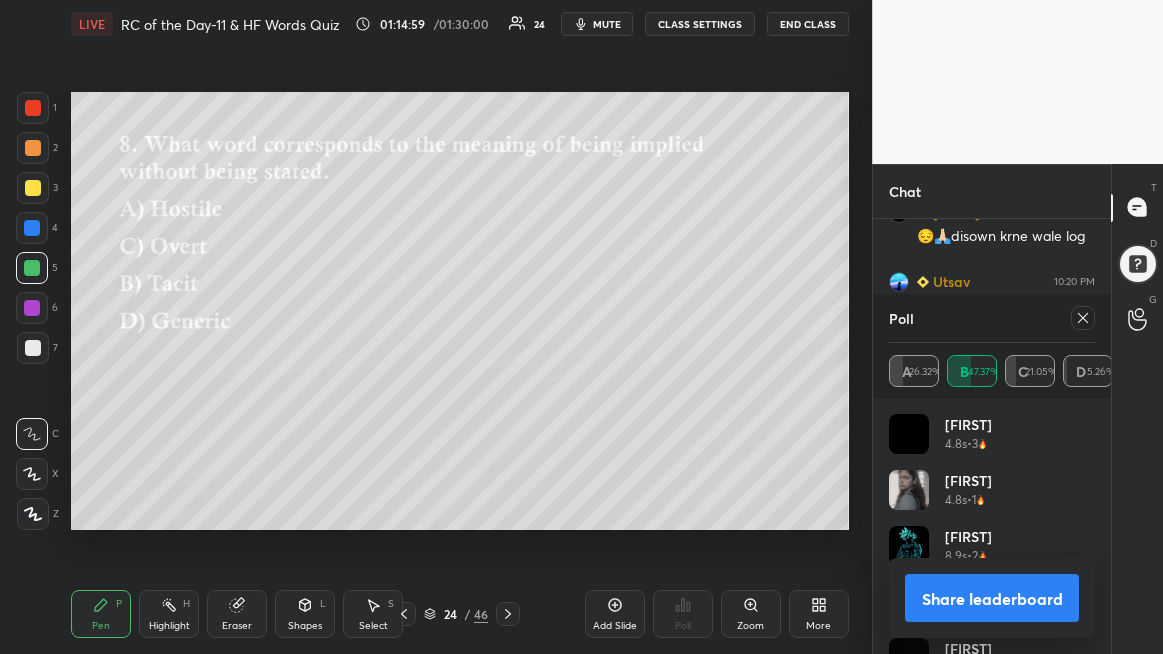 click 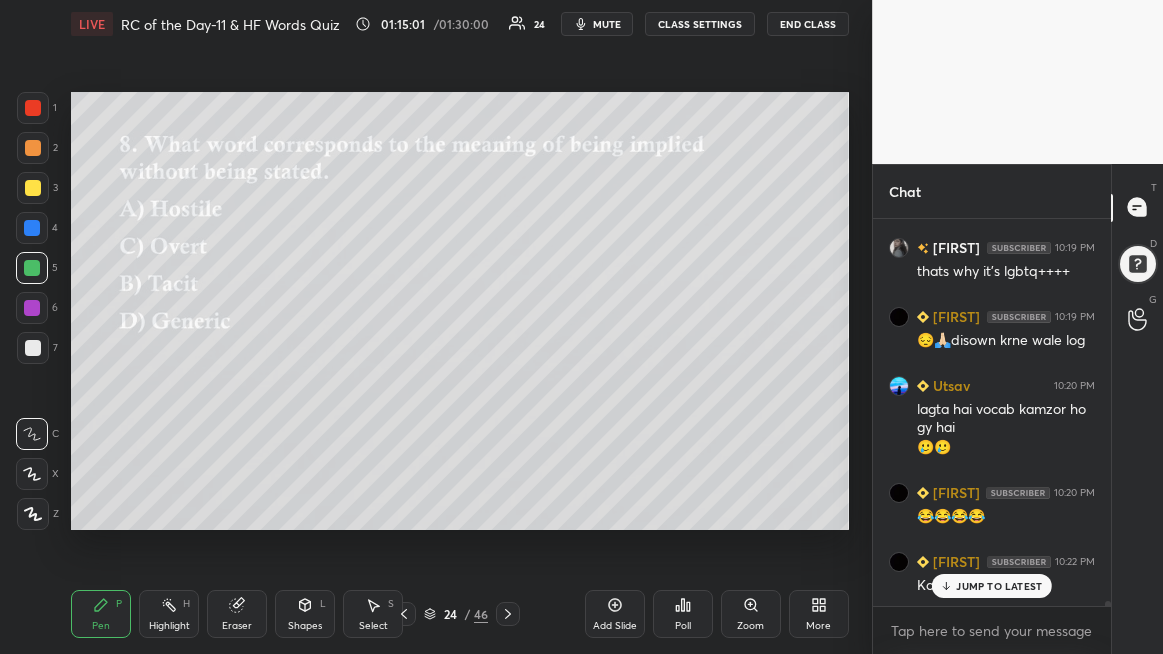 click 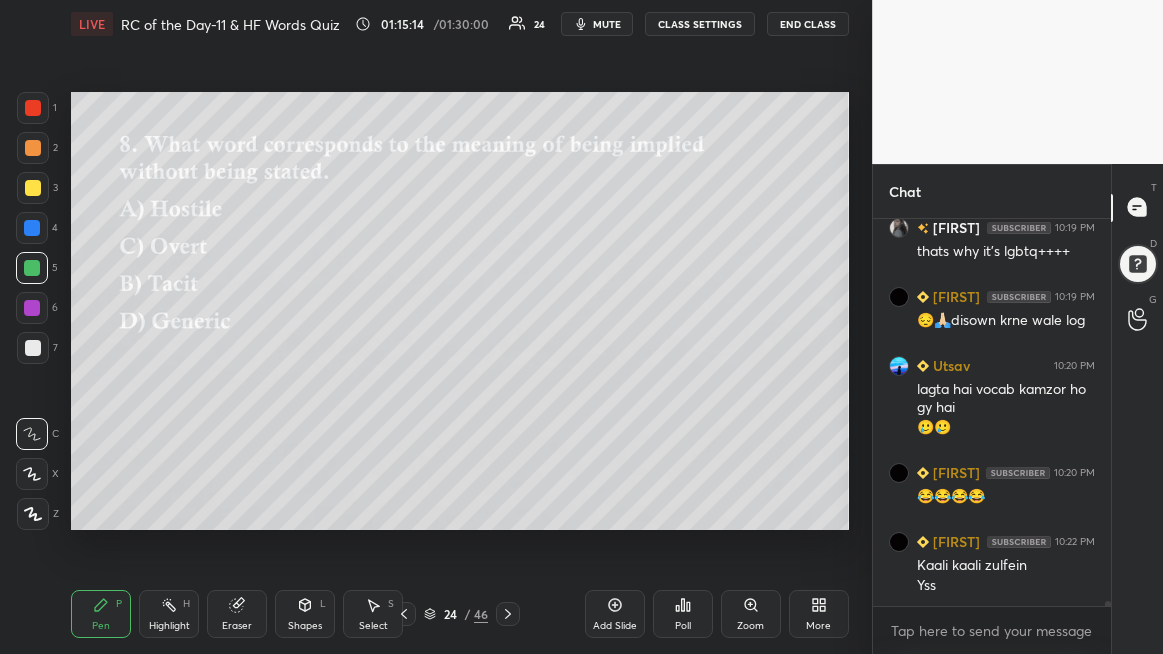 scroll, scrollTop: 30733, scrollLeft: 0, axis: vertical 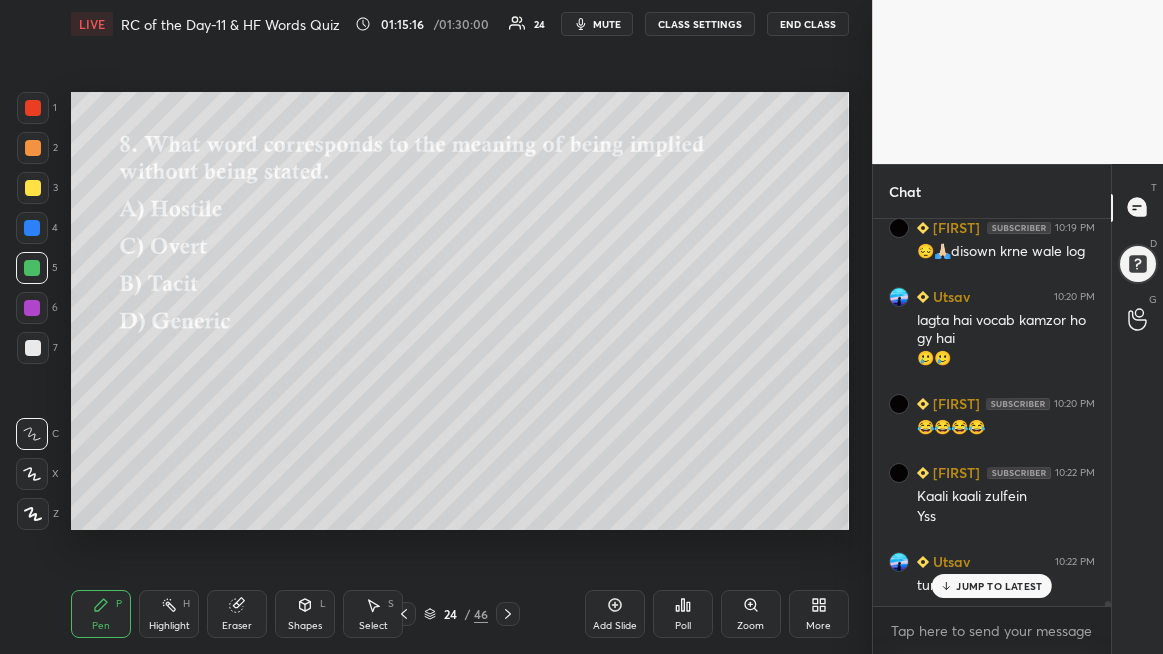 click on "JUMP TO LATEST" at bounding box center [999, 586] 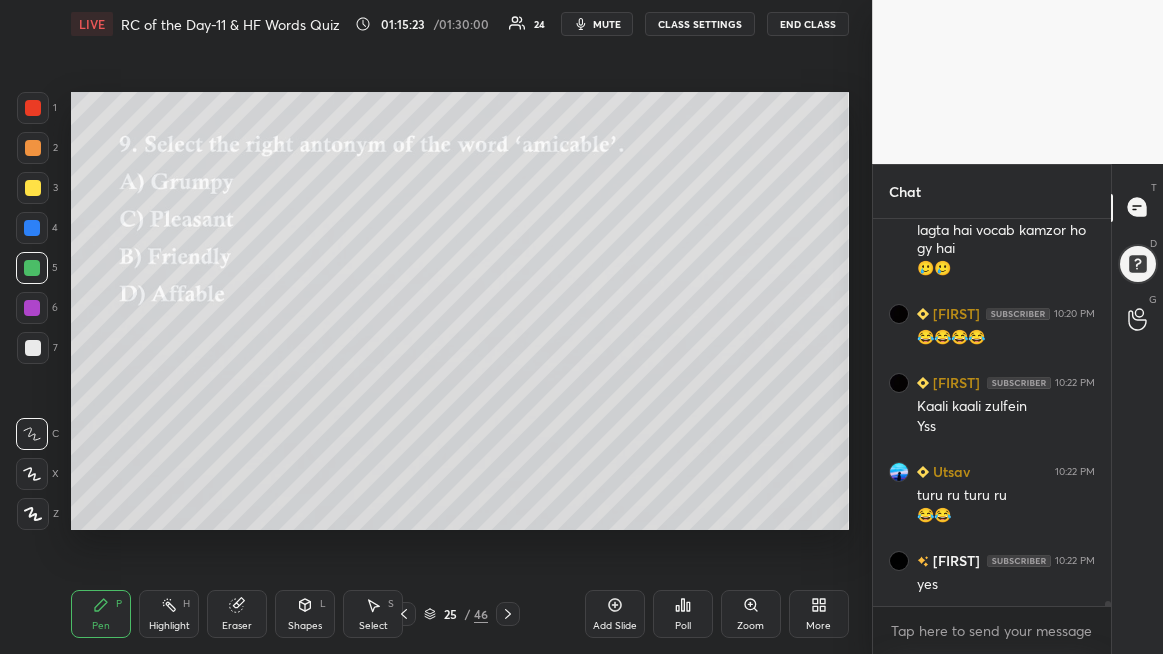 scroll, scrollTop: 30843, scrollLeft: 0, axis: vertical 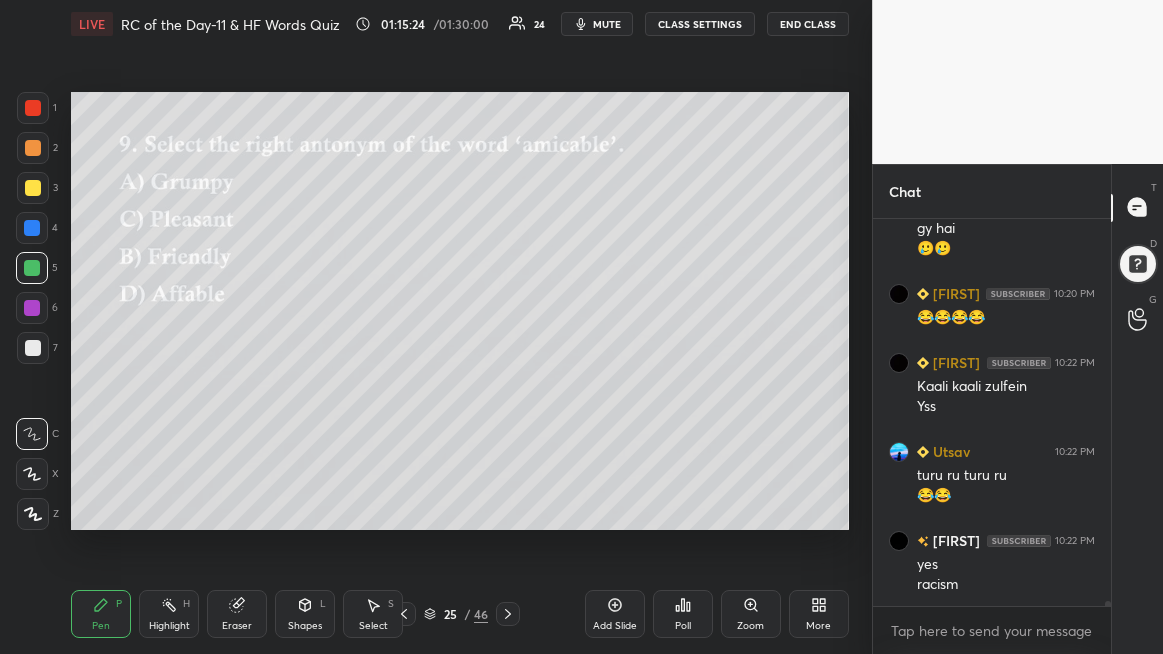 click on "Poll" at bounding box center [683, 626] 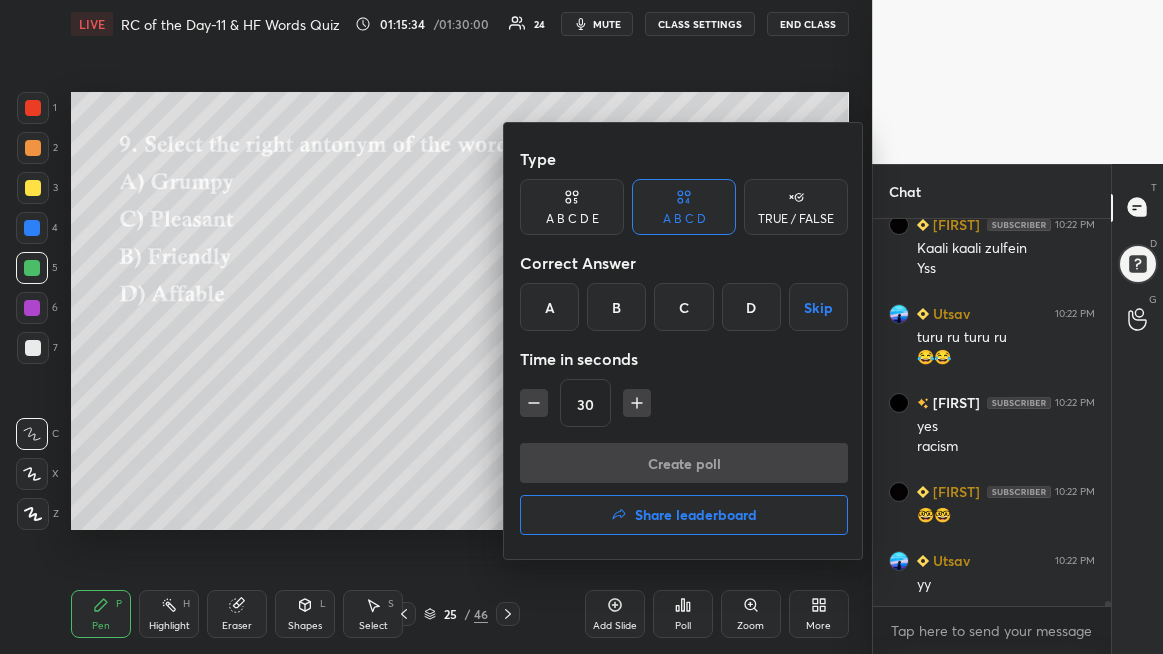 scroll, scrollTop: 31050, scrollLeft: 0, axis: vertical 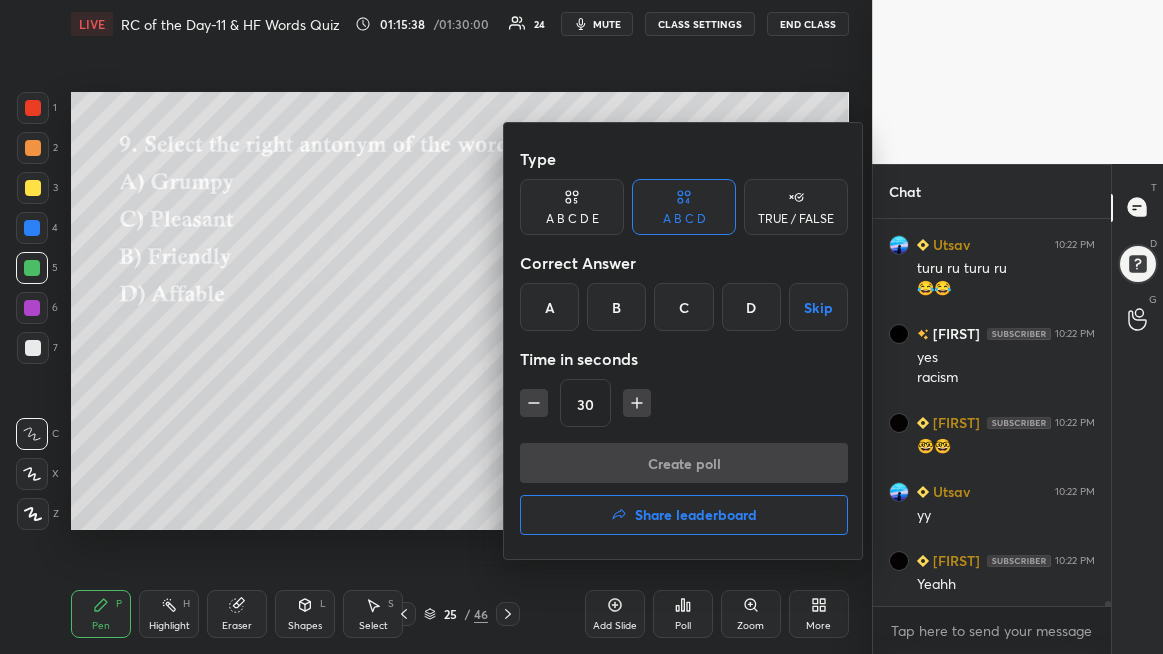 click on "A" at bounding box center (549, 307) 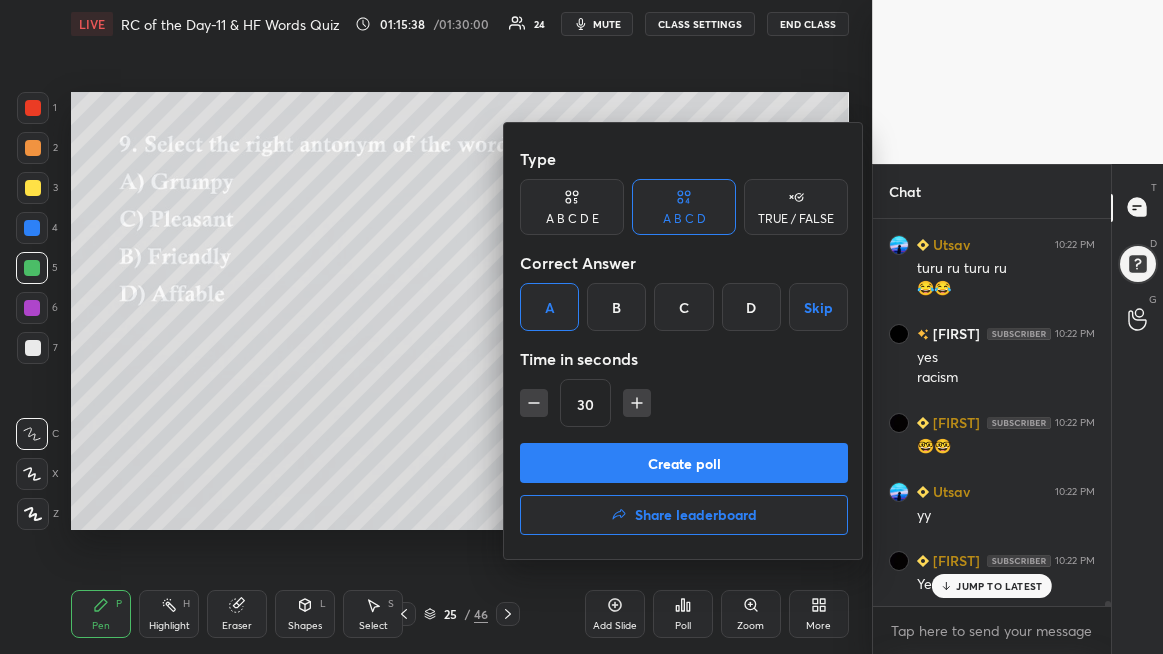 scroll, scrollTop: 31118, scrollLeft: 0, axis: vertical 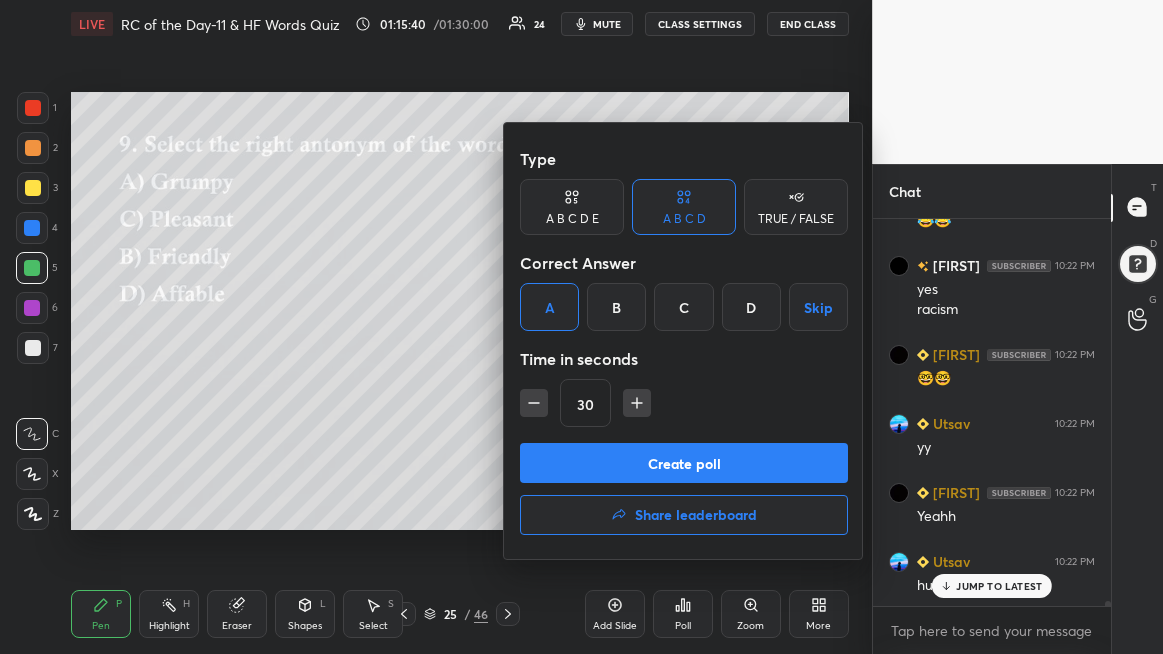 click on "Create poll" at bounding box center (684, 463) 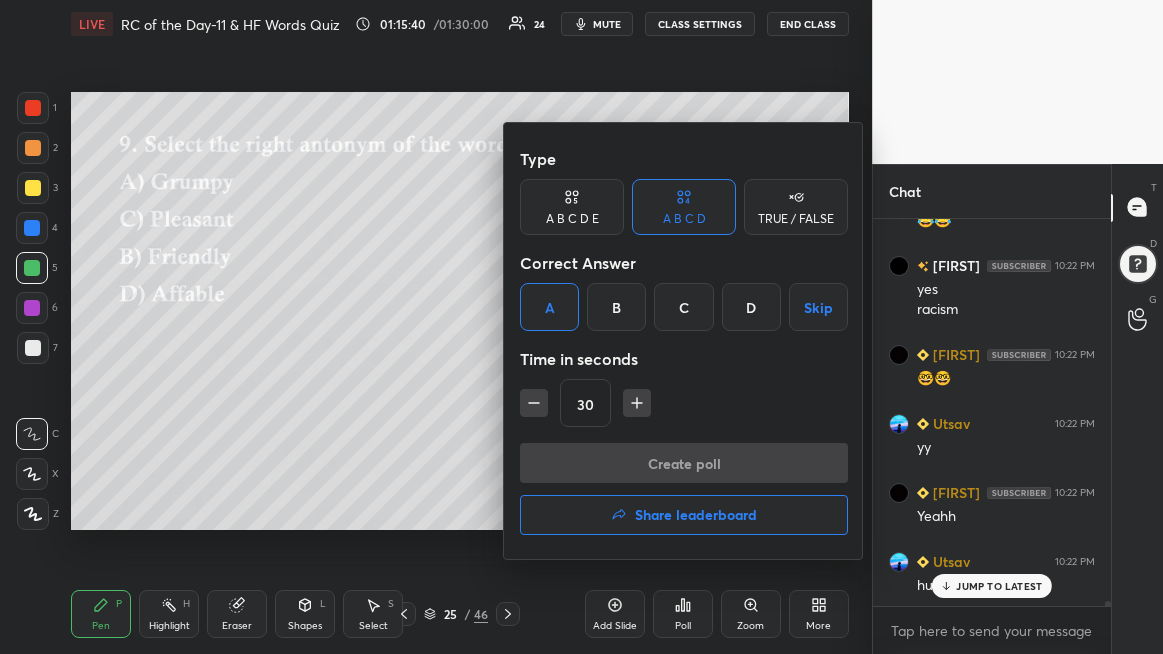 scroll, scrollTop: 341, scrollLeft: 232, axis: both 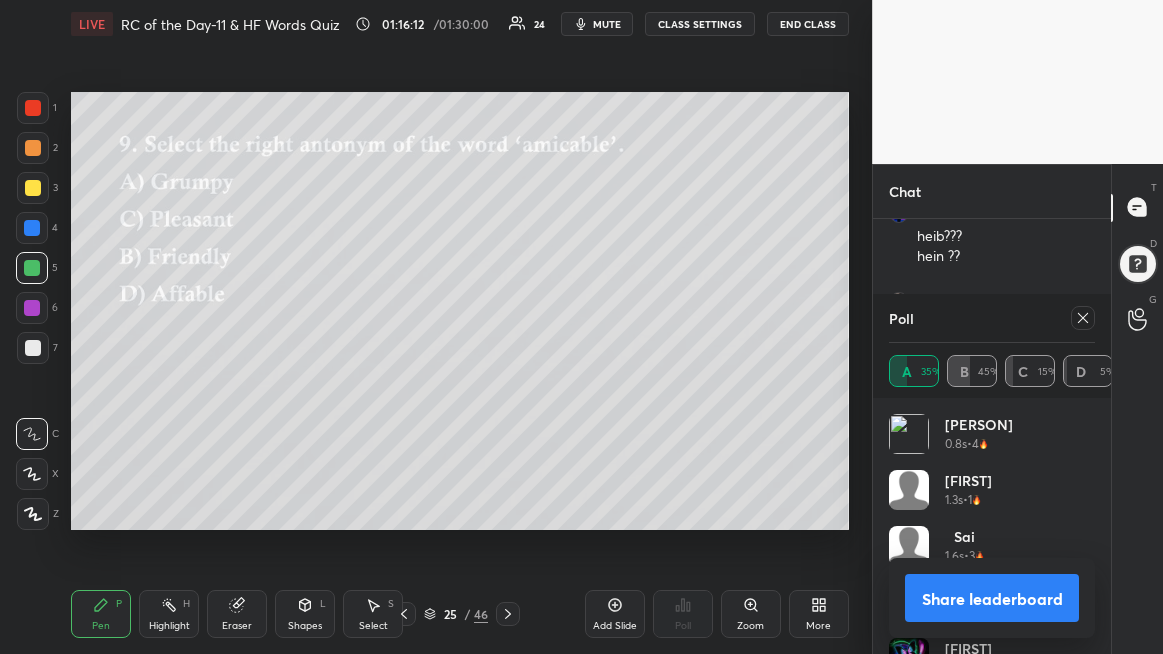 click 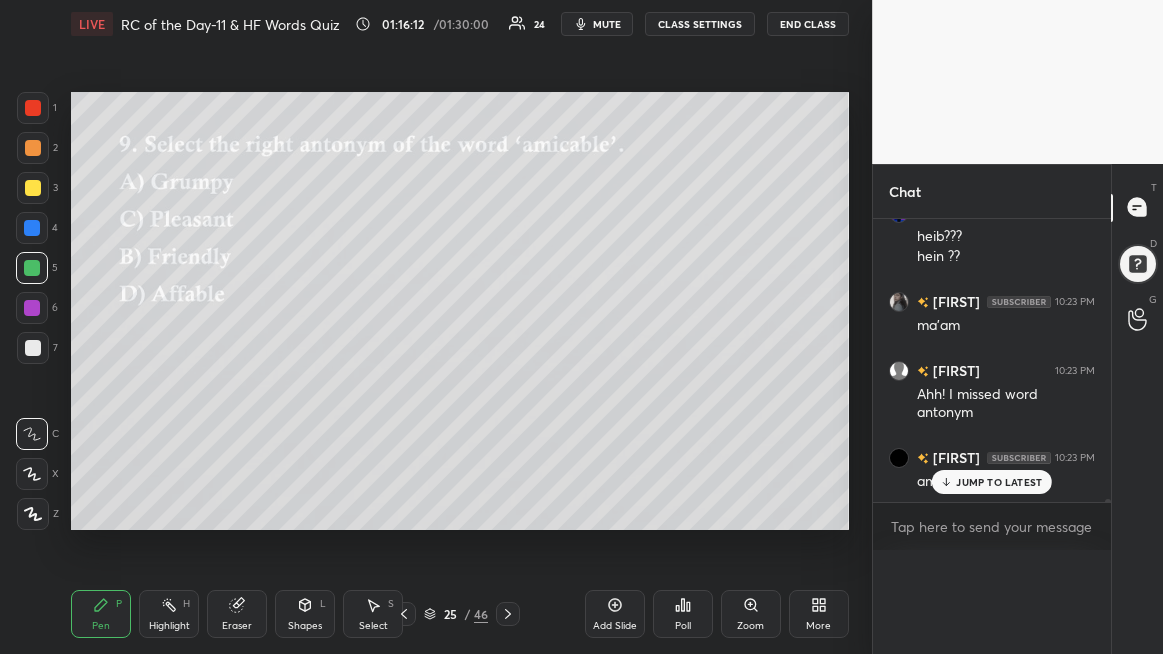 scroll, scrollTop: 0, scrollLeft: 0, axis: both 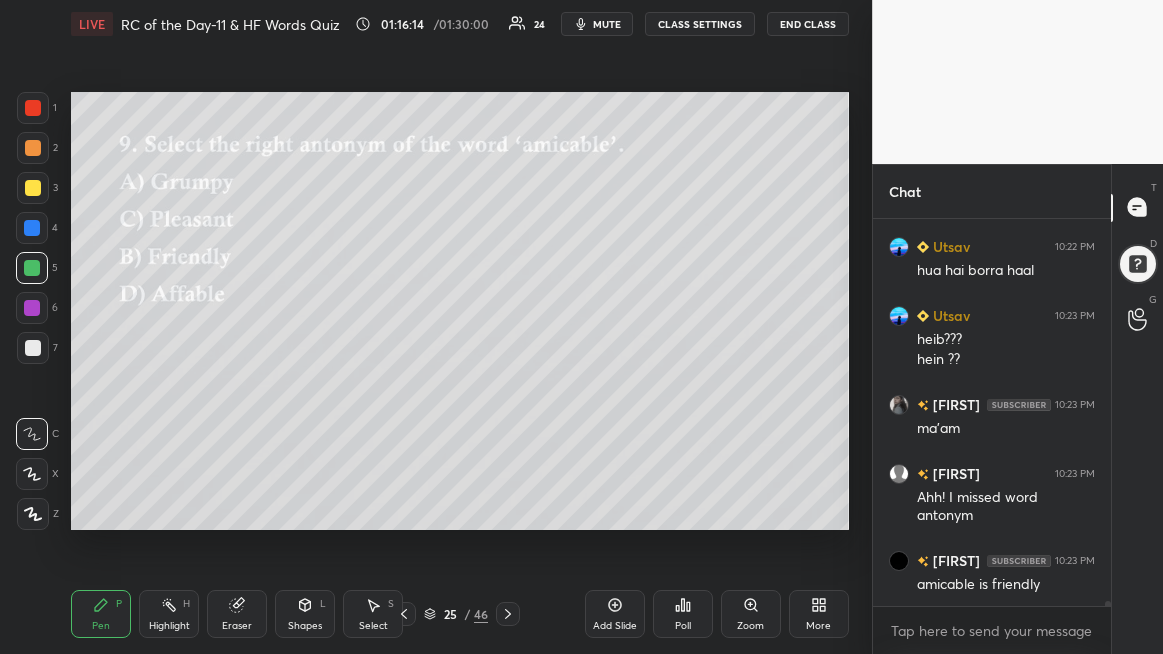 click on "10:23 PM" at bounding box center (1075, 315) 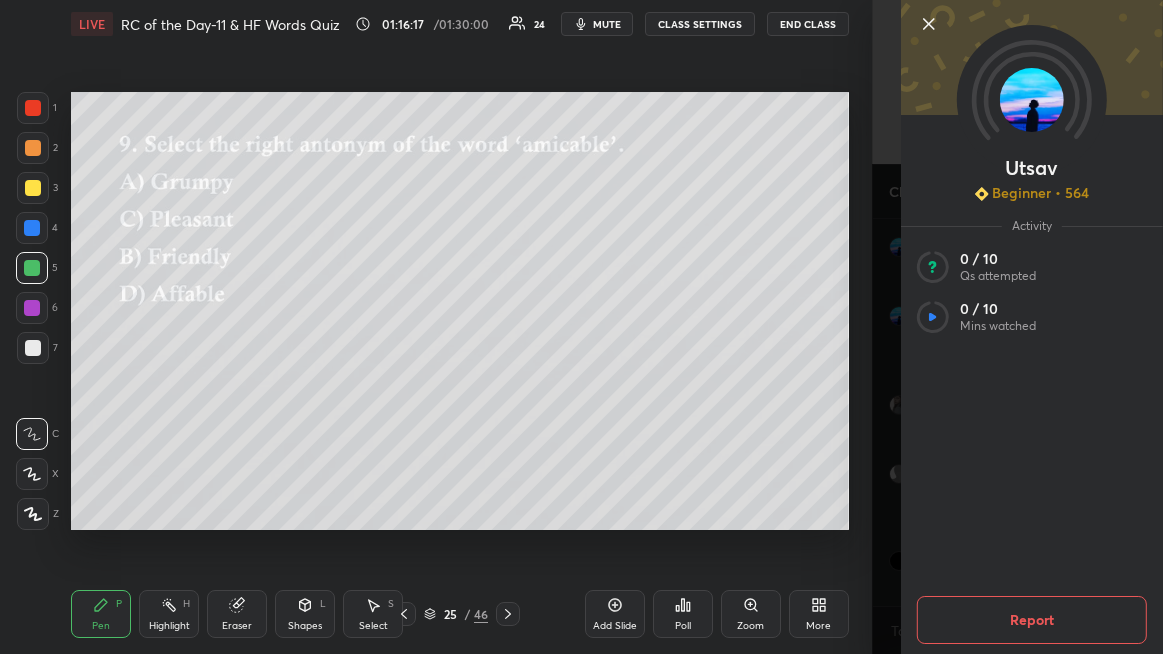 click 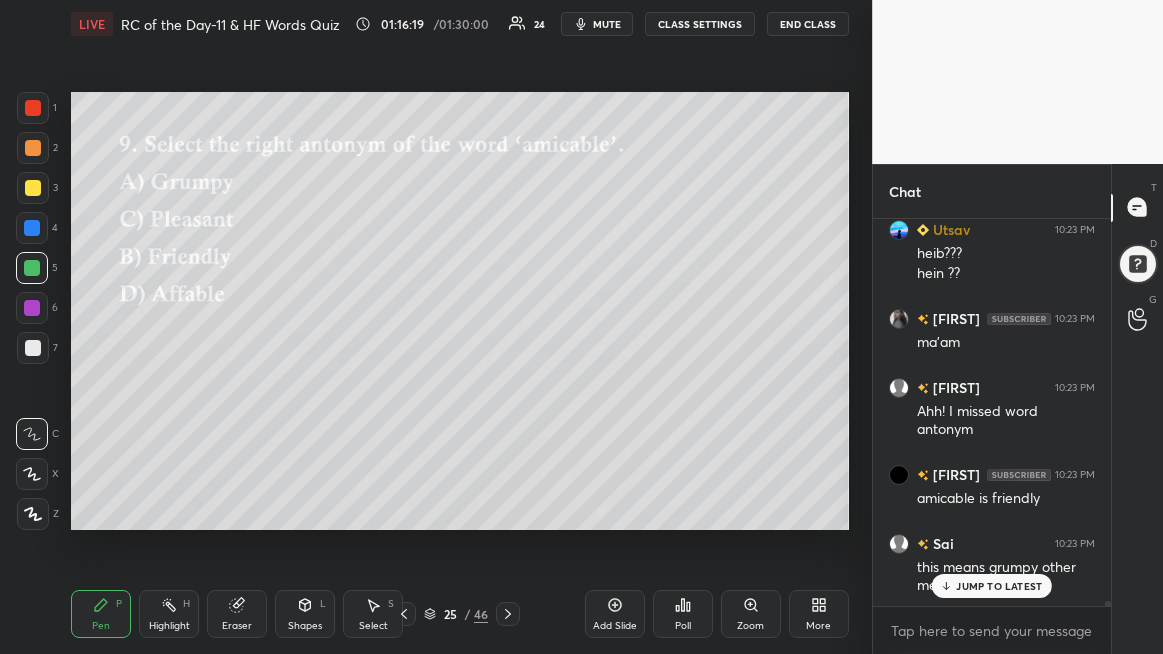 click on "JUMP TO LATEST" at bounding box center (999, 586) 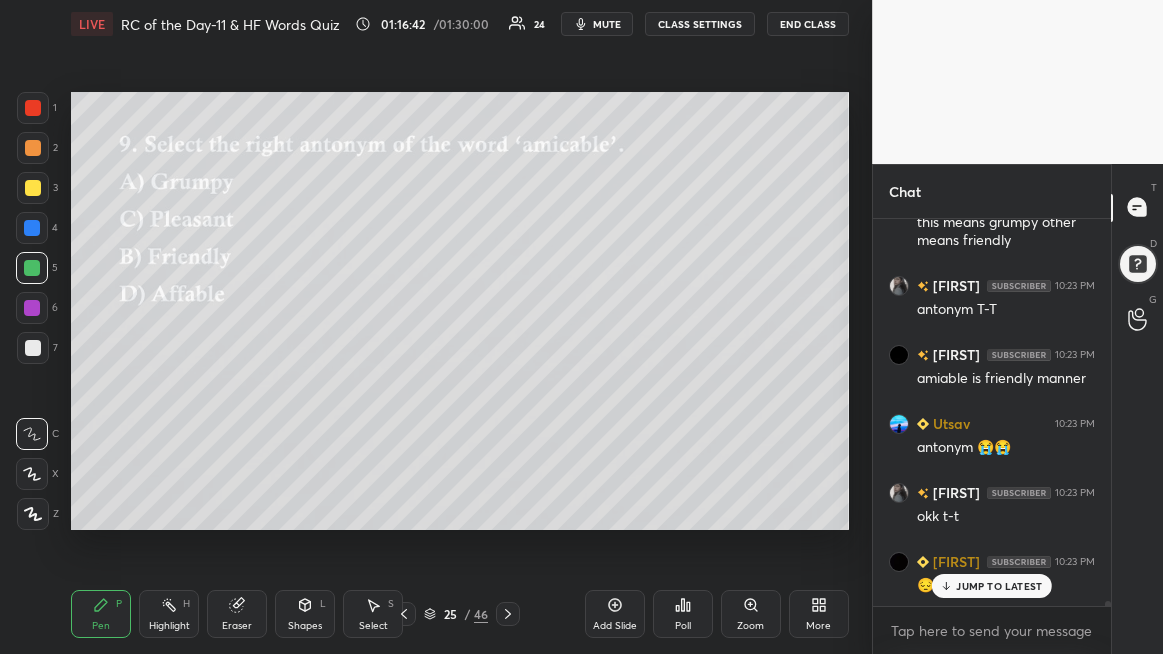 click on "JUMP TO LATEST" at bounding box center (999, 586) 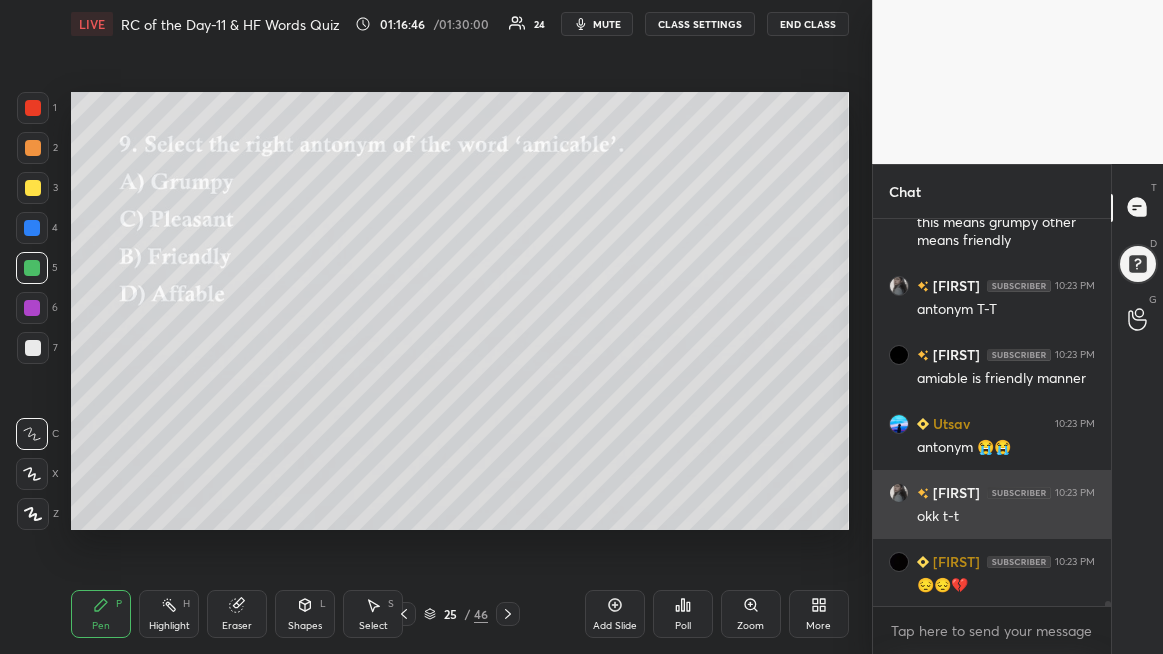 scroll, scrollTop: 31933, scrollLeft: 0, axis: vertical 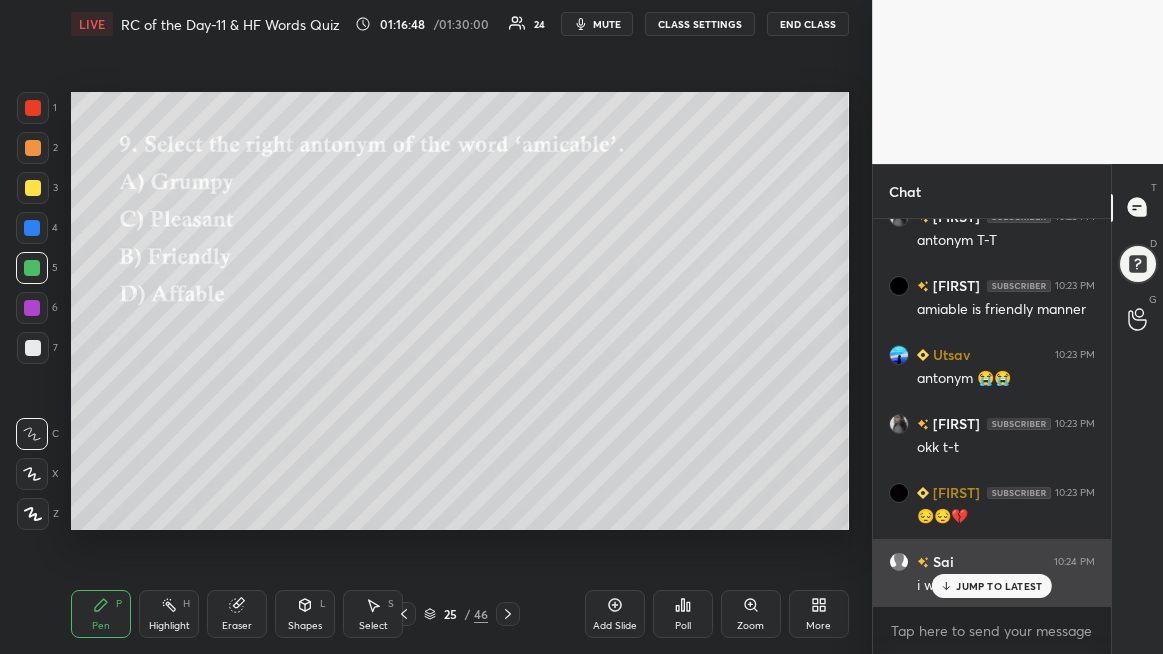 drag, startPoint x: 976, startPoint y: 584, endPoint x: 959, endPoint y: 576, distance: 18.788294 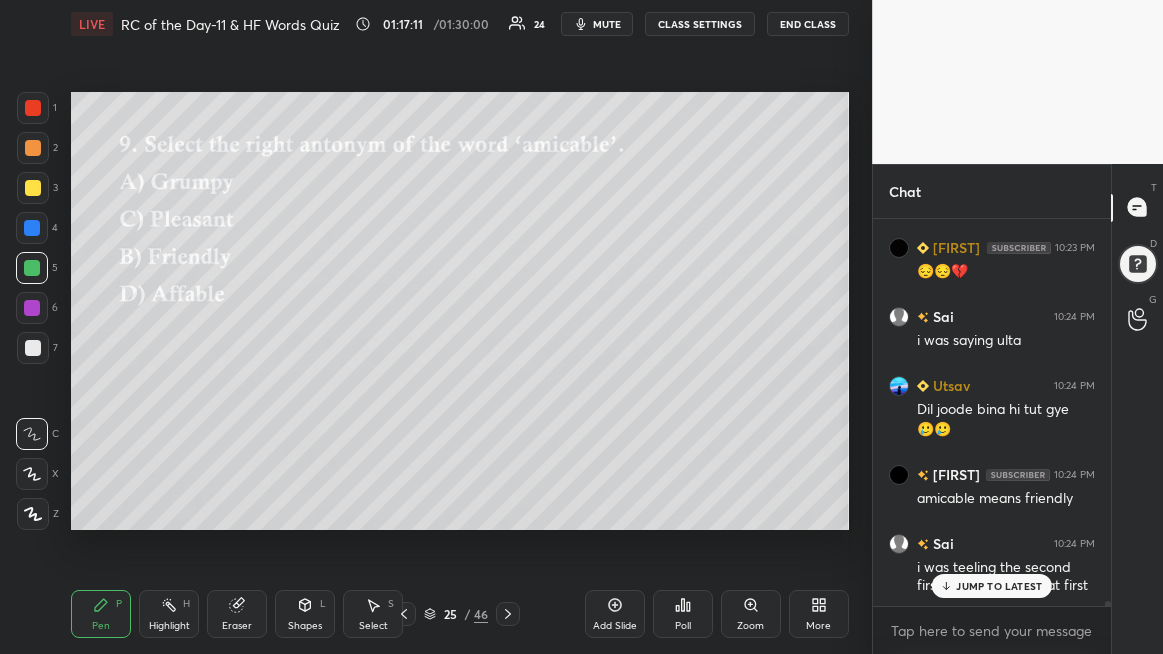 scroll, scrollTop: 32247, scrollLeft: 0, axis: vertical 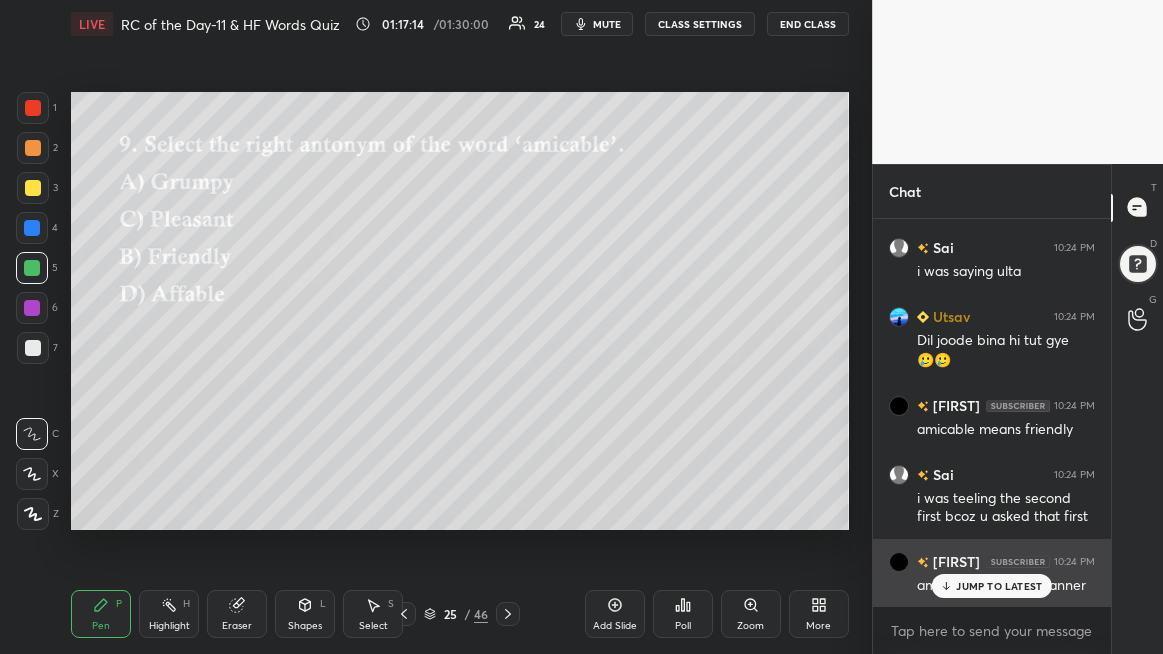 click on "JUMP TO LATEST" at bounding box center (999, 586) 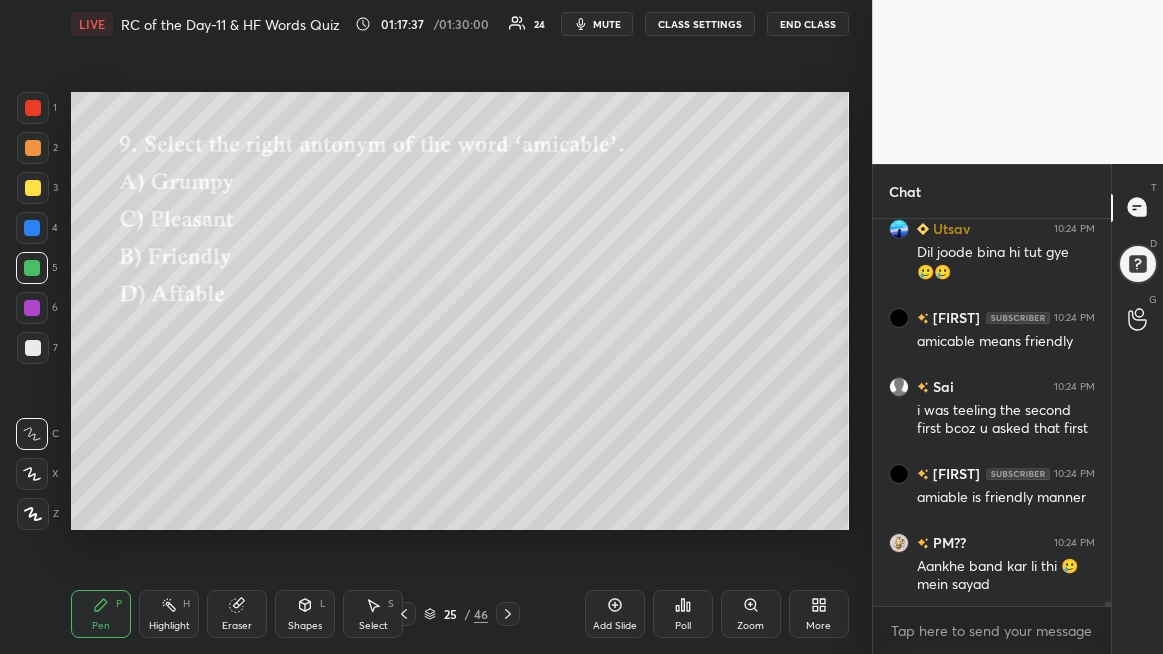 scroll, scrollTop: 32421, scrollLeft: 0, axis: vertical 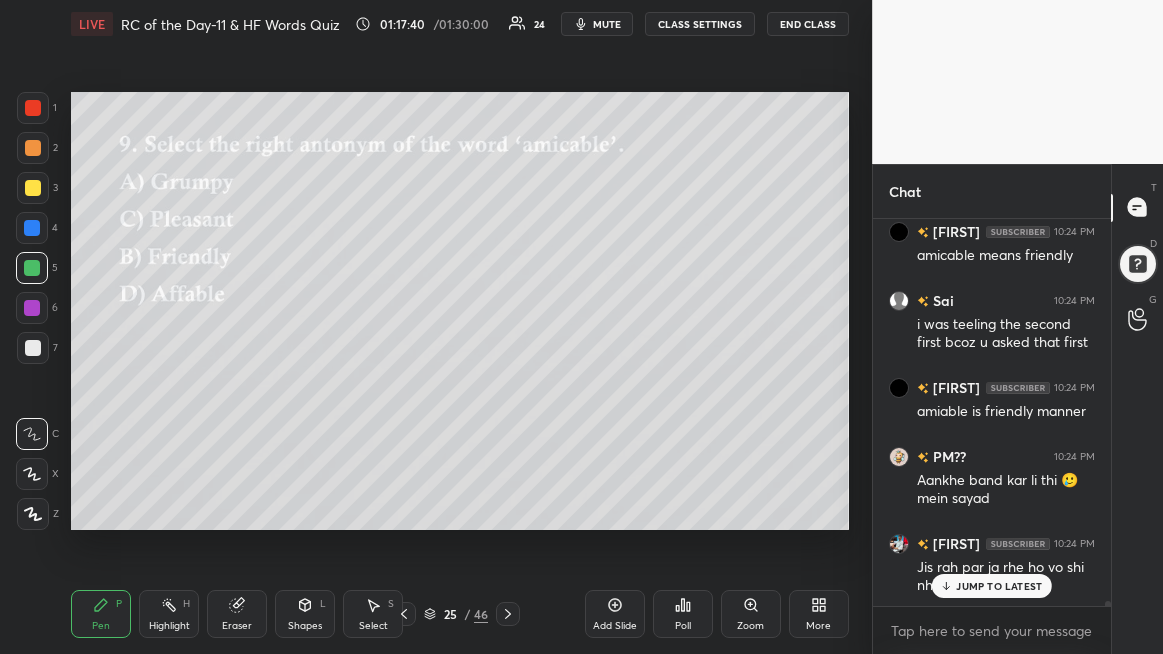 drag, startPoint x: 966, startPoint y: 592, endPoint x: 959, endPoint y: 584, distance: 10.630146 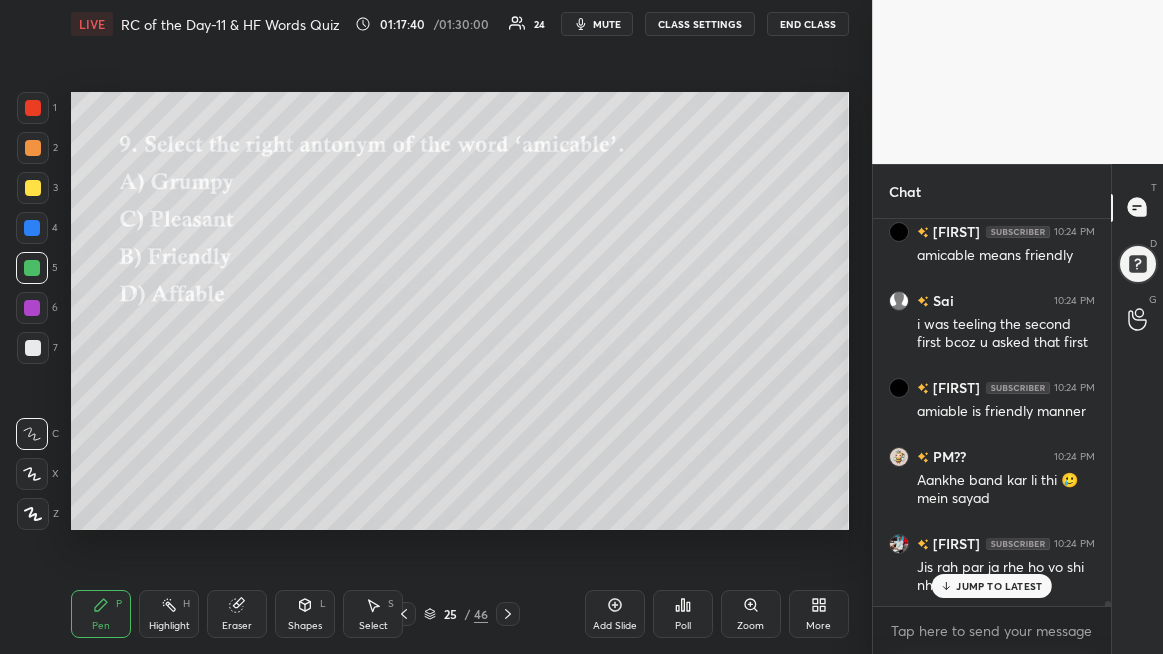 click on "JUMP TO LATEST" at bounding box center [992, 586] 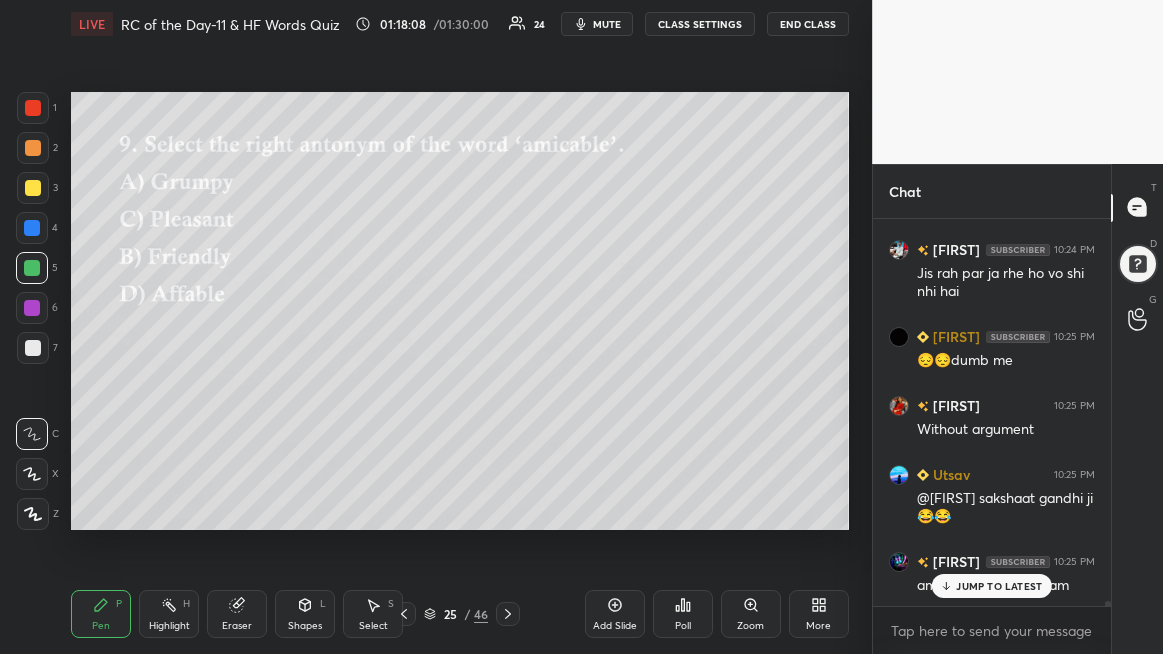 scroll, scrollTop: 32784, scrollLeft: 0, axis: vertical 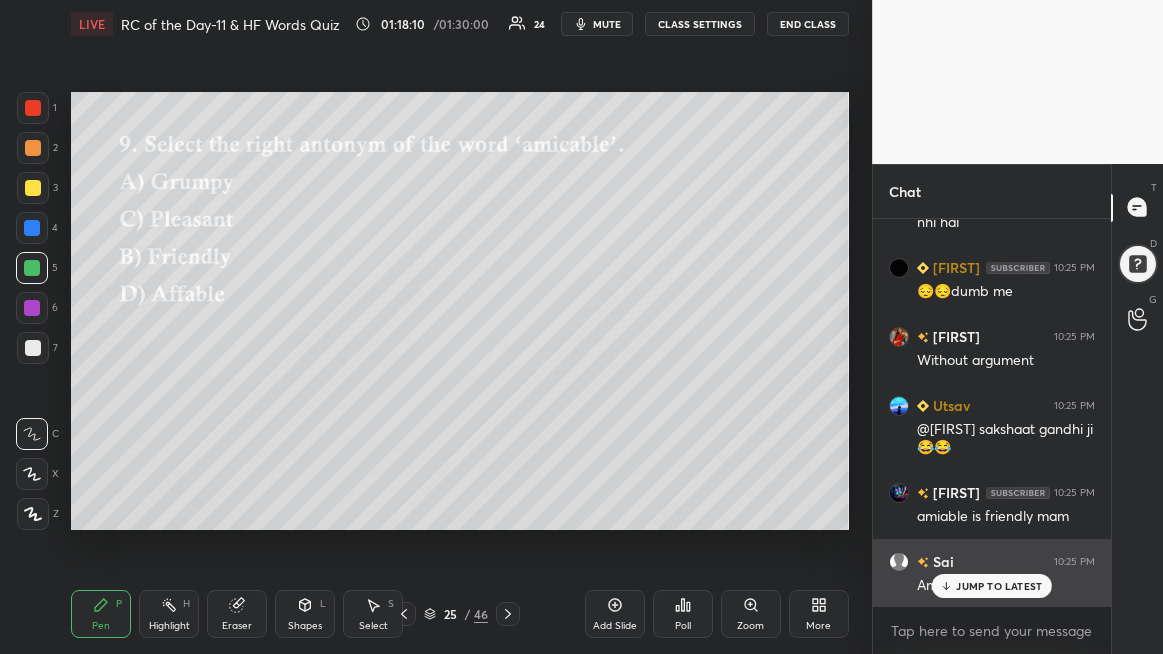 click on "JUMP TO LATEST" at bounding box center [999, 586] 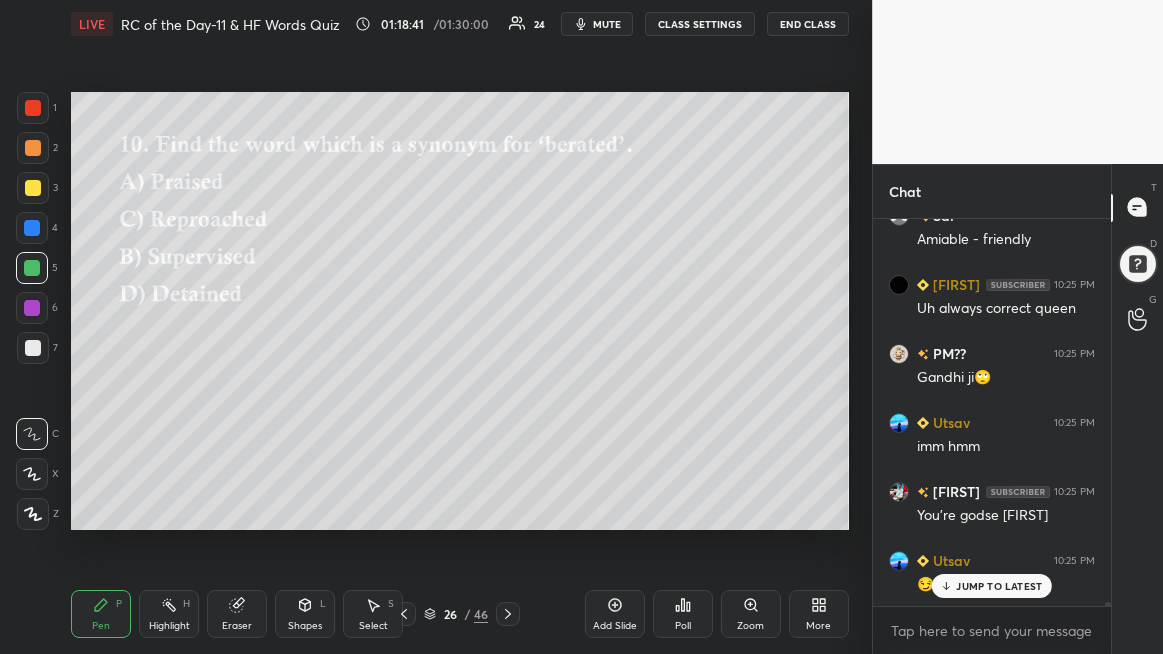 scroll, scrollTop: 33198, scrollLeft: 0, axis: vertical 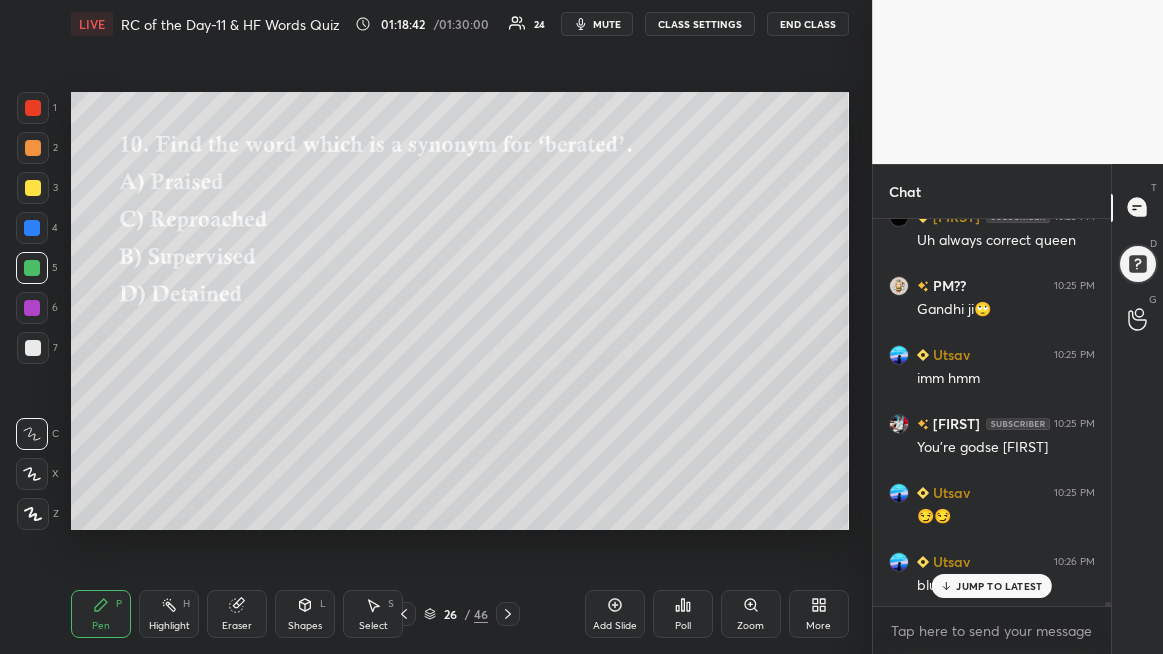 click on "Poll" at bounding box center [683, 626] 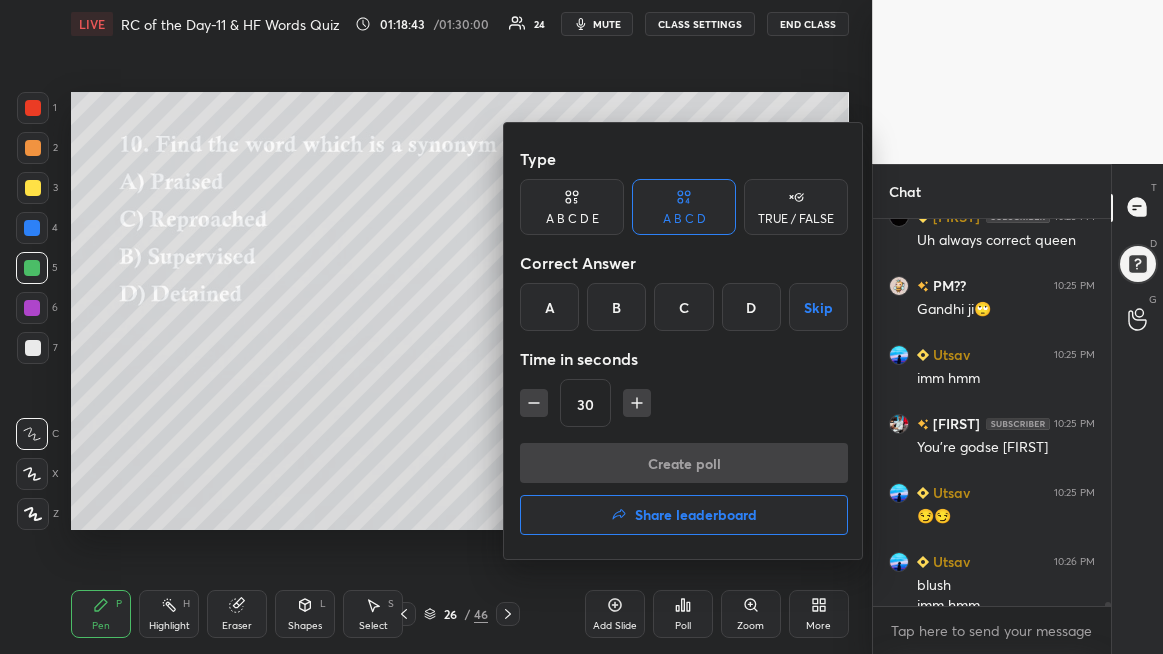 scroll, scrollTop: 33218, scrollLeft: 0, axis: vertical 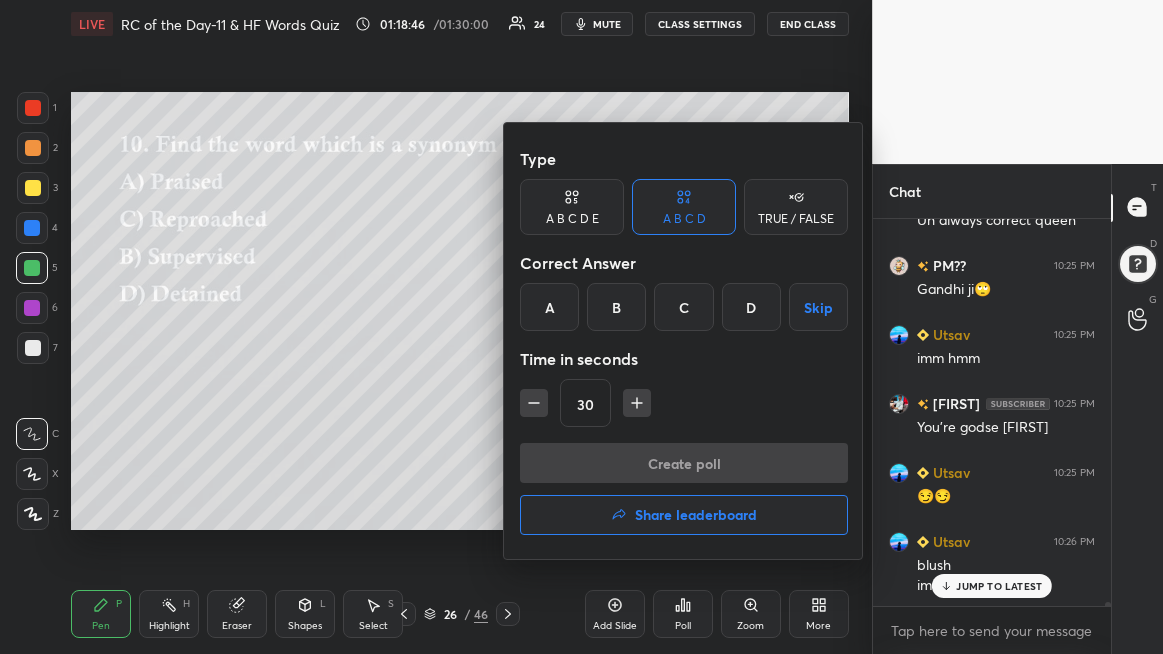 click on "C" at bounding box center [683, 307] 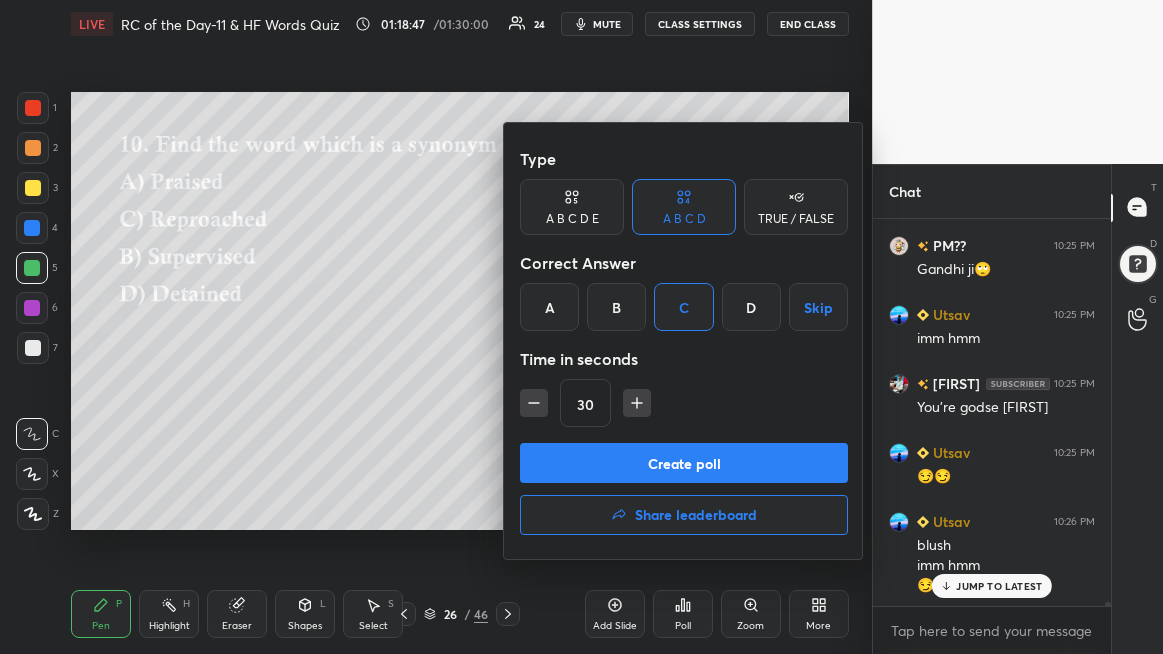 scroll, scrollTop: 33307, scrollLeft: 0, axis: vertical 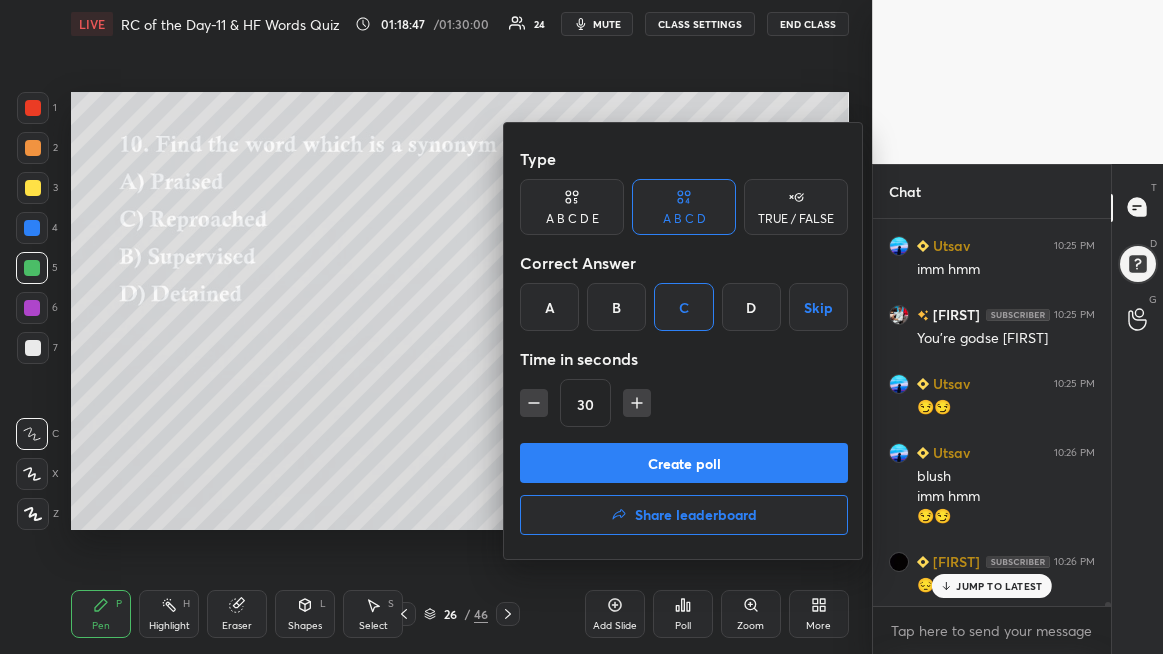 click on "Create poll" at bounding box center (684, 463) 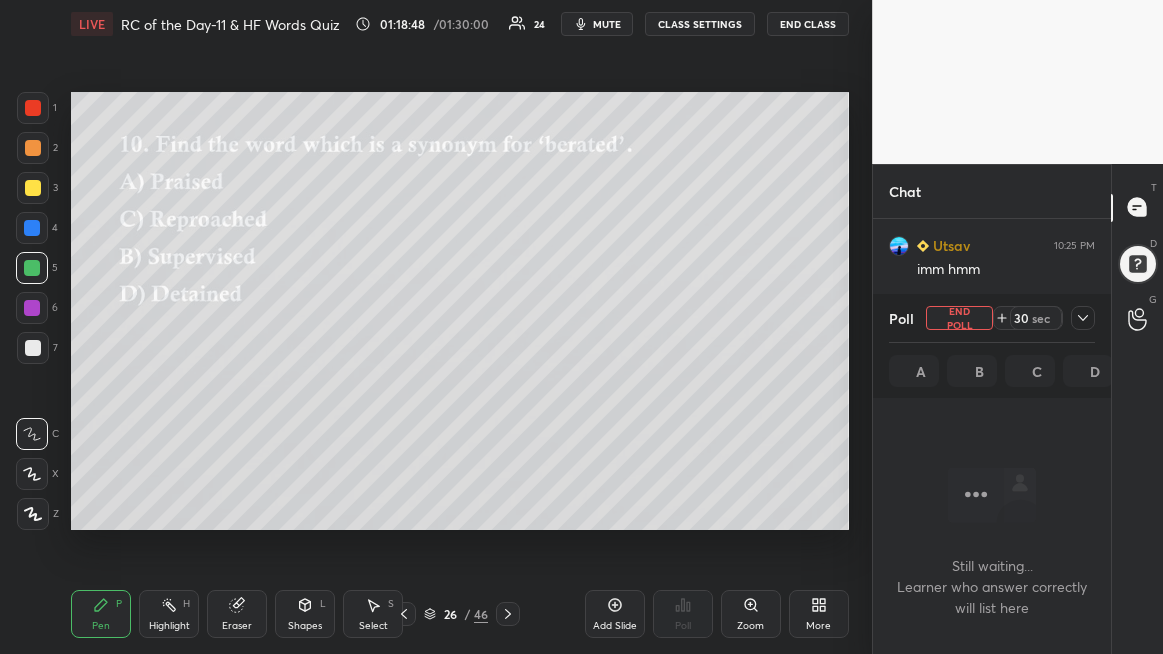 scroll, scrollTop: 284, scrollLeft: 232, axis: both 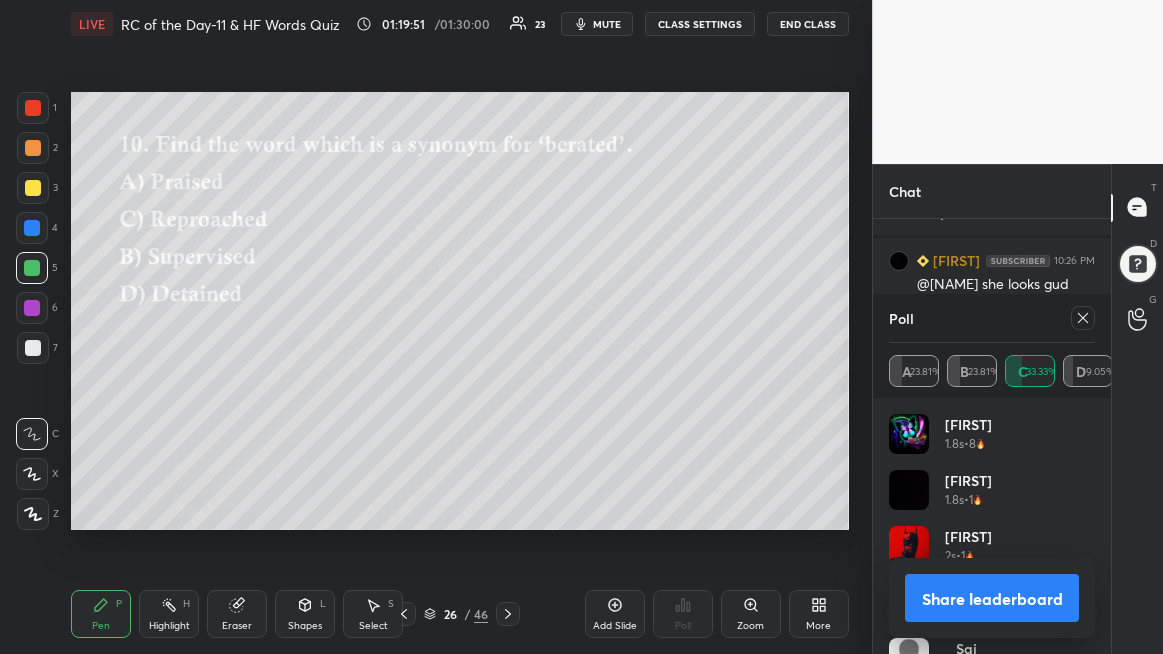 click on "Eraser" at bounding box center (237, 614) 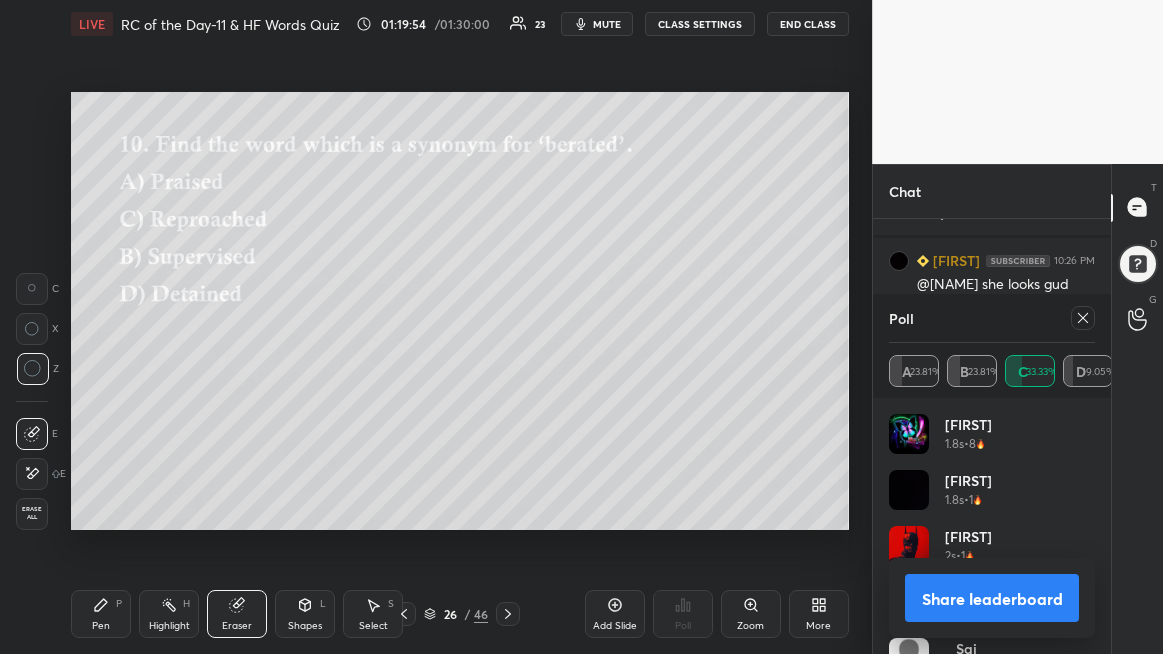 click 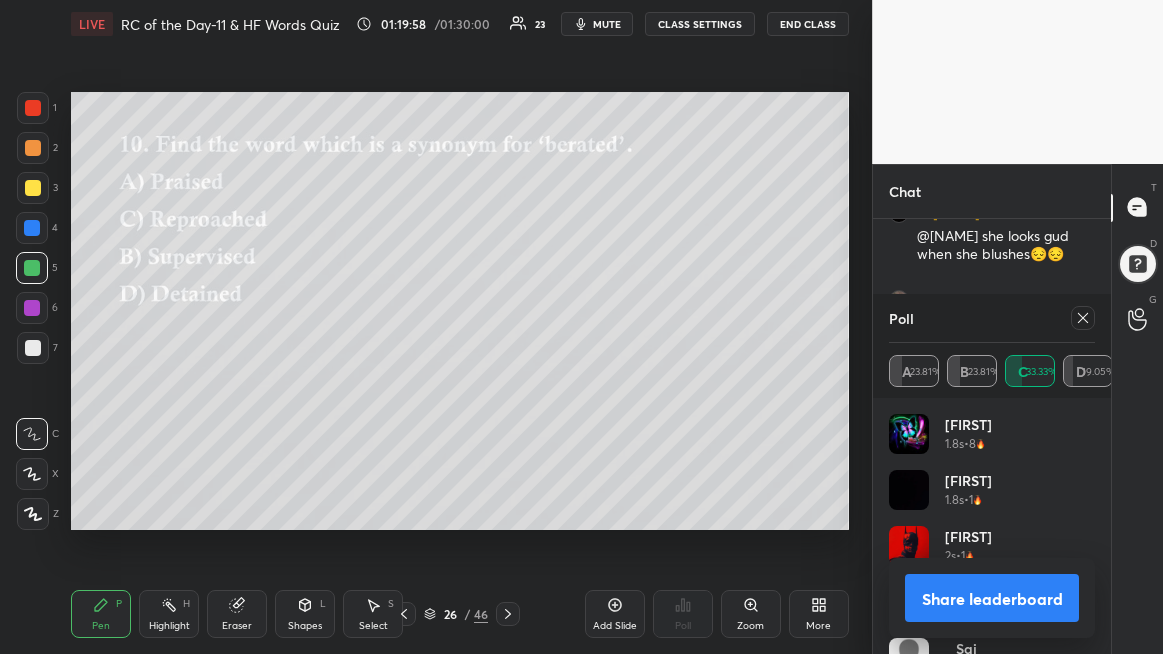 scroll, scrollTop: 33866, scrollLeft: 0, axis: vertical 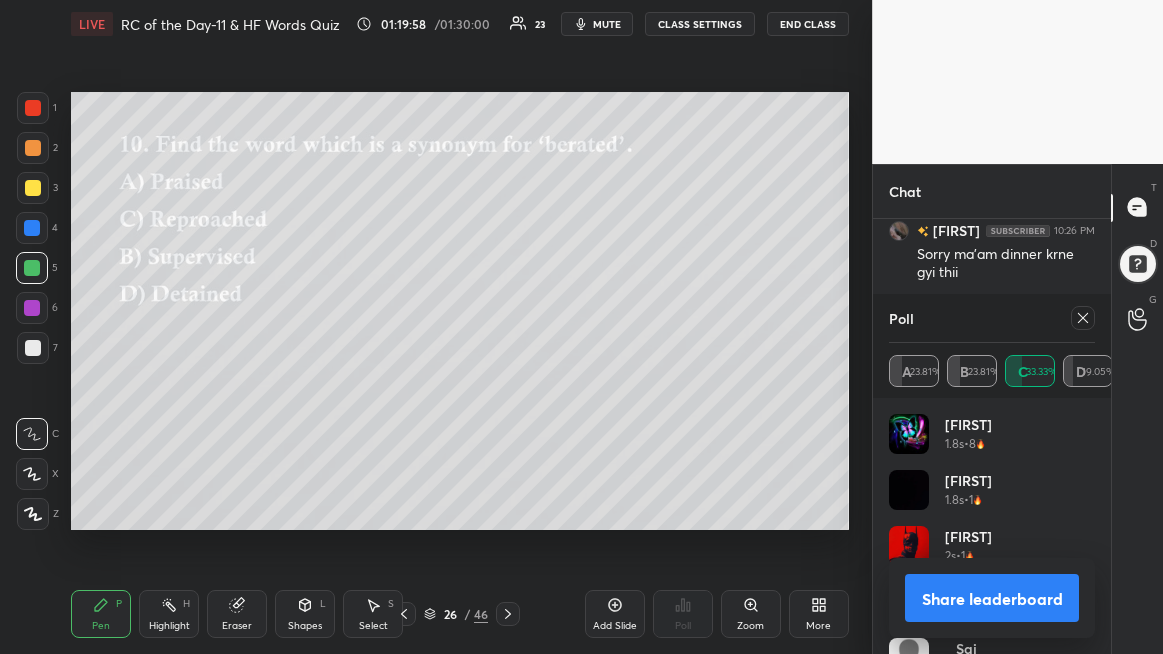 click 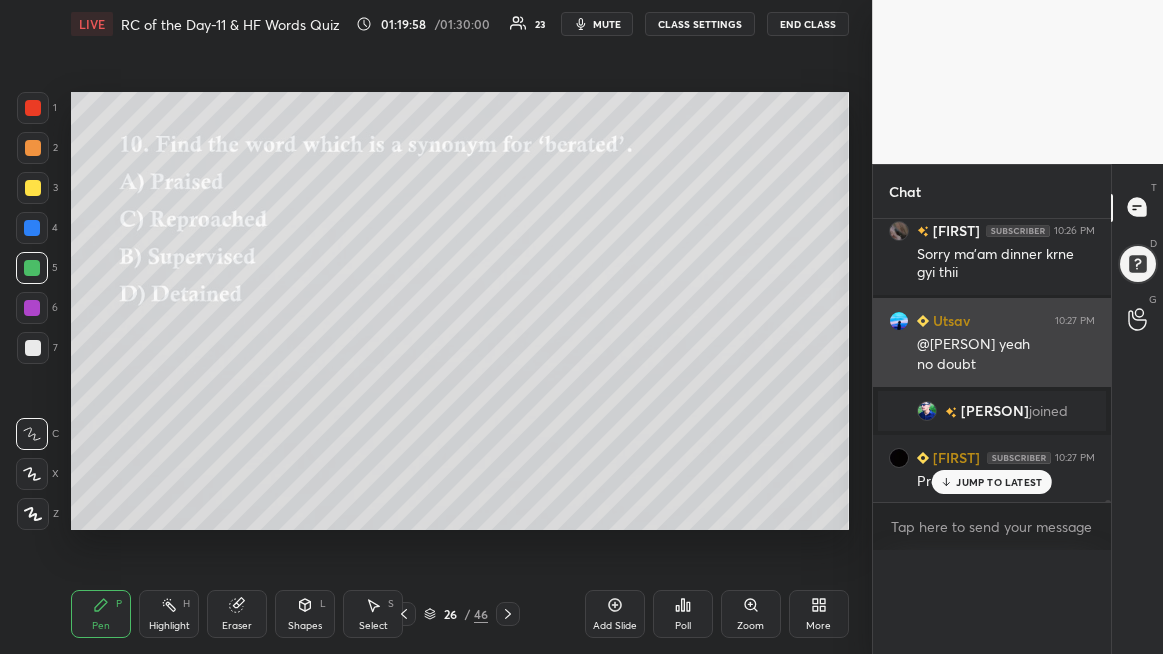 scroll, scrollTop: 0, scrollLeft: 0, axis: both 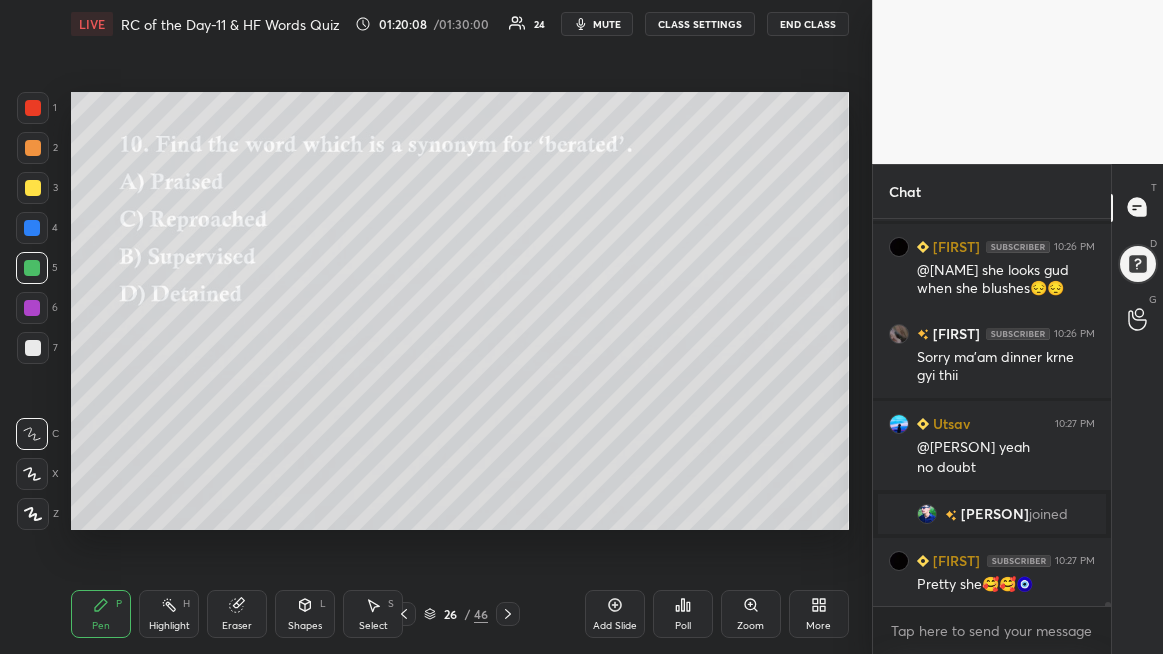 click on "Poll" at bounding box center (683, 614) 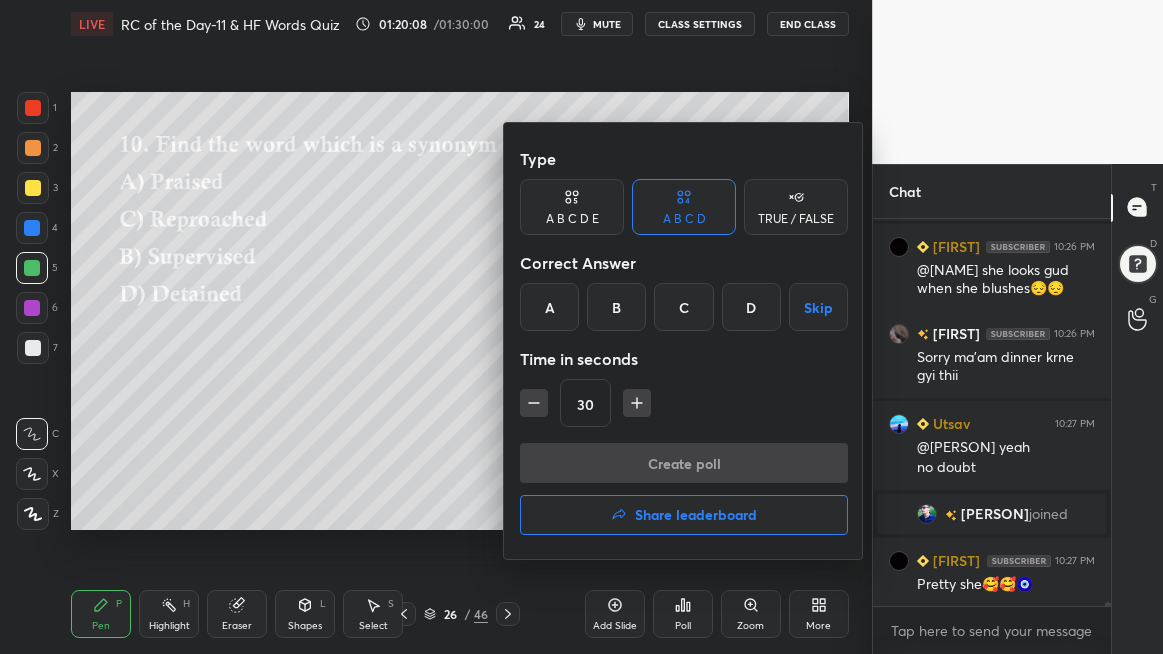 scroll, scrollTop: 33832, scrollLeft: 0, axis: vertical 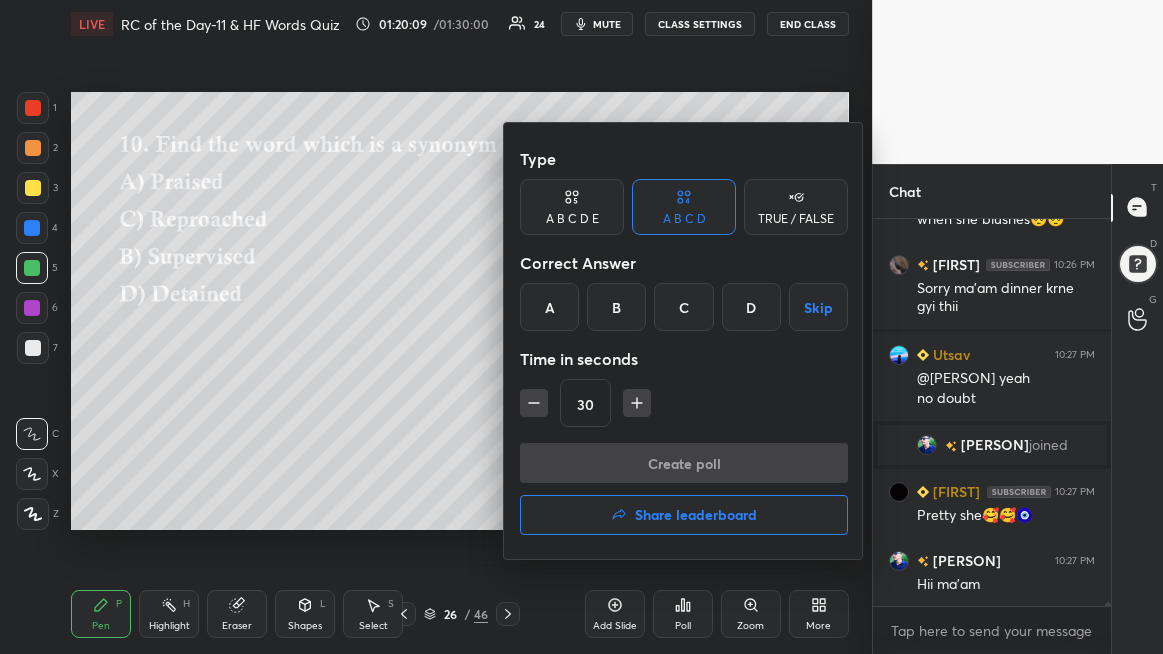 click on "Share leaderboard" at bounding box center [696, 515] 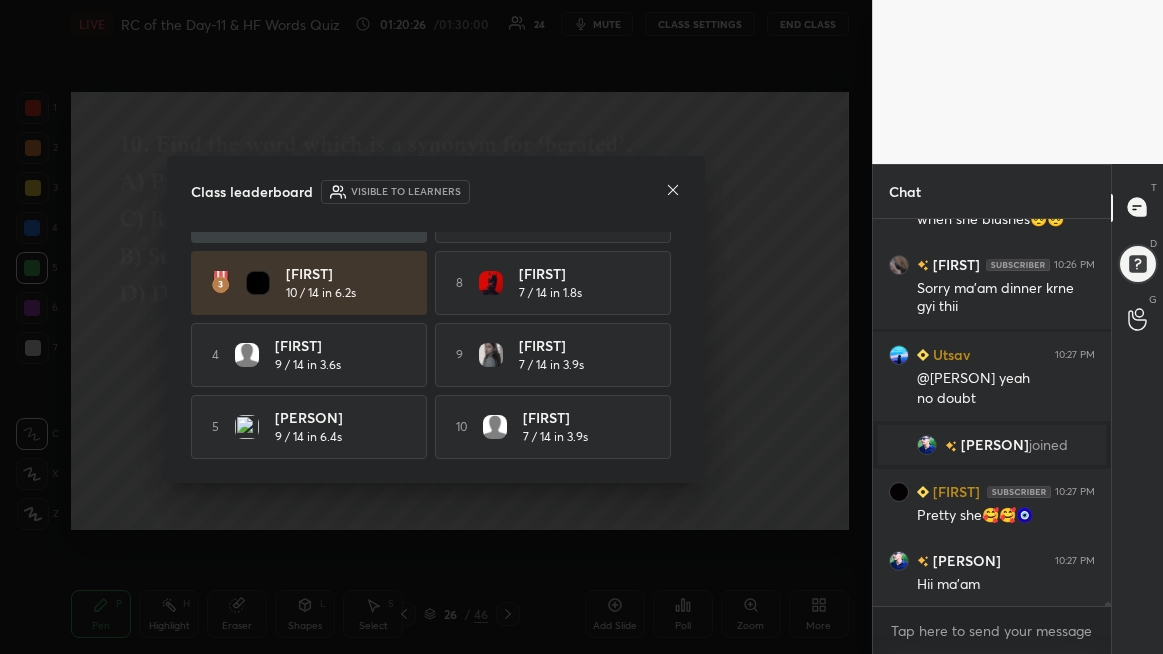 scroll, scrollTop: 130, scrollLeft: 0, axis: vertical 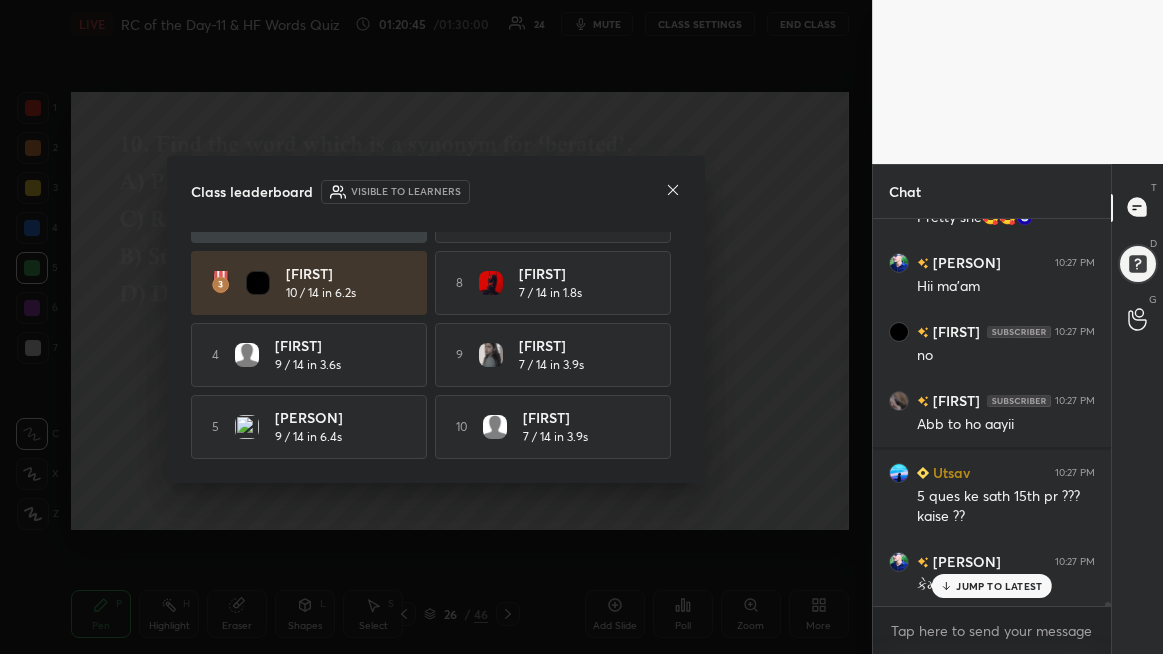 click 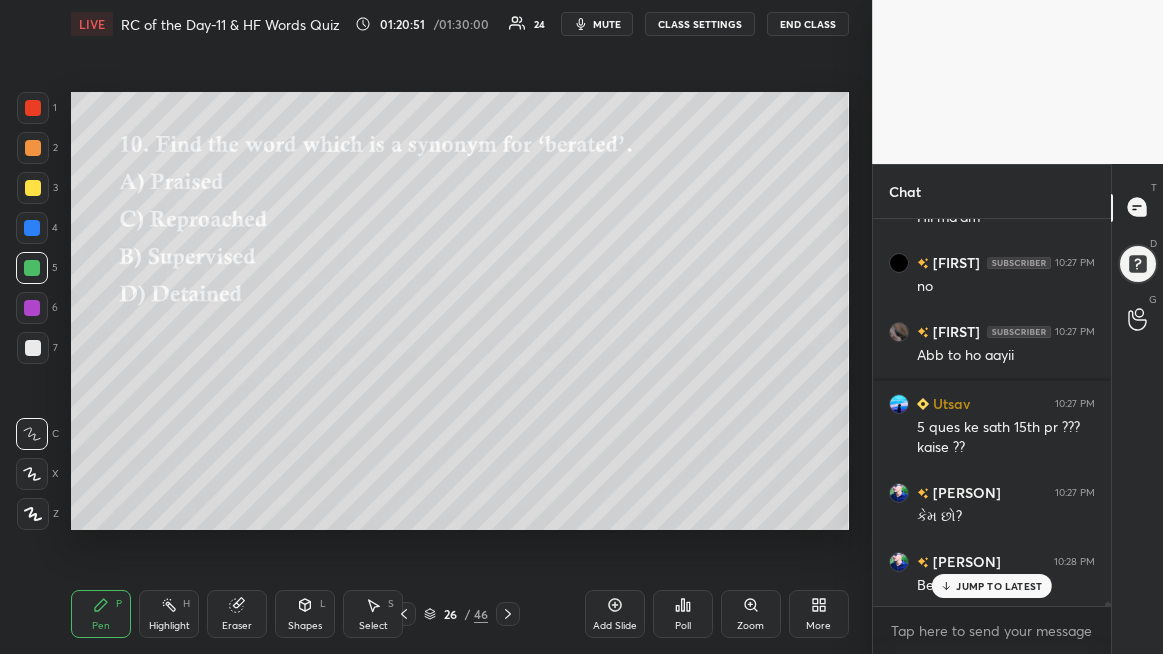 click on "JUMP TO LATEST" at bounding box center (999, 586) 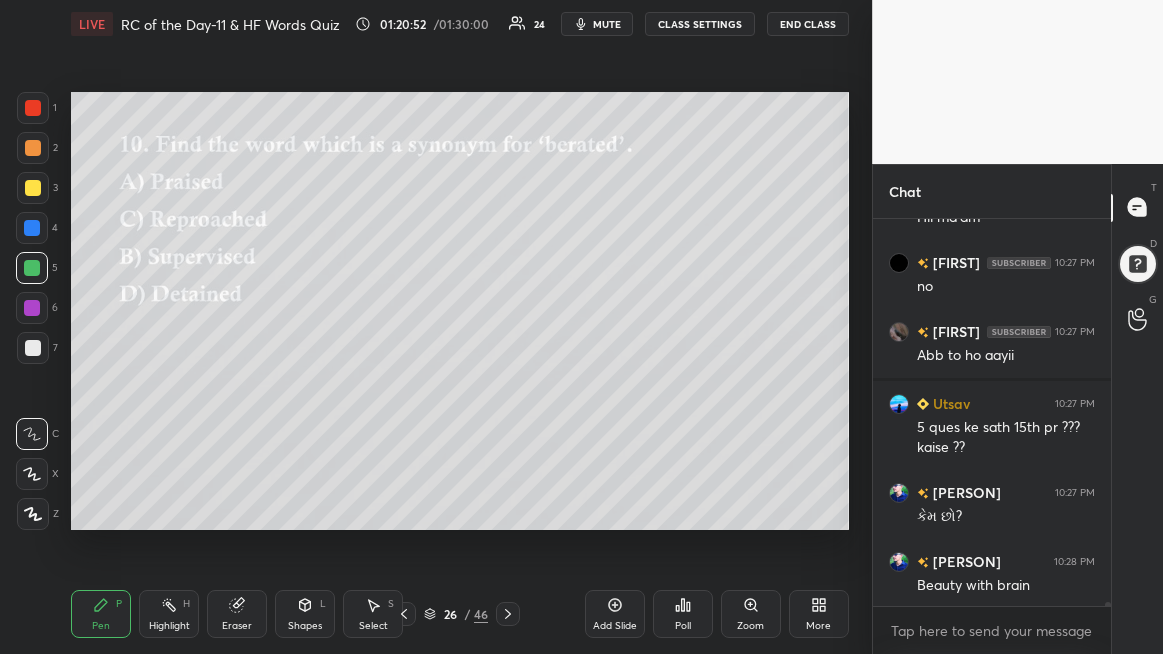 click on "Beauty with brain" at bounding box center [1006, 586] 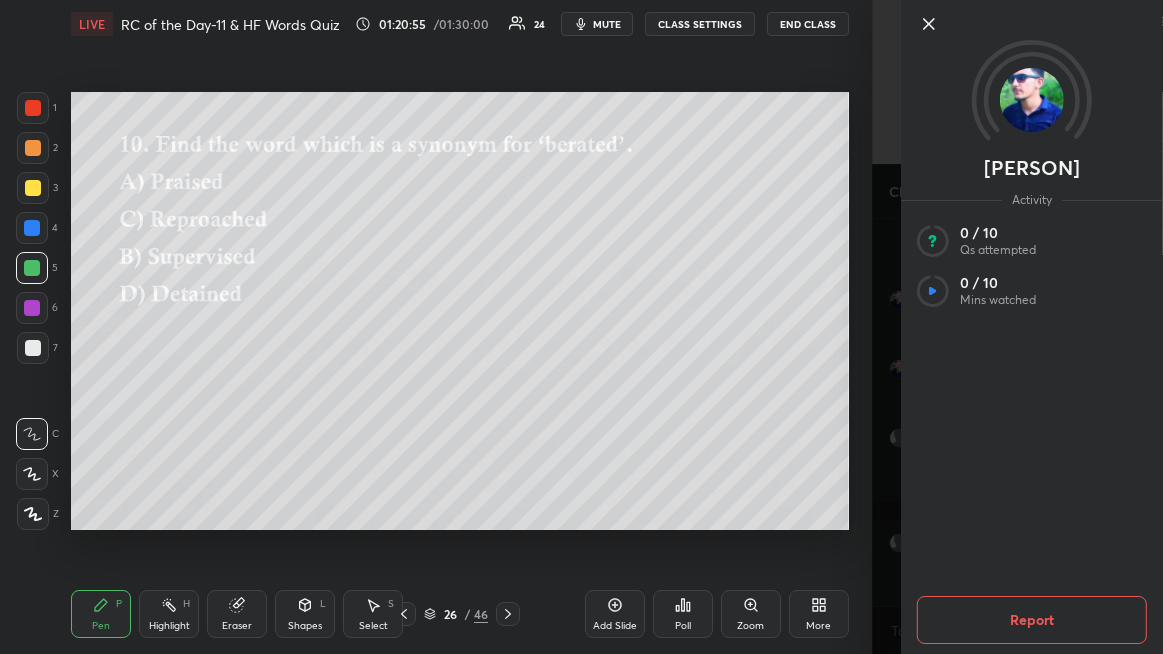 click 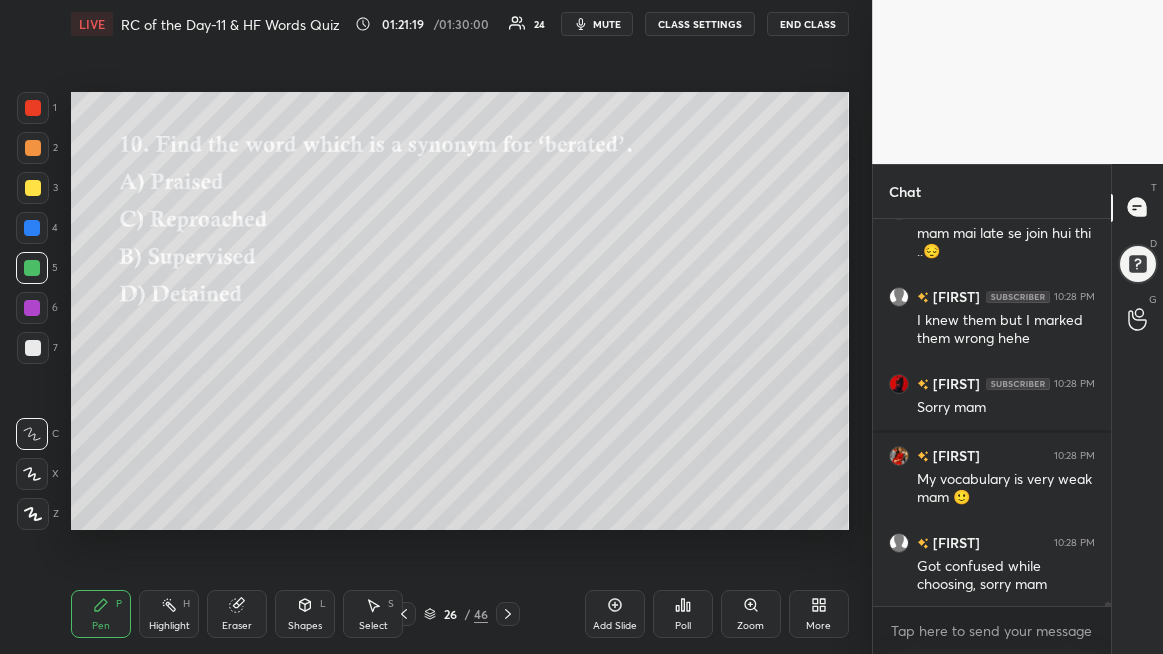 scroll, scrollTop: 34950, scrollLeft: 0, axis: vertical 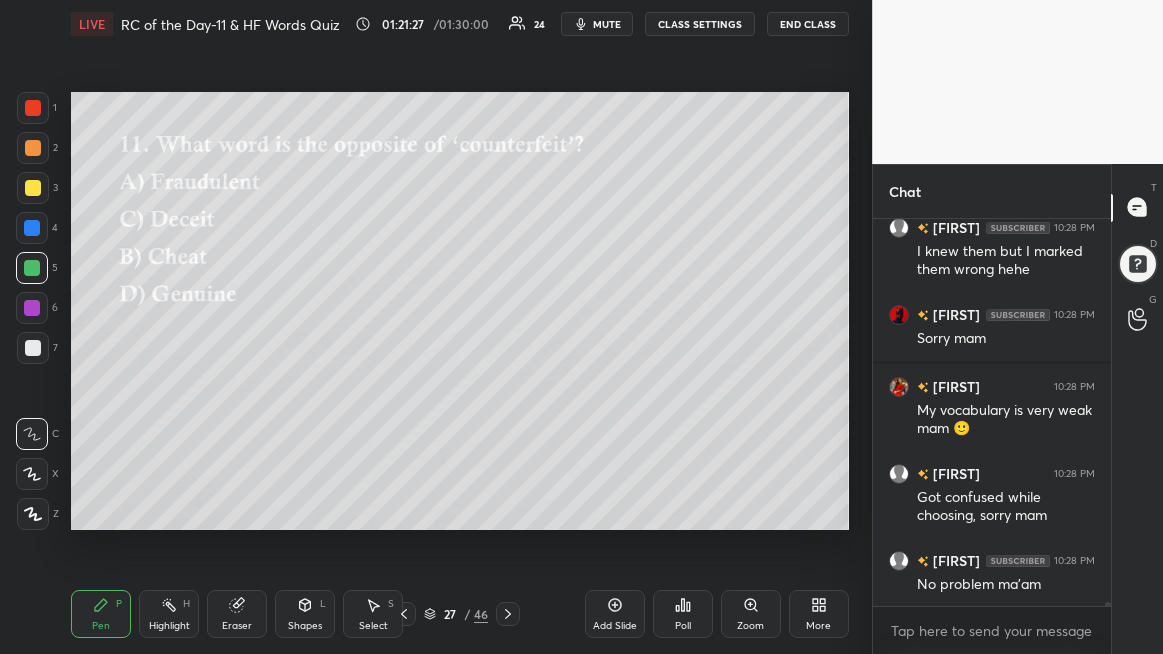 click 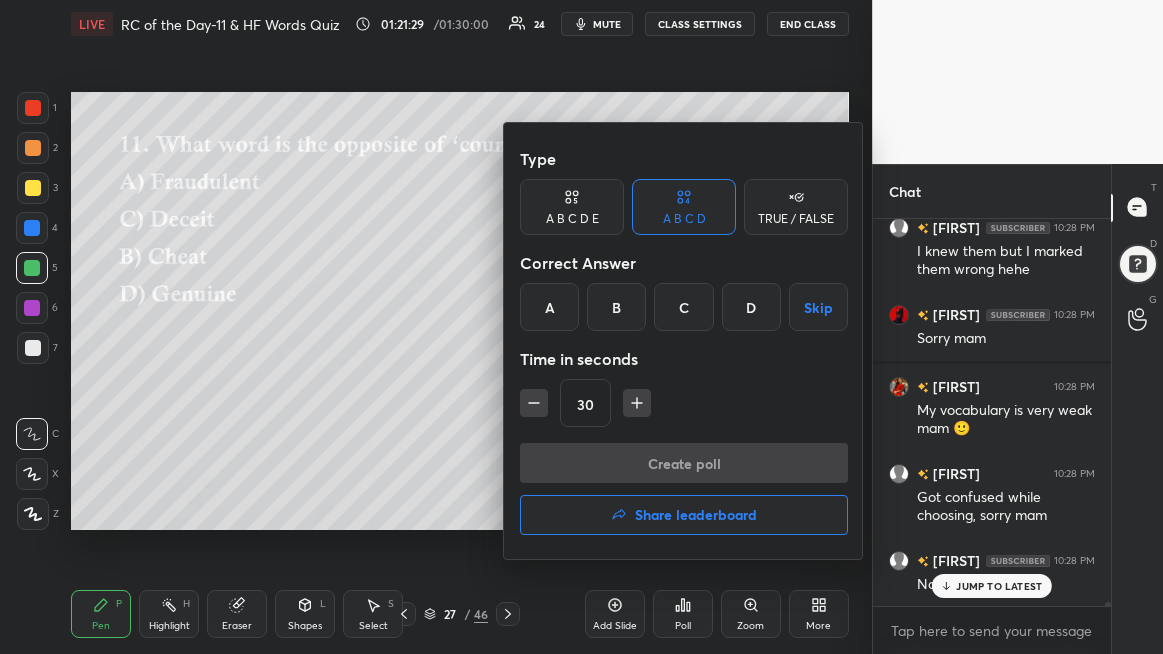 scroll, scrollTop: 35018, scrollLeft: 0, axis: vertical 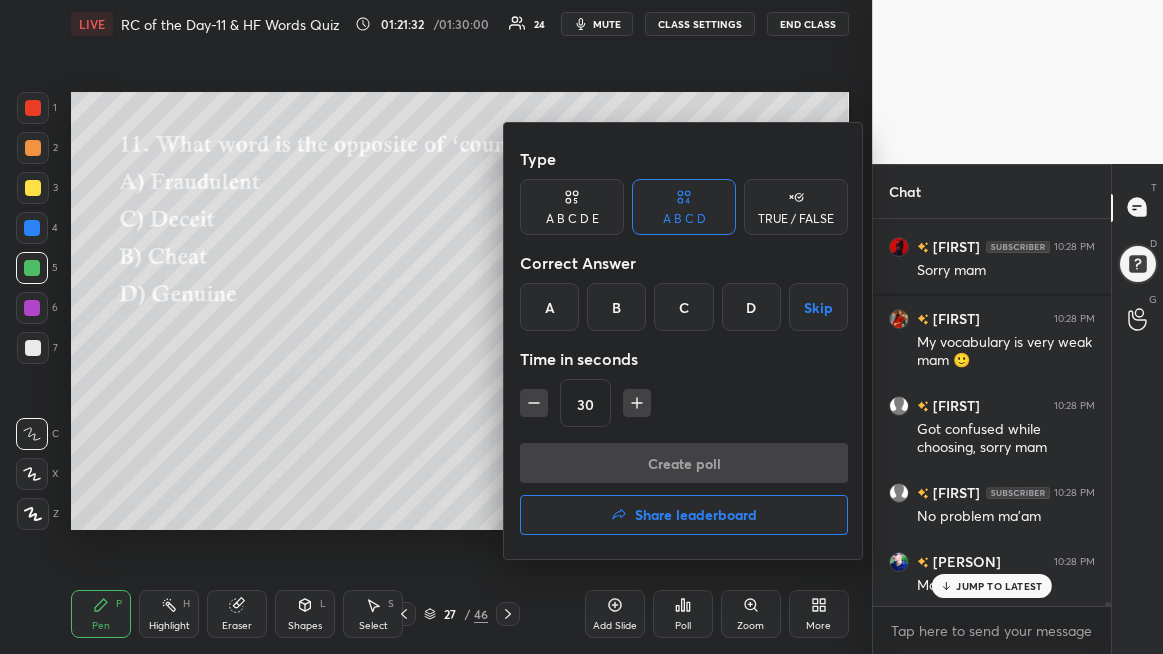 click on "D" at bounding box center (751, 307) 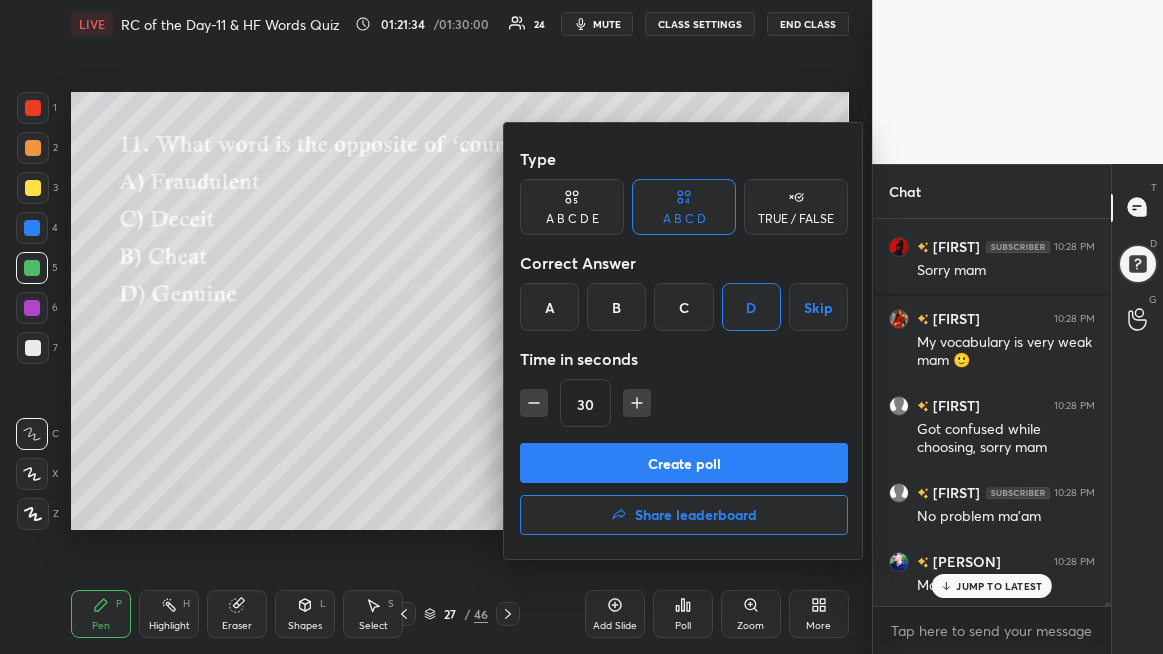 click on "Create poll" at bounding box center [684, 463] 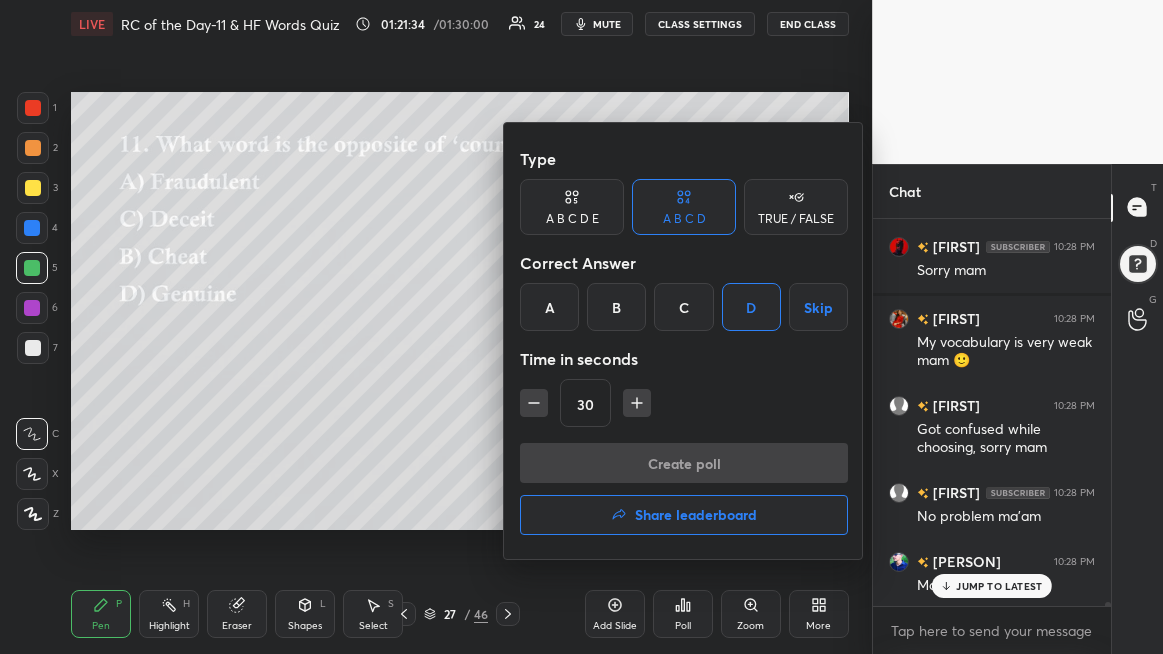 scroll, scrollTop: 340, scrollLeft: 232, axis: both 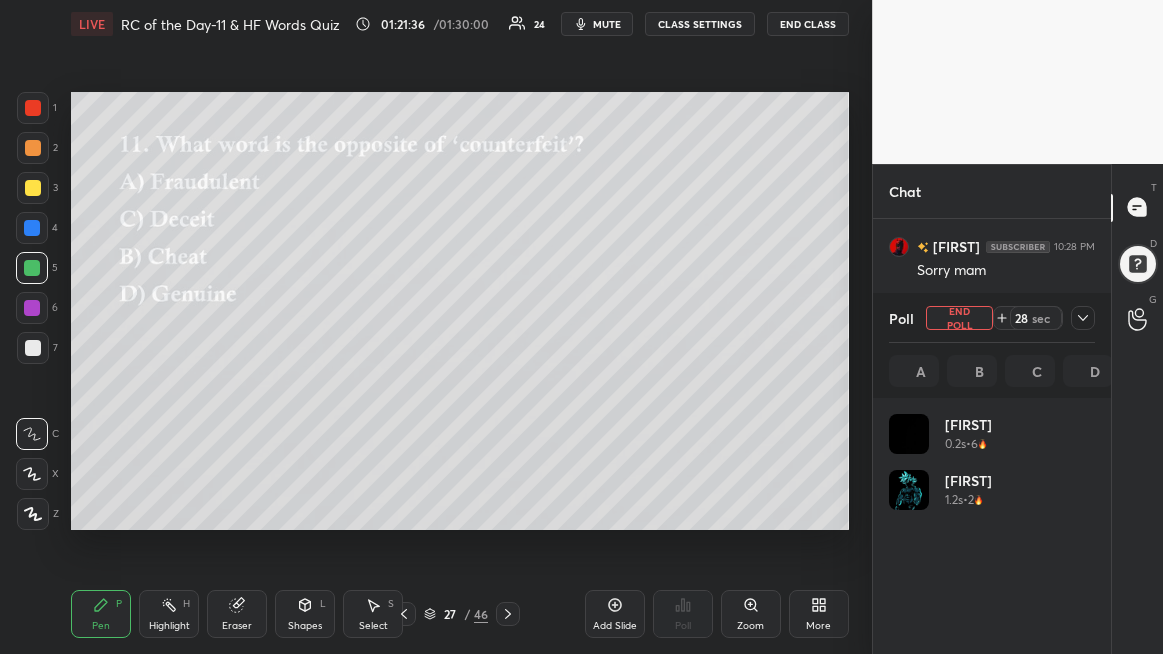 click 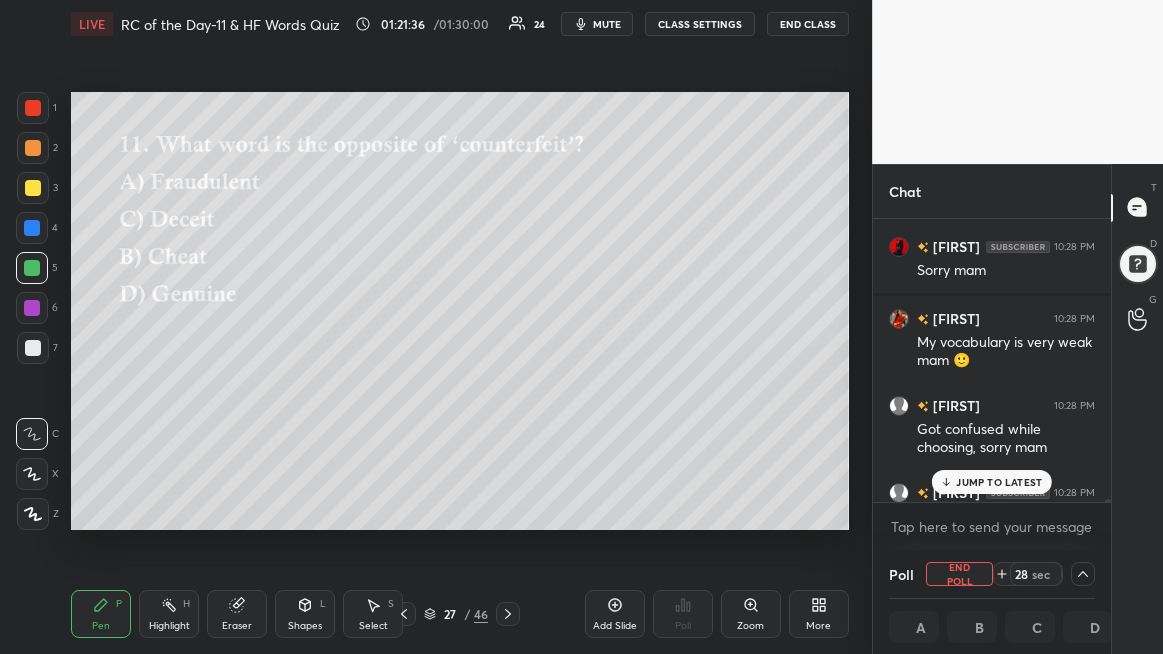 scroll, scrollTop: 130, scrollLeft: 201, axis: both 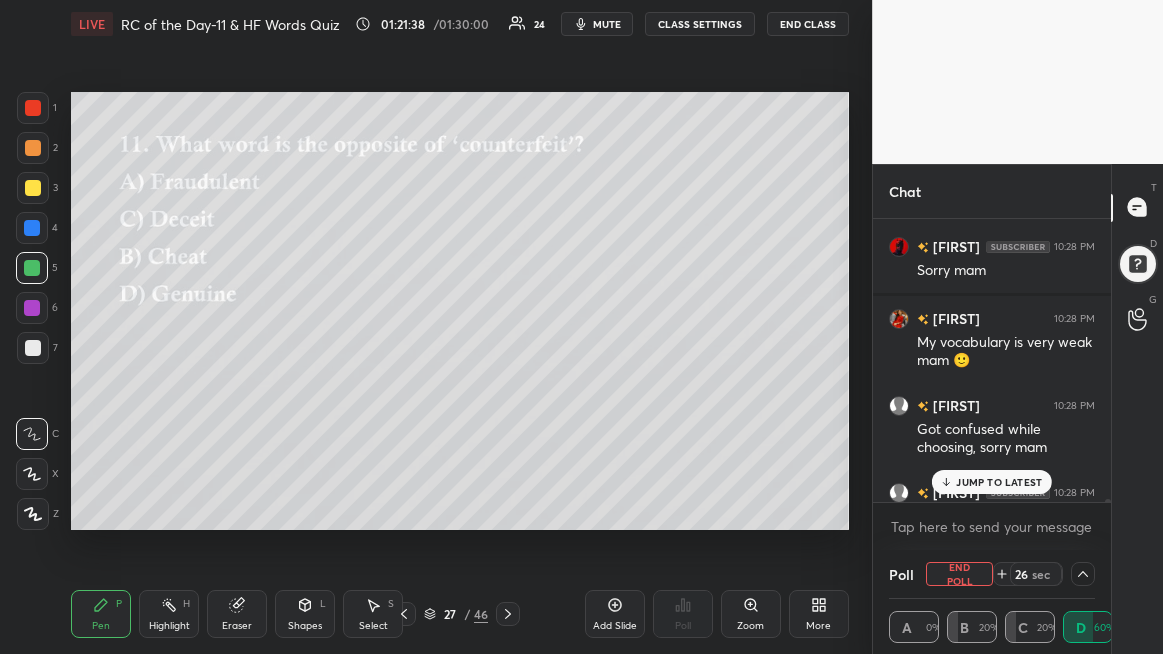 click on "JUMP TO LATEST" at bounding box center (999, 482) 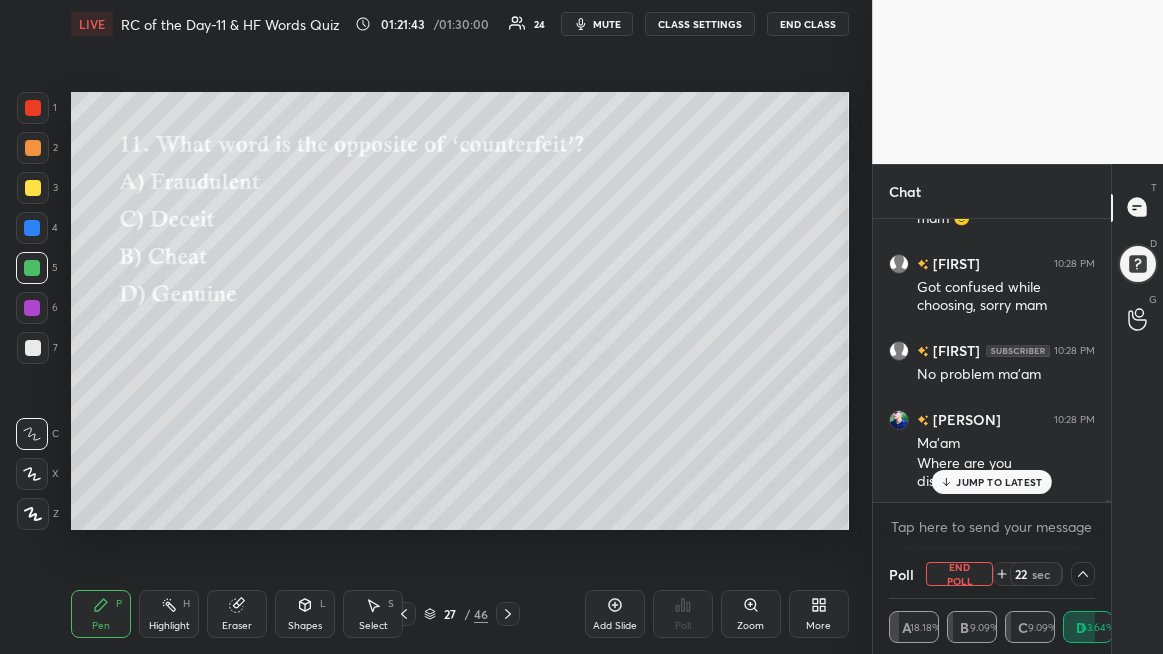 click on "JUMP TO LATEST" at bounding box center (999, 482) 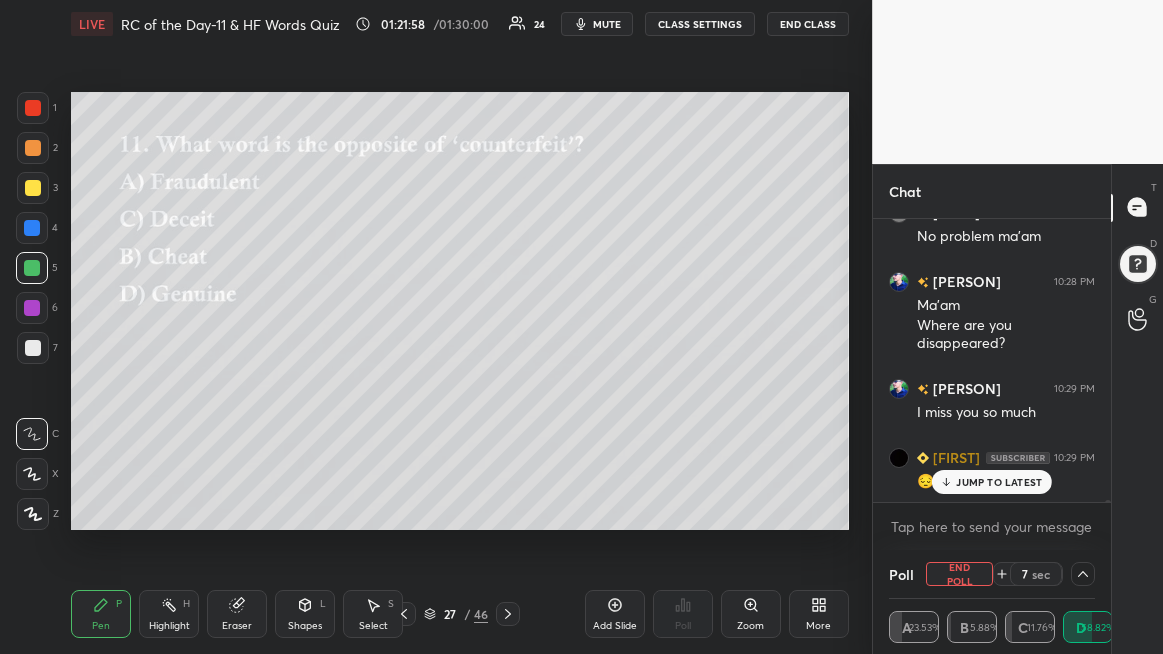 click on "JUMP TO LATEST" at bounding box center (999, 482) 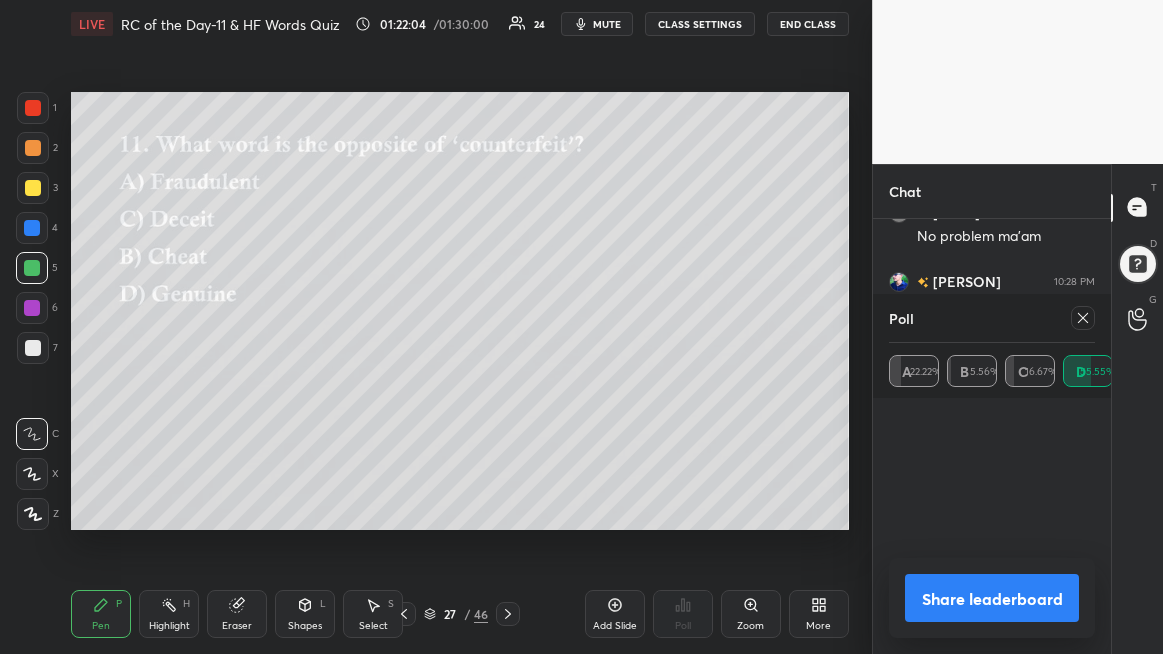 scroll, scrollTop: 6, scrollLeft: 6, axis: both 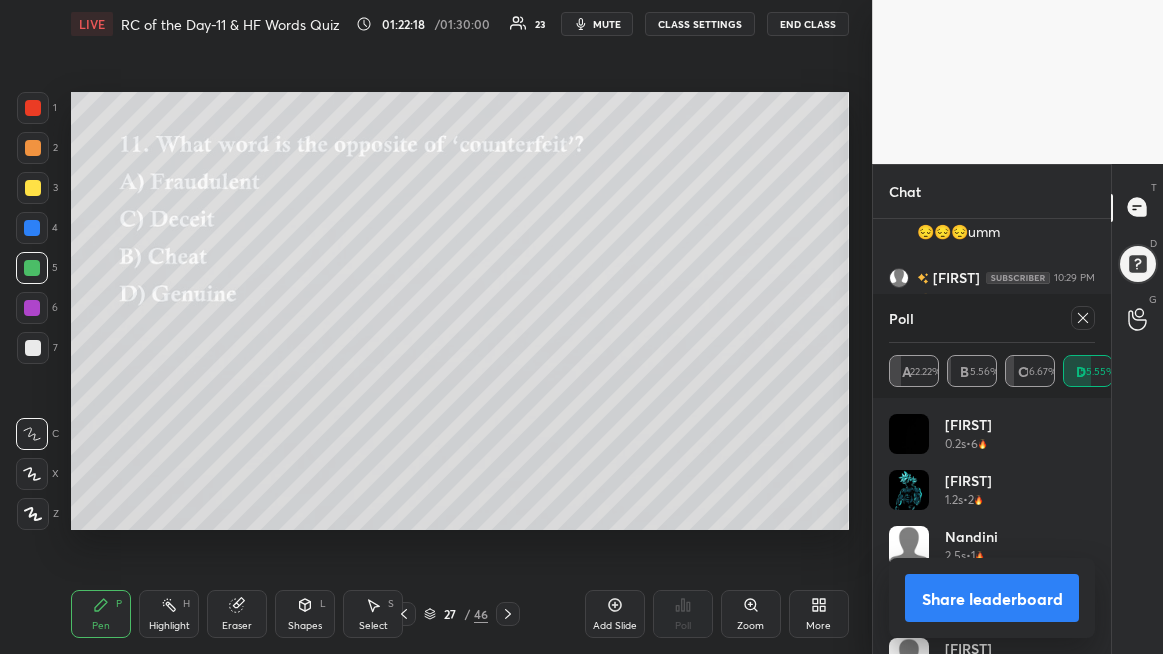click 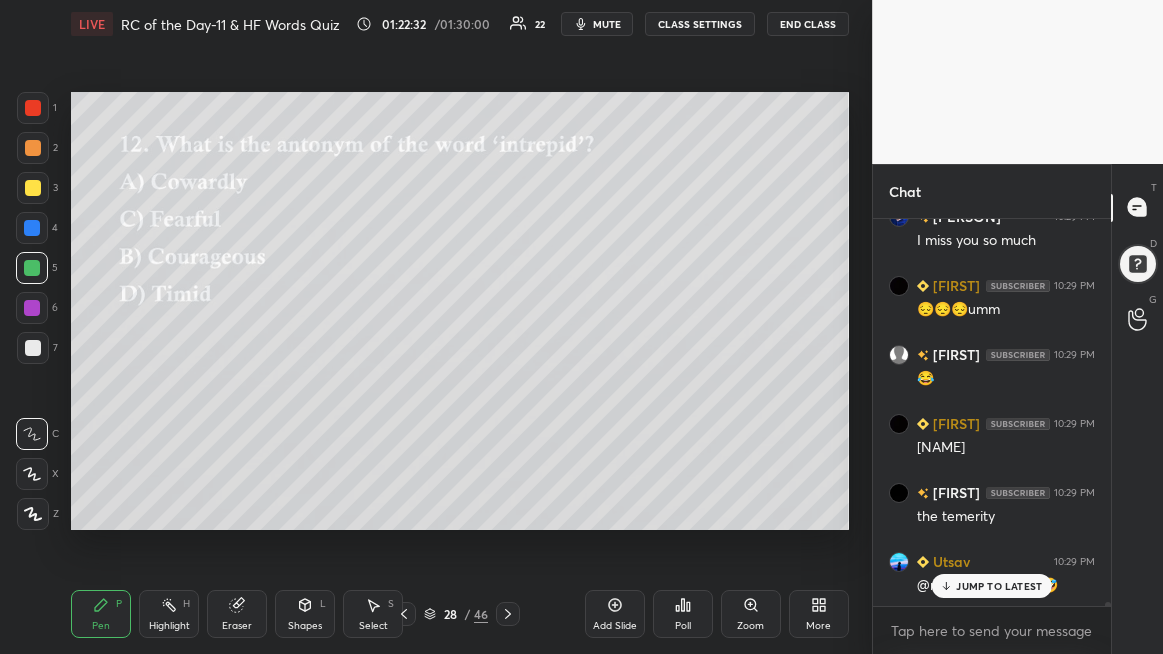 click 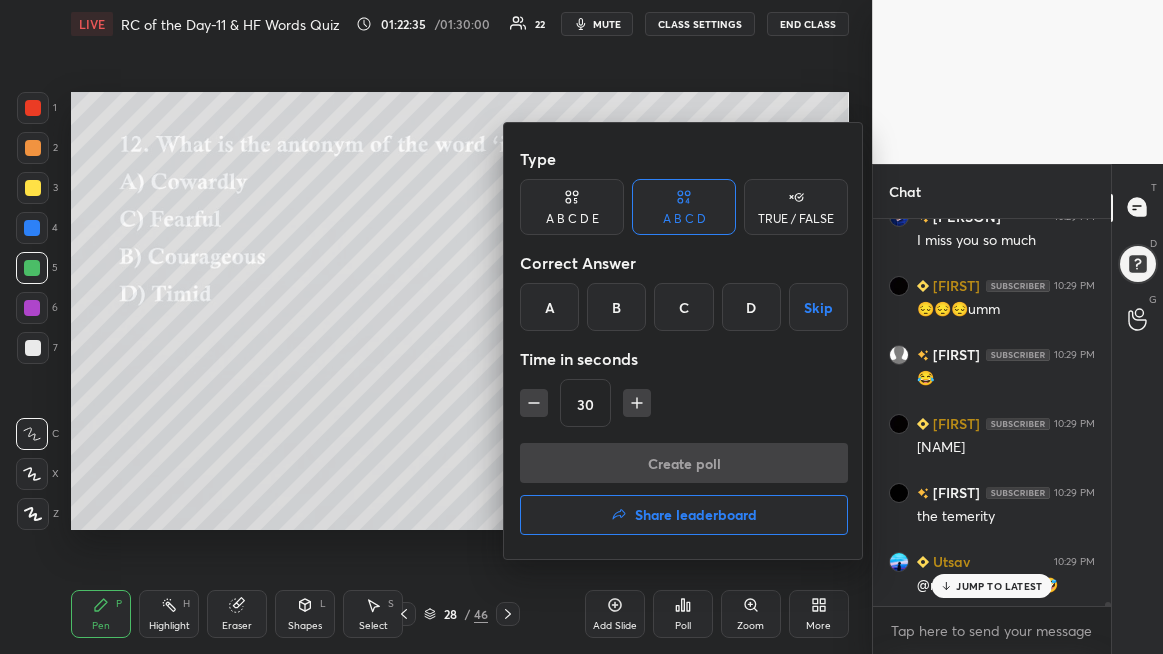 click on "B" at bounding box center (616, 307) 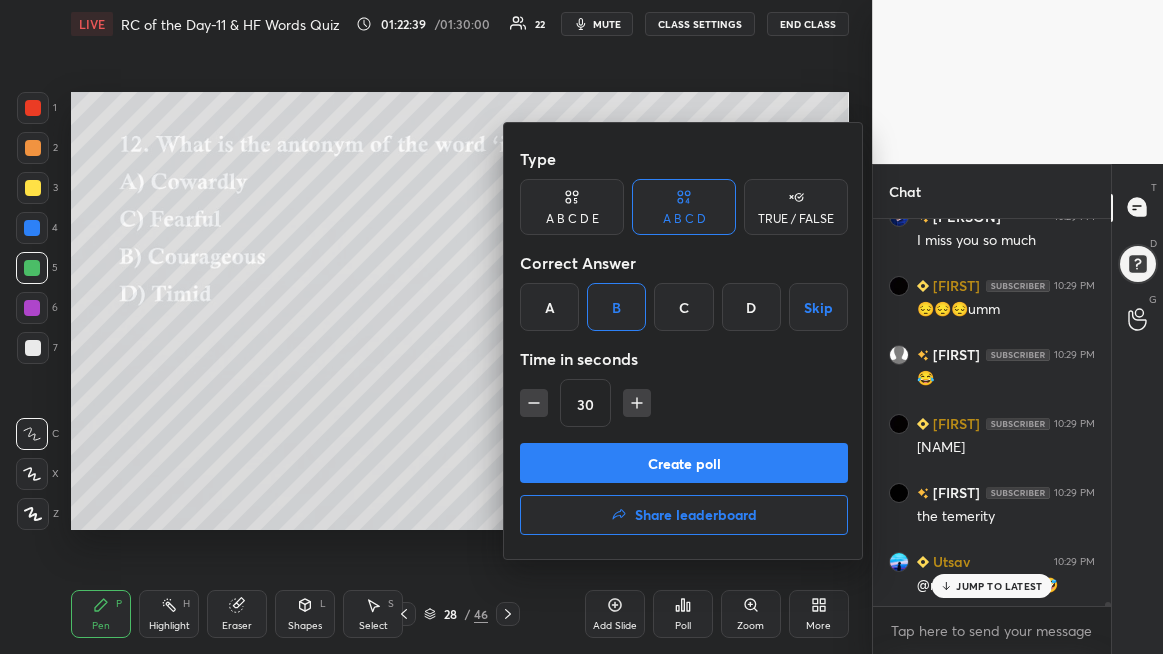click on "Create poll" at bounding box center [684, 463] 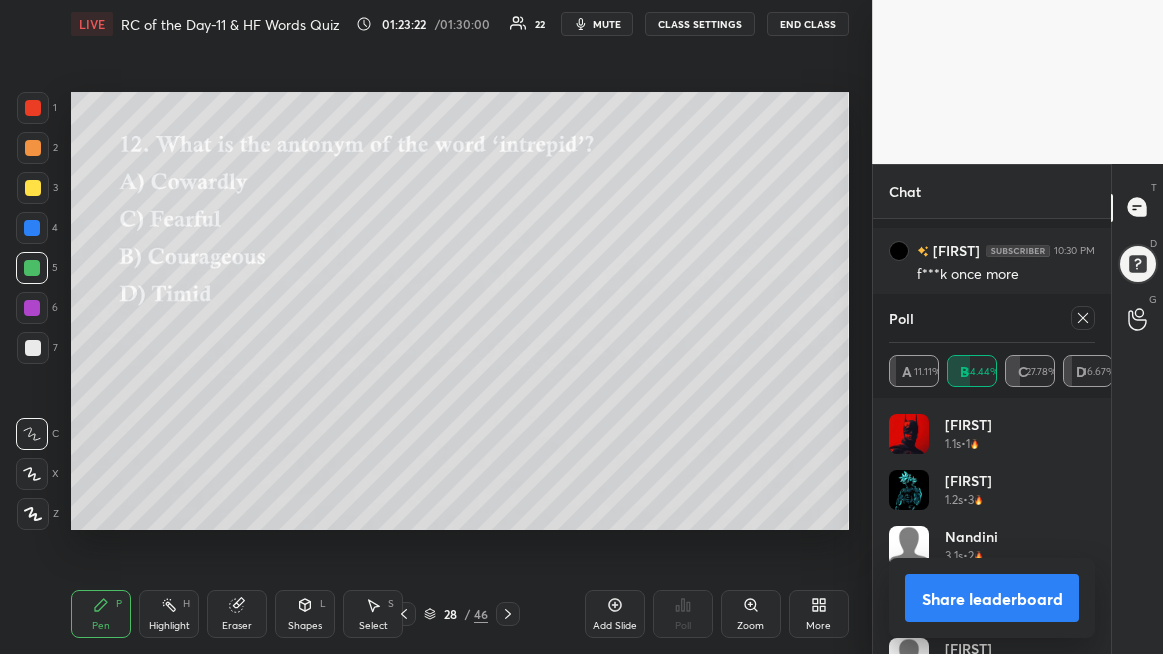scroll, scrollTop: 36170, scrollLeft: 0, axis: vertical 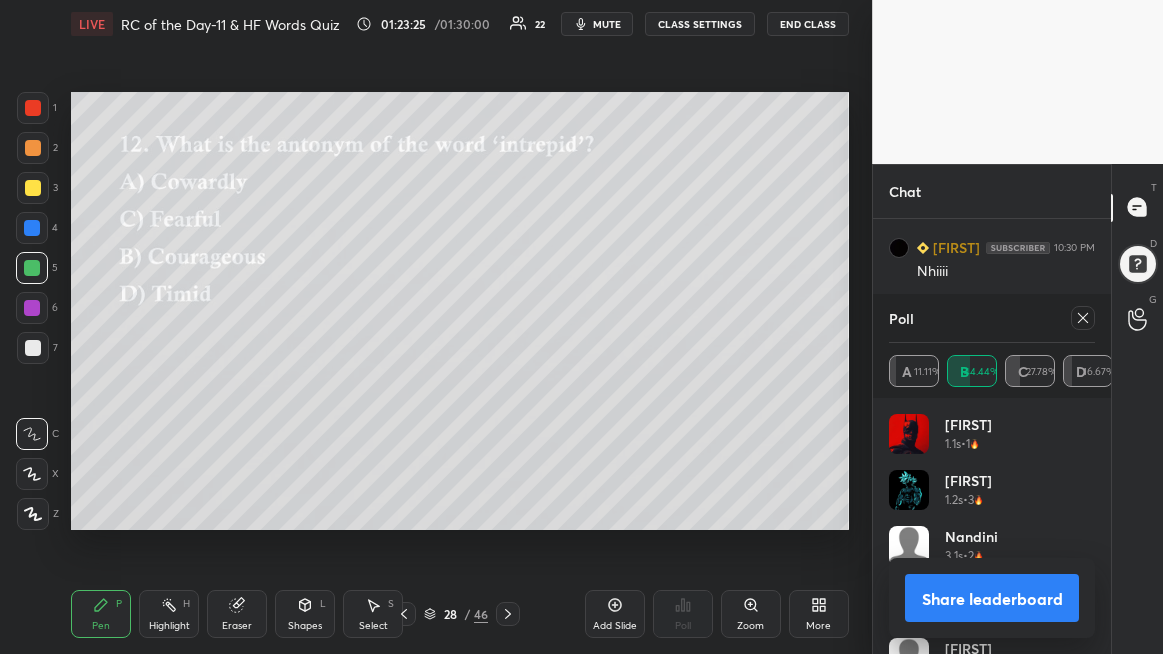 drag, startPoint x: 1084, startPoint y: 316, endPoint x: 1040, endPoint y: 329, distance: 45.88028 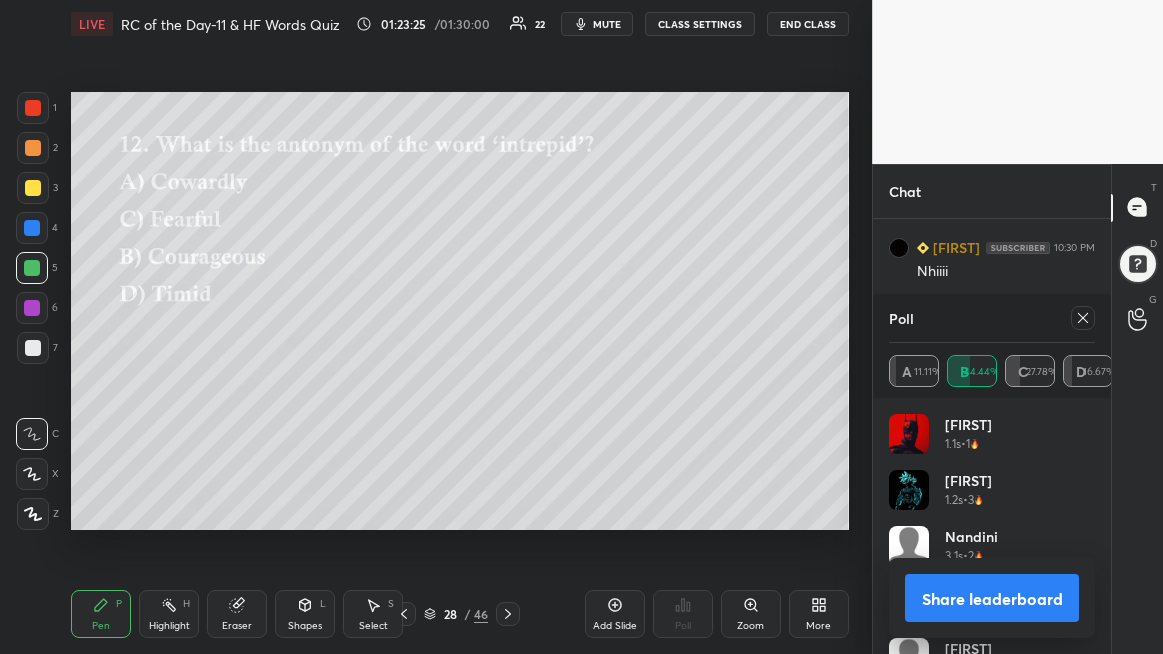 click 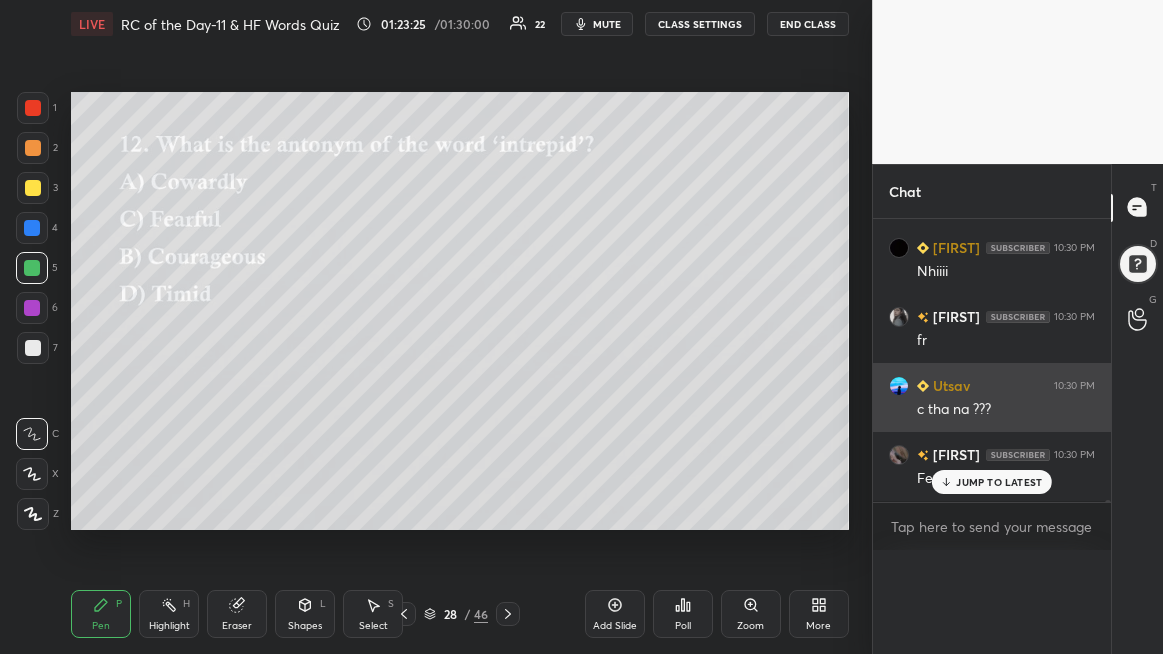 scroll, scrollTop: 0, scrollLeft: 0, axis: both 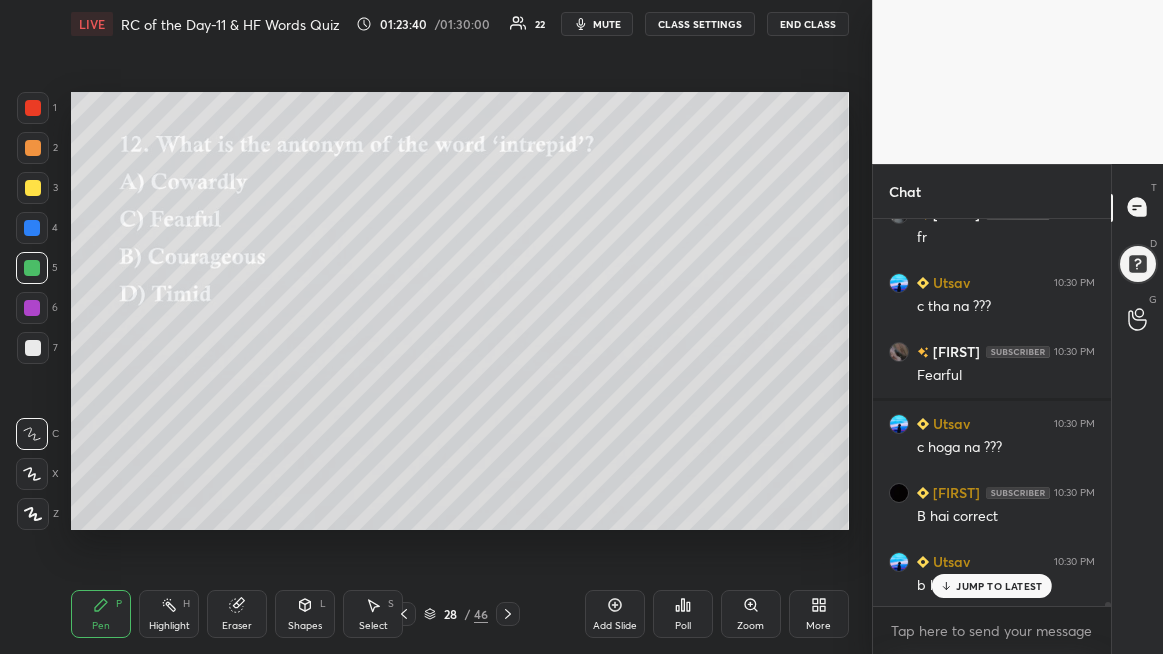 click 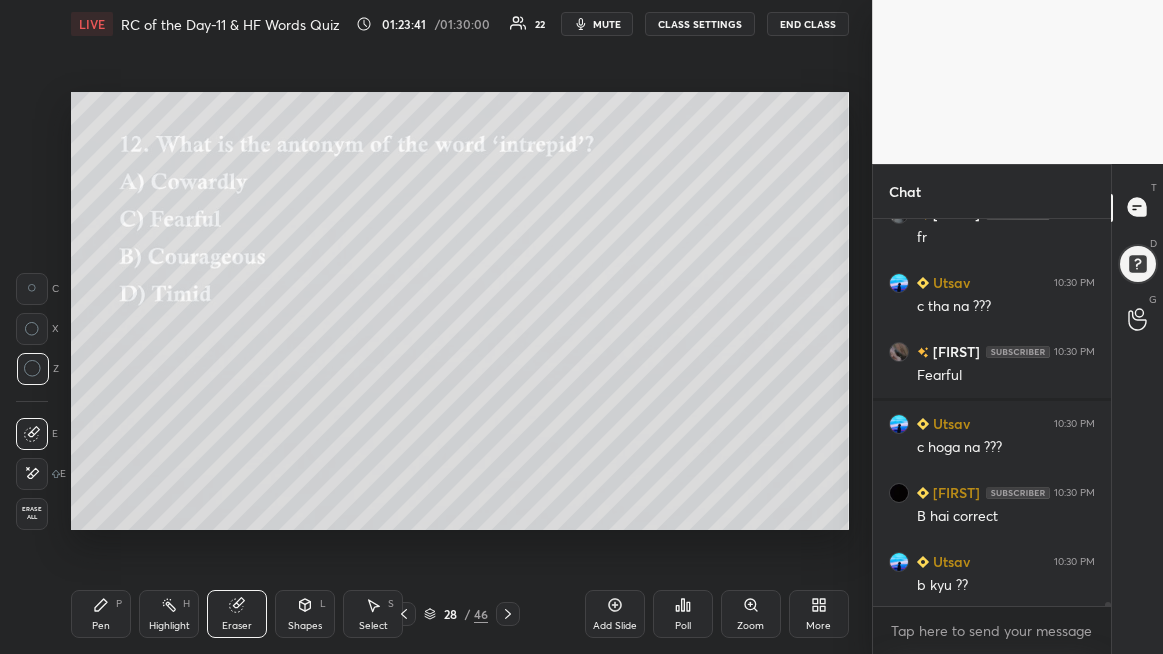 scroll, scrollTop: 36343, scrollLeft: 0, axis: vertical 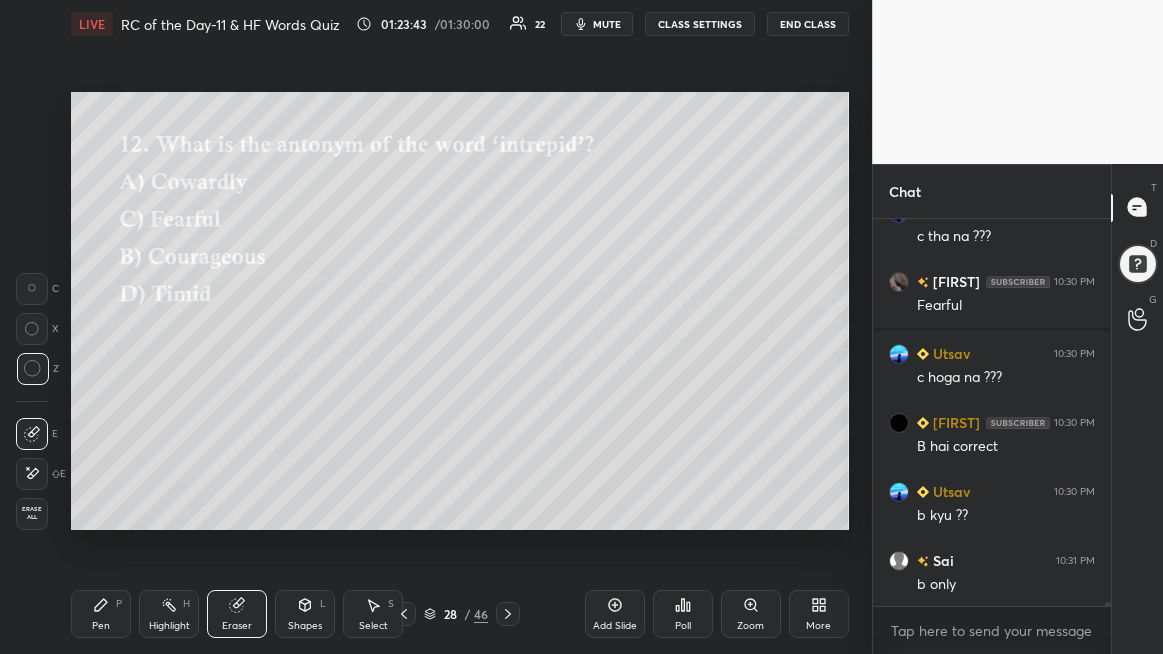 click on "P" at bounding box center (119, 604) 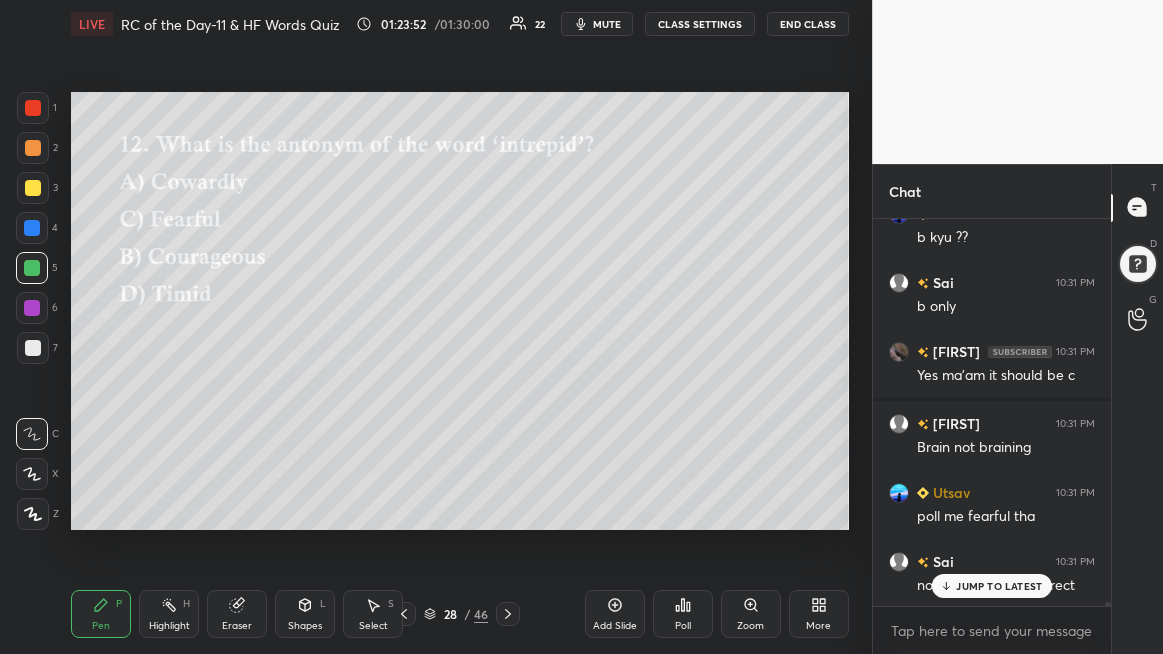 click on "JUMP TO LATEST" at bounding box center (999, 586) 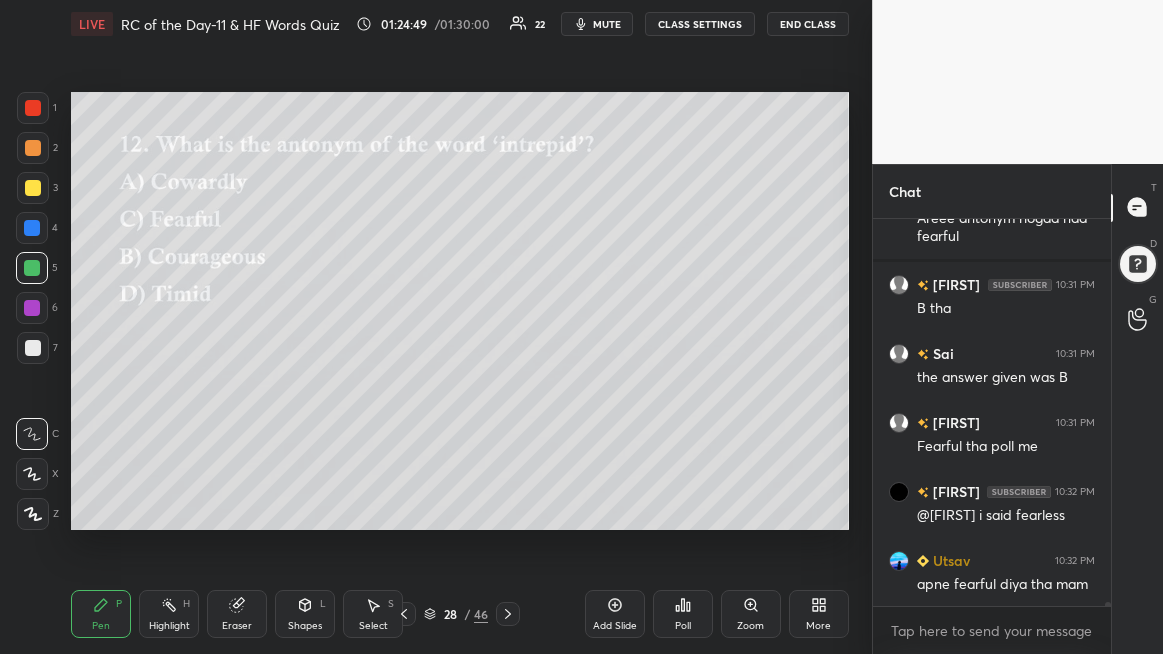 scroll, scrollTop: 37678, scrollLeft: 0, axis: vertical 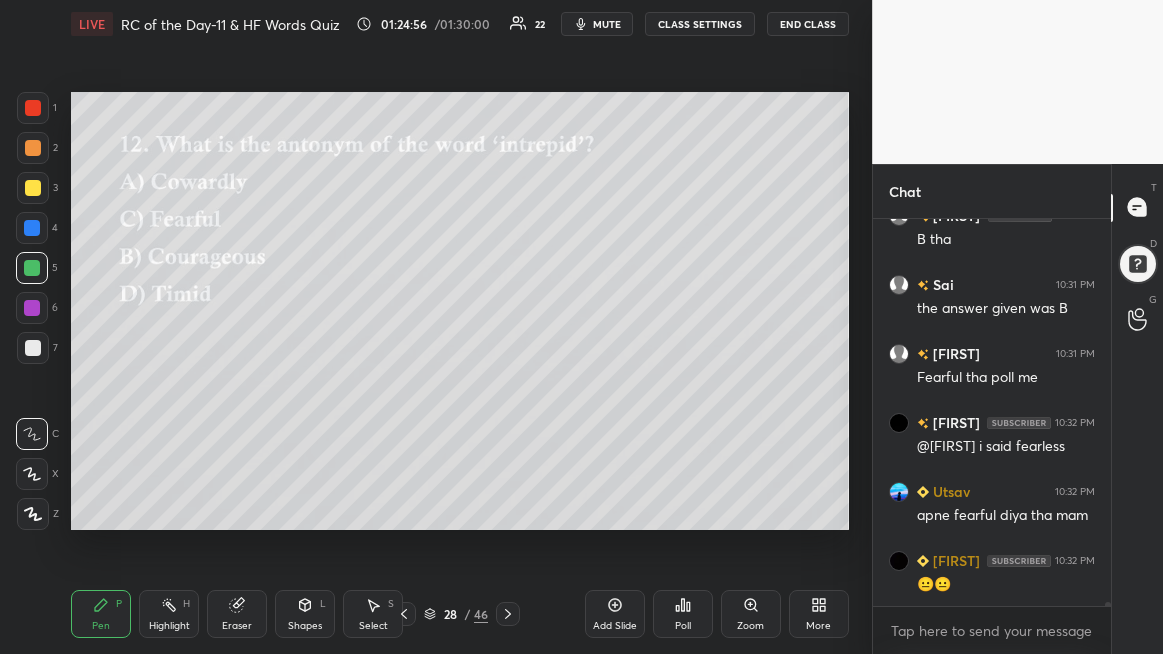 click 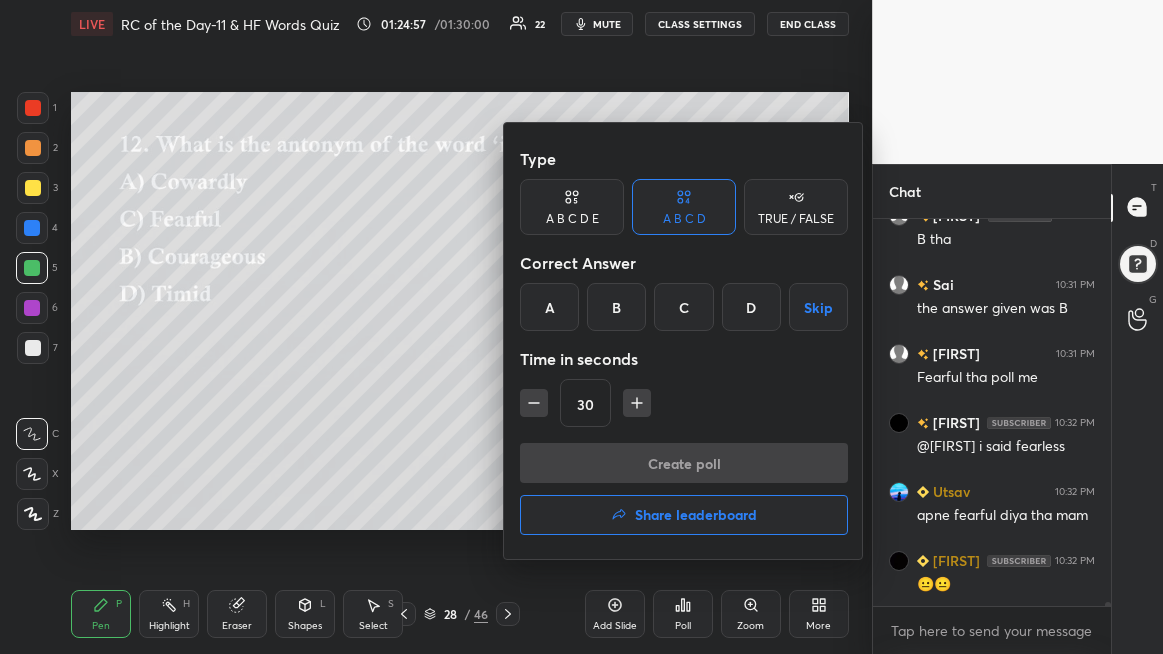click 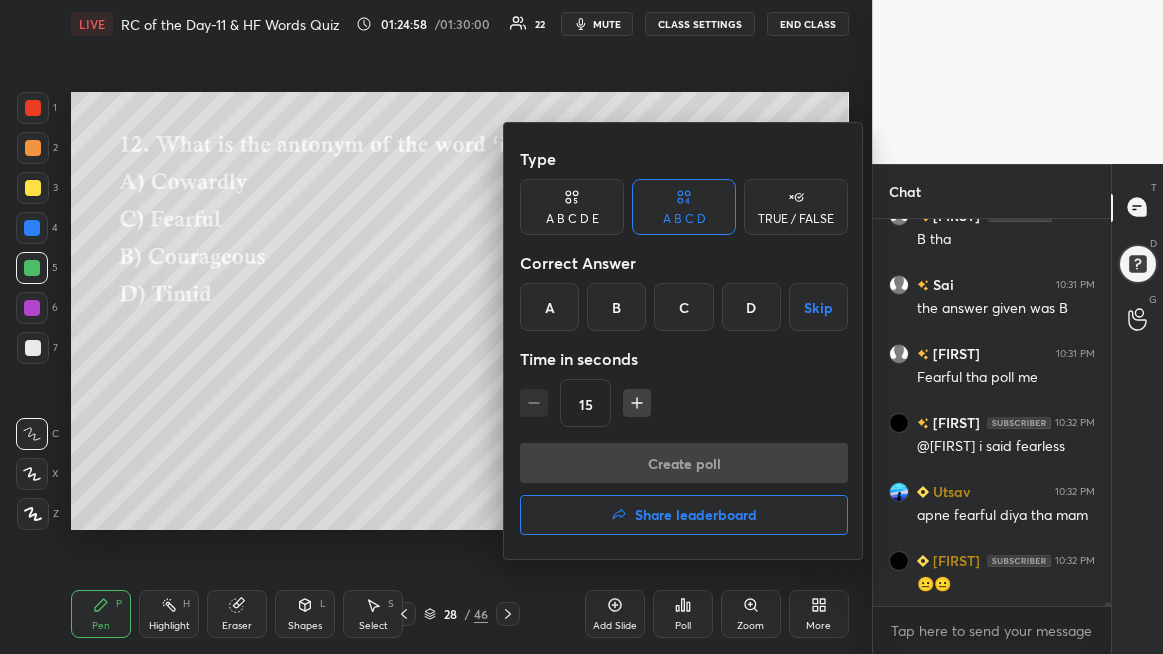 click on "B" at bounding box center (616, 307) 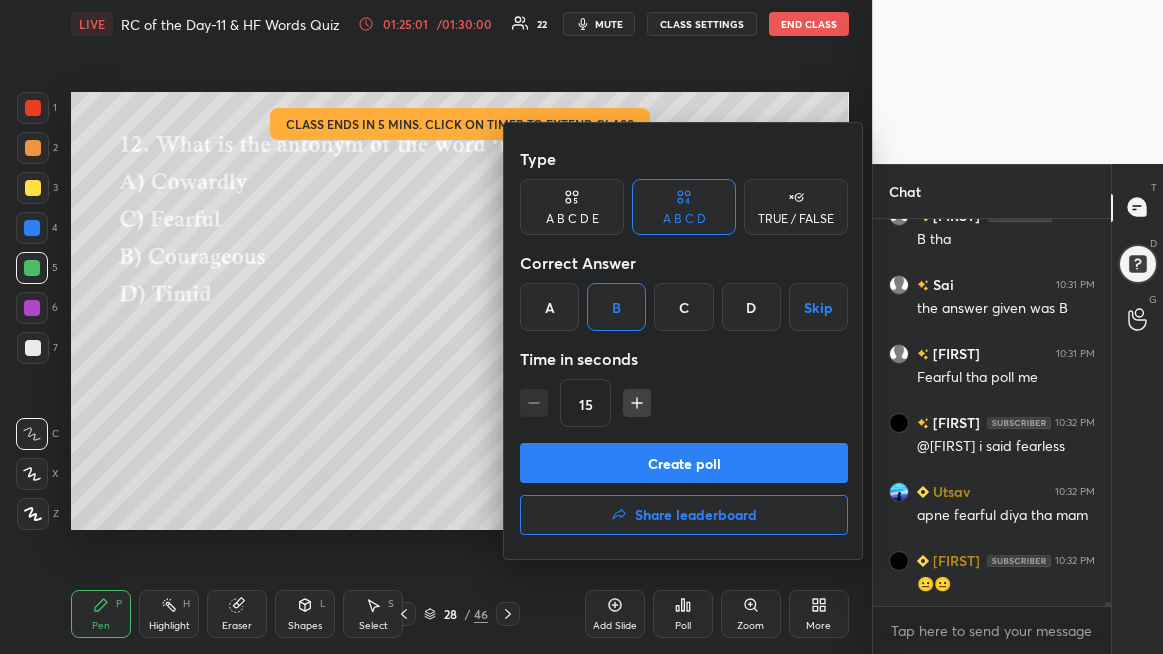 click on "Create poll" at bounding box center (684, 463) 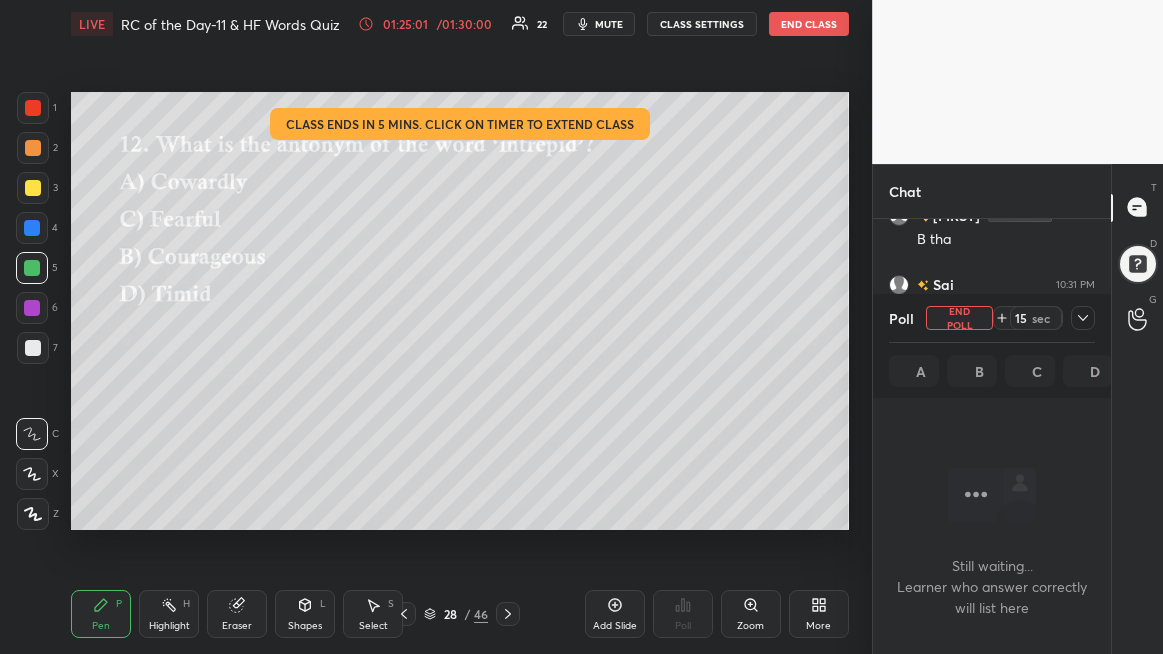 scroll, scrollTop: 37747, scrollLeft: 0, axis: vertical 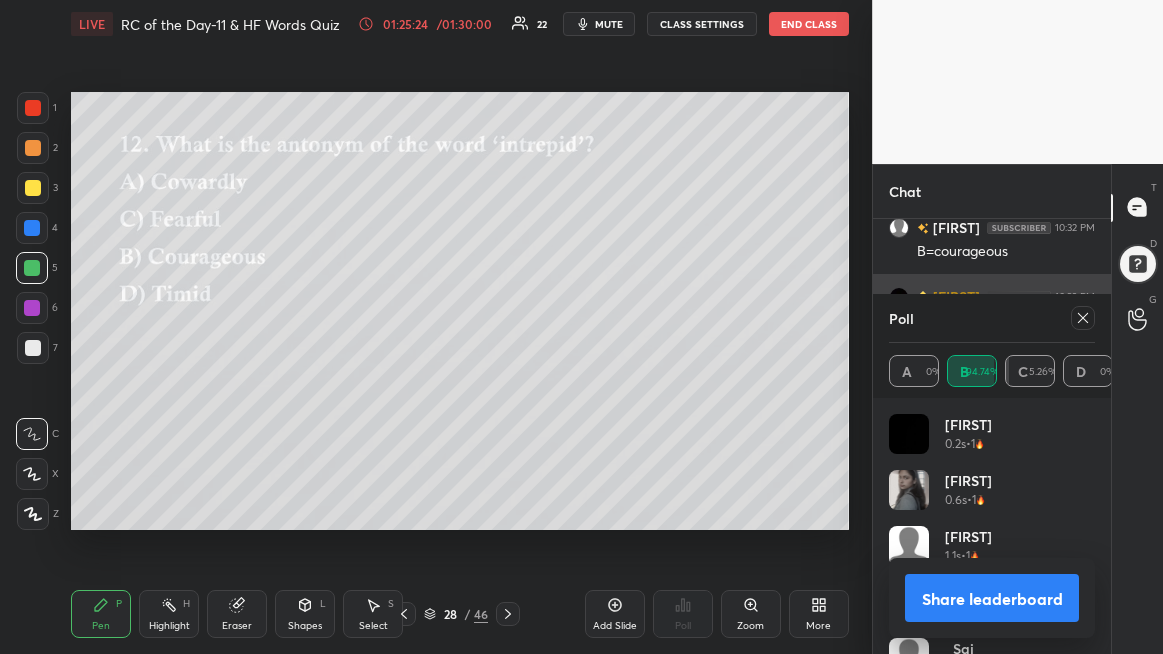 drag, startPoint x: 1087, startPoint y: 321, endPoint x: 1019, endPoint y: 336, distance: 69.63476 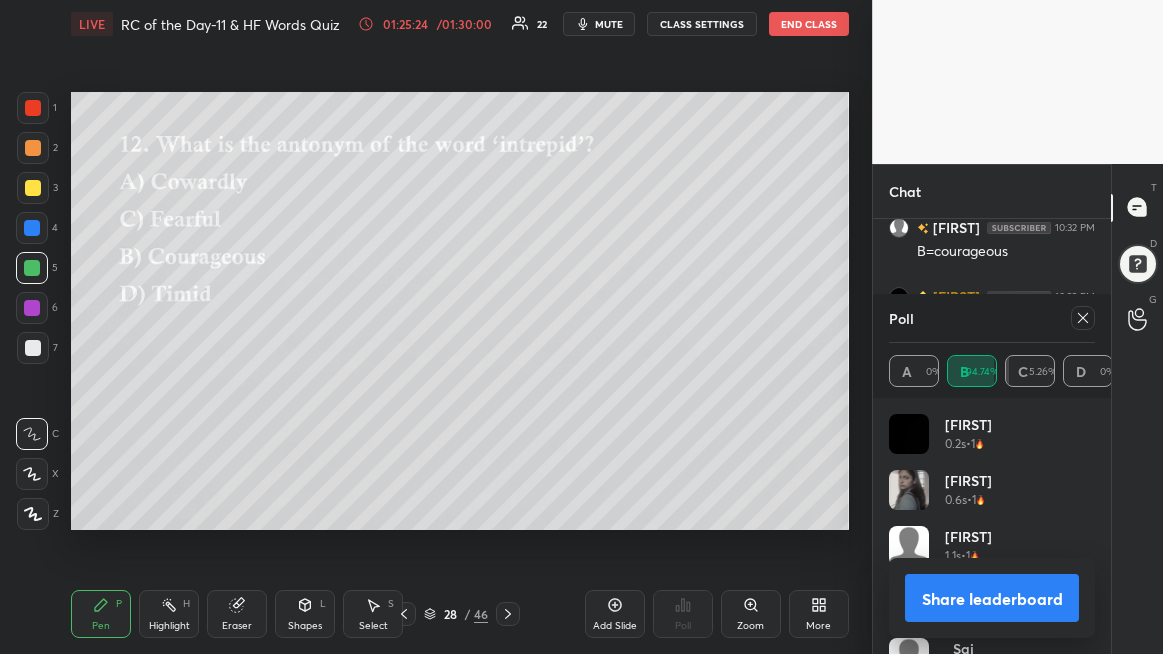 scroll, scrollTop: 1, scrollLeft: 6, axis: both 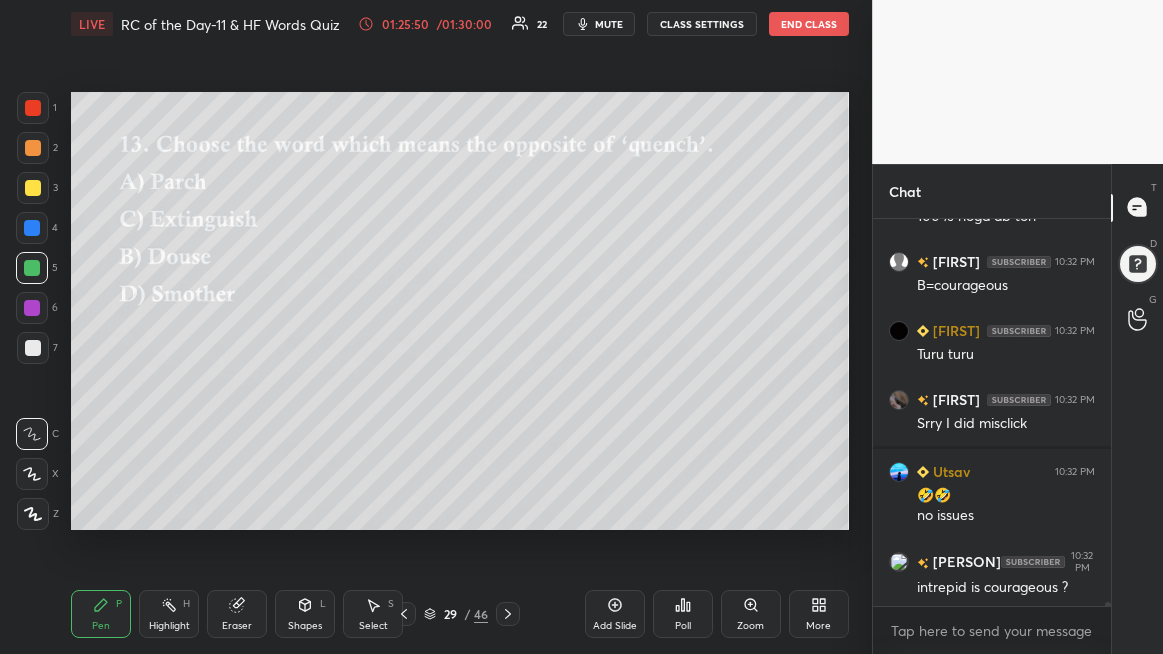 click on "Poll" at bounding box center (683, 614) 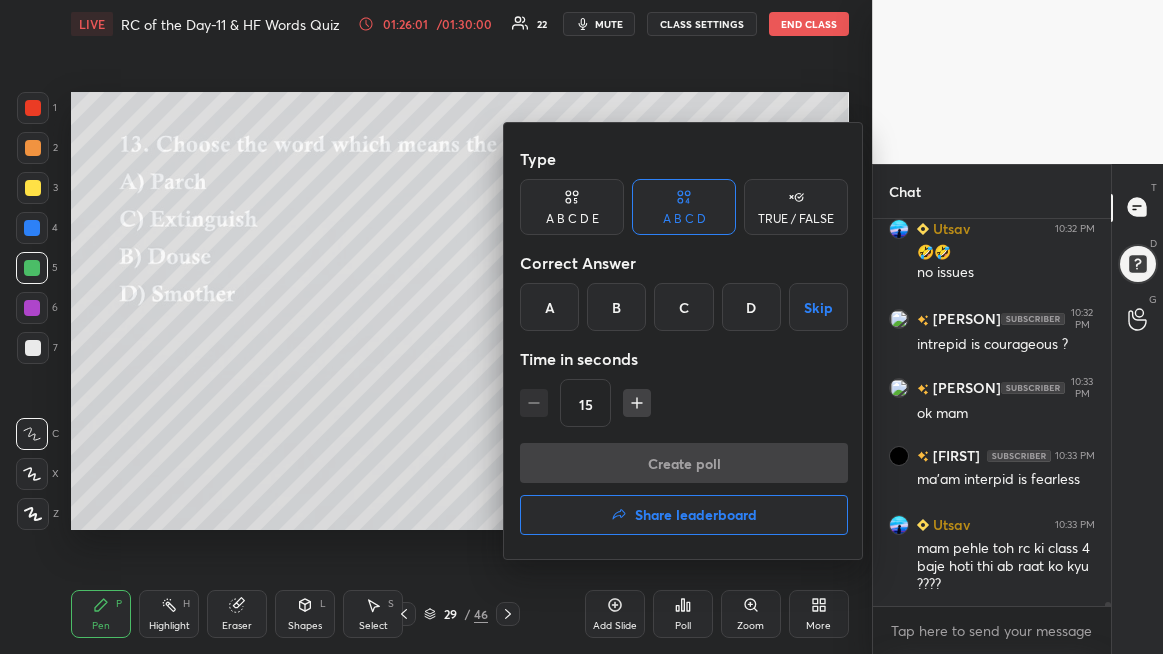 drag, startPoint x: 565, startPoint y: 308, endPoint x: 579, endPoint y: 365, distance: 58.694122 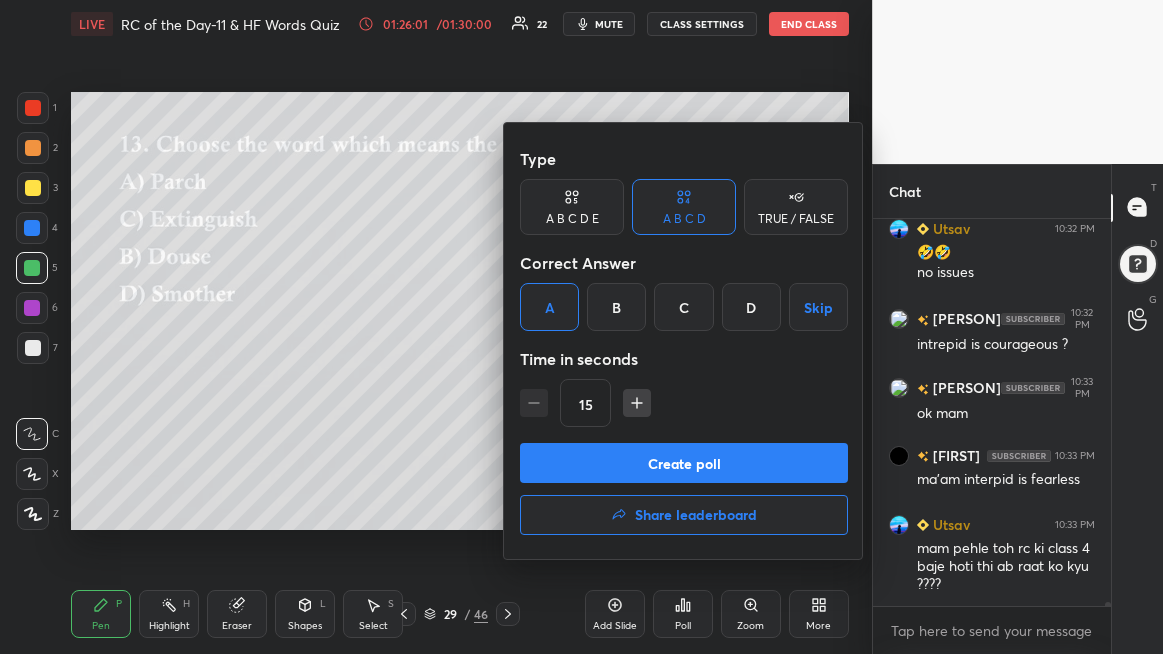 click on "Create poll" at bounding box center [684, 463] 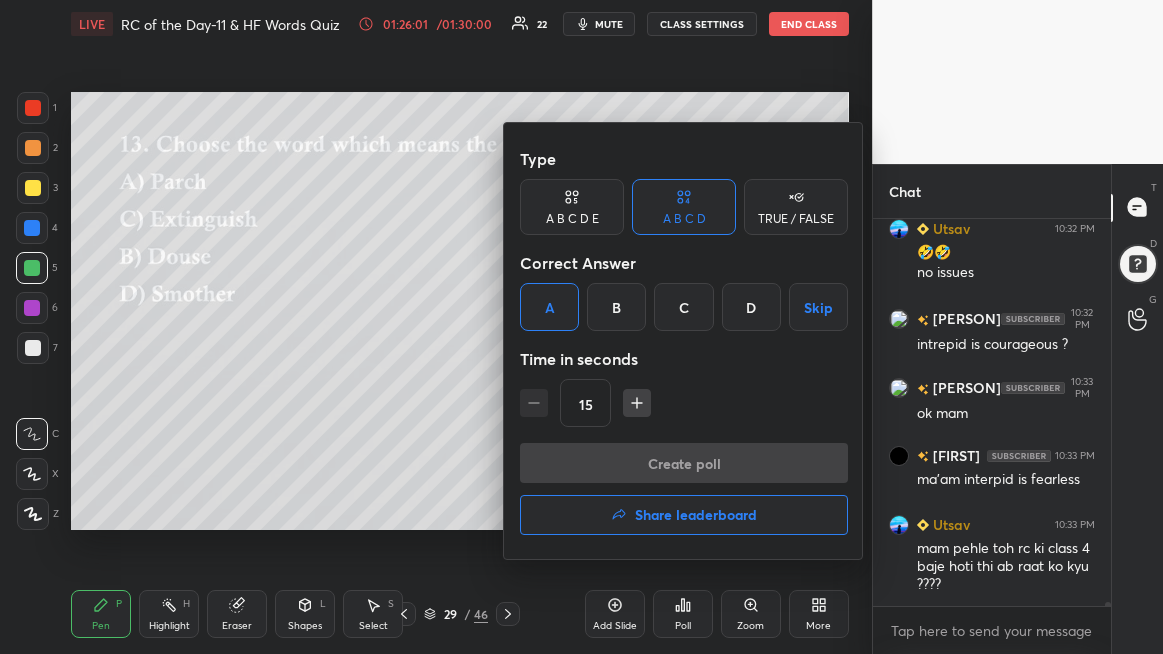 scroll, scrollTop: 349, scrollLeft: 232, axis: both 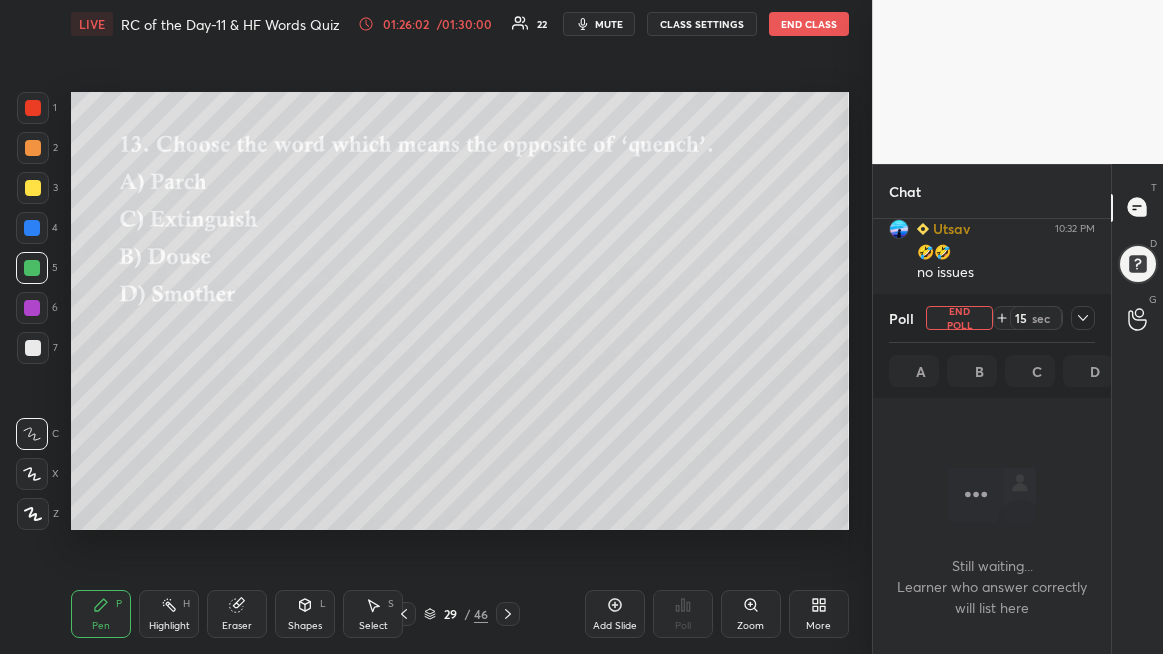click 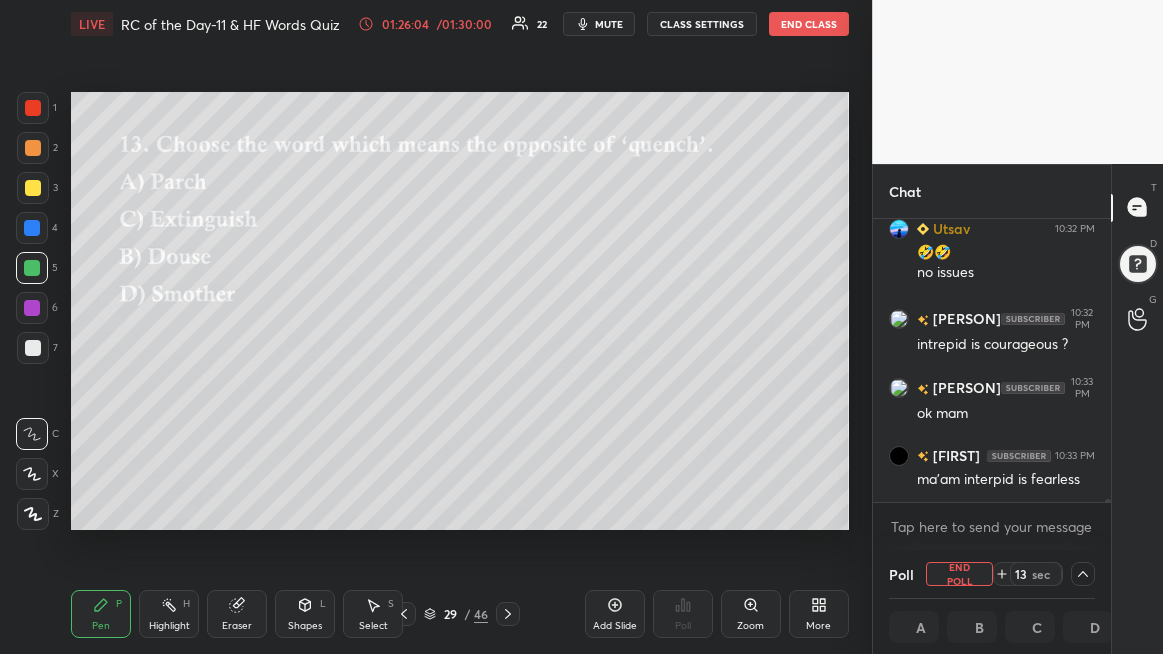 scroll, scrollTop: 1, scrollLeft: 6, axis: both 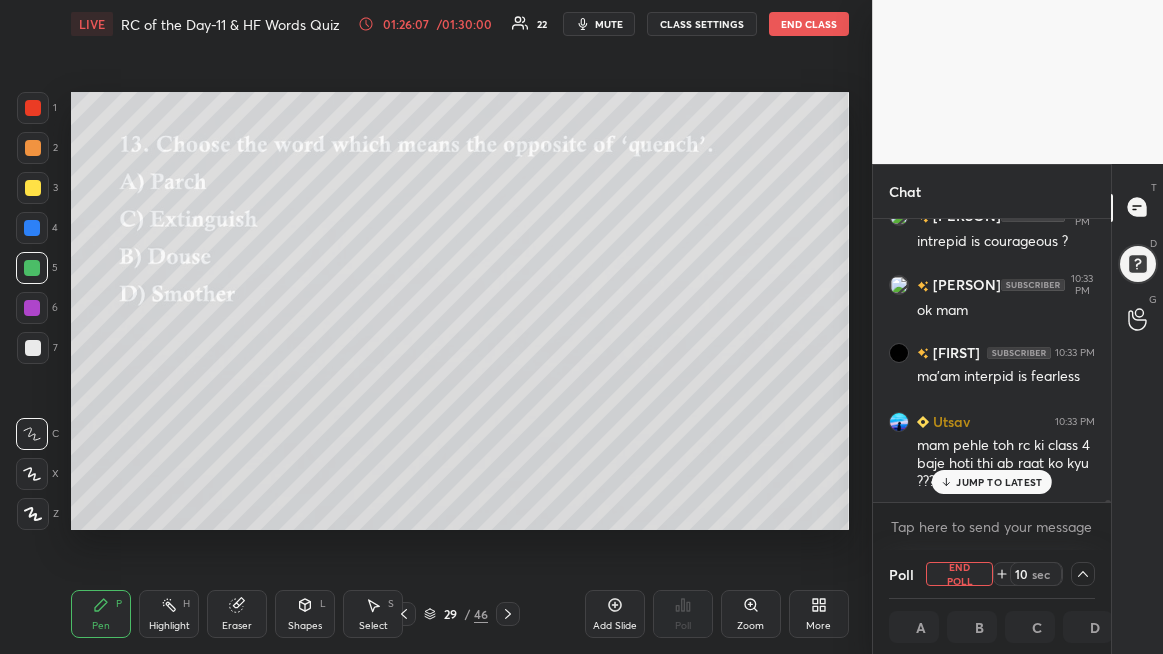 click on "JUMP TO LATEST" at bounding box center (992, 482) 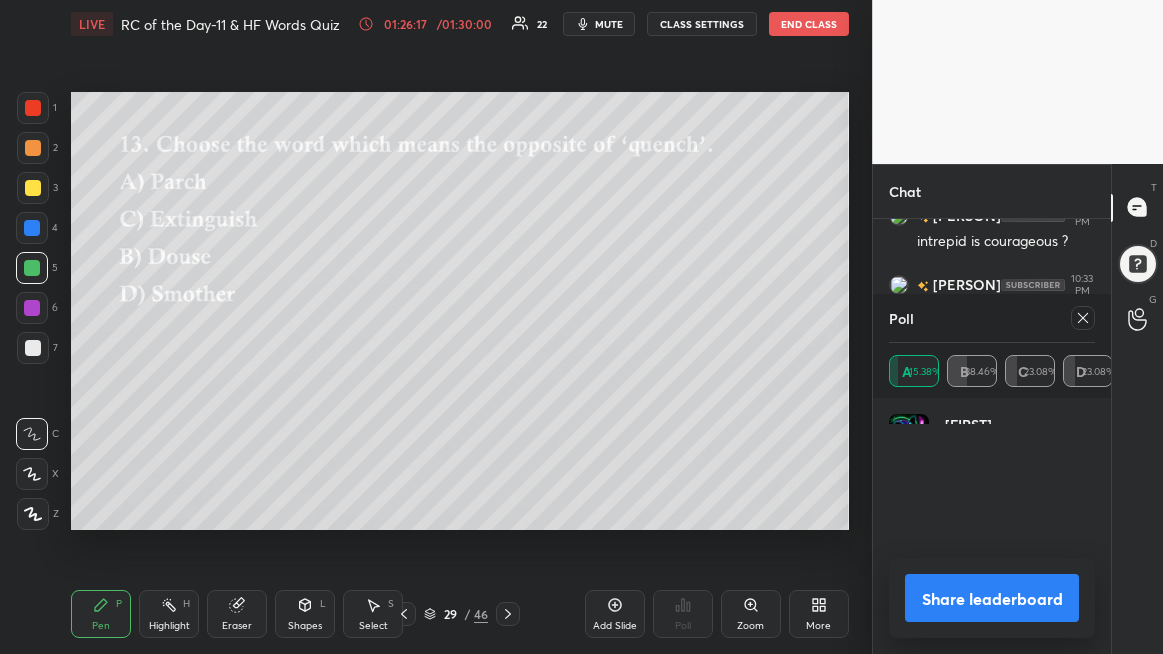 scroll, scrollTop: 7, scrollLeft: 6, axis: both 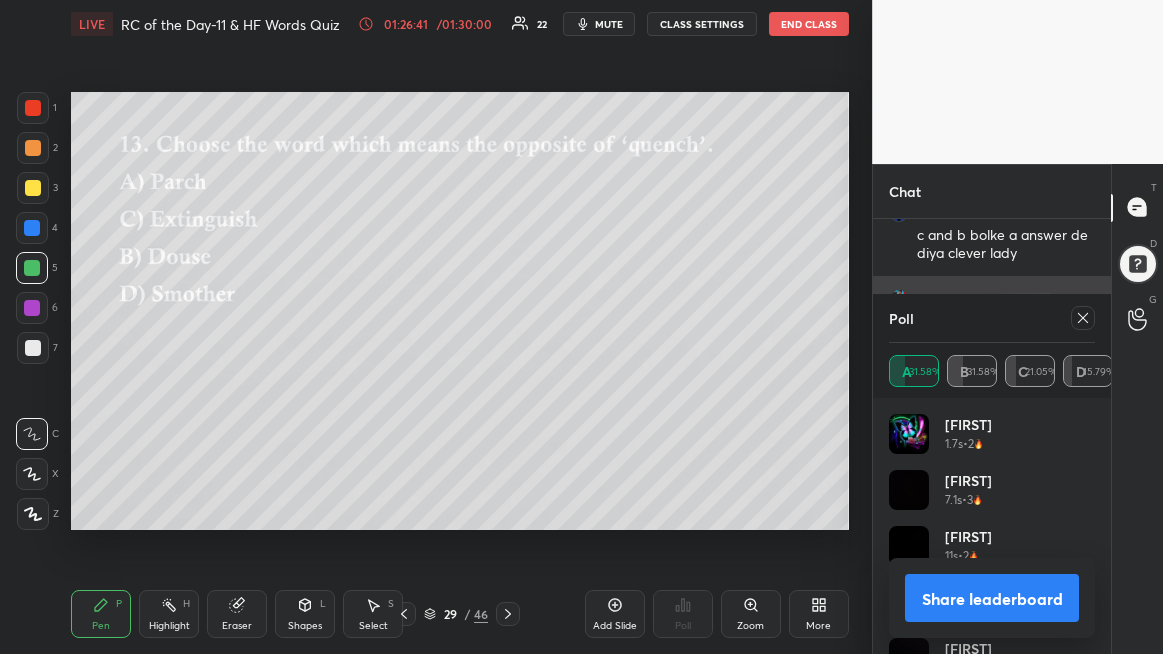 click 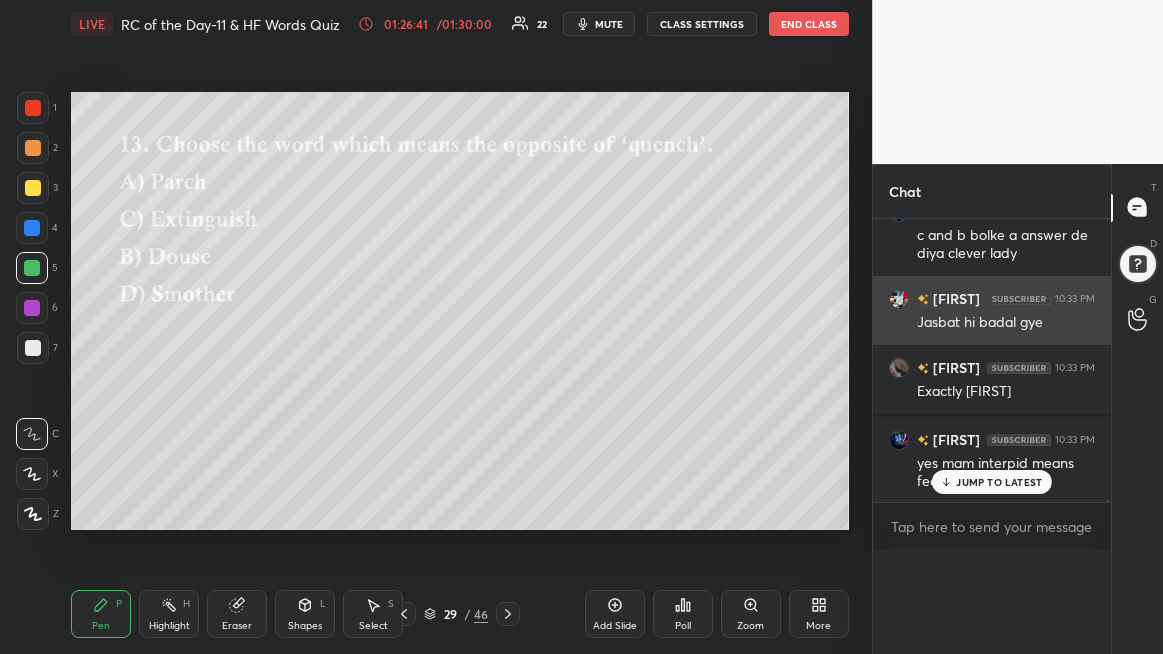 scroll, scrollTop: 0, scrollLeft: 0, axis: both 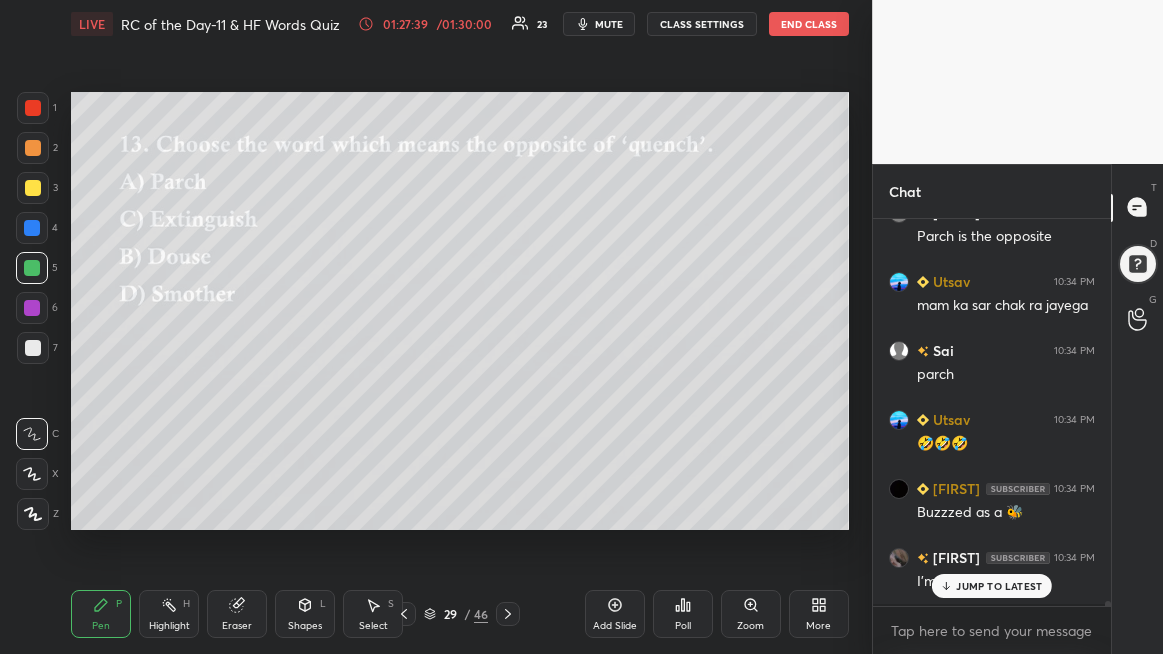 click 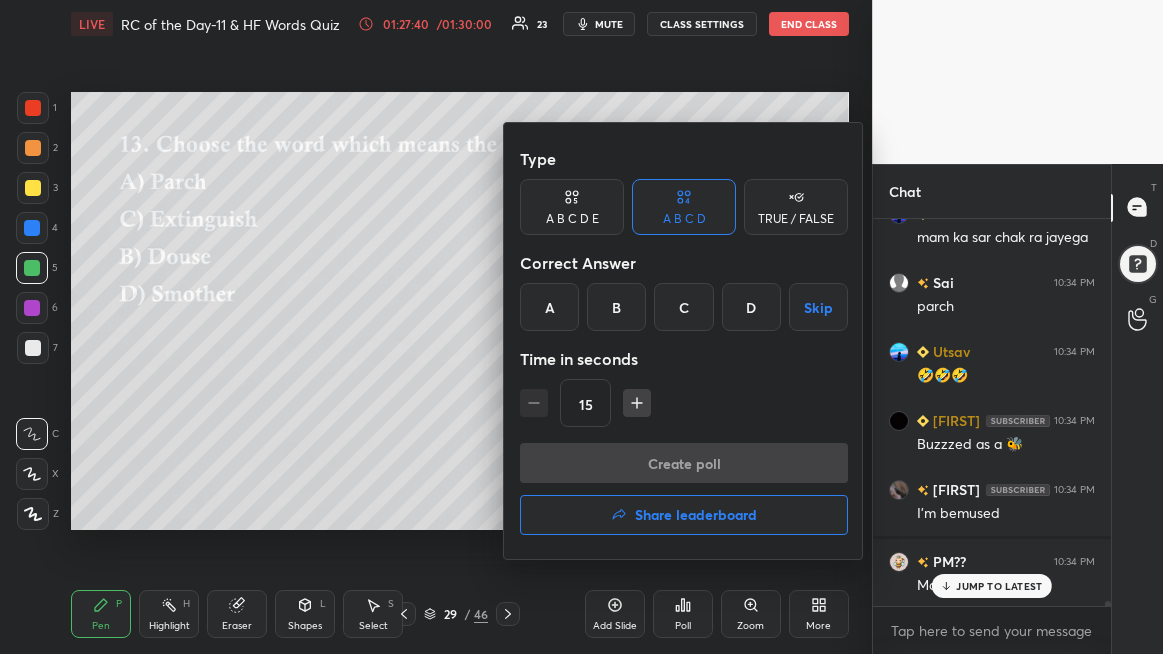 drag, startPoint x: 556, startPoint y: 307, endPoint x: 590, endPoint y: 379, distance: 79.624115 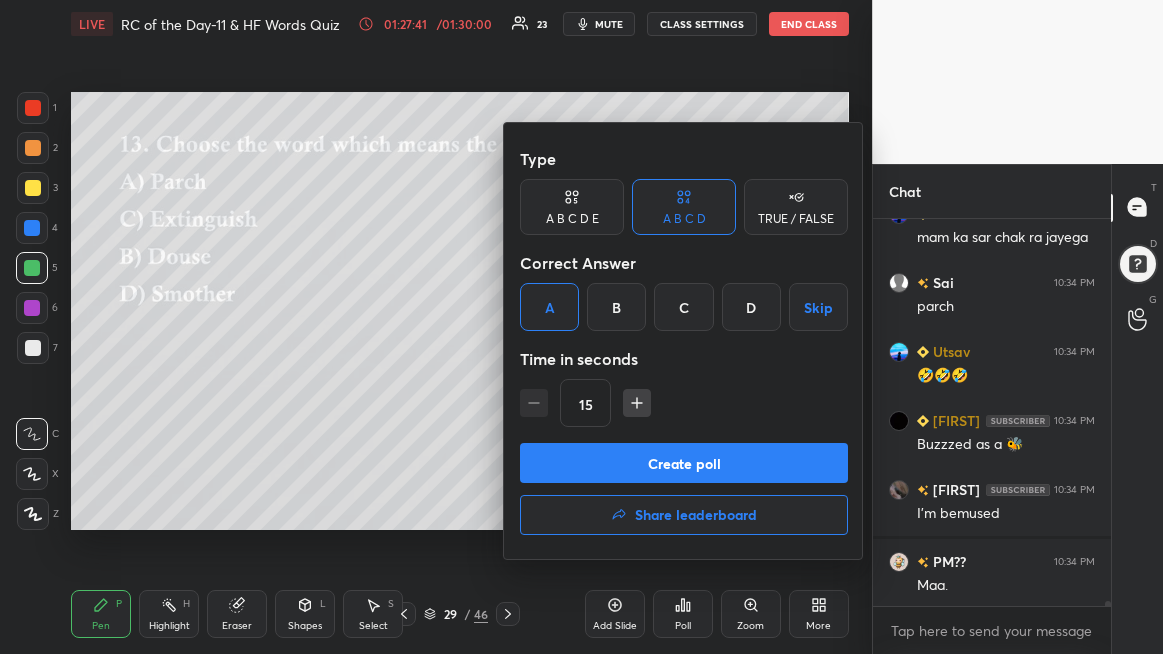 scroll, scrollTop: 32449, scrollLeft: 0, axis: vertical 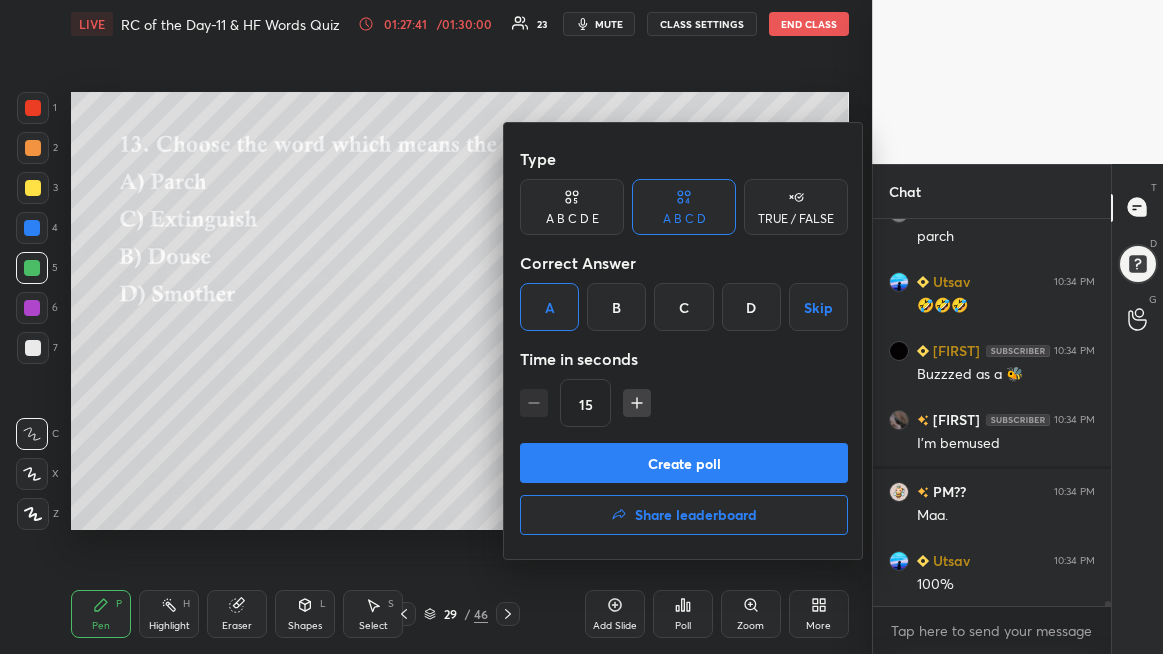 click on "Create poll" at bounding box center (684, 463) 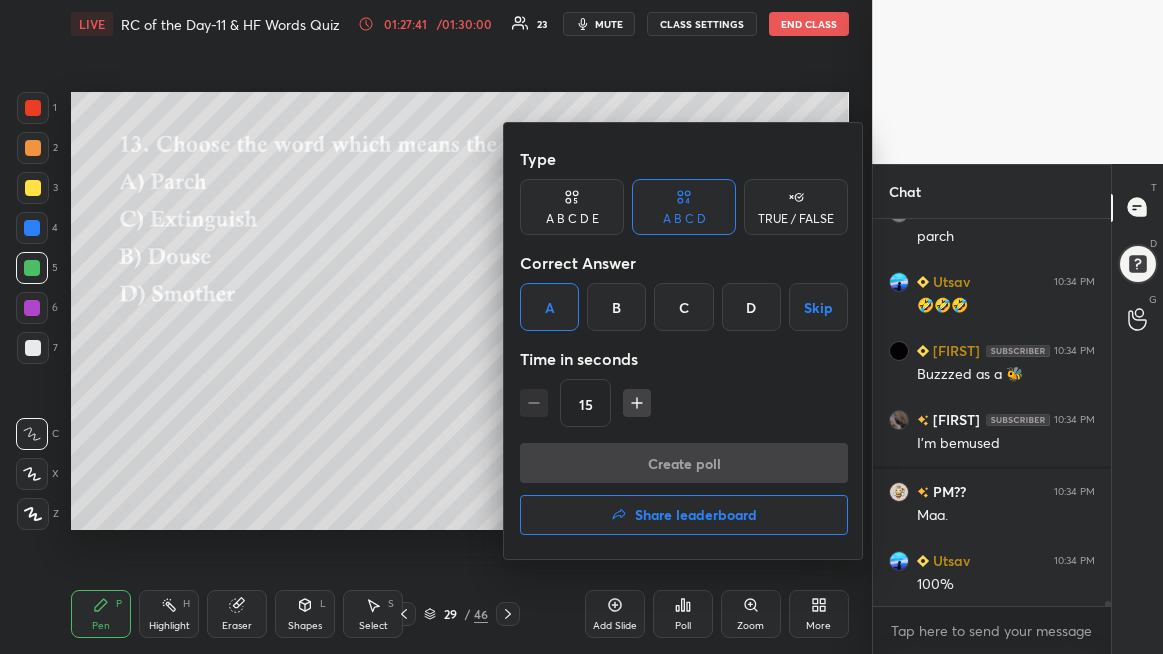 scroll, scrollTop: 340, scrollLeft: 232, axis: both 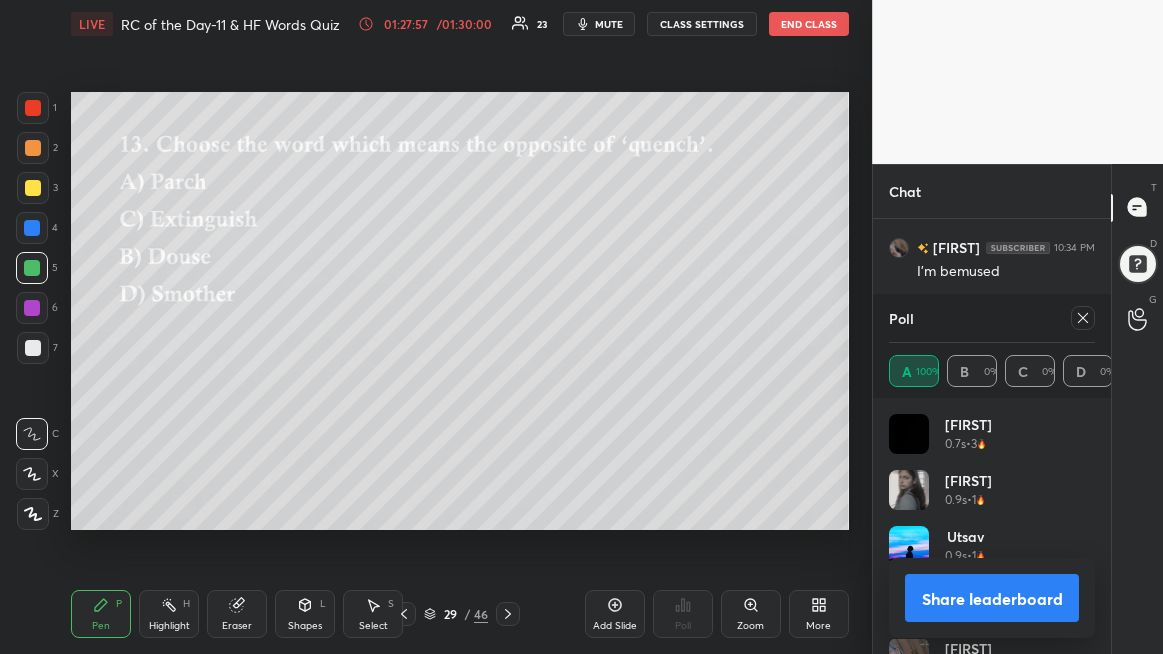 click 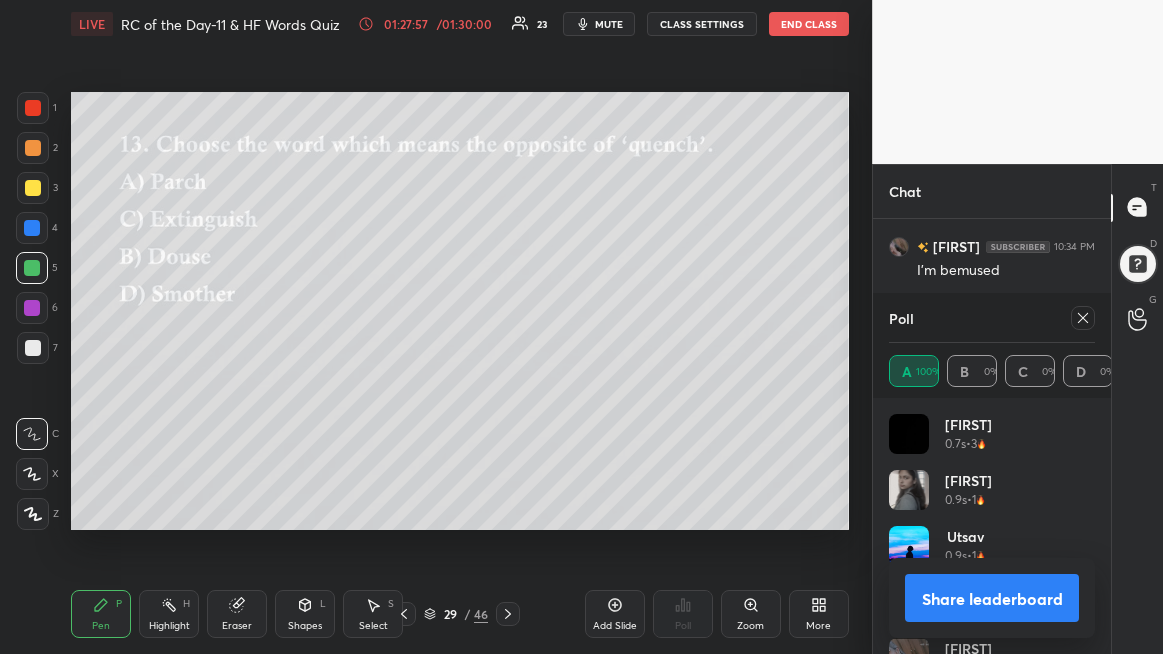 scroll, scrollTop: 88, scrollLeft: 201, axis: both 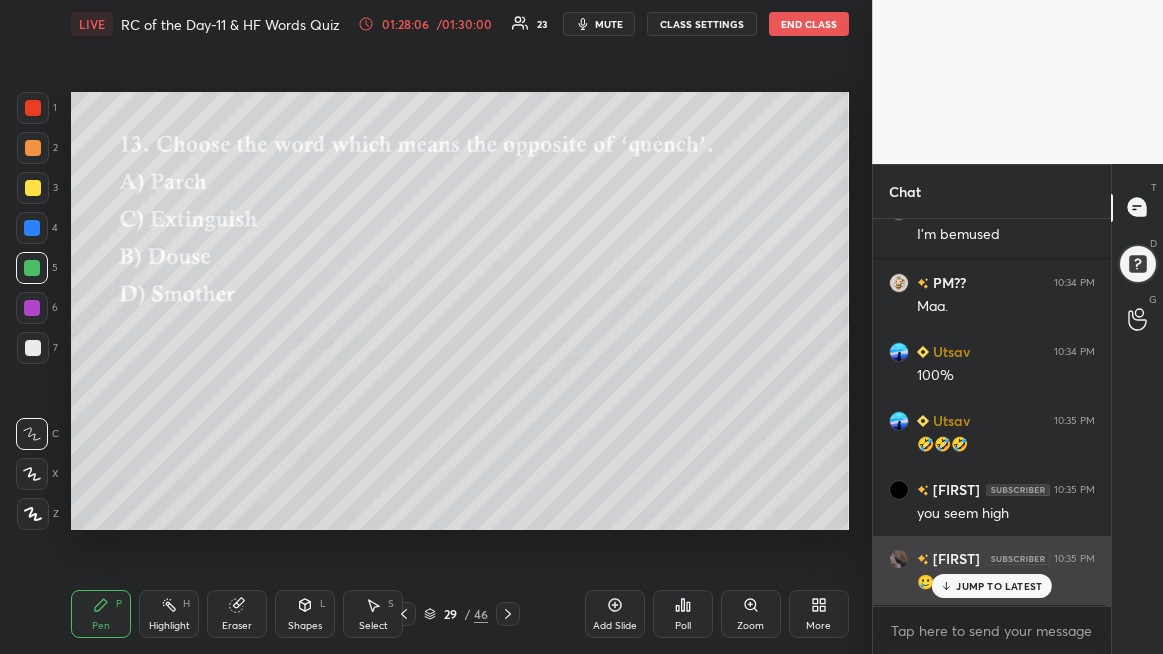 drag, startPoint x: 944, startPoint y: 582, endPoint x: 932, endPoint y: 569, distance: 17.691807 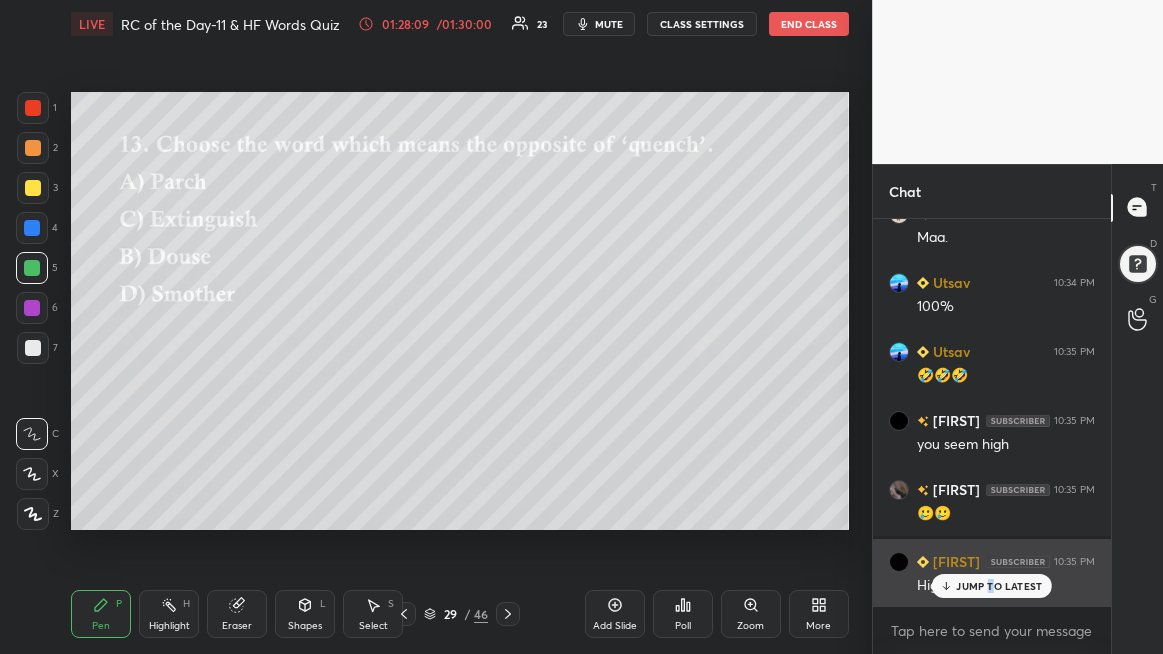drag, startPoint x: 990, startPoint y: 587, endPoint x: 973, endPoint y: 595, distance: 18.788294 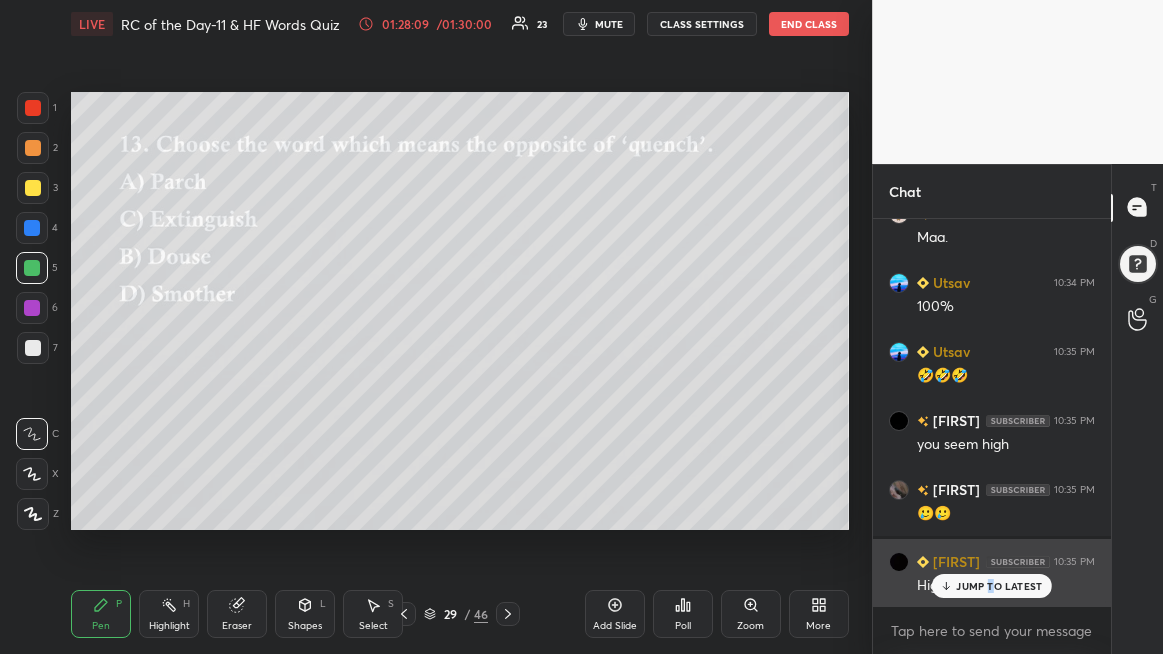 click on "JUMP TO LATEST" at bounding box center [999, 586] 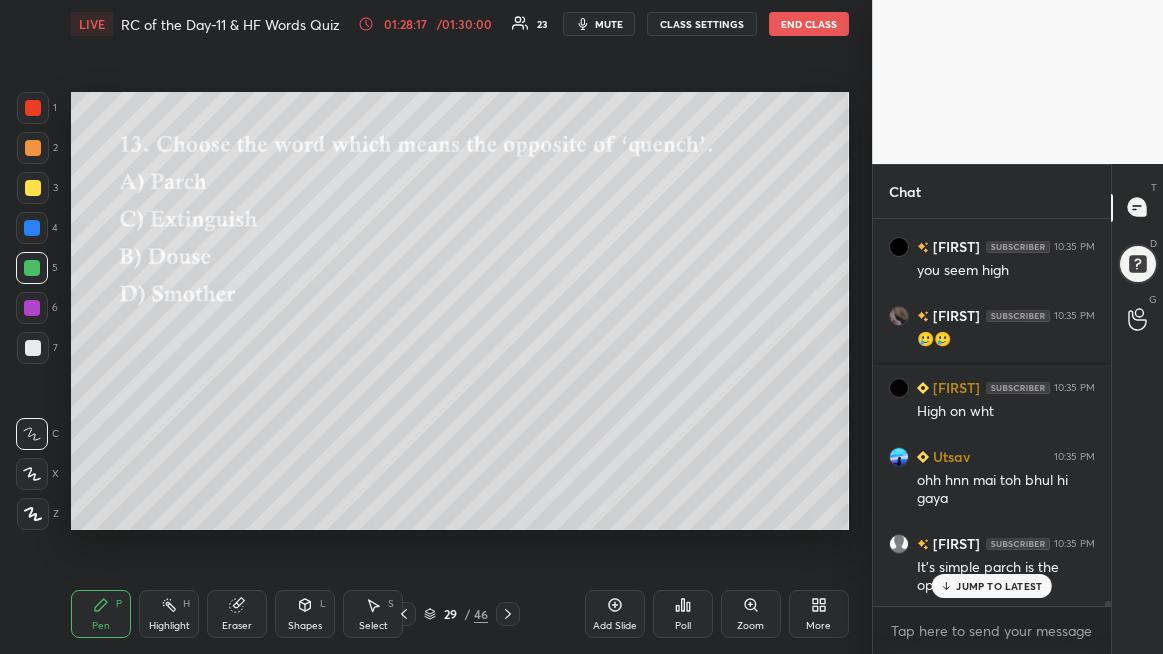drag, startPoint x: 990, startPoint y: 589, endPoint x: 826, endPoint y: 558, distance: 166.90416 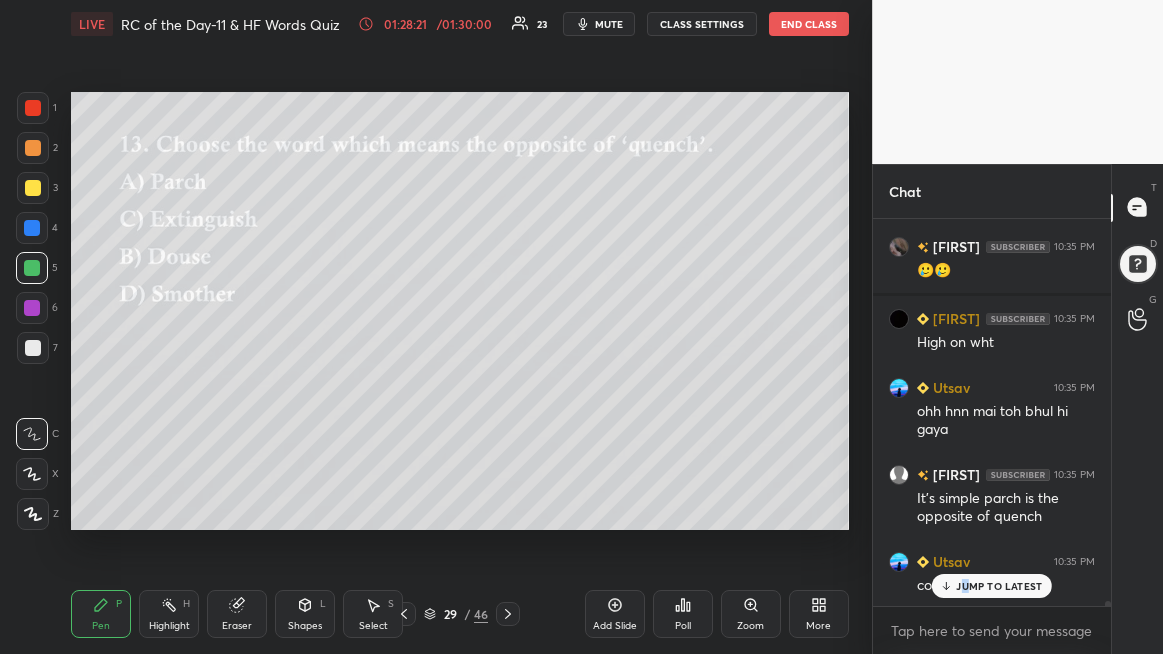 click on "JUMP TO LATEST" at bounding box center [999, 586] 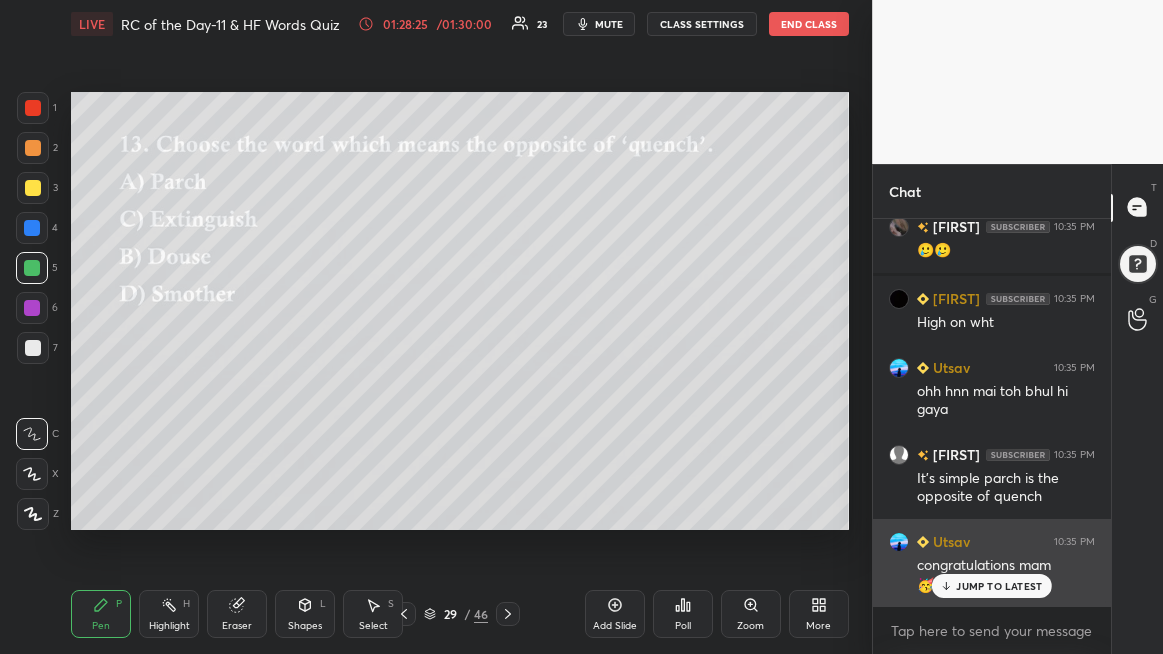 drag, startPoint x: 953, startPoint y: 587, endPoint x: 894, endPoint y: 558, distance: 65.74192 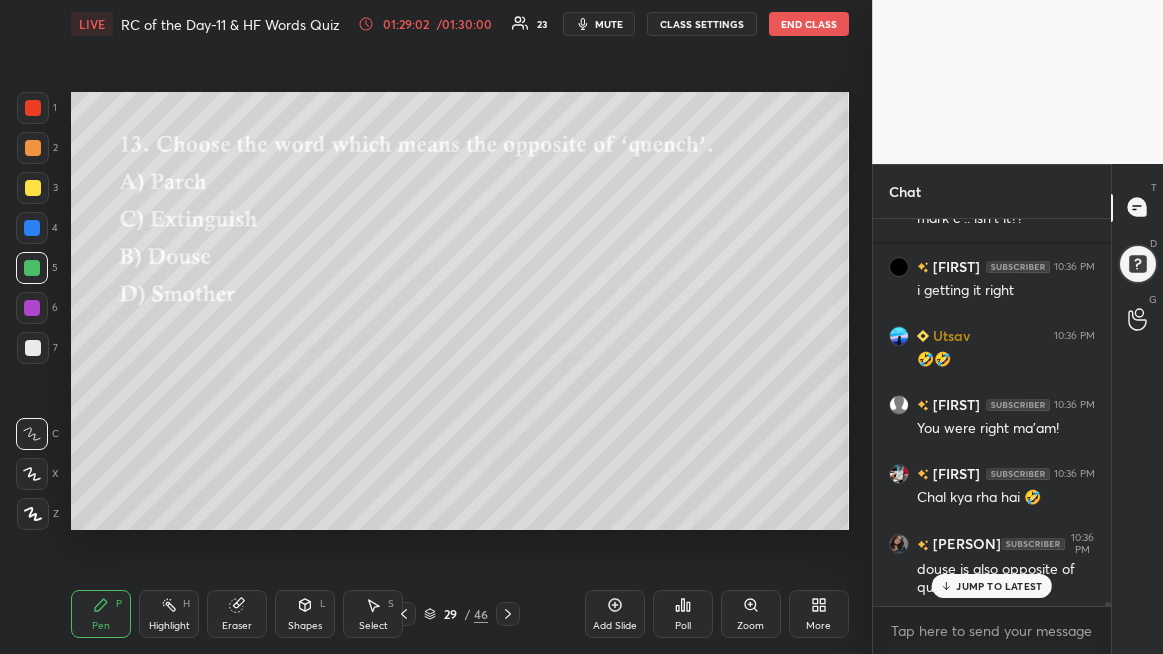 scroll, scrollTop: 34118, scrollLeft: 0, axis: vertical 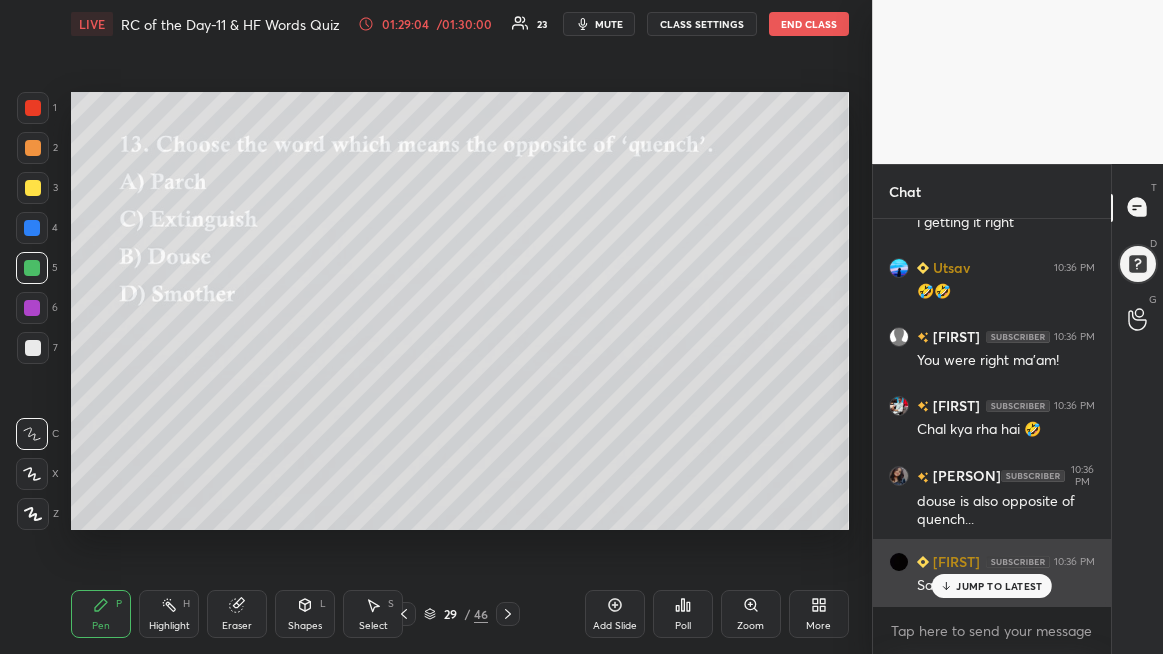 drag, startPoint x: 976, startPoint y: 586, endPoint x: 945, endPoint y: 564, distance: 38.013157 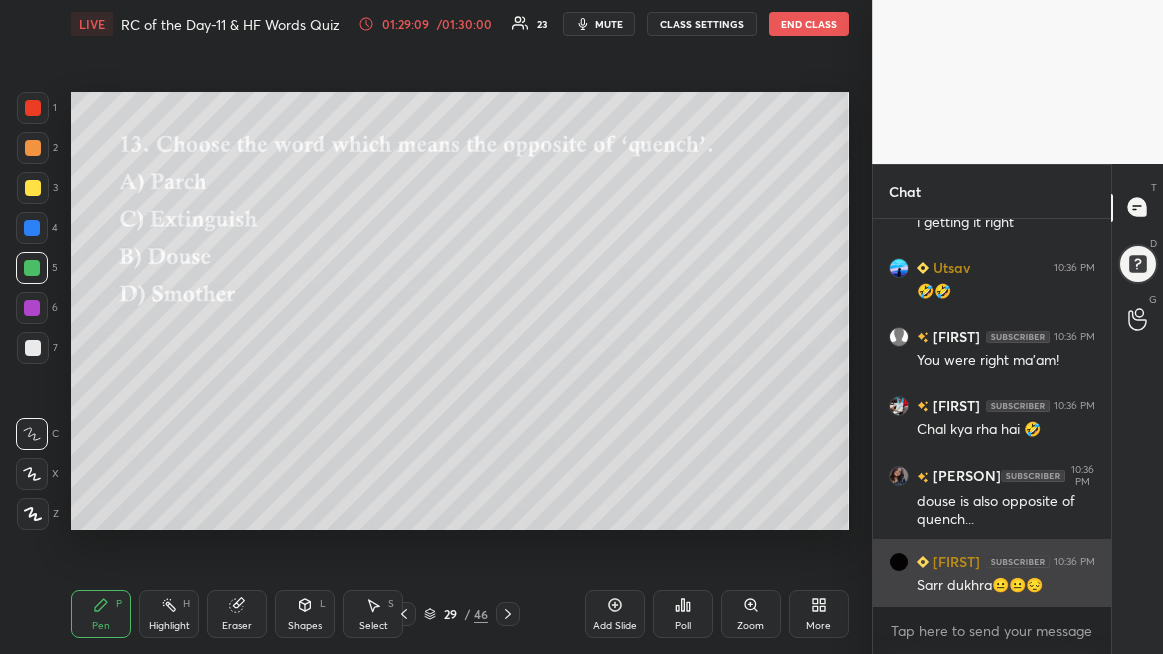 scroll, scrollTop: 34206, scrollLeft: 0, axis: vertical 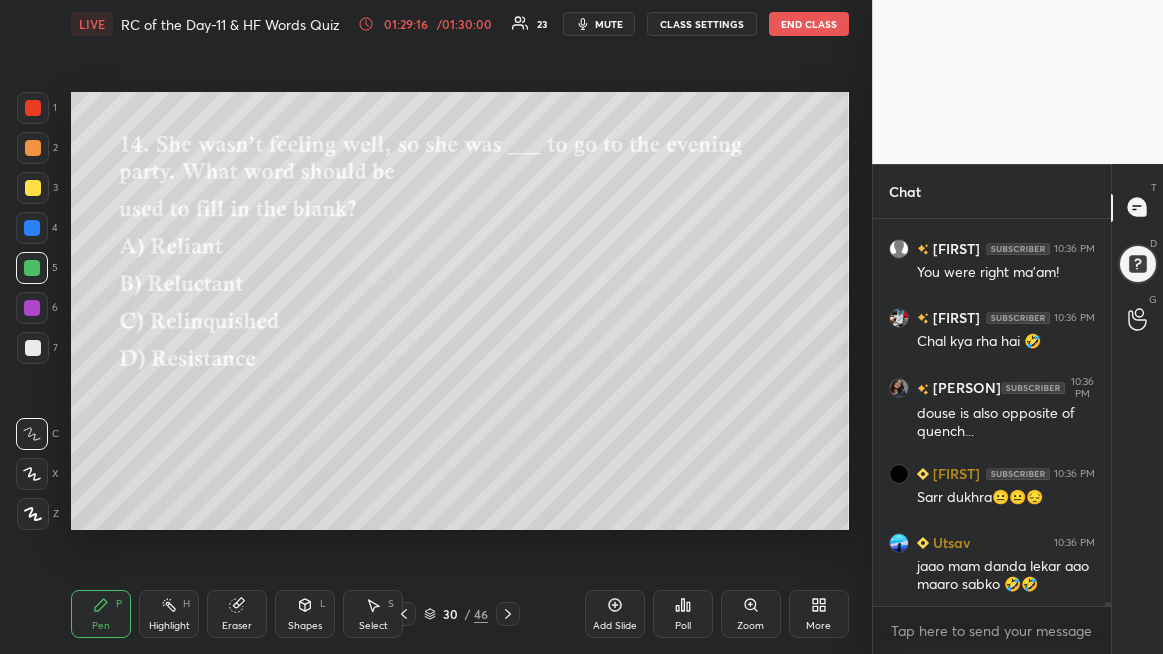 click on "Poll" at bounding box center [683, 614] 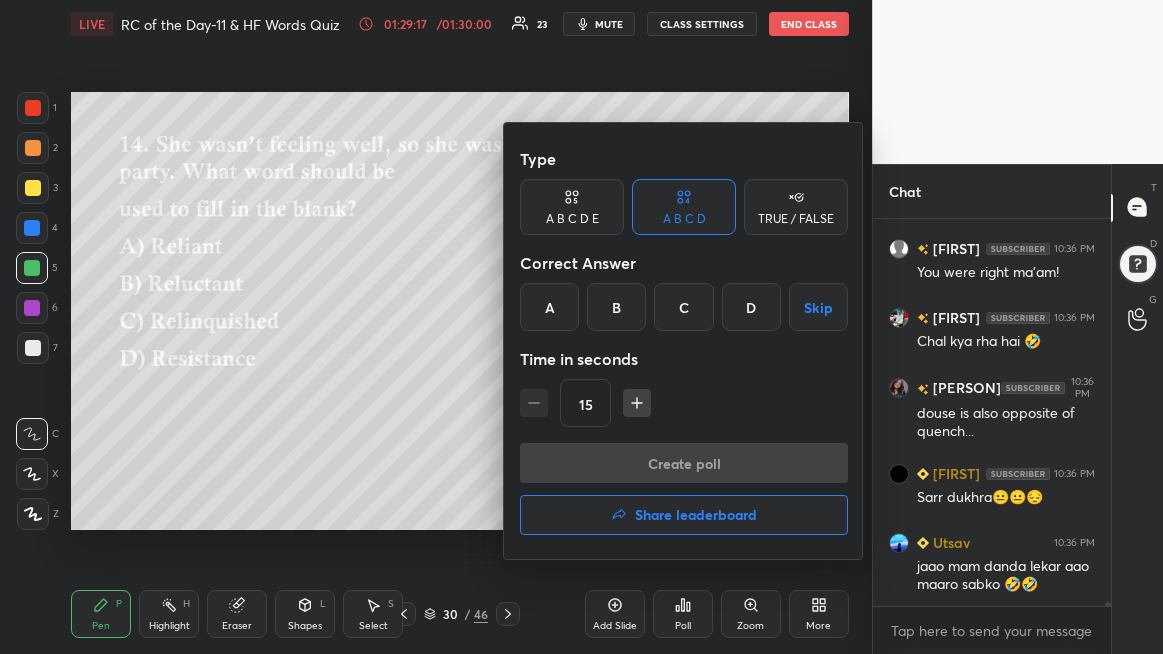 click on "B" at bounding box center [616, 307] 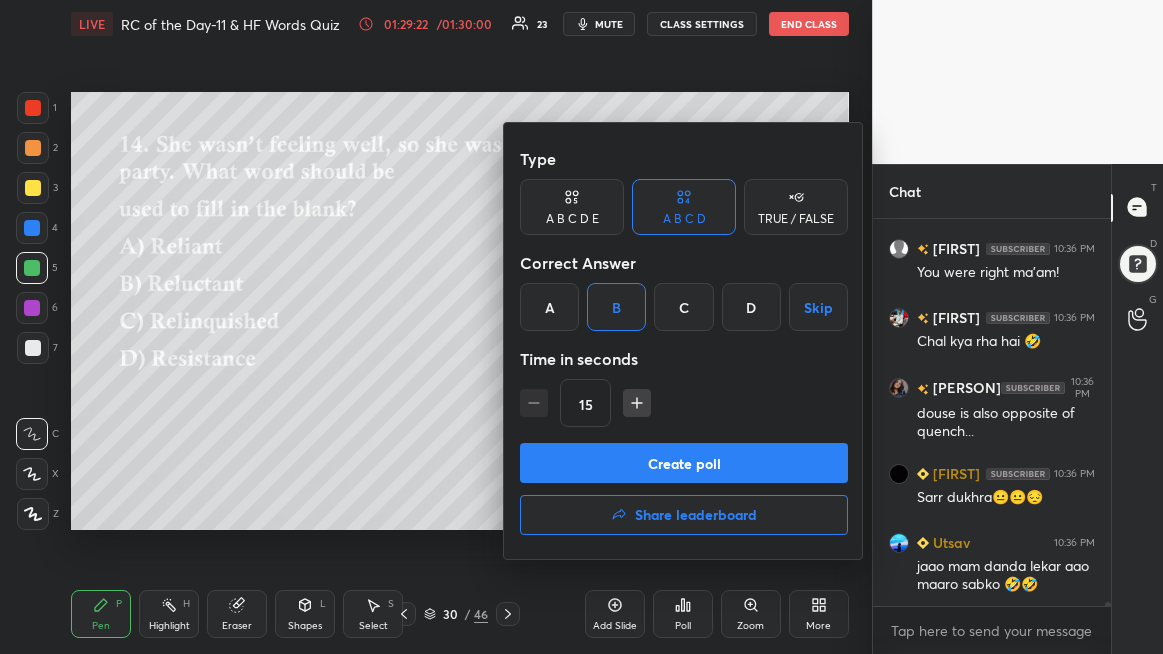 click on "Create poll" at bounding box center [684, 463] 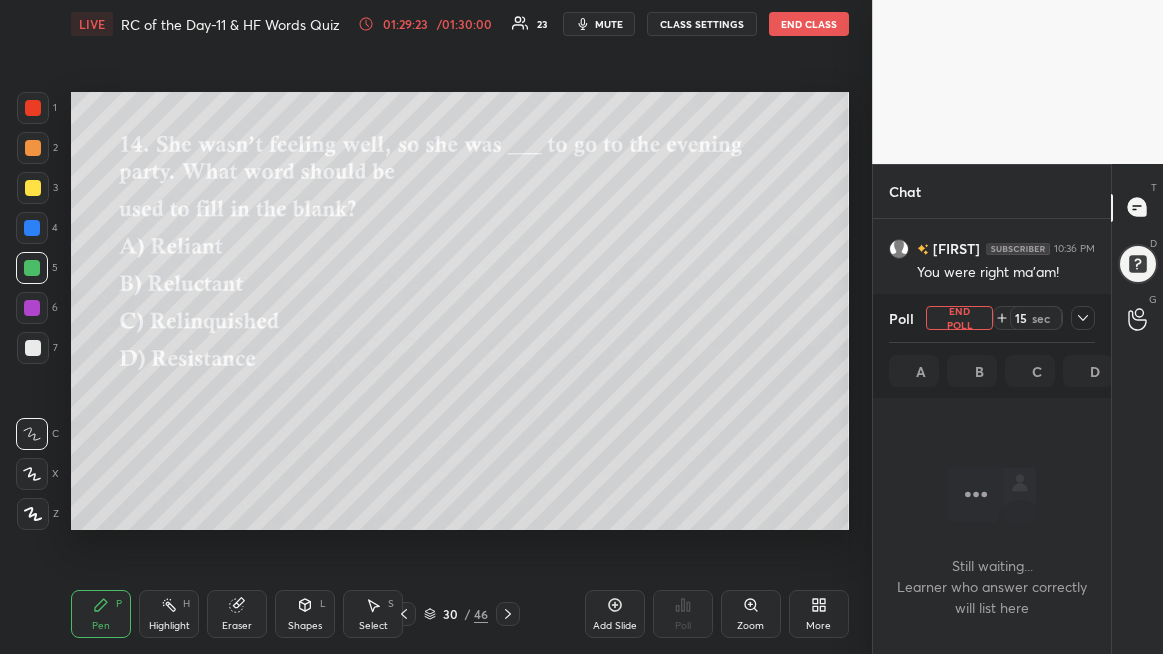 scroll, scrollTop: 284, scrollLeft: 232, axis: both 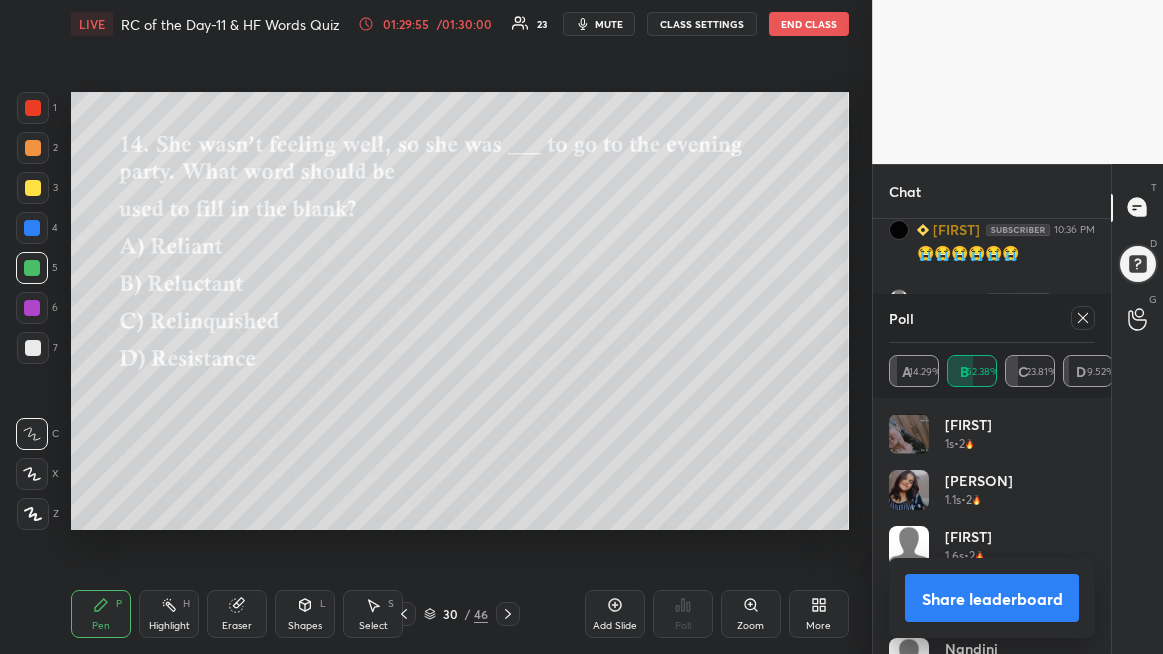 click 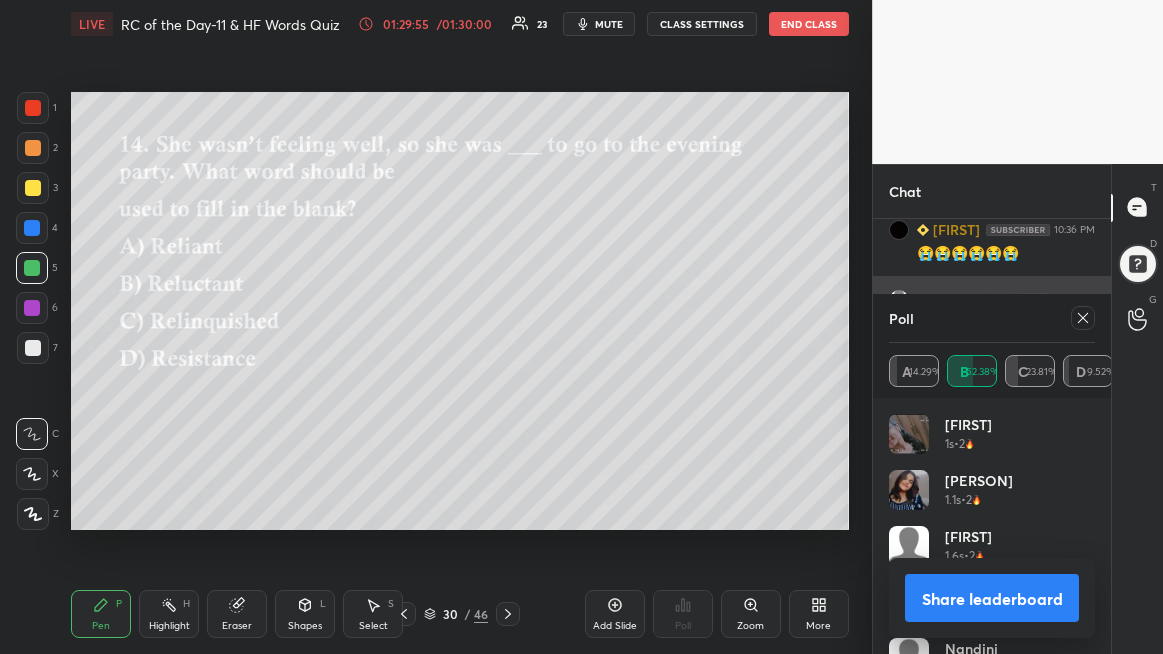 scroll, scrollTop: 89, scrollLeft: 201, axis: both 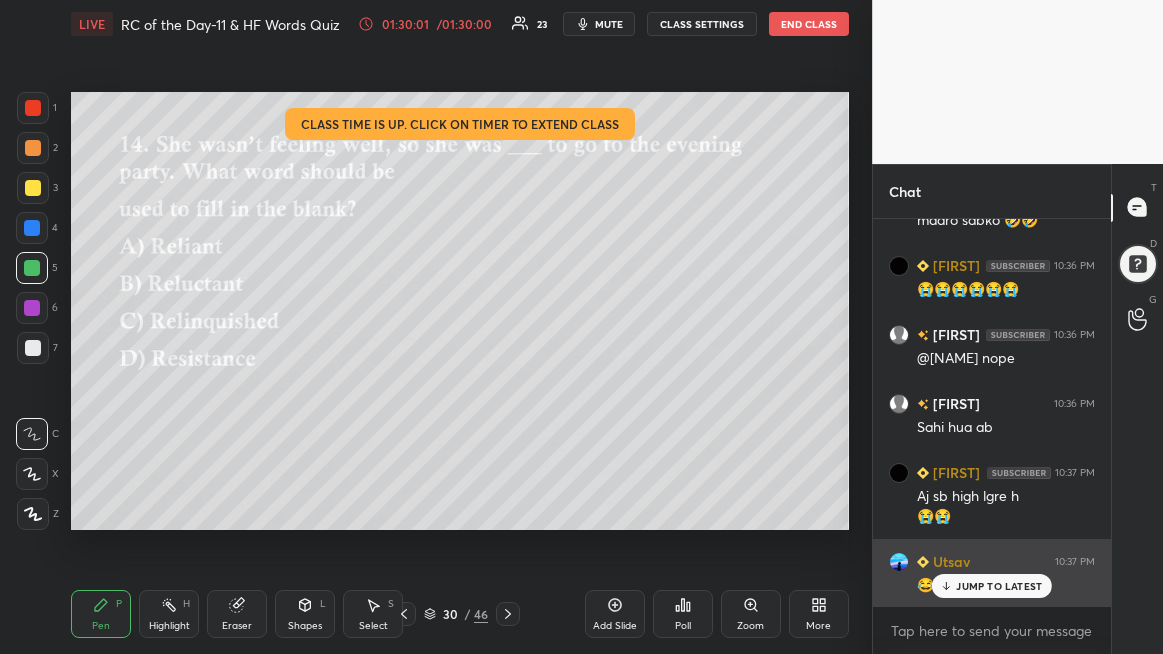 drag, startPoint x: 951, startPoint y: 579, endPoint x: 918, endPoint y: 569, distance: 34.48188 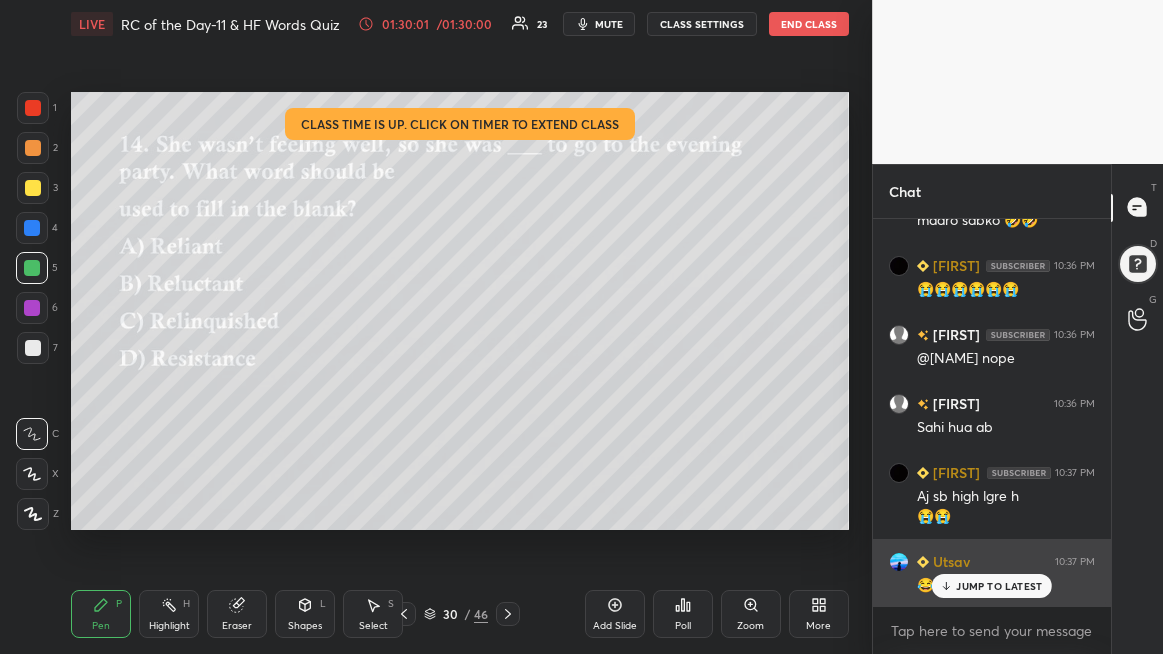 click on "JUMP TO LATEST" at bounding box center [992, 586] 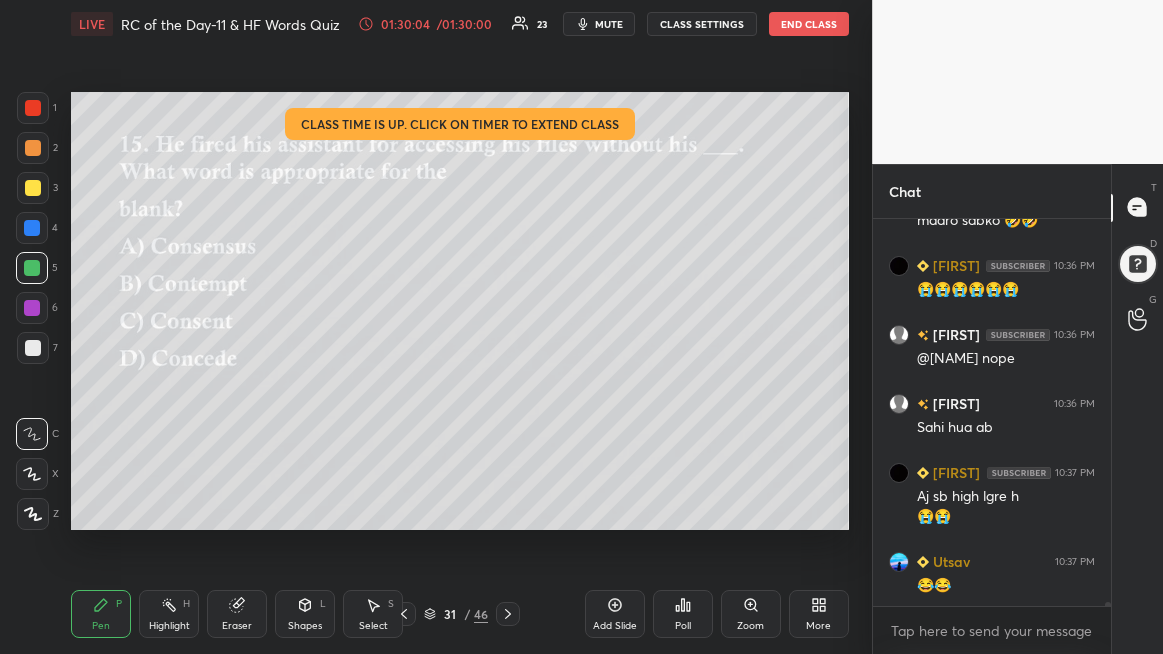 click on "Poll" at bounding box center [683, 614] 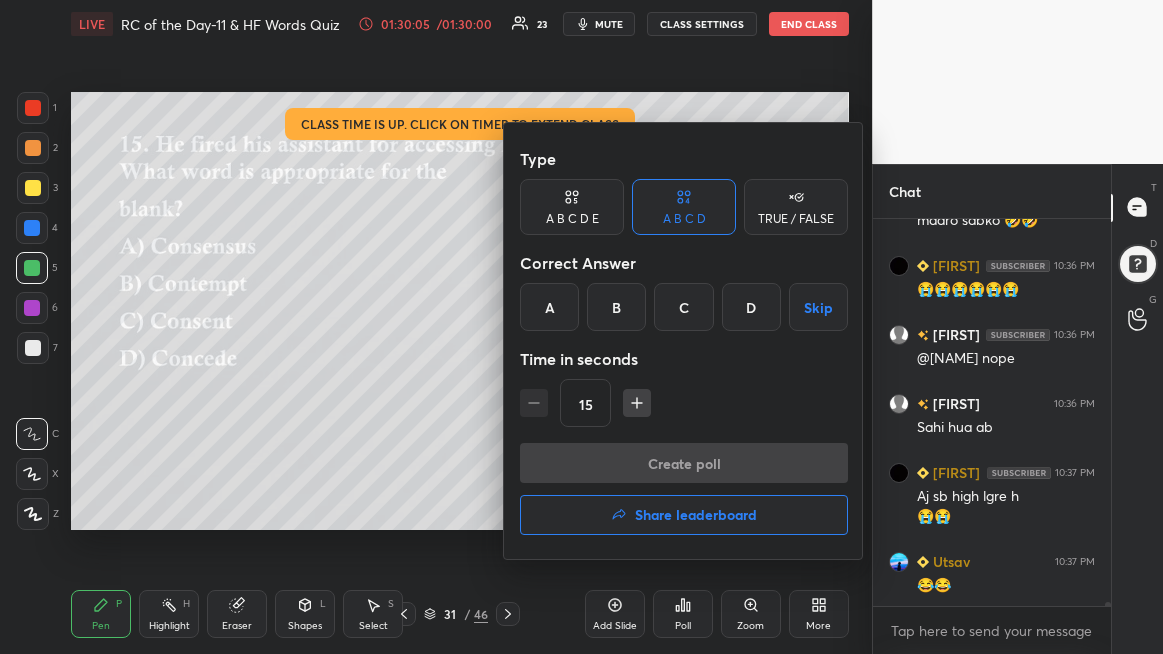 drag, startPoint x: 695, startPoint y: 299, endPoint x: 686, endPoint y: 315, distance: 18.35756 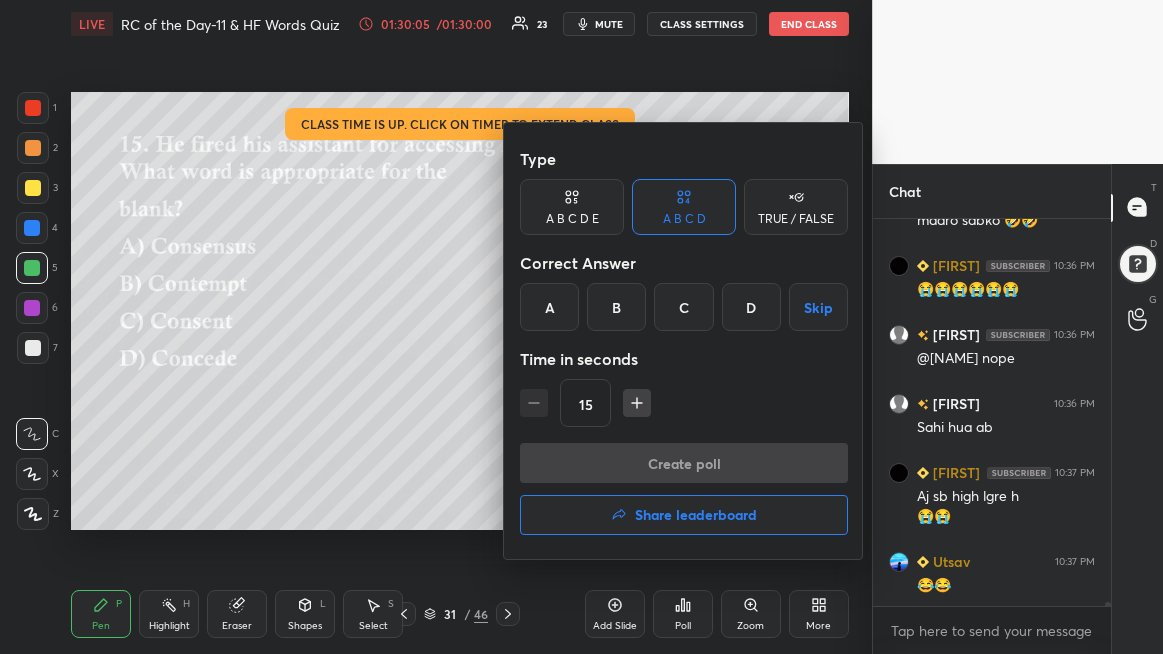 click on "C" at bounding box center (683, 307) 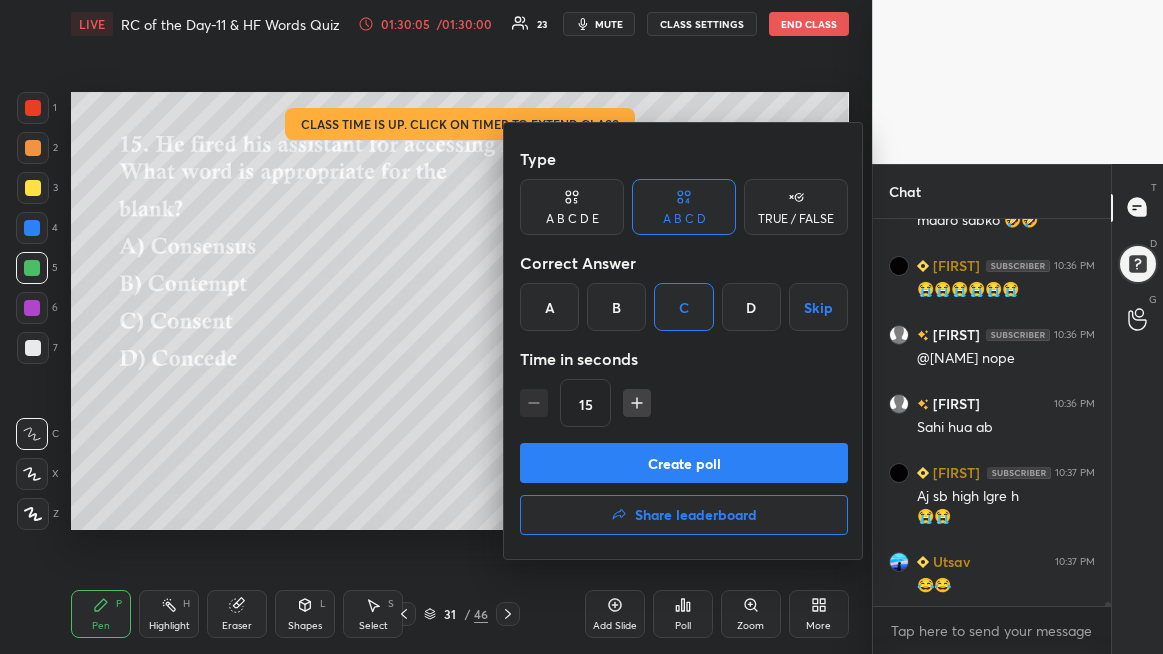 drag, startPoint x: 632, startPoint y: 466, endPoint x: 609, endPoint y: 470, distance: 23.345236 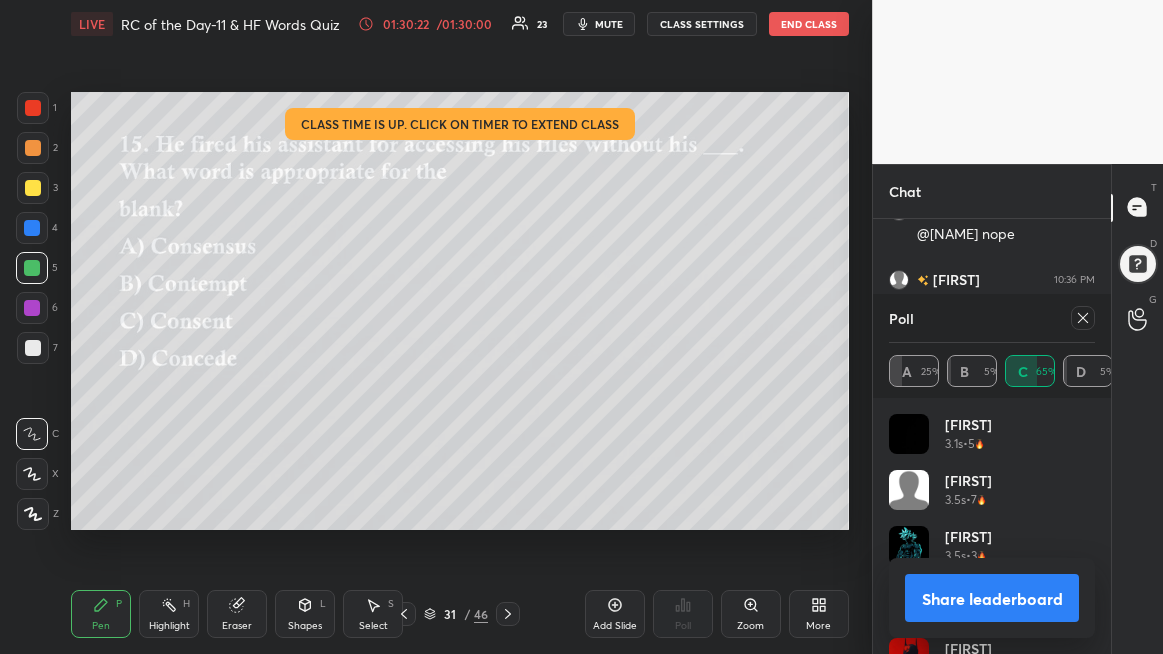 drag, startPoint x: 1083, startPoint y: 317, endPoint x: 933, endPoint y: 344, distance: 152.41063 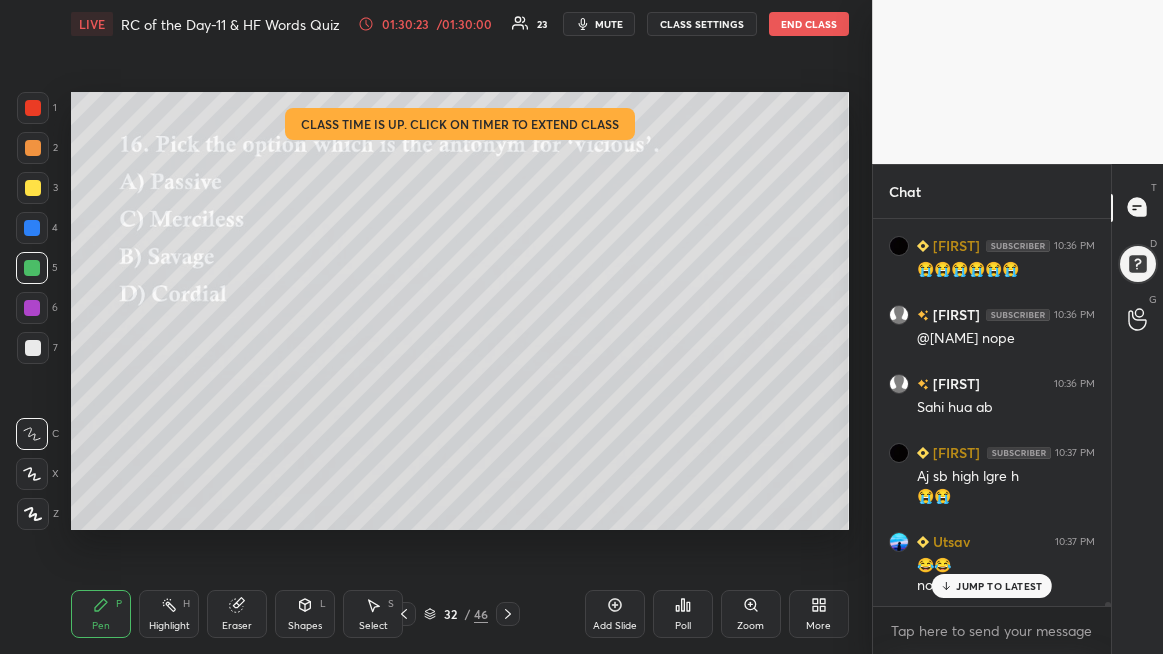 click on "Poll" at bounding box center (683, 614) 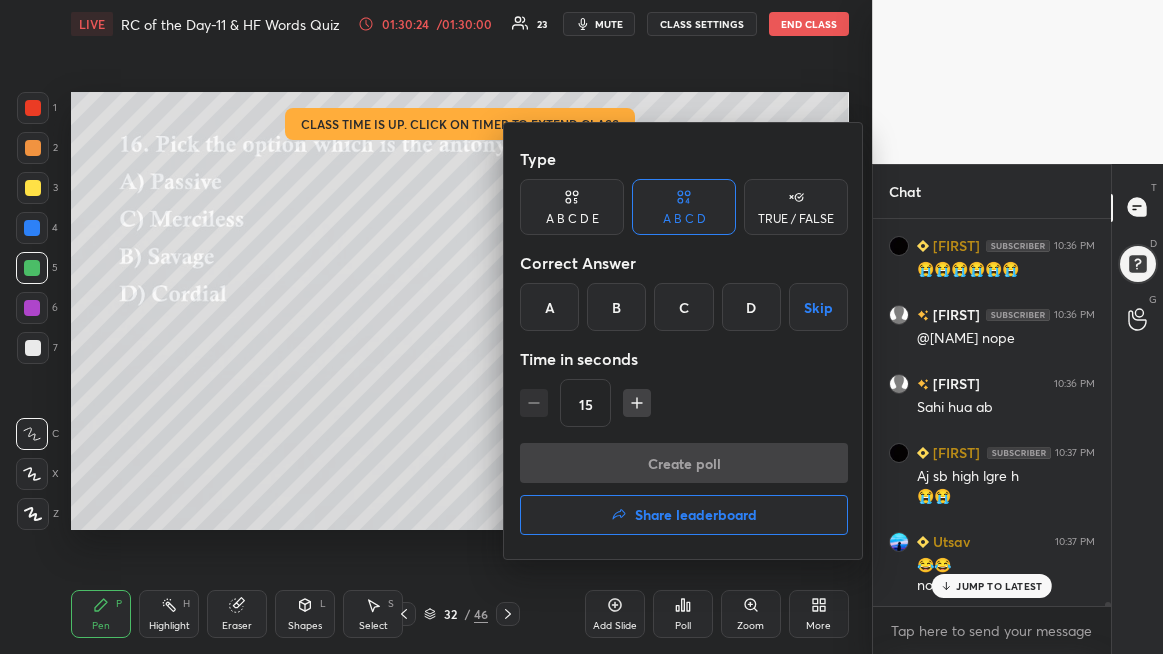 click on "D" at bounding box center [751, 307] 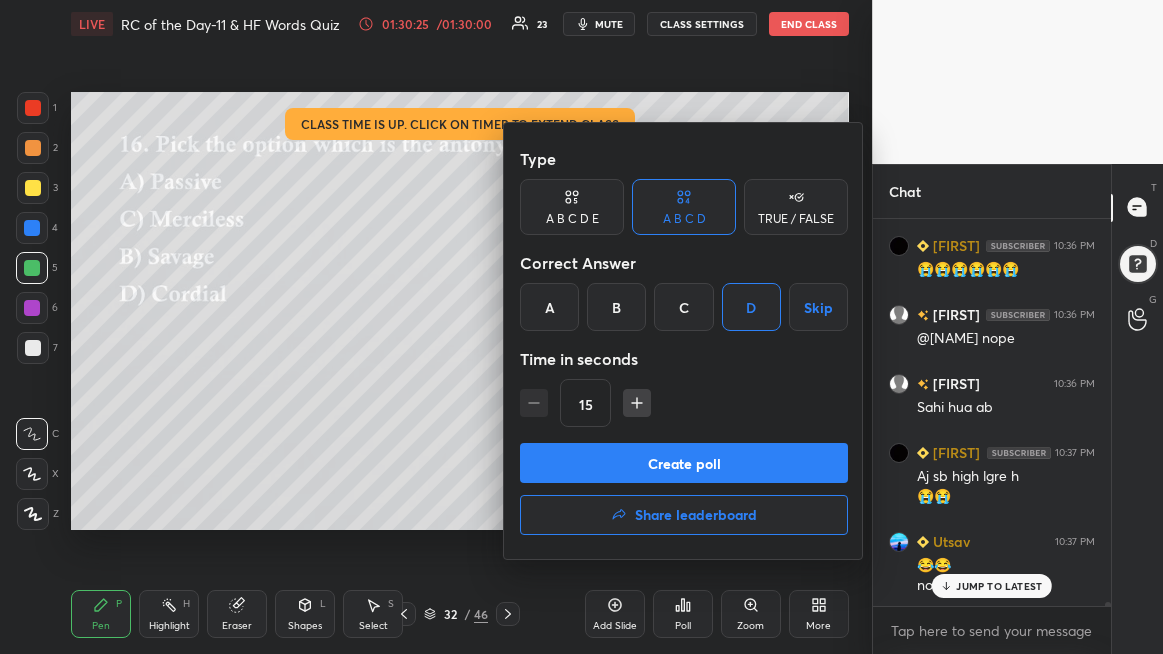click on "Create poll" at bounding box center [684, 463] 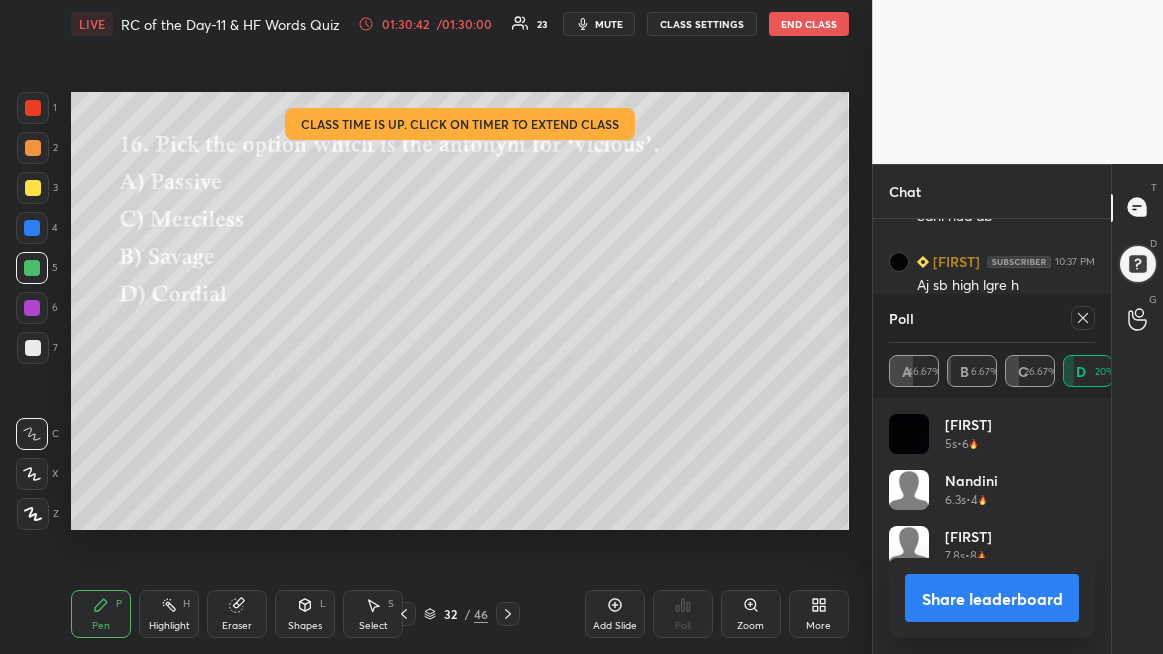 click 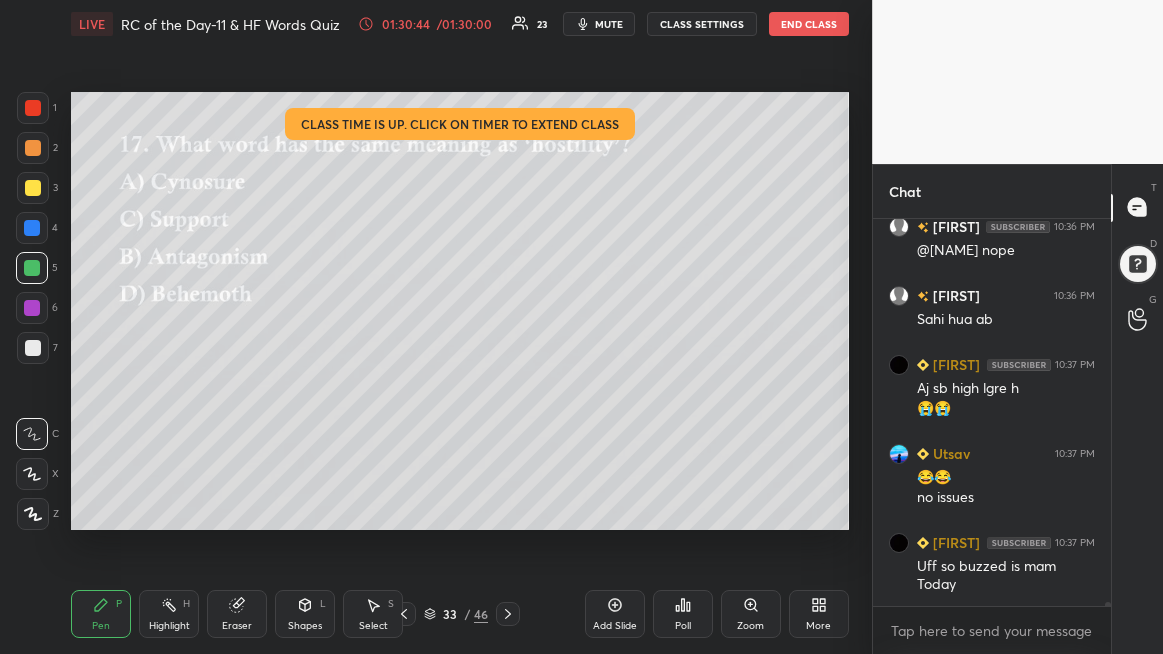 click 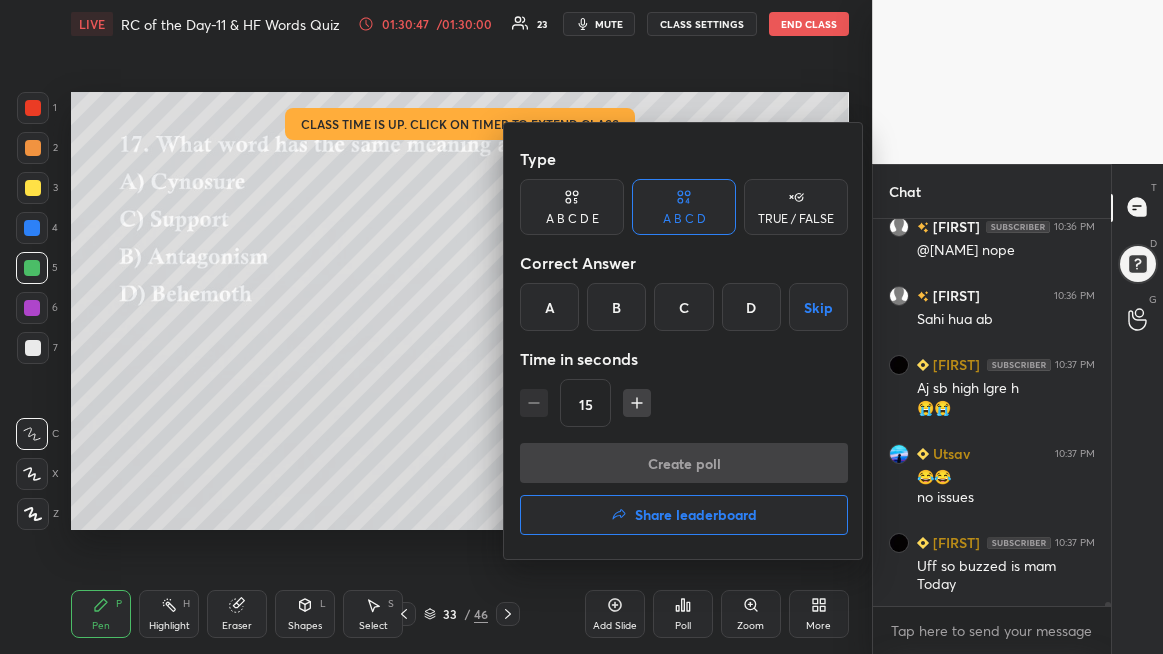 drag, startPoint x: 611, startPoint y: 313, endPoint x: 635, endPoint y: 388, distance: 78.74643 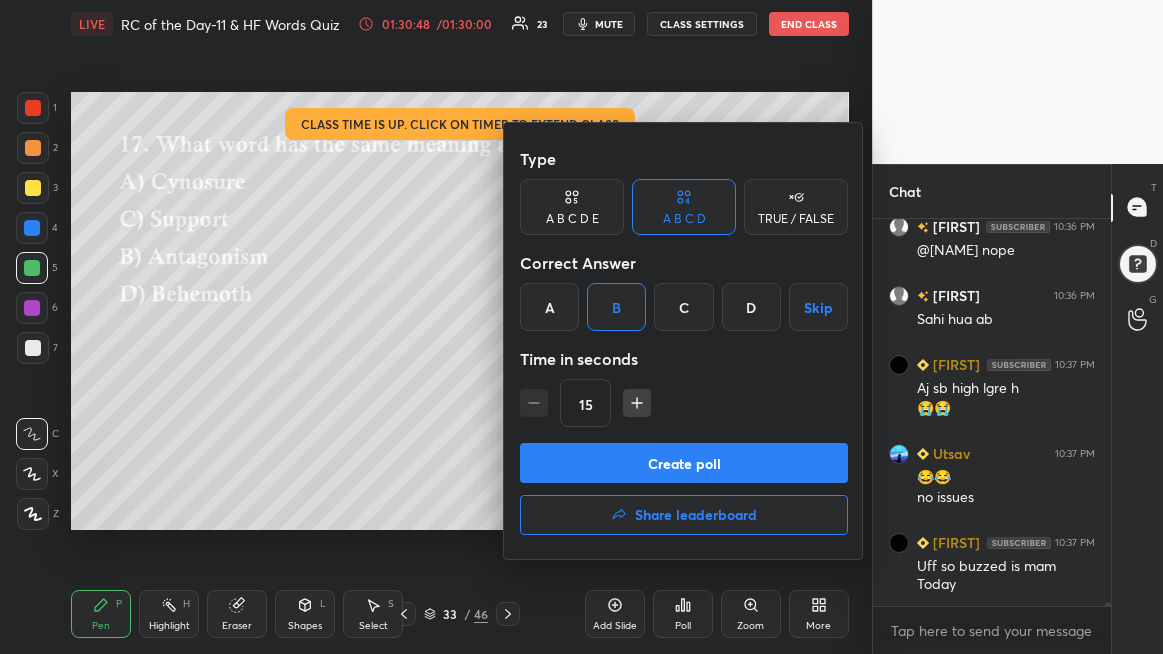 drag, startPoint x: 666, startPoint y: 464, endPoint x: 653, endPoint y: 456, distance: 15.264338 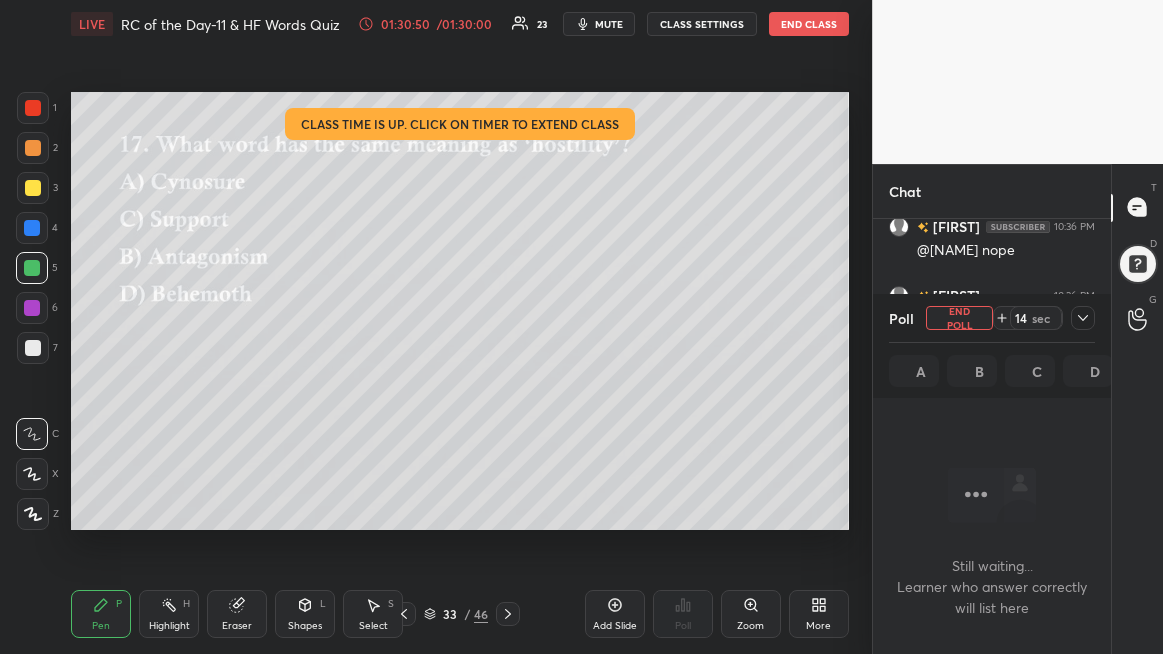 click 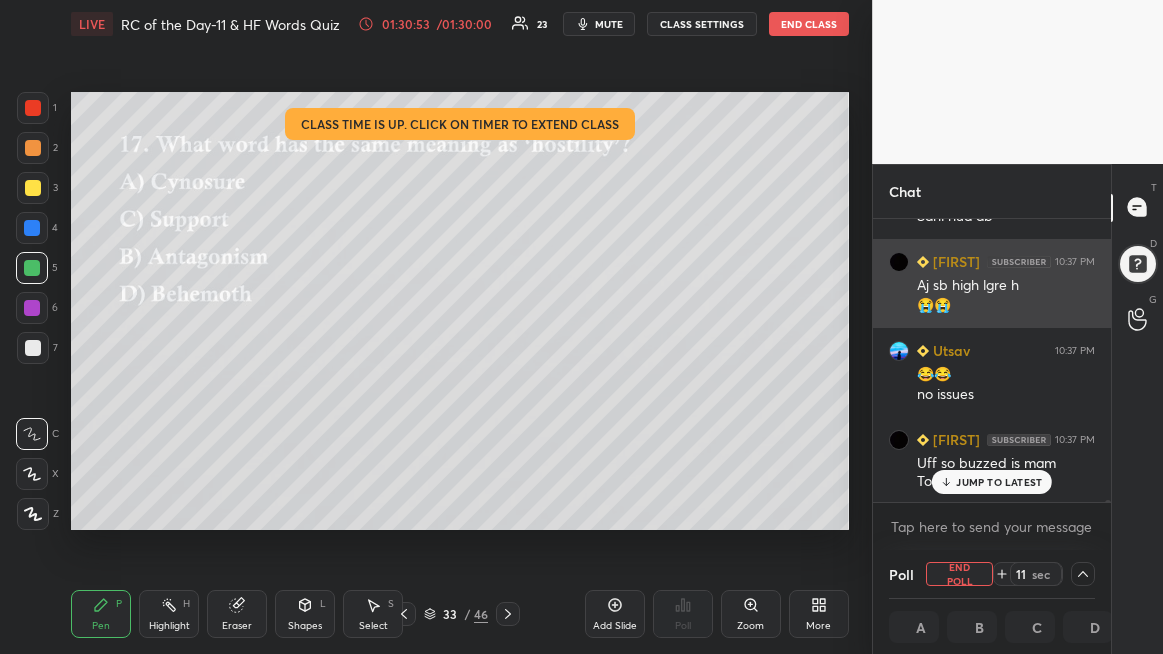 click on "JUMP TO LATEST" at bounding box center [999, 482] 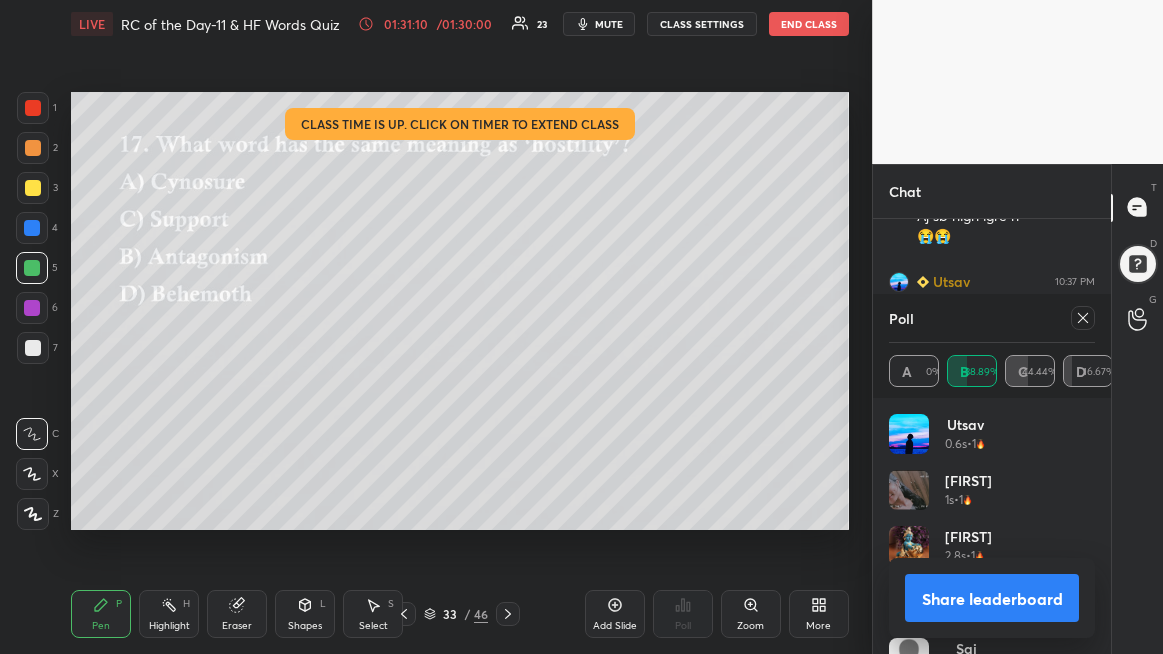 drag, startPoint x: 1081, startPoint y: 320, endPoint x: 1016, endPoint y: 346, distance: 70.00714 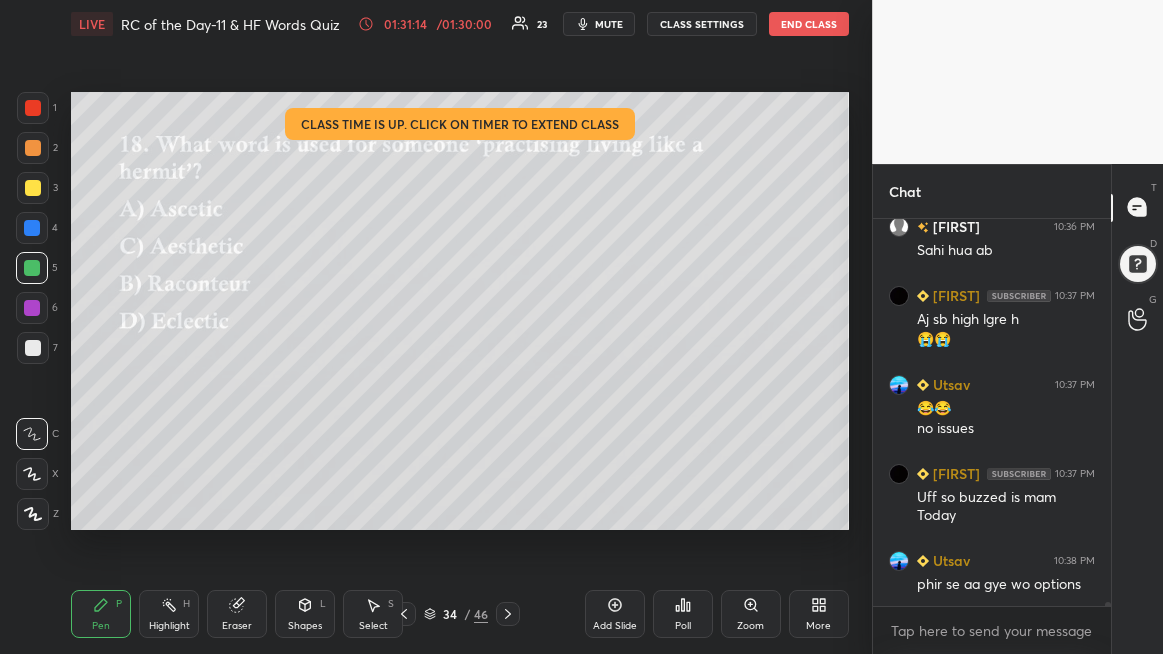 click on "Poll" at bounding box center (683, 614) 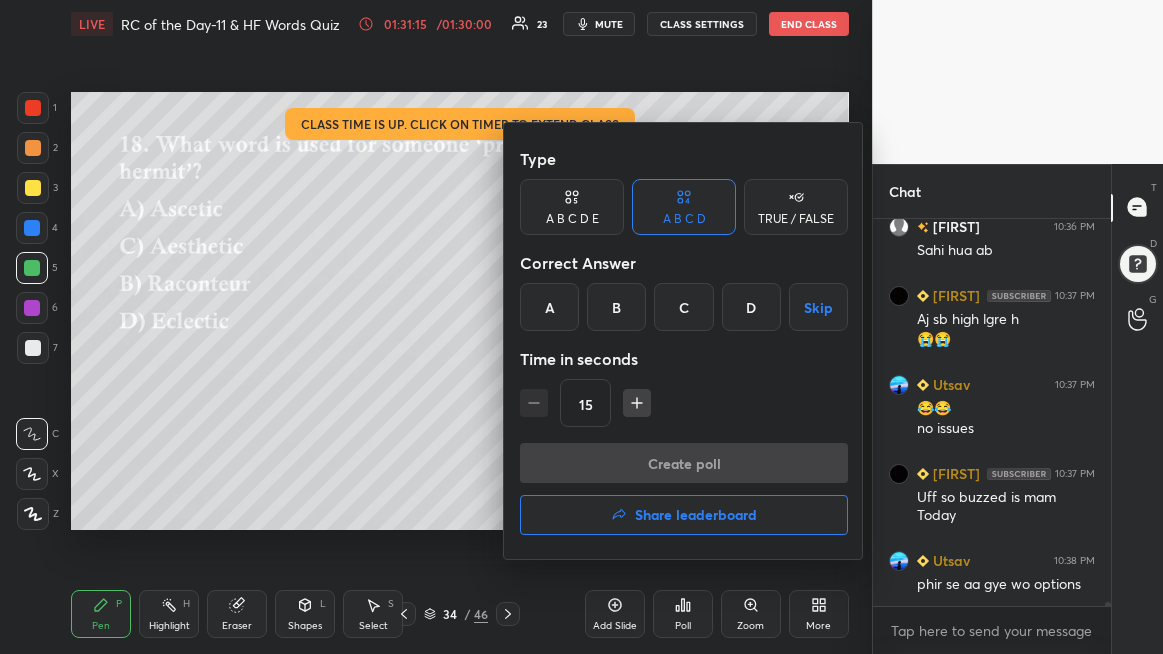 drag, startPoint x: 552, startPoint y: 311, endPoint x: 572, endPoint y: 383, distance: 74.726166 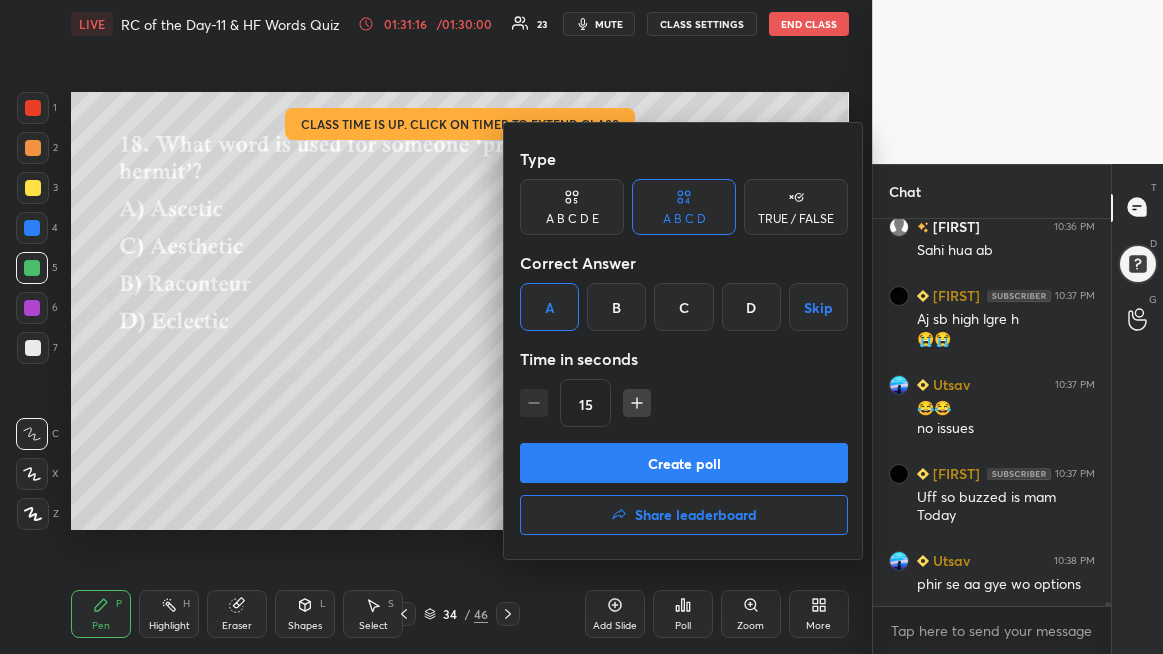 click on "Create poll" at bounding box center (684, 463) 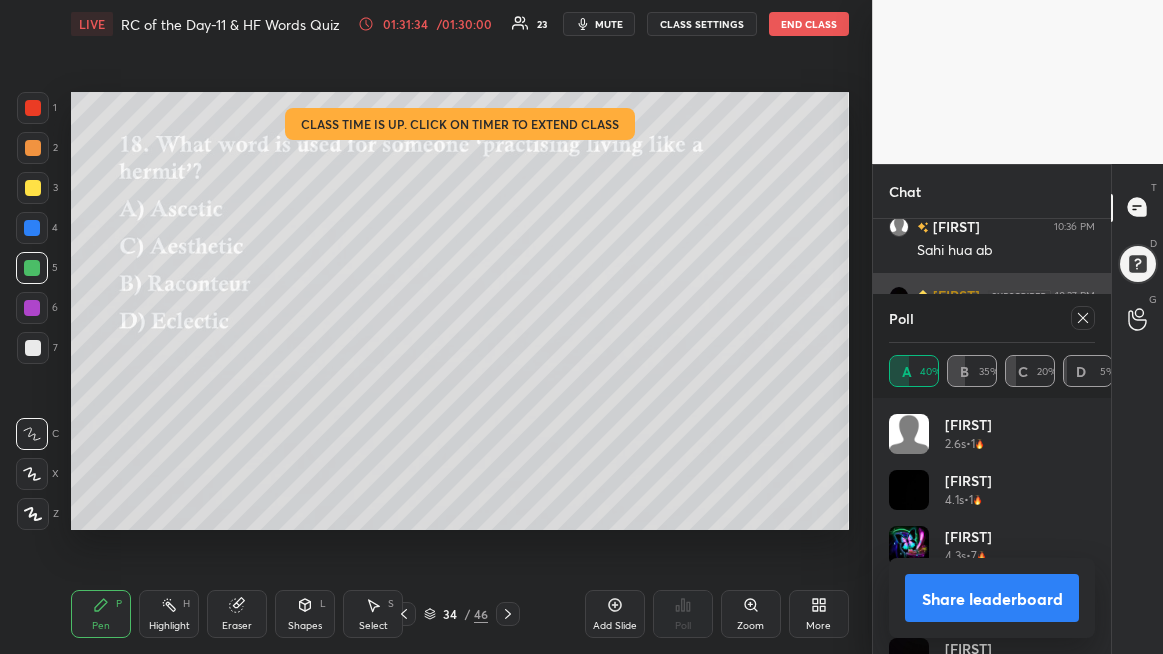 drag, startPoint x: 1086, startPoint y: 319, endPoint x: 1036, endPoint y: 337, distance: 53.14132 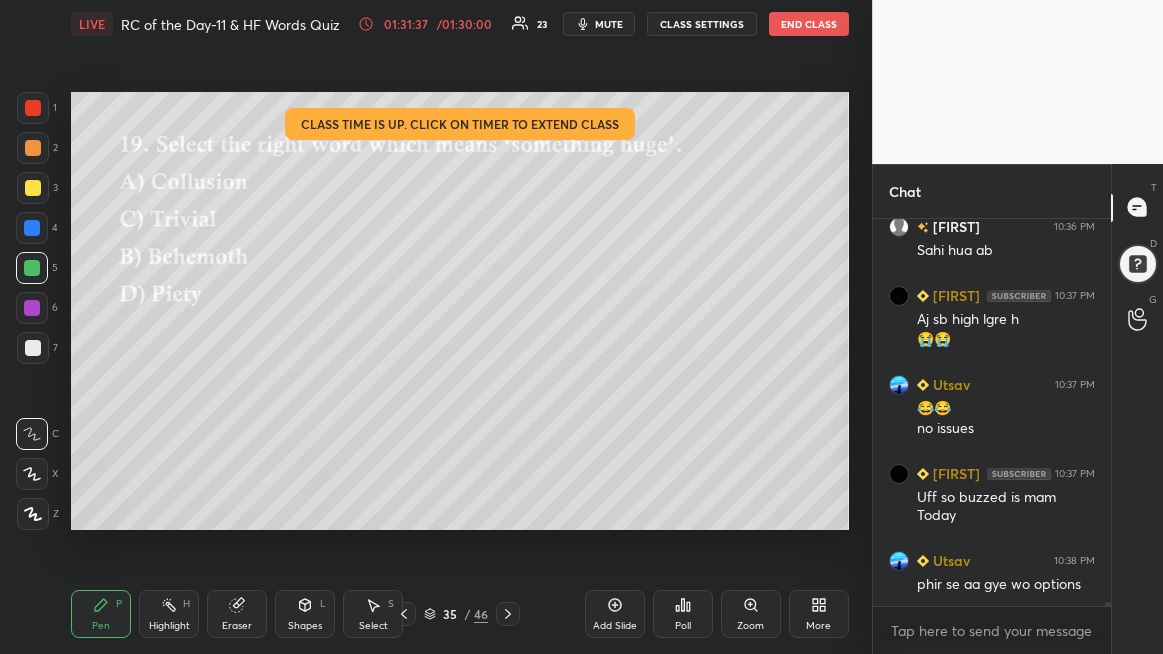click on "Poll" at bounding box center (683, 614) 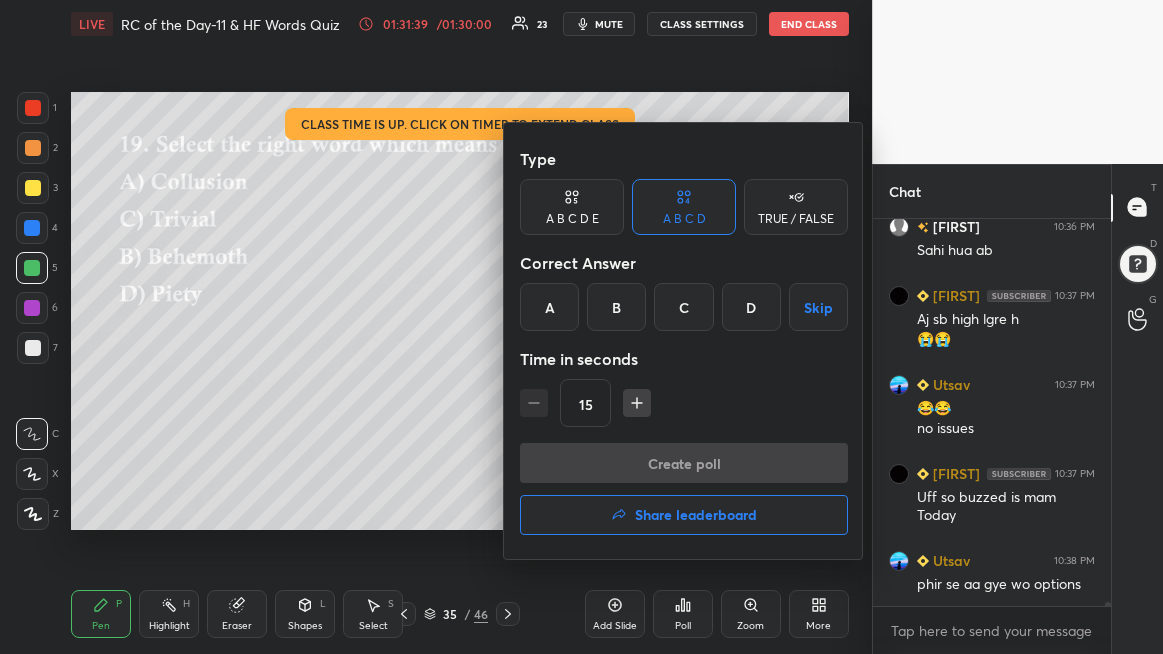 click on "B" at bounding box center [616, 307] 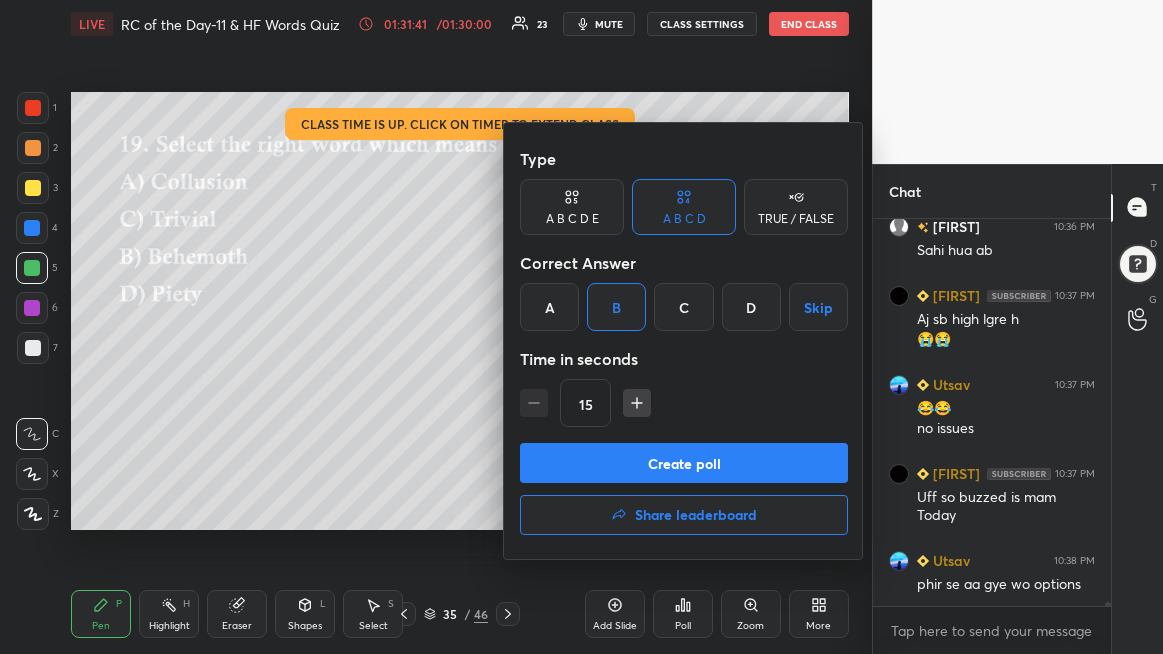 click on "Create poll" at bounding box center [684, 463] 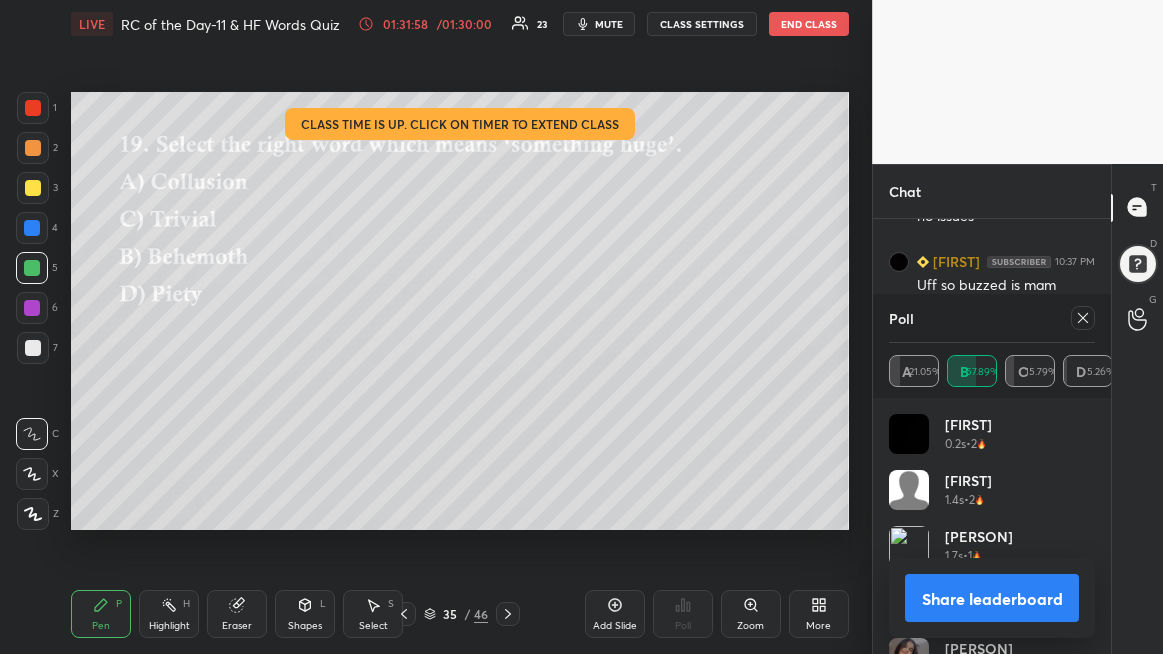 click 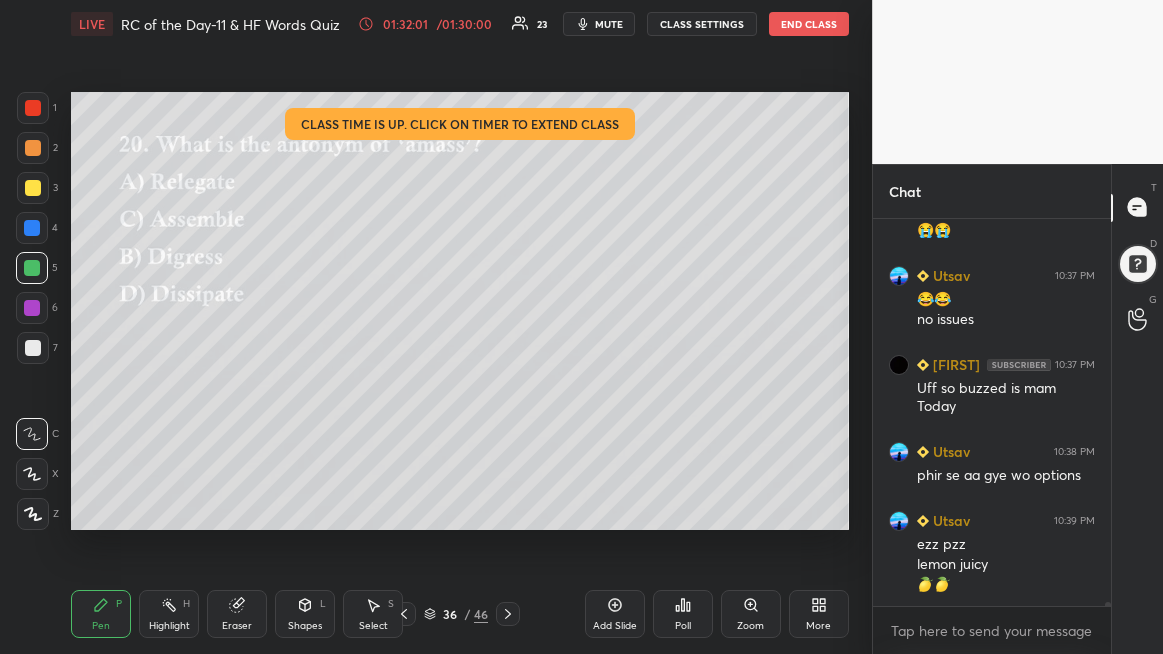 click 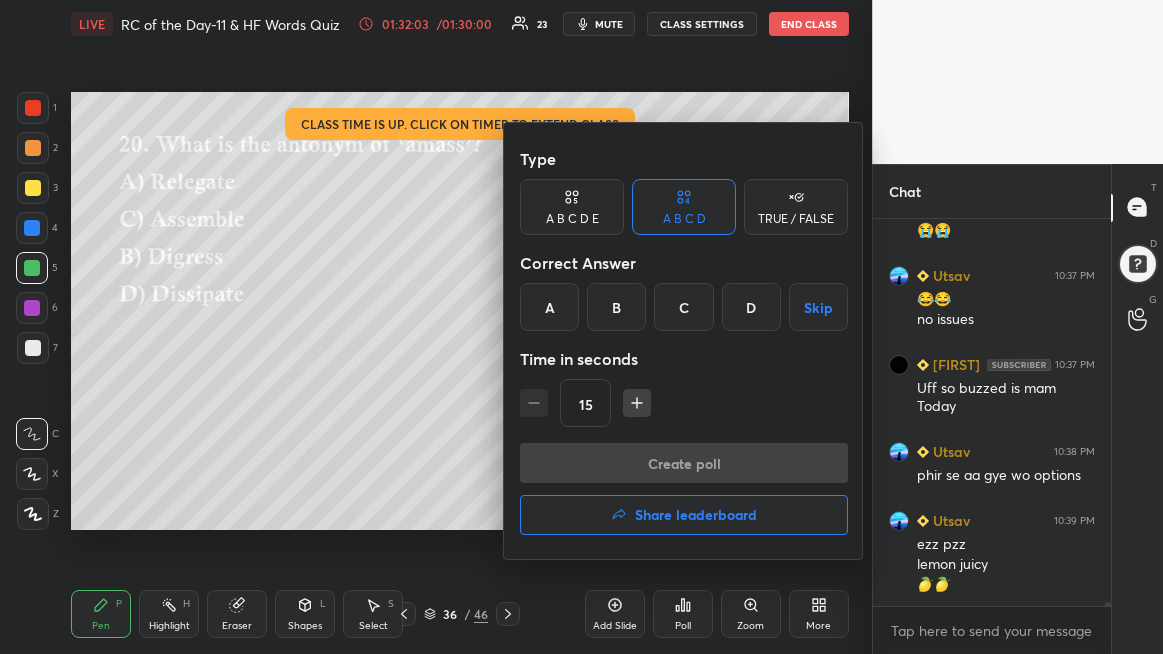 drag, startPoint x: 750, startPoint y: 304, endPoint x: 697, endPoint y: 382, distance: 94.302704 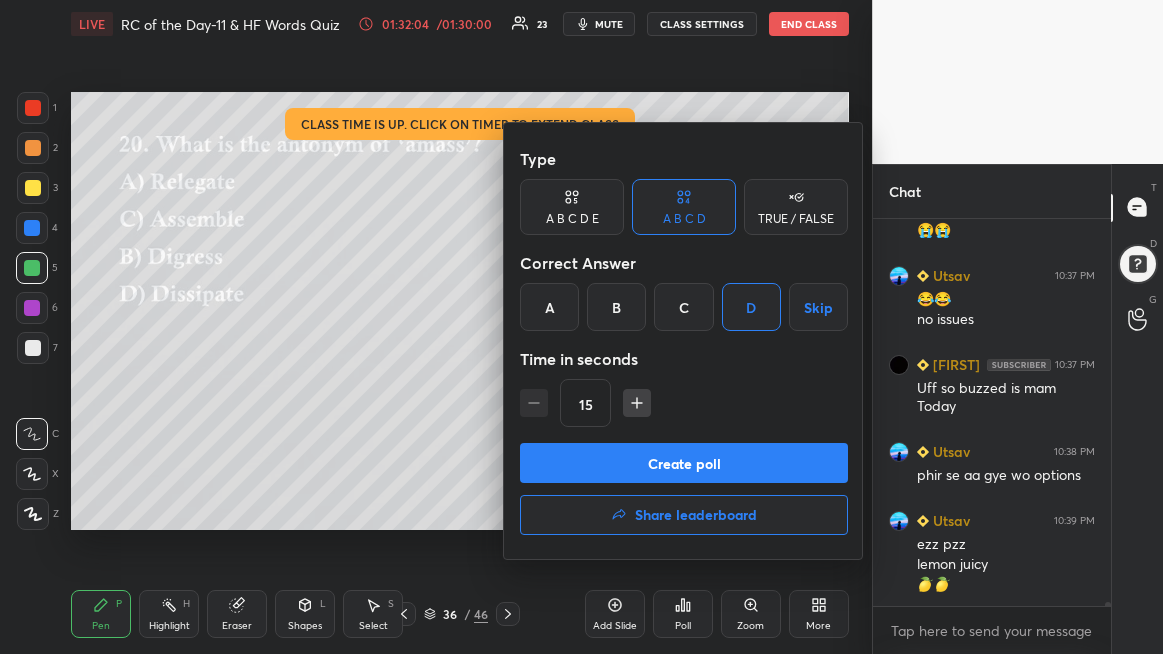click on "Create poll" at bounding box center (684, 463) 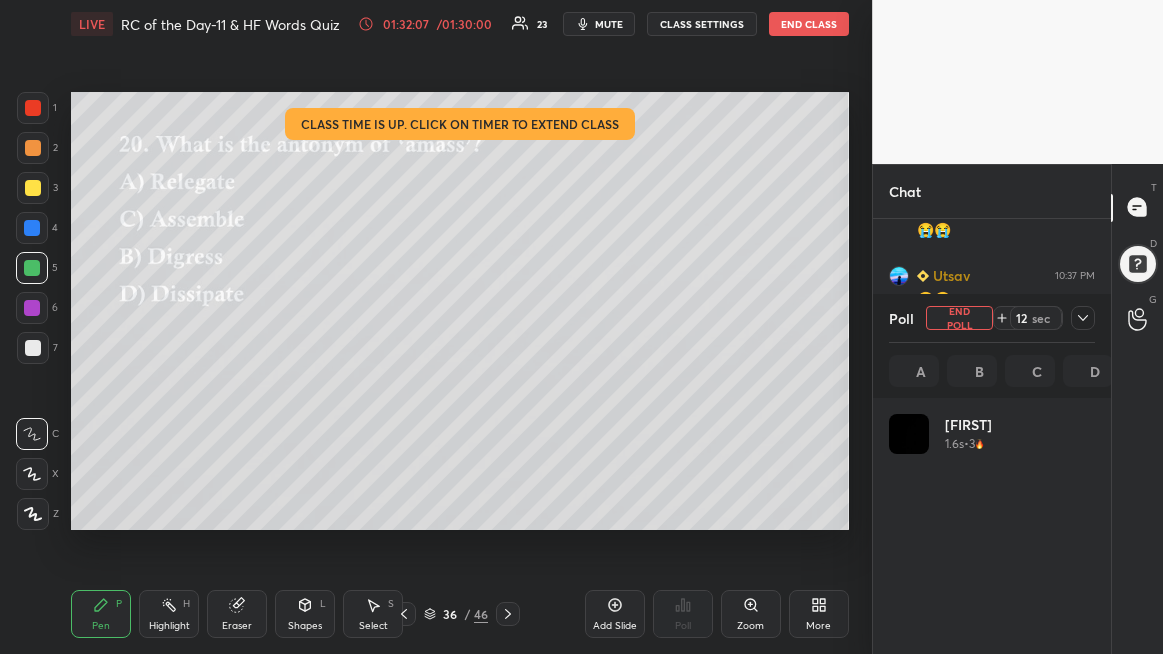 click 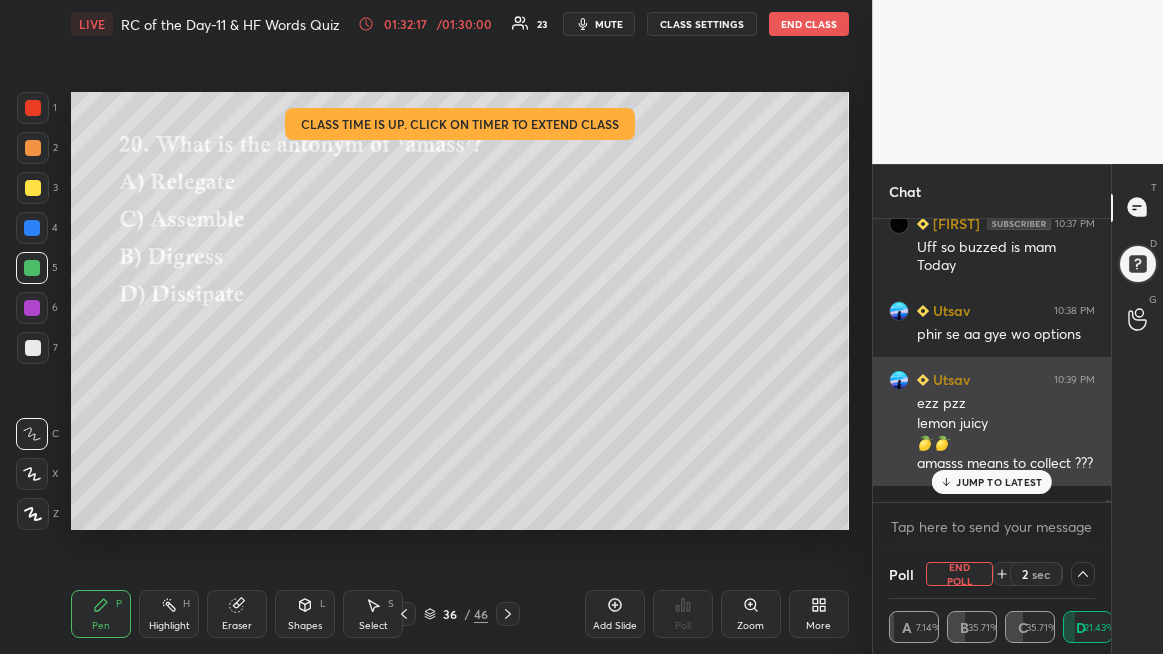 click on "JUMP TO LATEST" at bounding box center [999, 482] 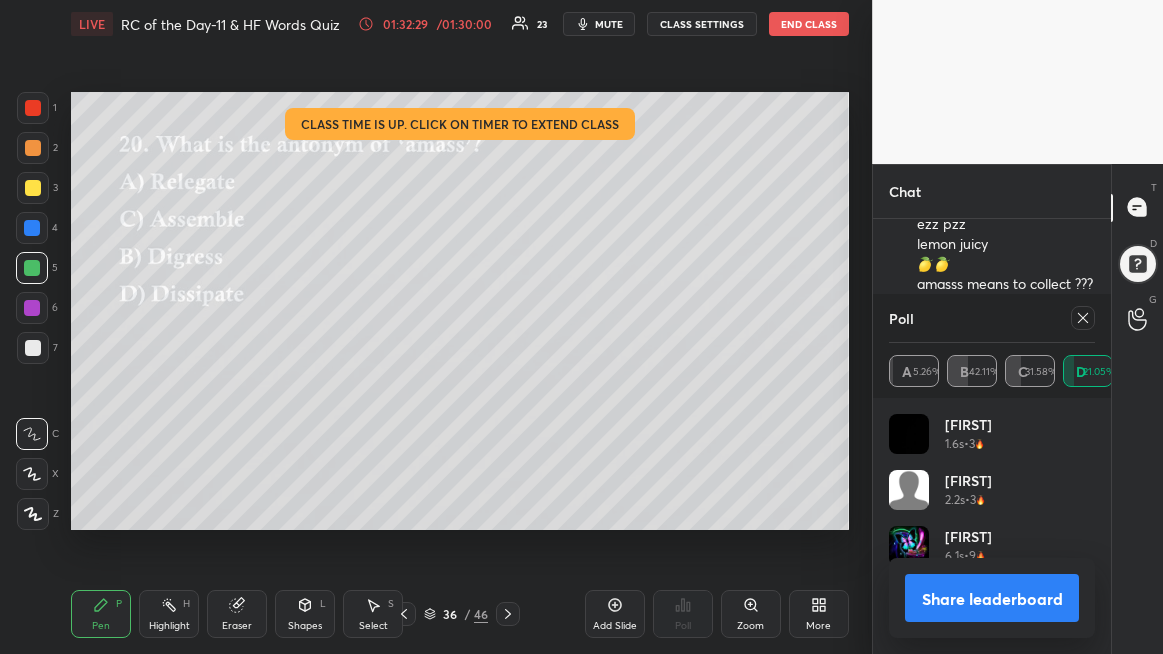 click 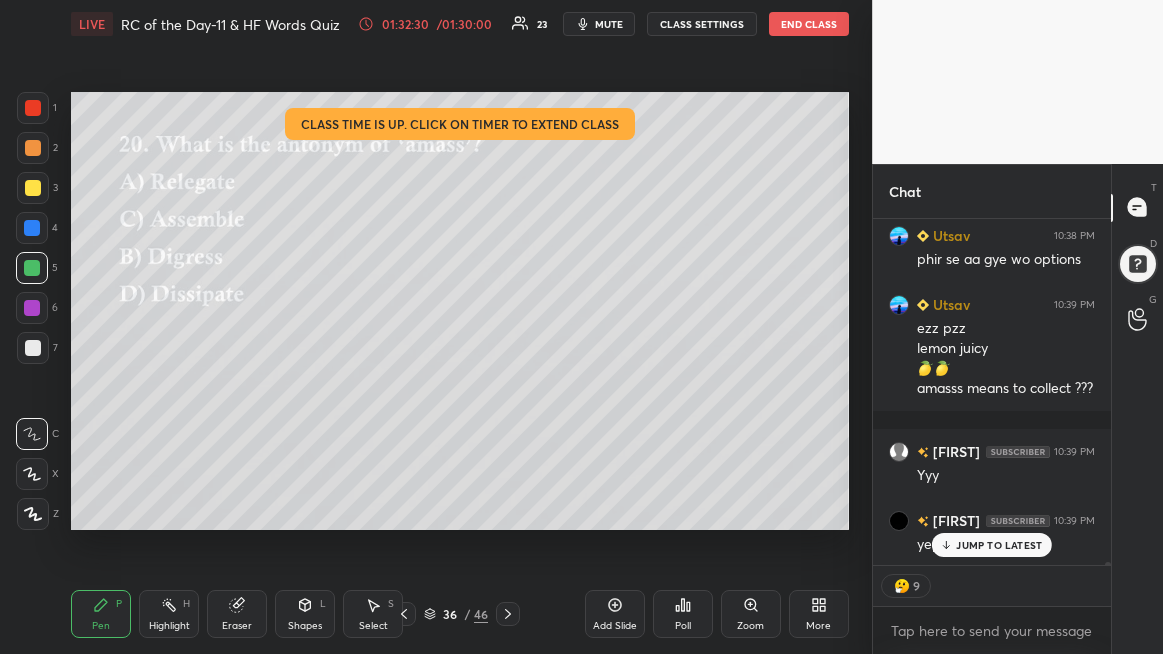 click on "JUMP TO LATEST" at bounding box center (992, 545) 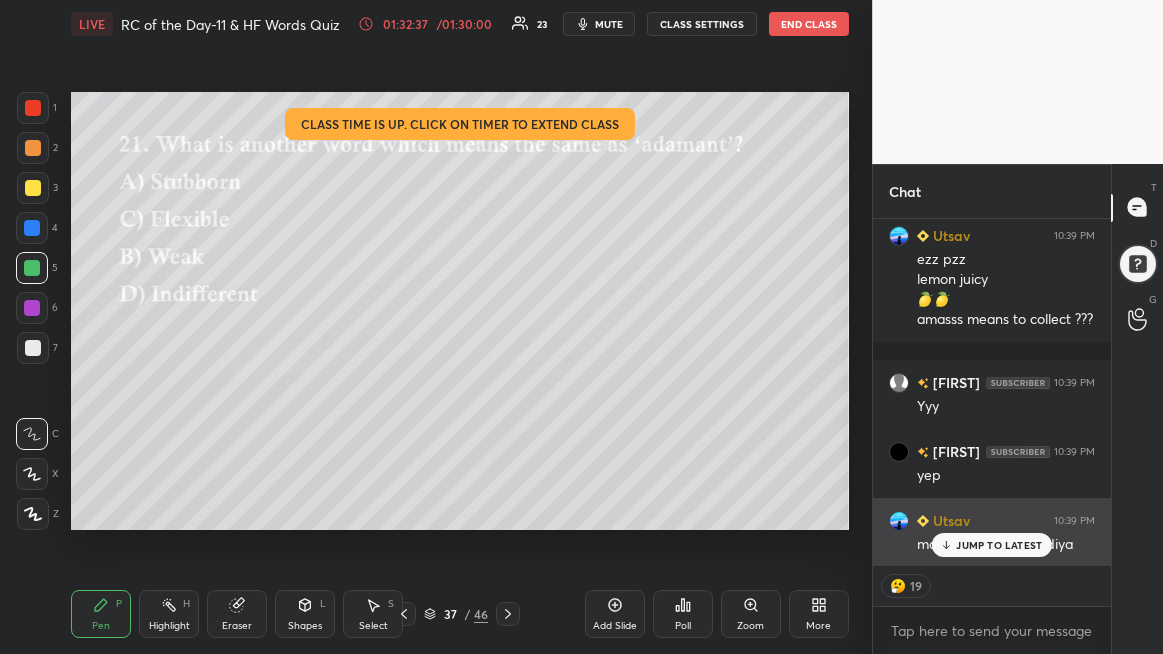 click on "JUMP TO LATEST" at bounding box center [992, 545] 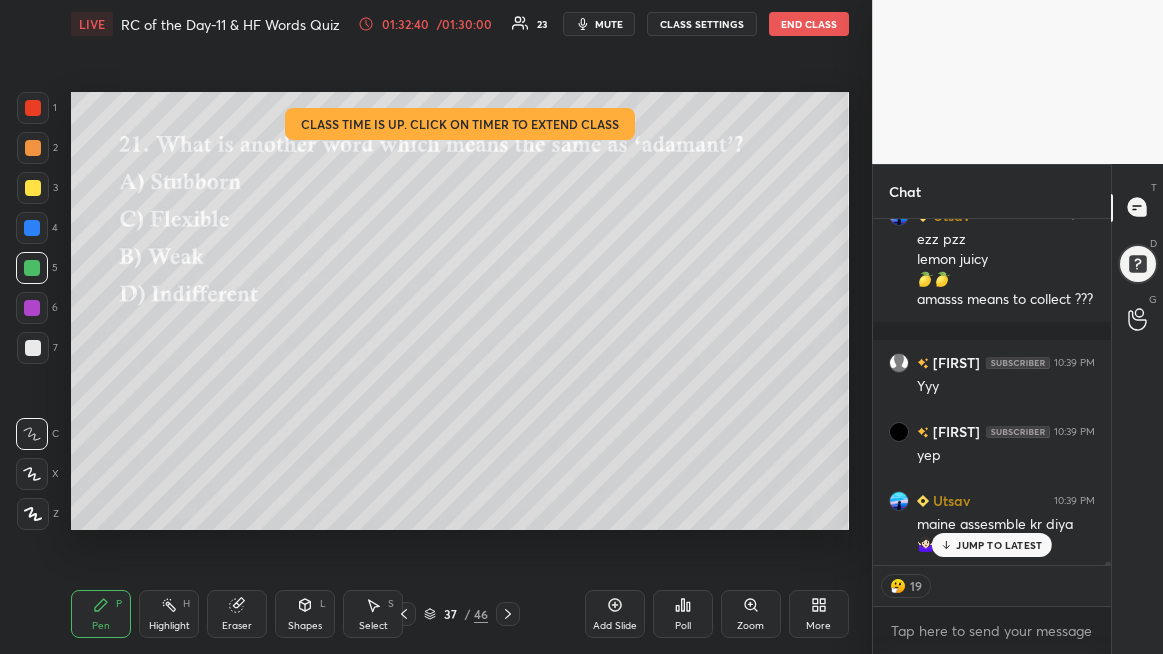 click on "JUMP TO LATEST" at bounding box center [992, 545] 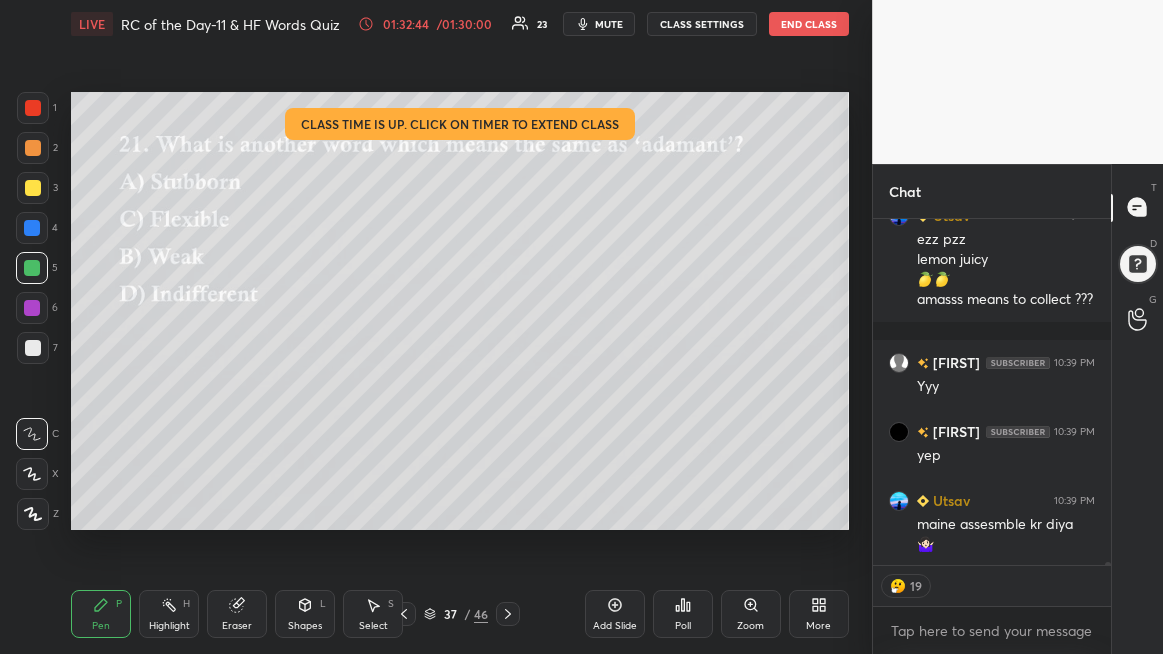 click on "Poll" at bounding box center (683, 614) 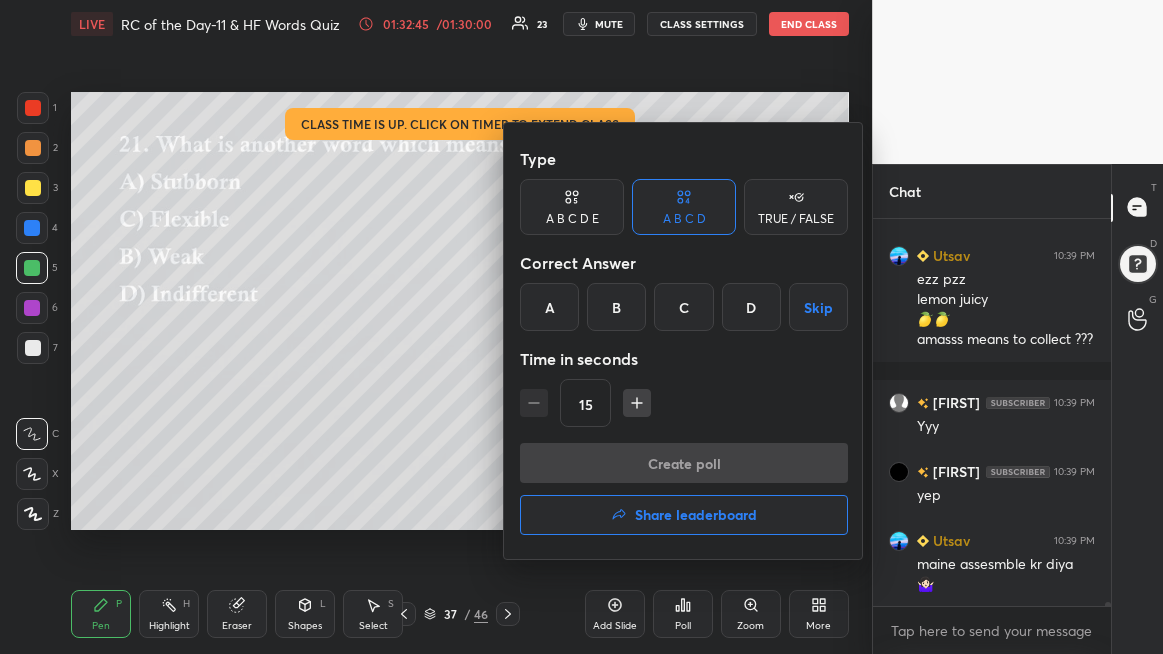 drag, startPoint x: 552, startPoint y: 311, endPoint x: 551, endPoint y: 344, distance: 33.01515 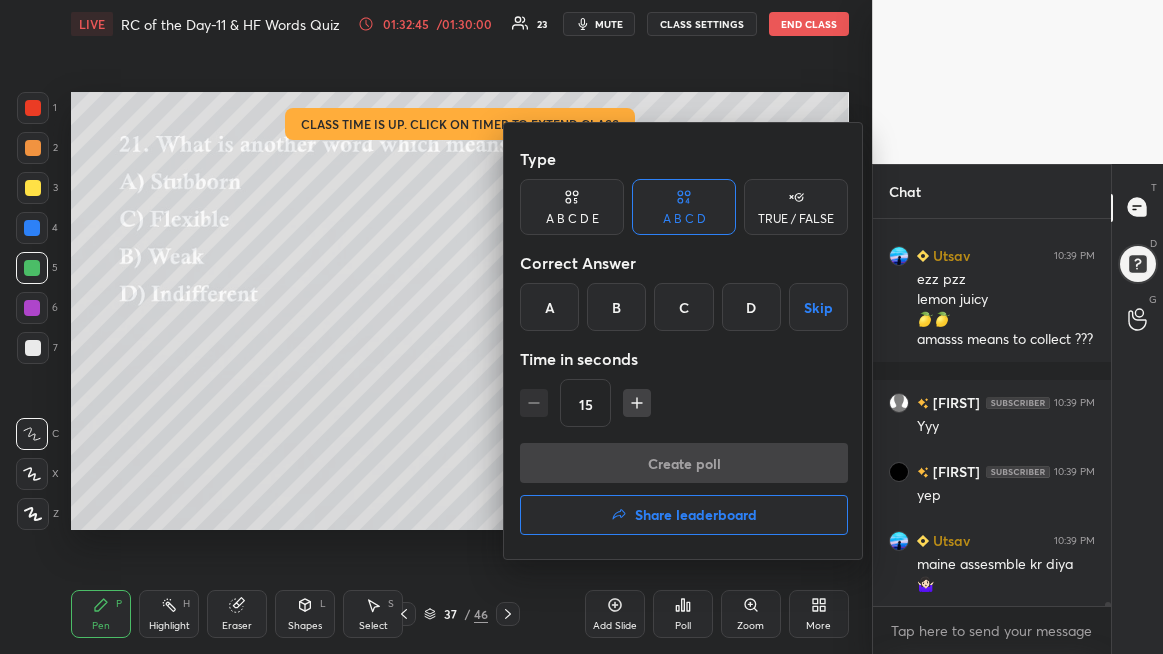 click on "A" at bounding box center (549, 307) 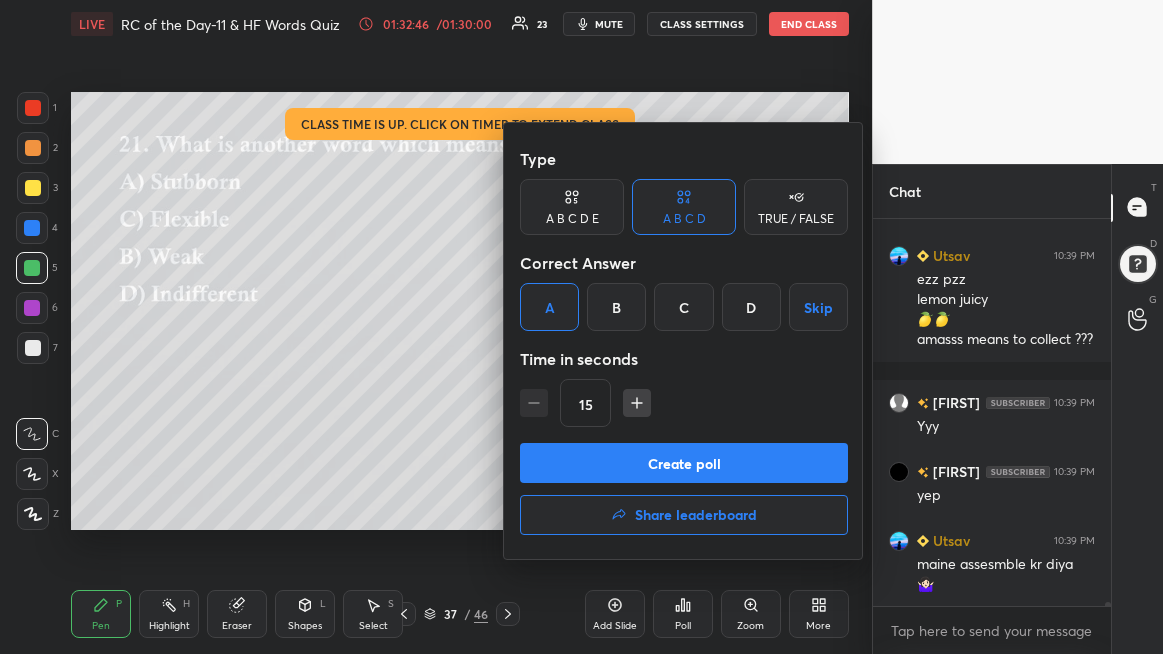 click on "Create poll" at bounding box center [684, 463] 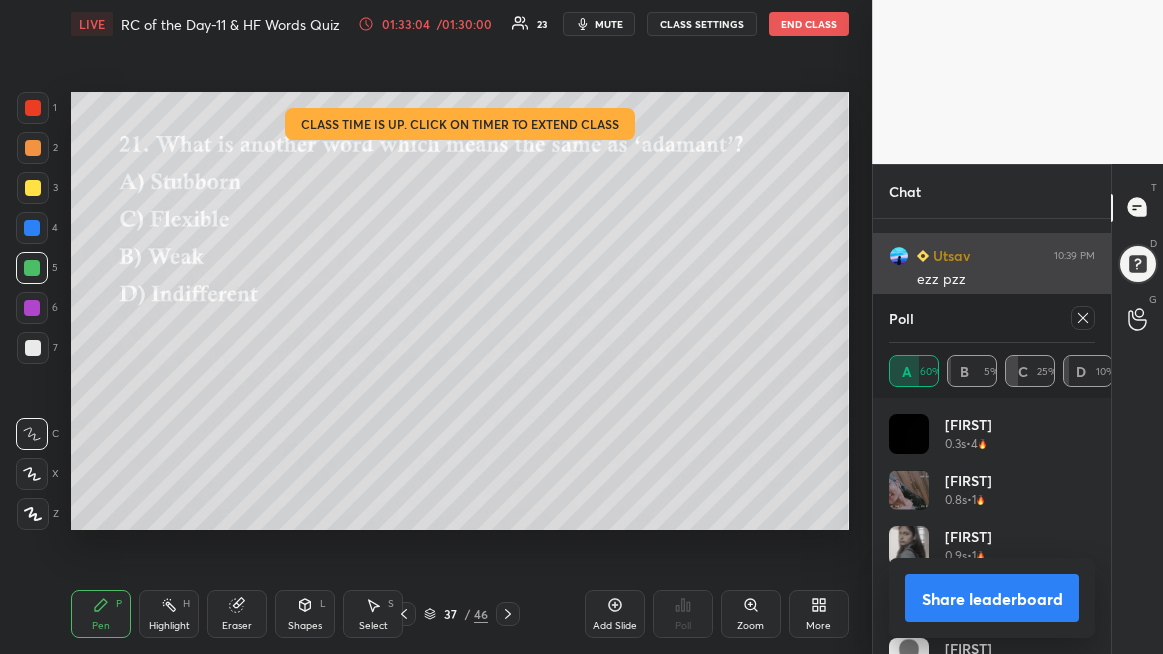 drag, startPoint x: 1085, startPoint y: 321, endPoint x: 1003, endPoint y: 316, distance: 82.1523 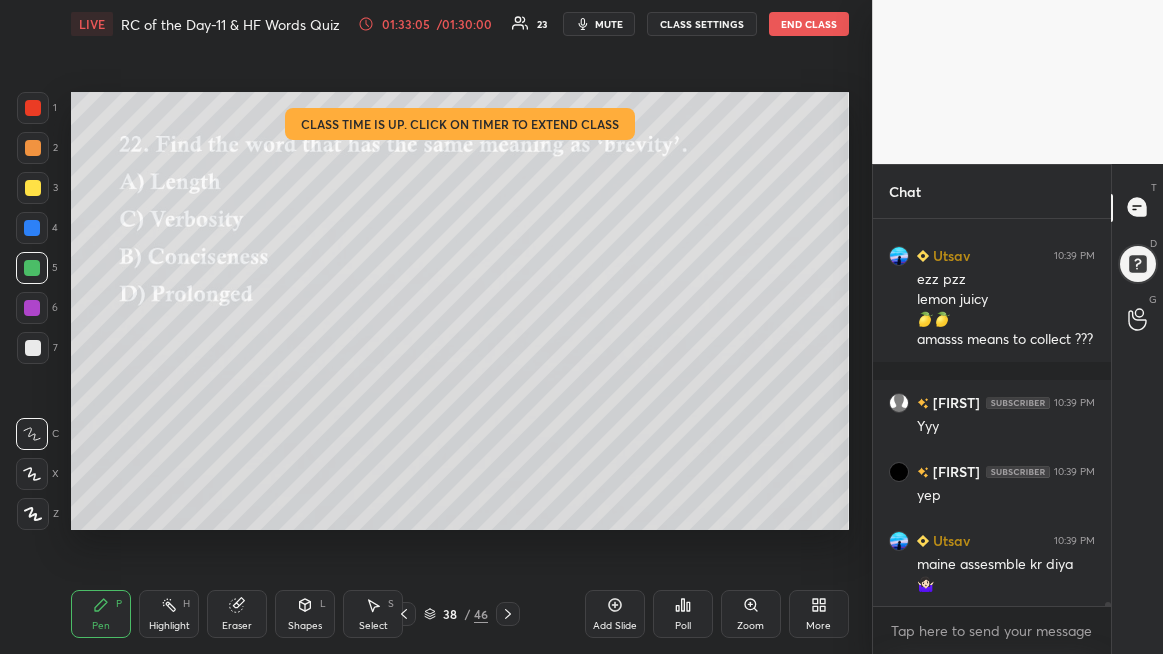click on "Poll" at bounding box center [683, 614] 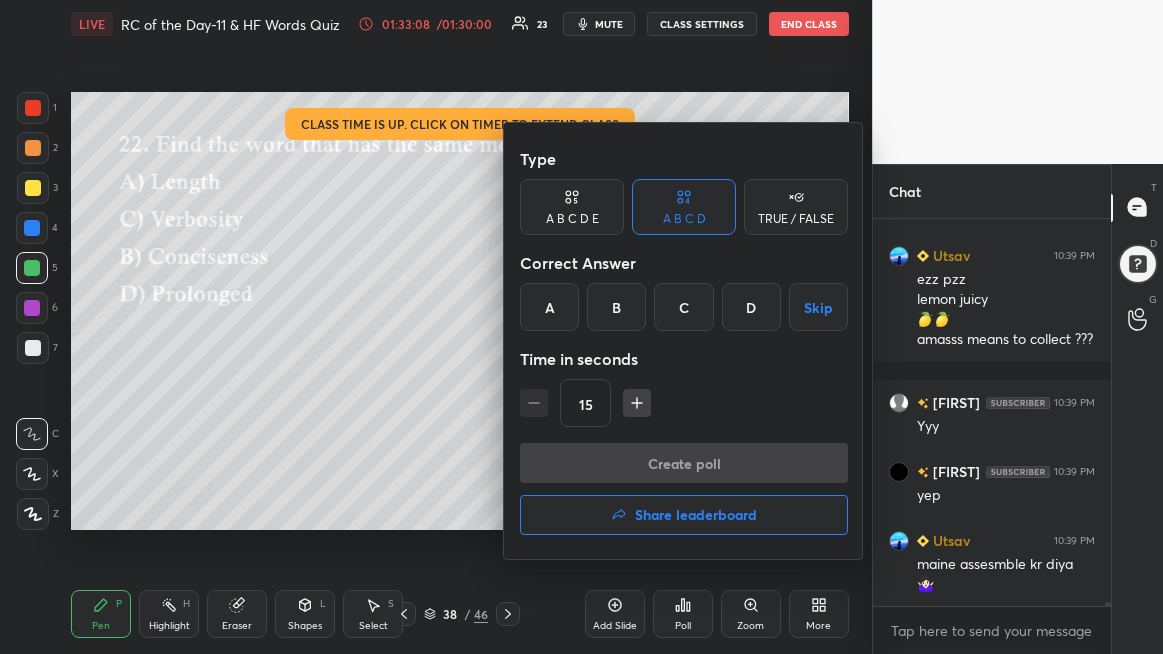 drag, startPoint x: 621, startPoint y: 309, endPoint x: 607, endPoint y: 426, distance: 117.83463 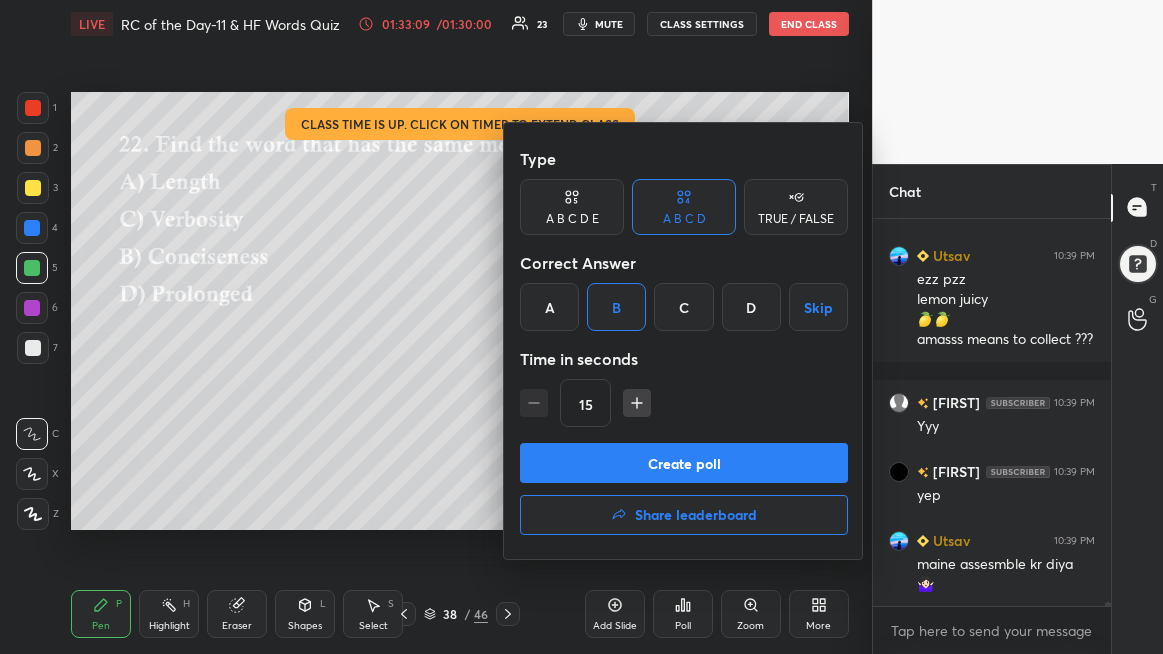 click on "Create poll" at bounding box center (684, 463) 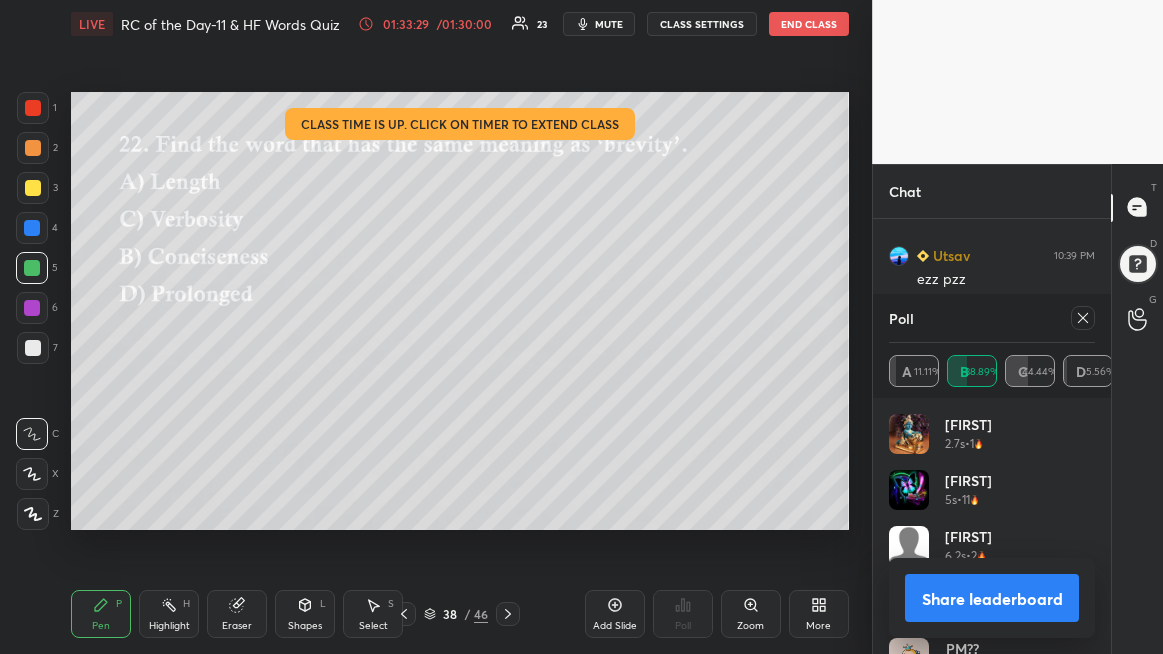 click 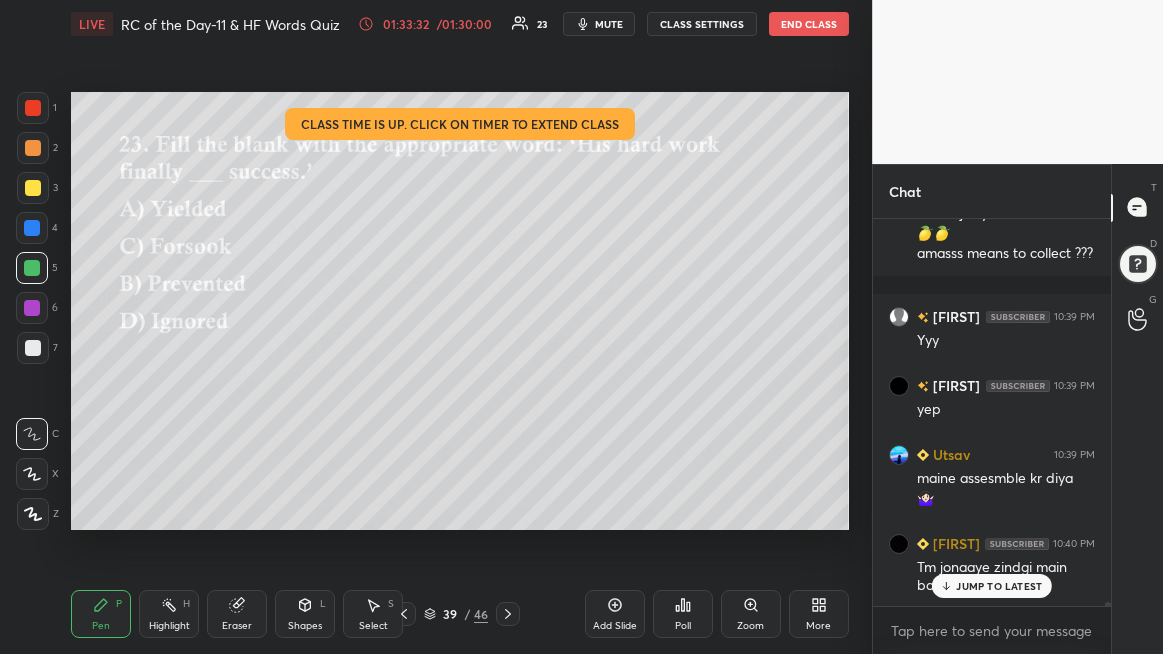 click 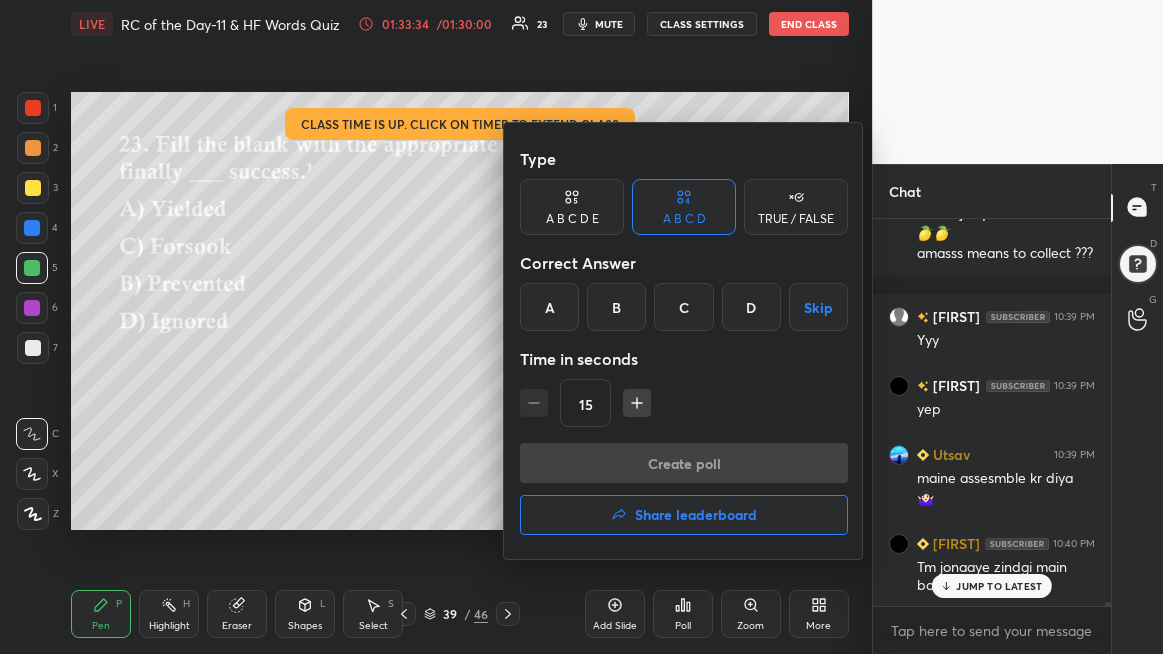 click on "A" at bounding box center [549, 307] 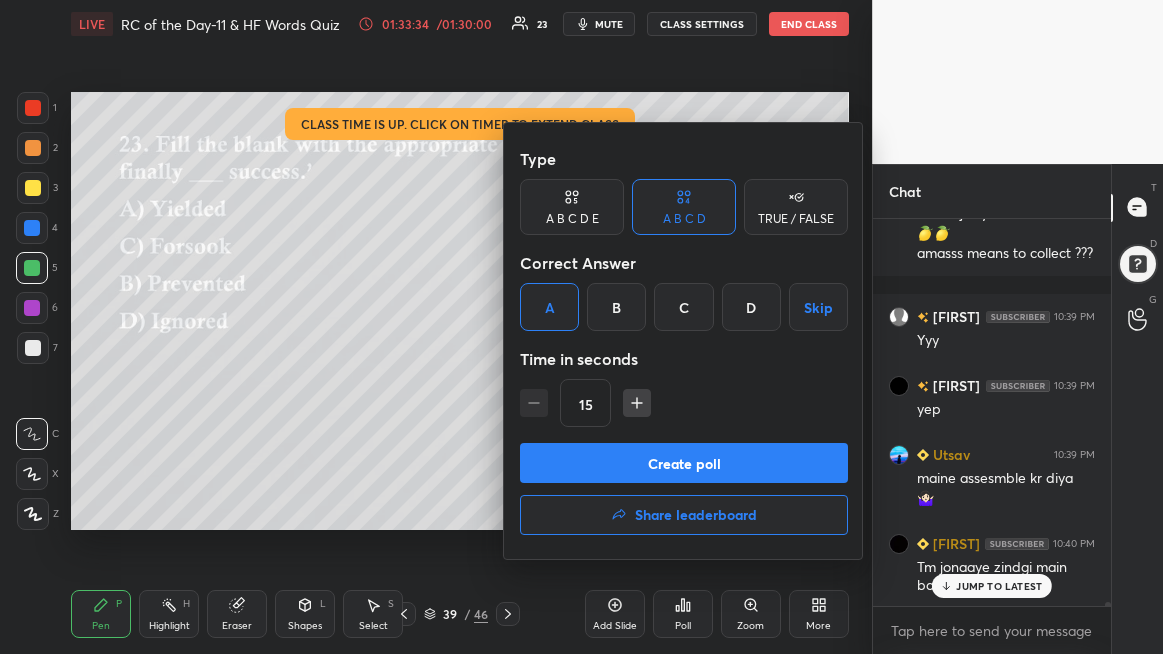 click on "Create poll" at bounding box center (684, 463) 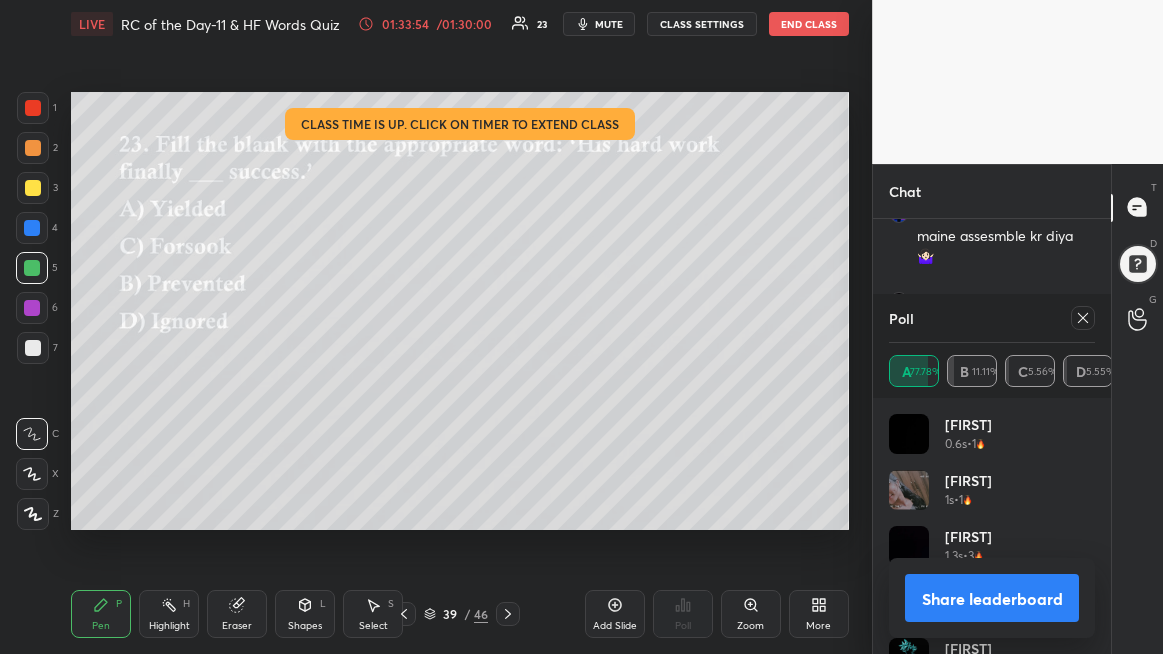 drag, startPoint x: 1088, startPoint y: 316, endPoint x: 933, endPoint y: 364, distance: 162.26213 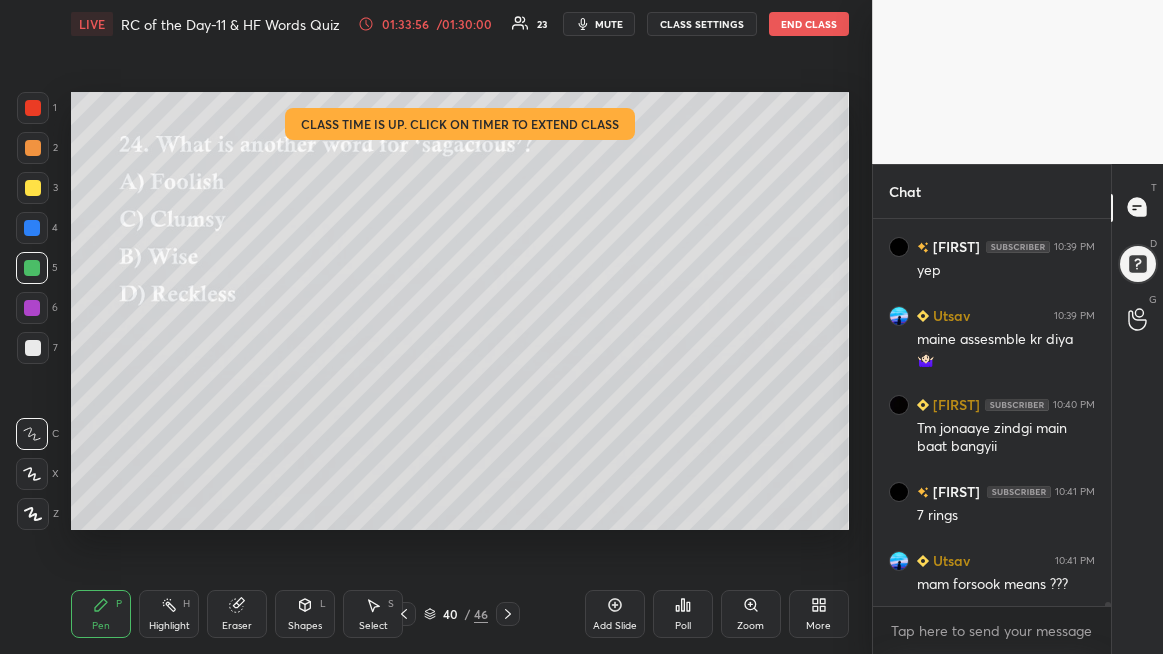 click on "Poll" at bounding box center (683, 614) 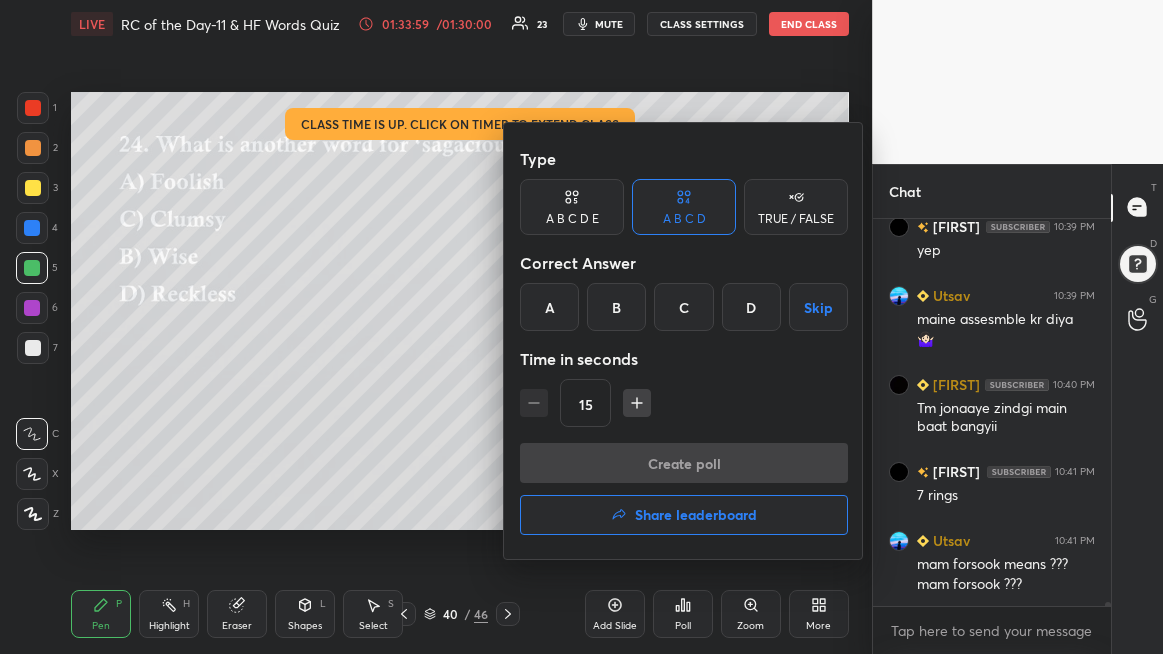 drag, startPoint x: 627, startPoint y: 306, endPoint x: 616, endPoint y: 321, distance: 18.601076 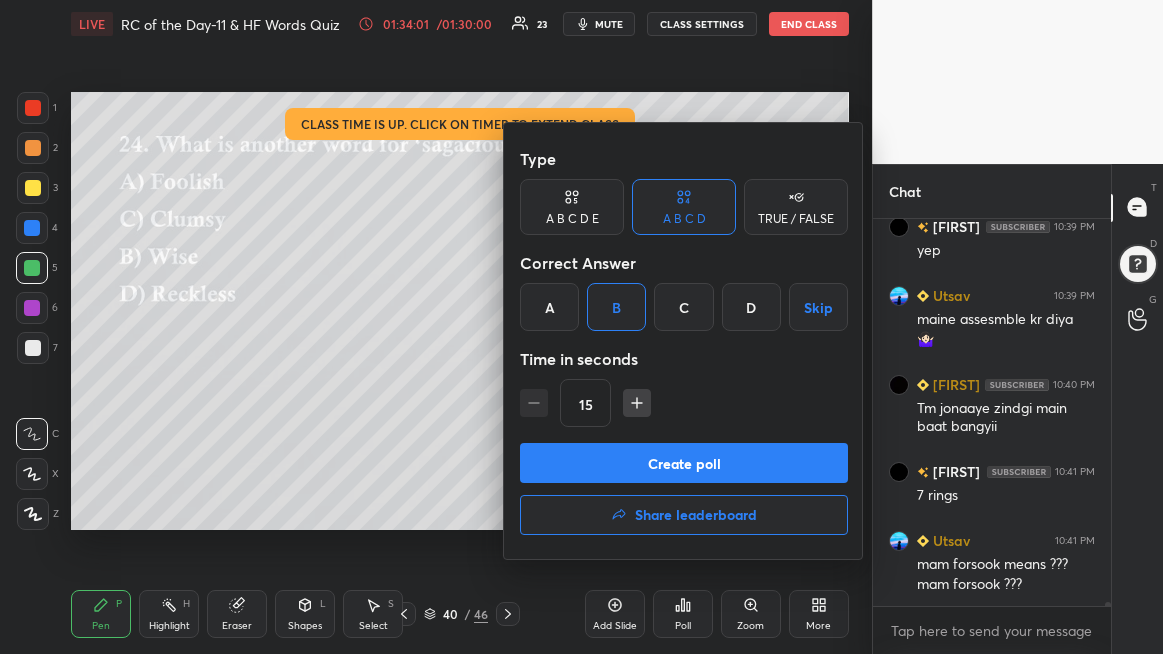 click on "Create poll" at bounding box center [684, 463] 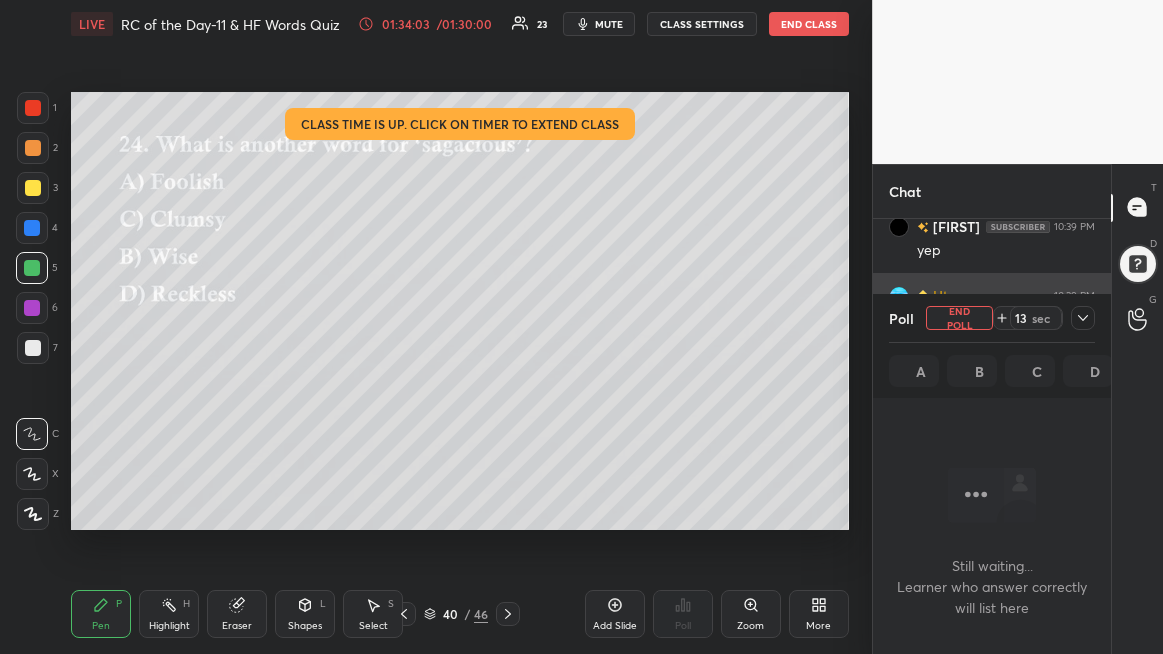 drag, startPoint x: 1089, startPoint y: 315, endPoint x: 1072, endPoint y: 339, distance: 29.410883 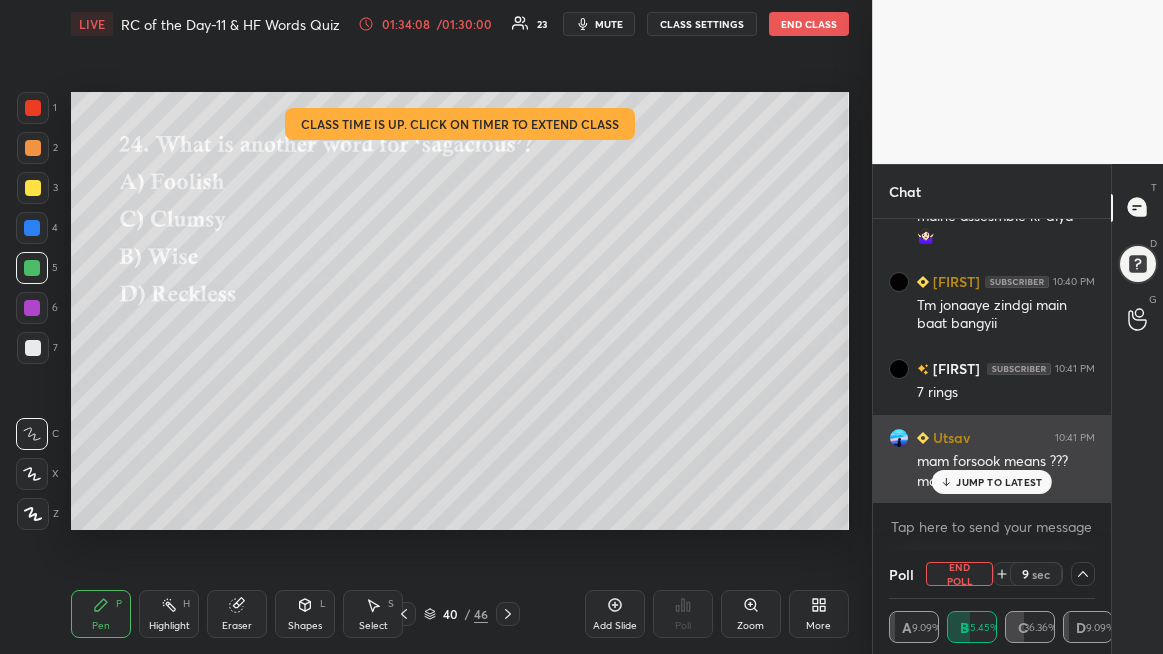 click on "JUMP TO LATEST" at bounding box center [992, 482] 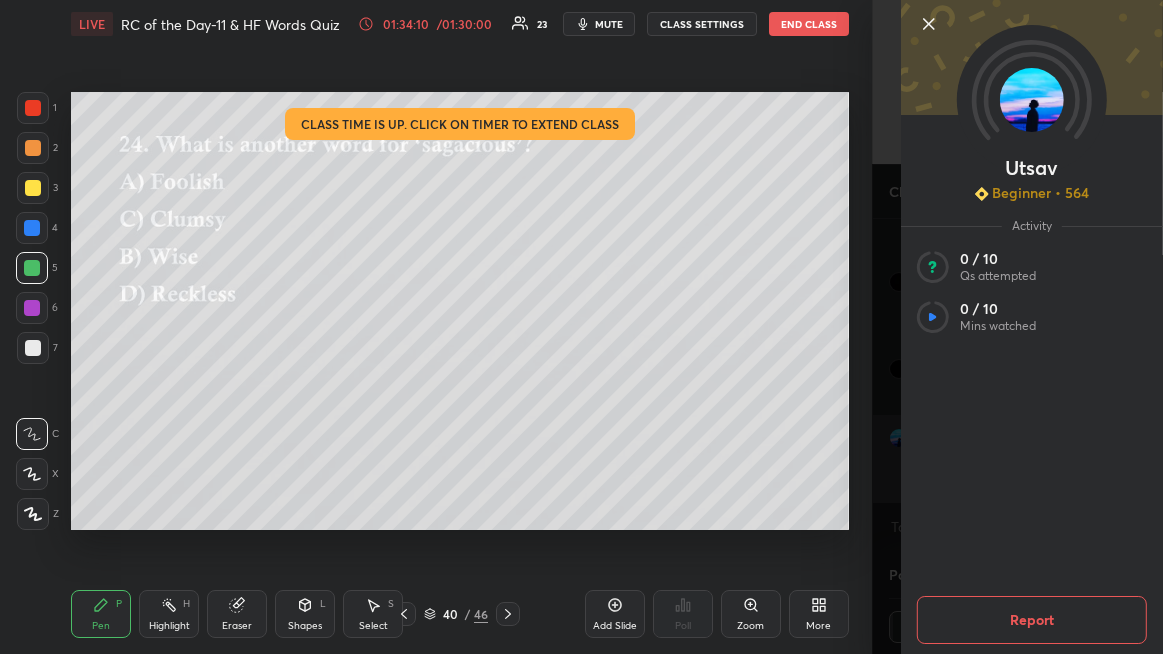 click 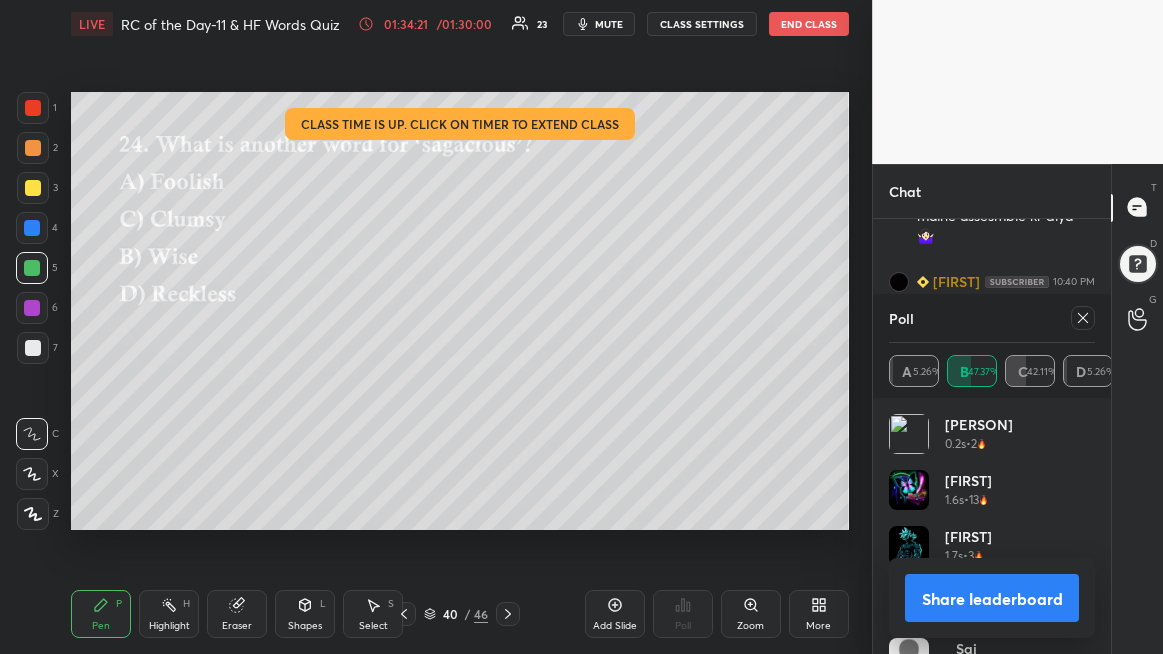 click 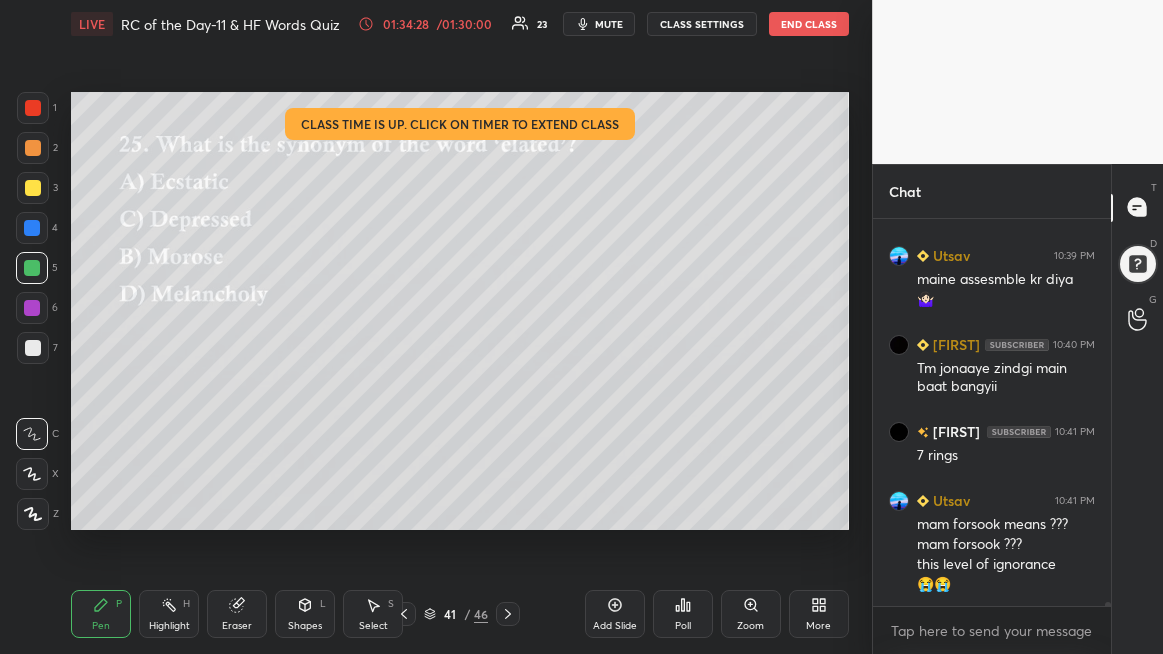 click 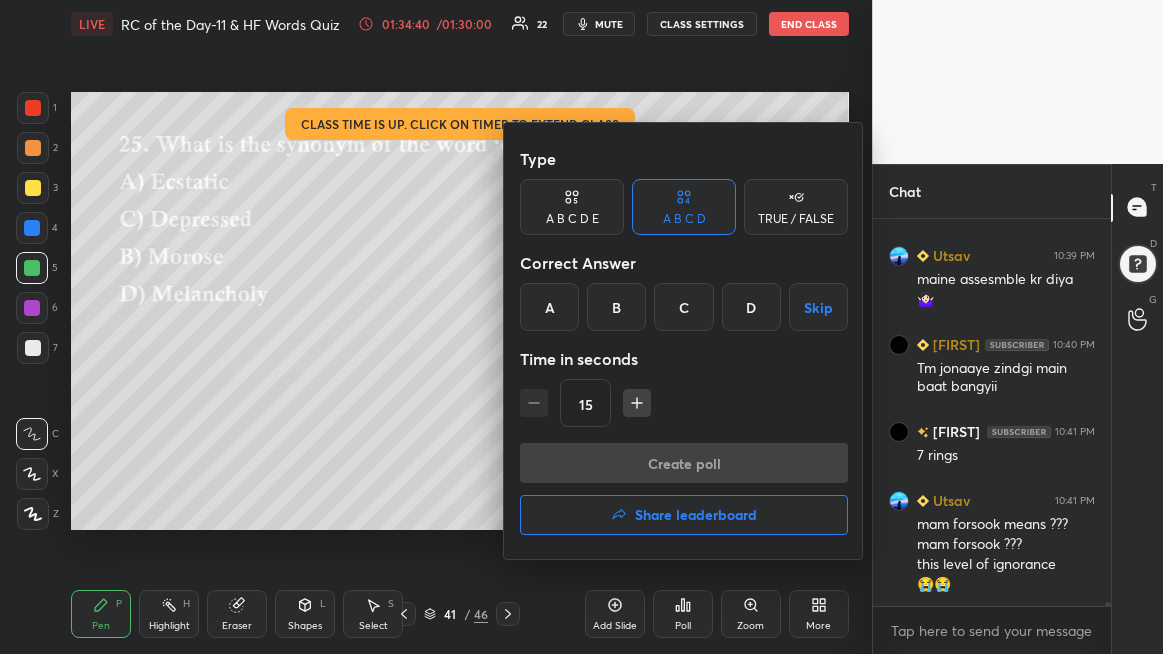 click on "A" at bounding box center [549, 307] 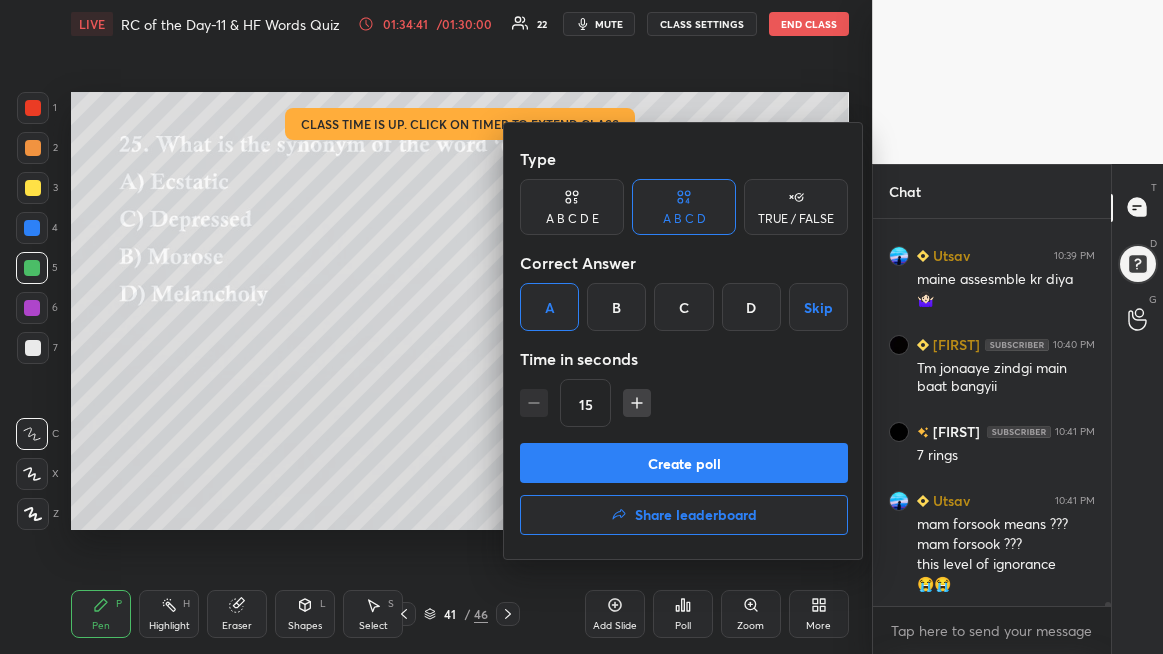 click on "Create poll" at bounding box center [684, 463] 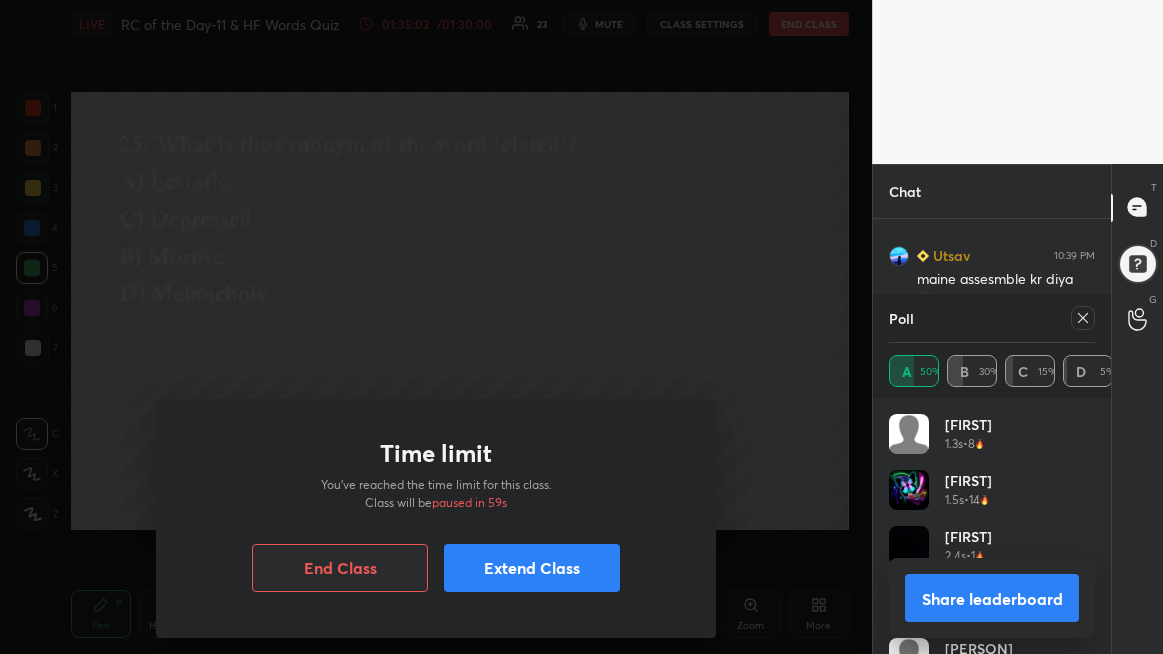 drag, startPoint x: 486, startPoint y: 580, endPoint x: 456, endPoint y: 564, distance: 34 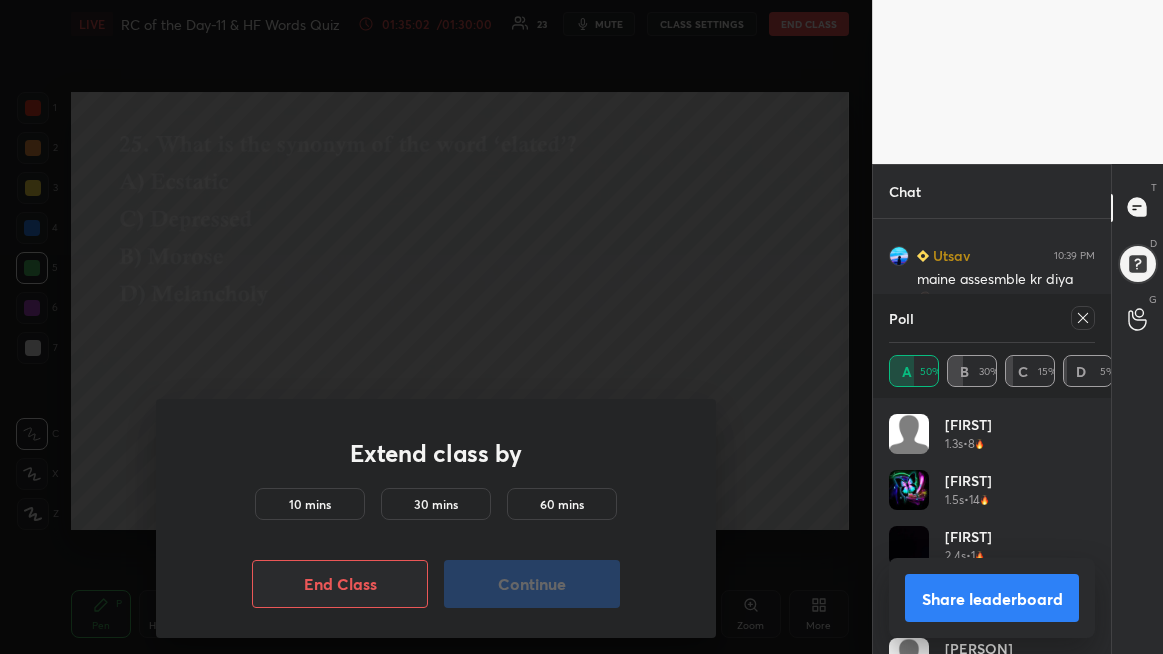 click on "10 mins" at bounding box center [310, 504] 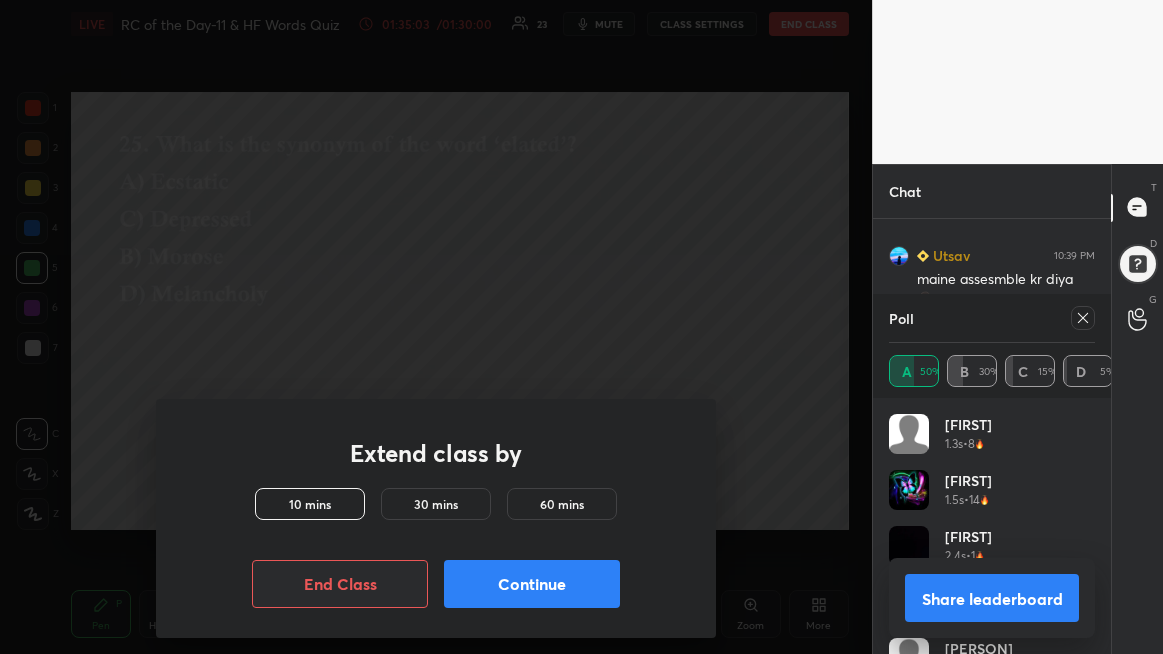 drag, startPoint x: 587, startPoint y: 596, endPoint x: 571, endPoint y: 592, distance: 16.492422 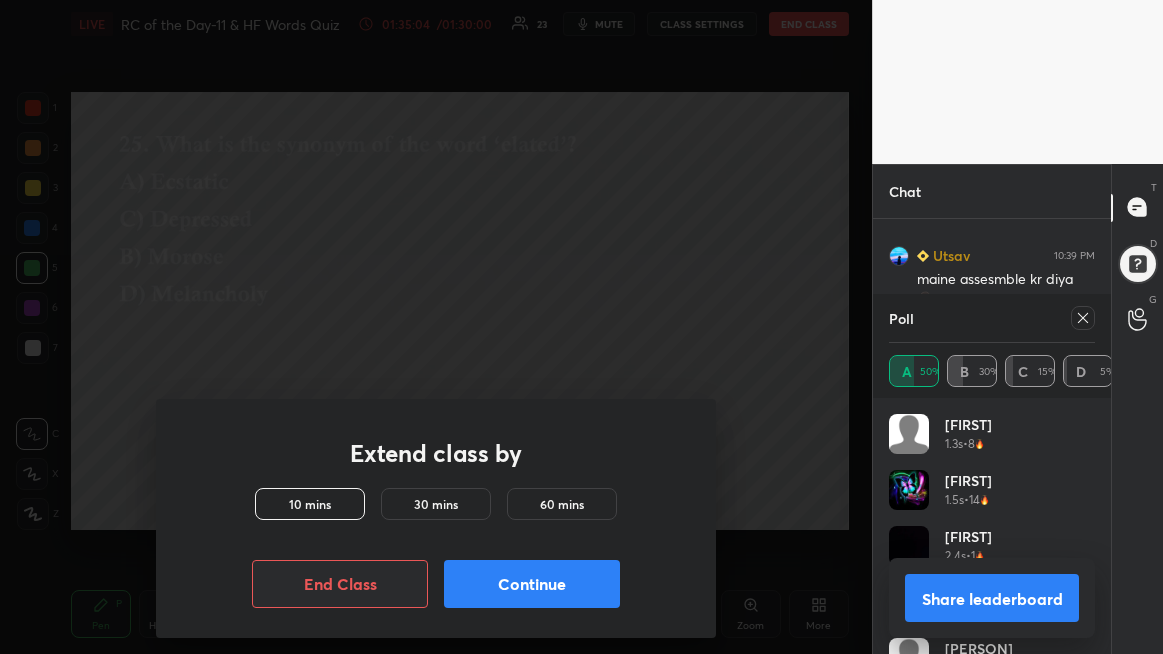 click on "Extend class by 10 mins 30 mins 60 mins End Class Continue" at bounding box center [436, 327] 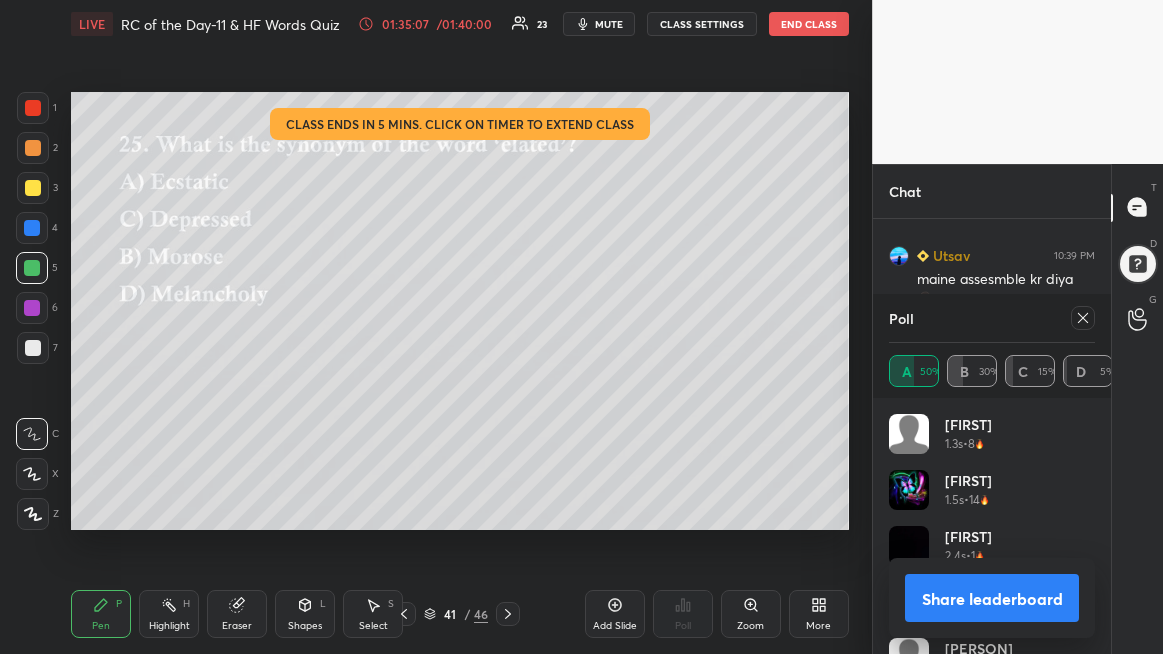 drag, startPoint x: 1082, startPoint y: 318, endPoint x: 1072, endPoint y: 321, distance: 10.440307 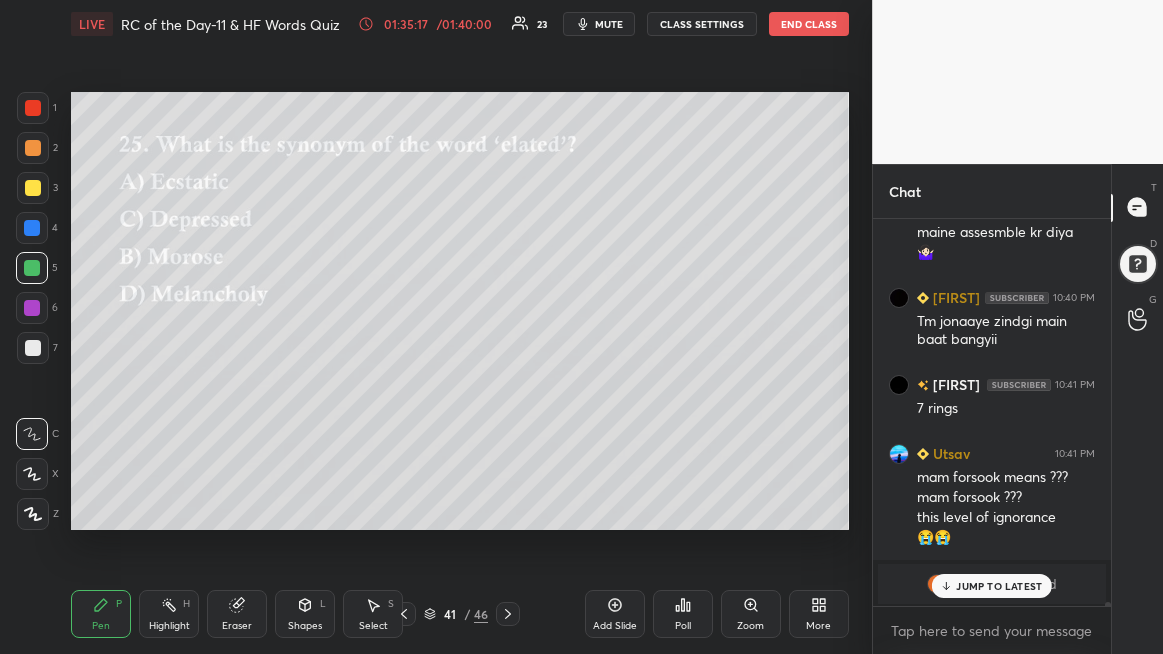 click on "JUMP TO LATEST" at bounding box center (999, 586) 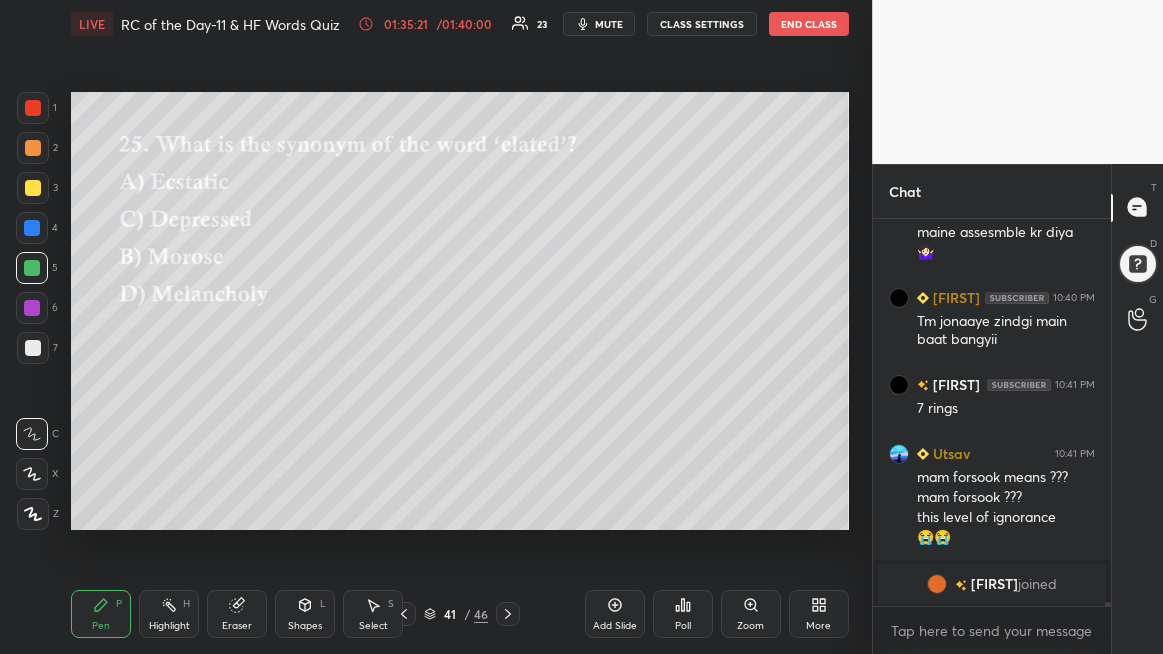 scroll, scrollTop: 34278, scrollLeft: 0, axis: vertical 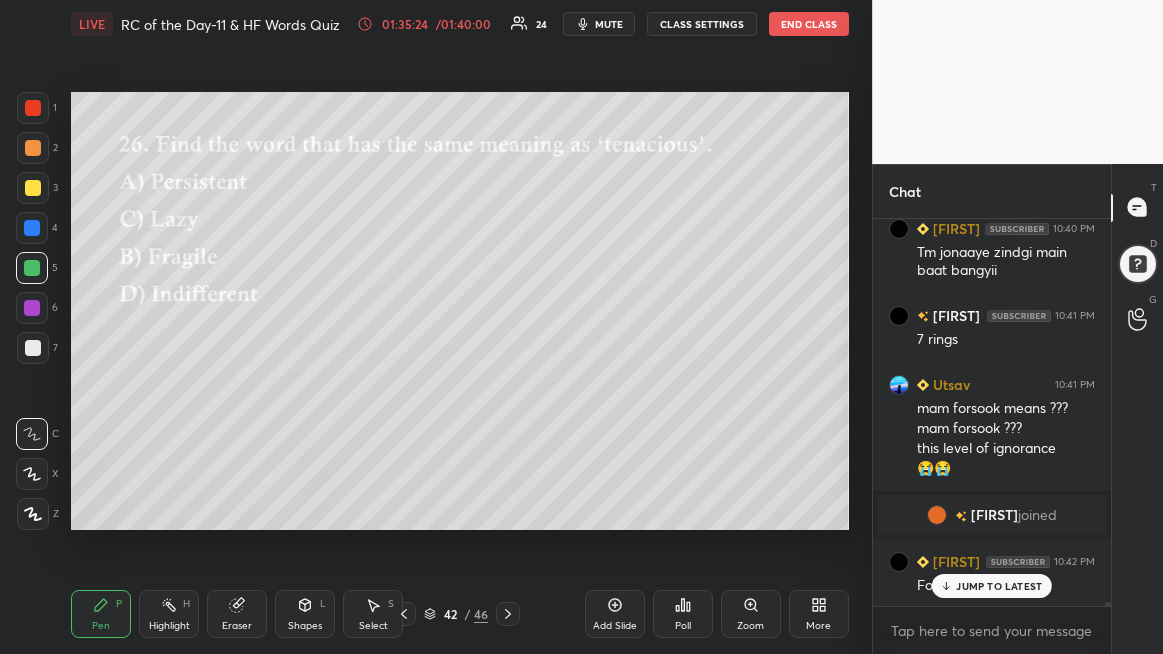 drag, startPoint x: 952, startPoint y: 579, endPoint x: 835, endPoint y: 560, distance: 118.5327 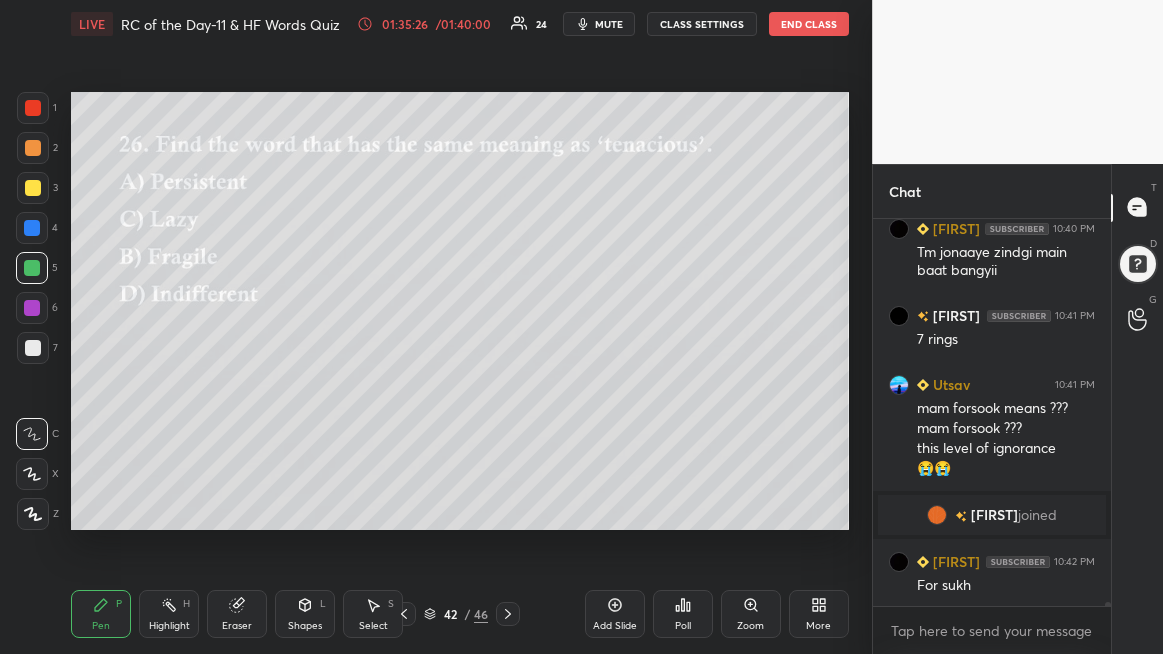 click 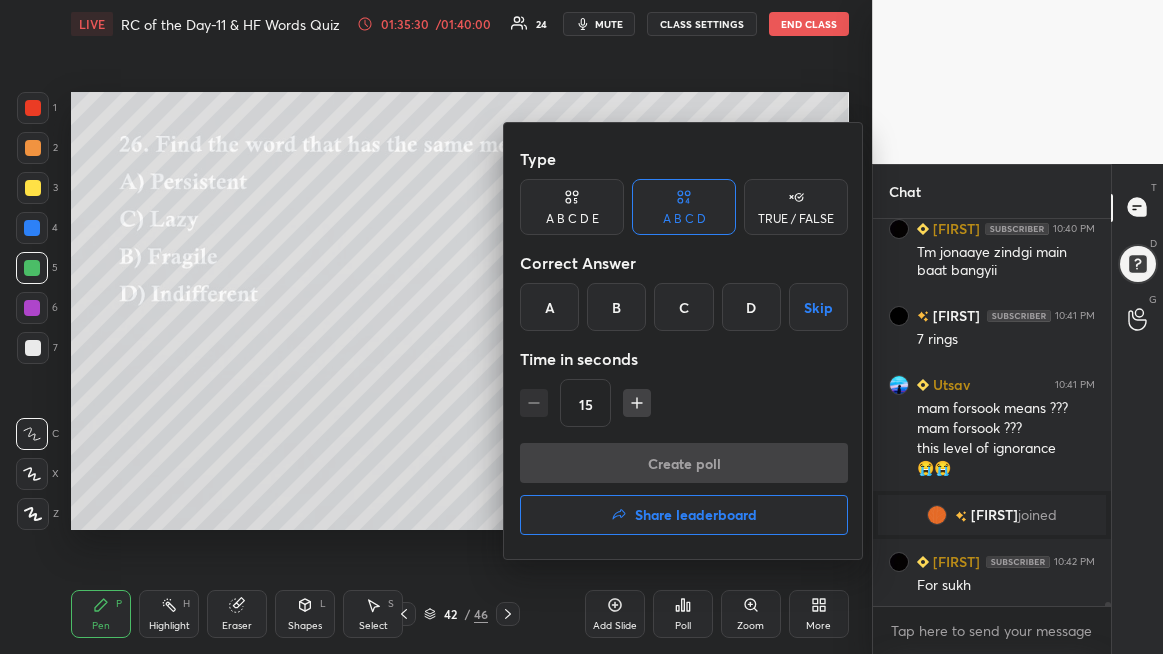 click at bounding box center [581, 327] 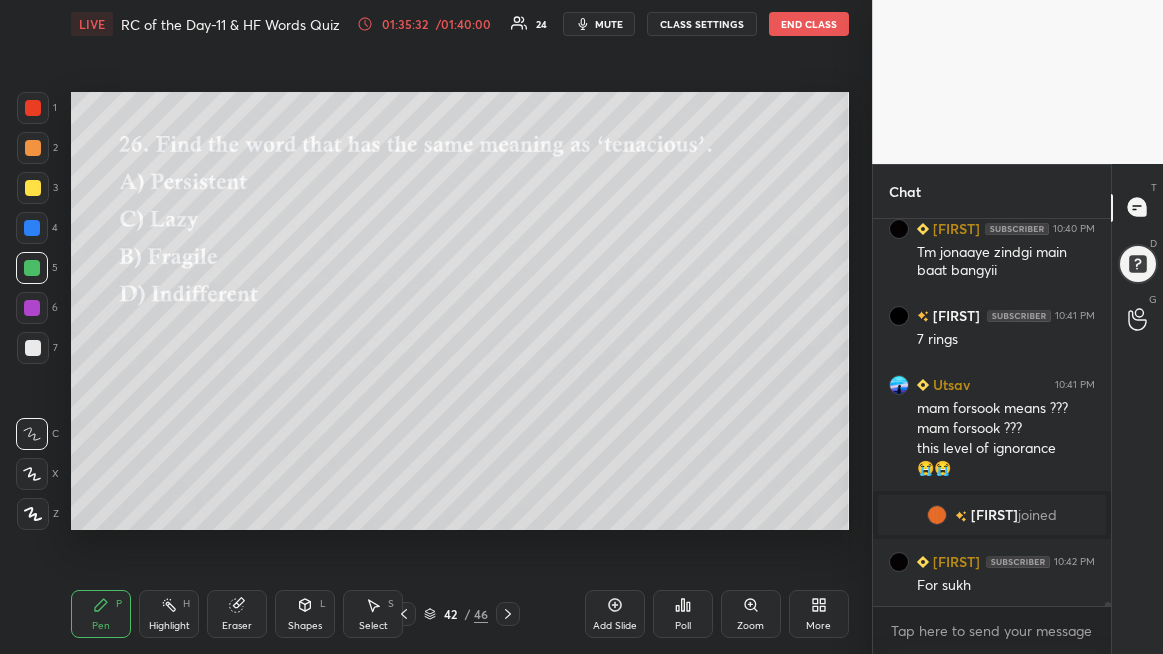 scroll, scrollTop: 34384, scrollLeft: 0, axis: vertical 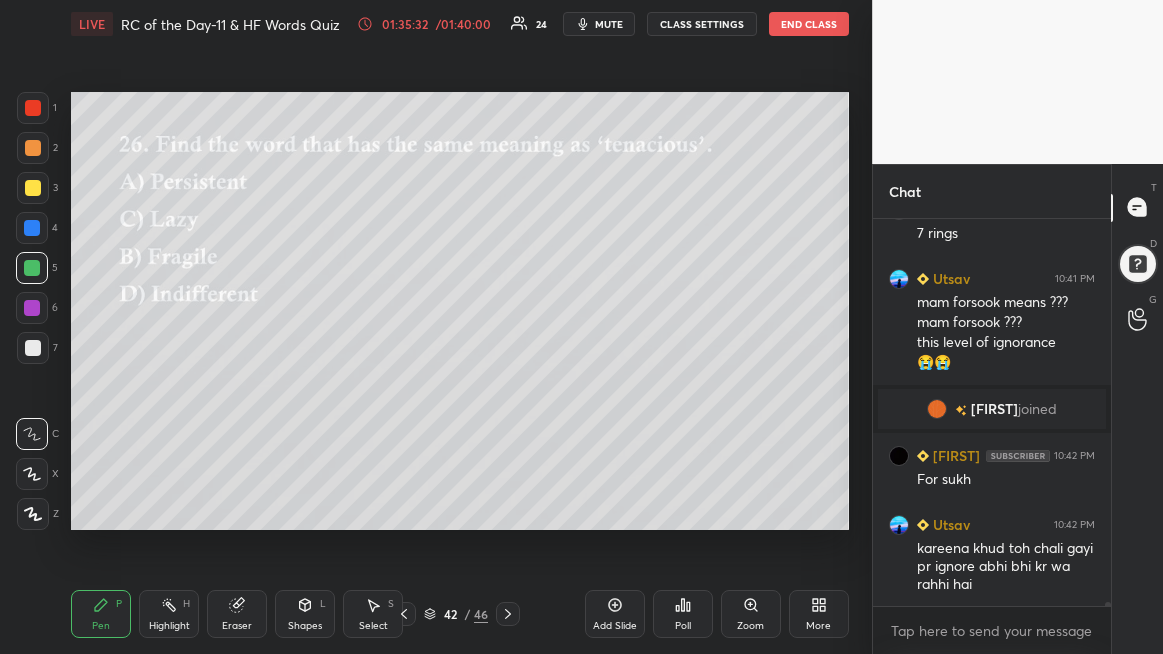 click 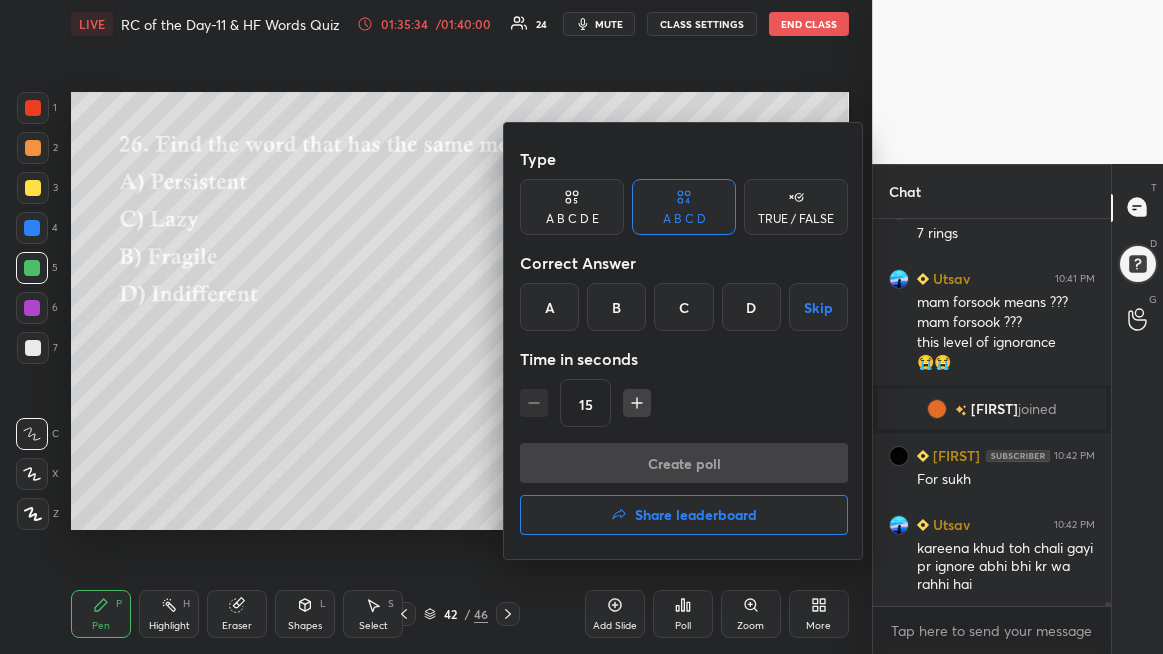 drag, startPoint x: 542, startPoint y: 314, endPoint x: 592, endPoint y: 324, distance: 50.990196 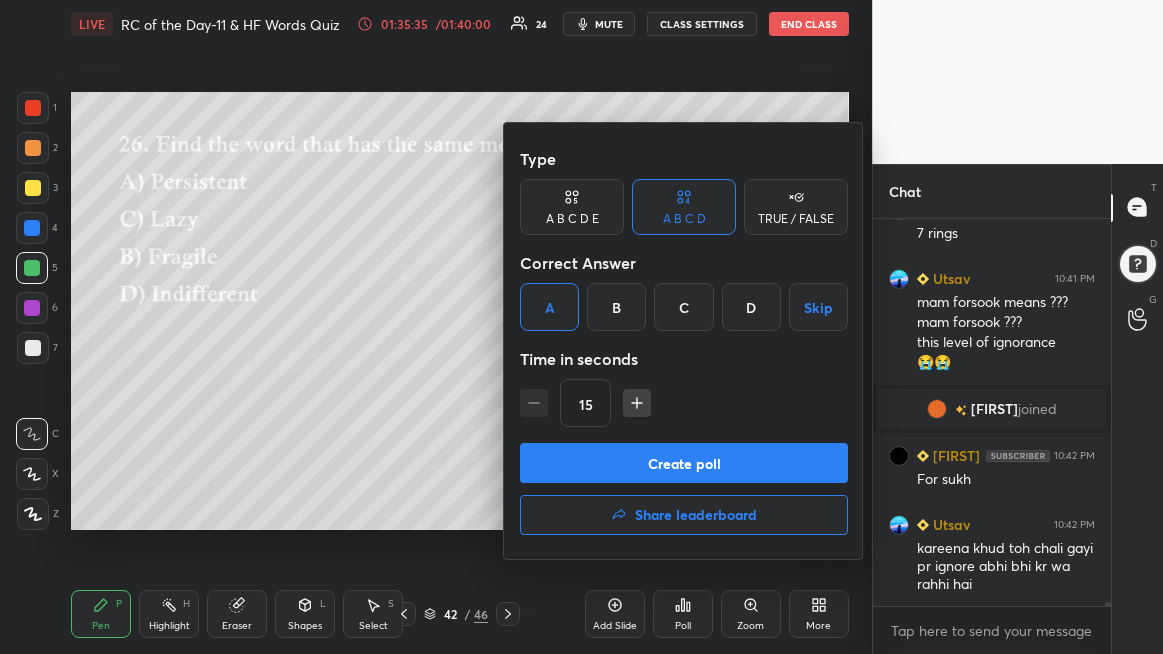click on "Create poll" at bounding box center [684, 463] 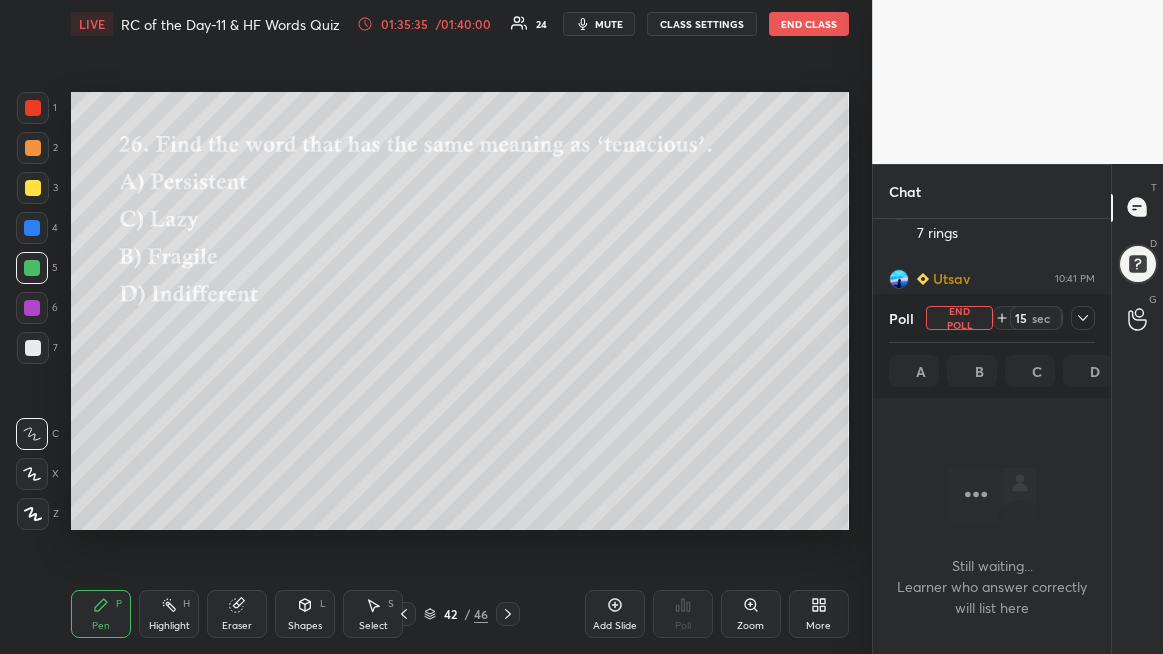 scroll, scrollTop: 341, scrollLeft: 232, axis: both 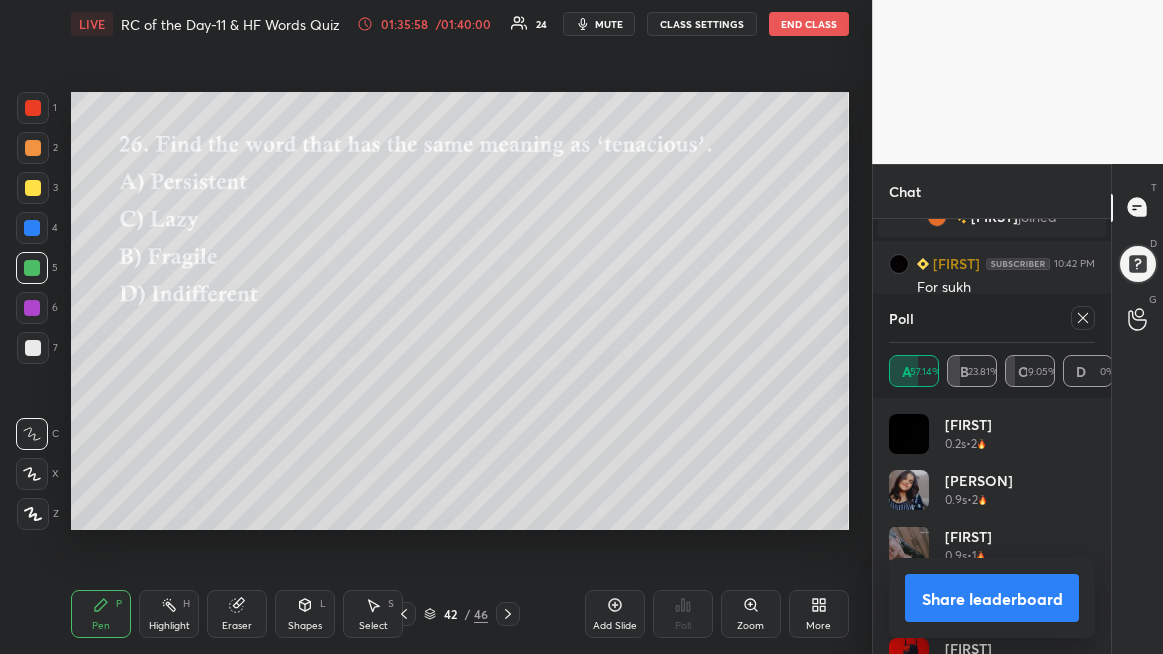 click 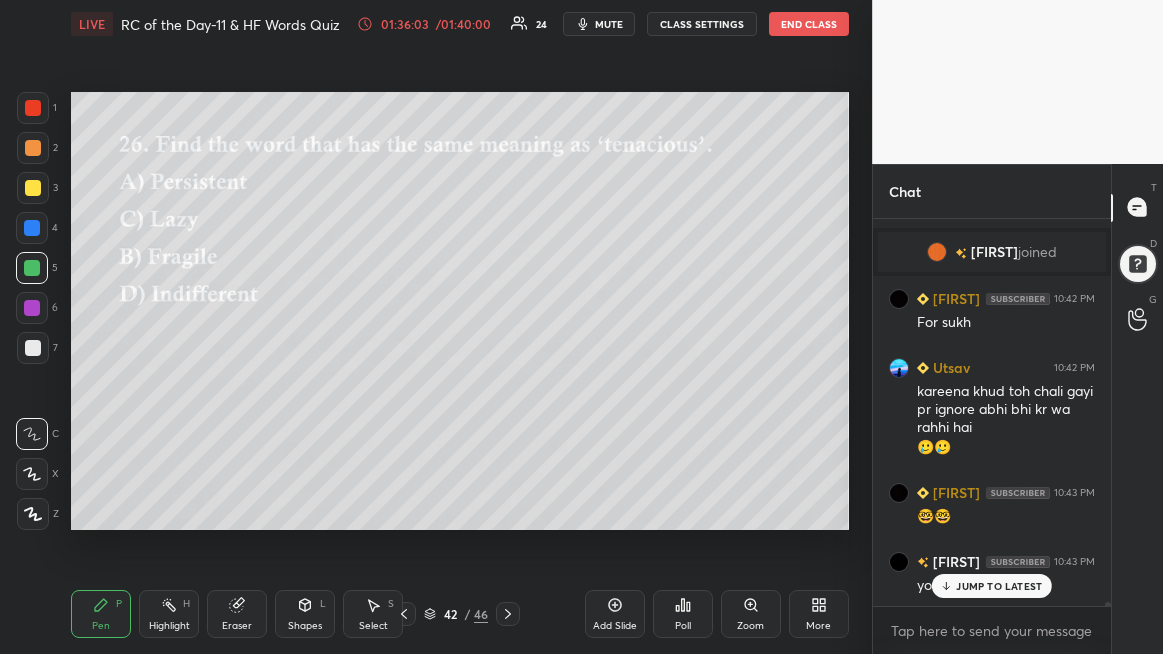 click on "JUMP TO LATEST" at bounding box center (999, 586) 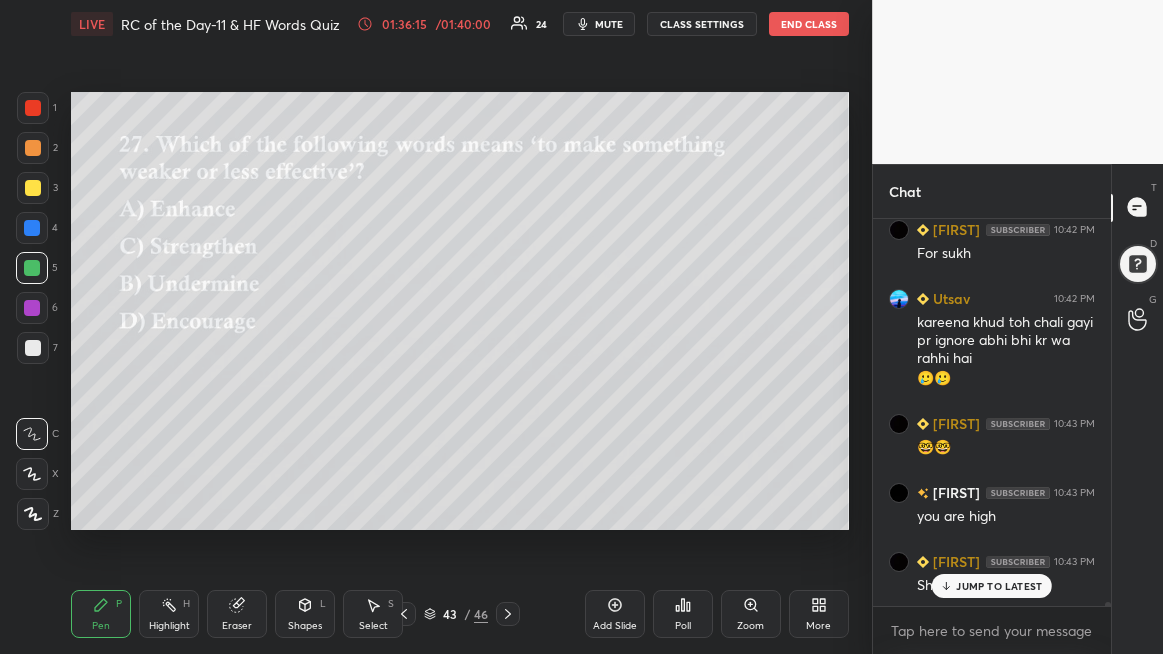 click on "Poll" at bounding box center (683, 626) 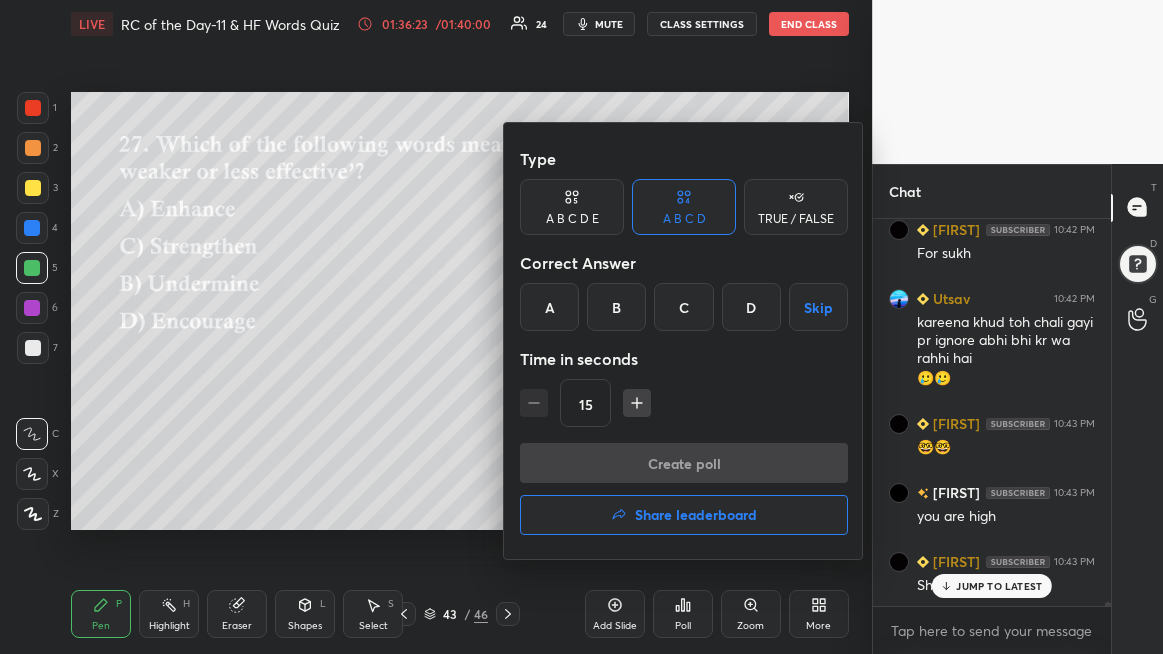 click on "B" at bounding box center (616, 307) 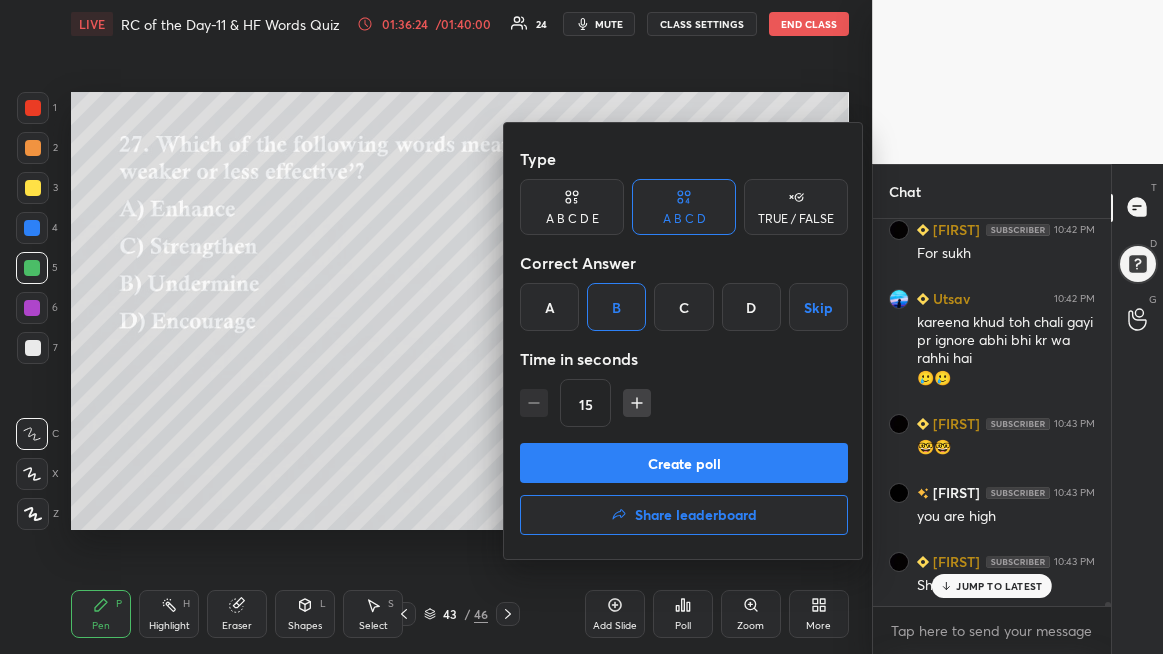 click on "Create poll" at bounding box center [684, 463] 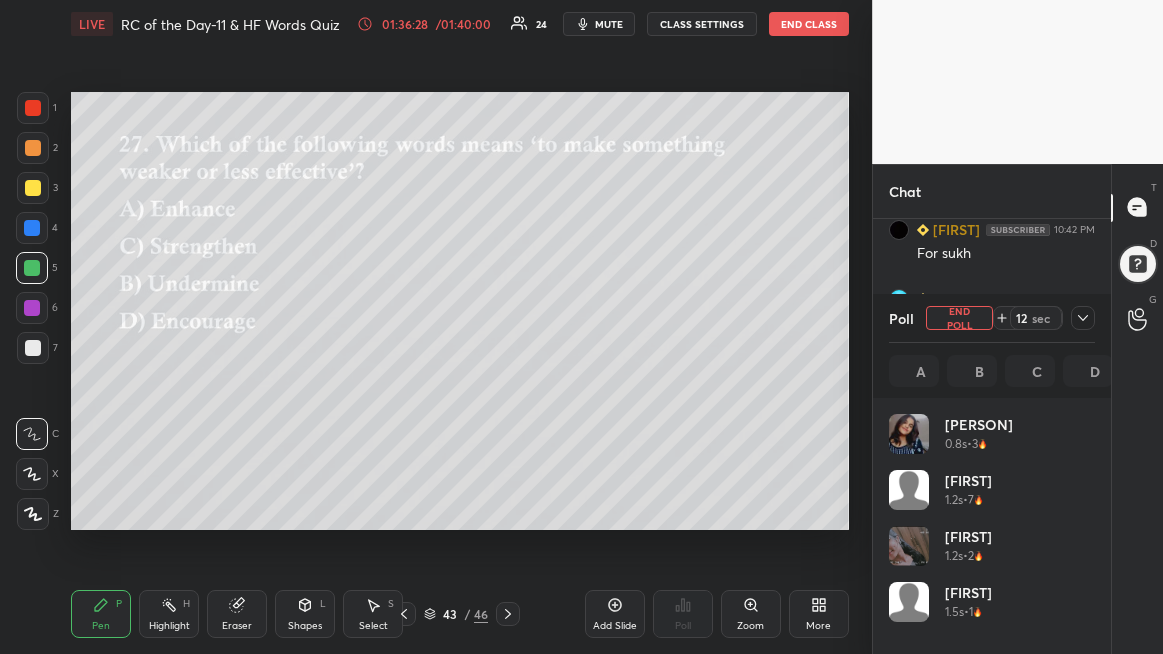 click at bounding box center (1083, 318) 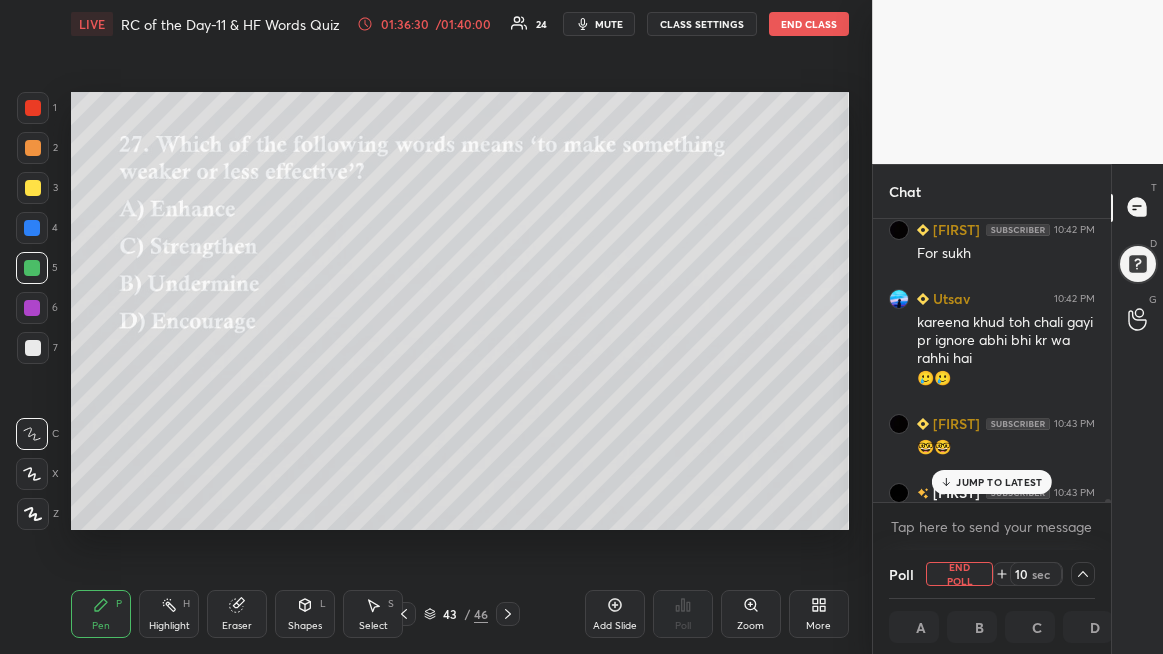 click 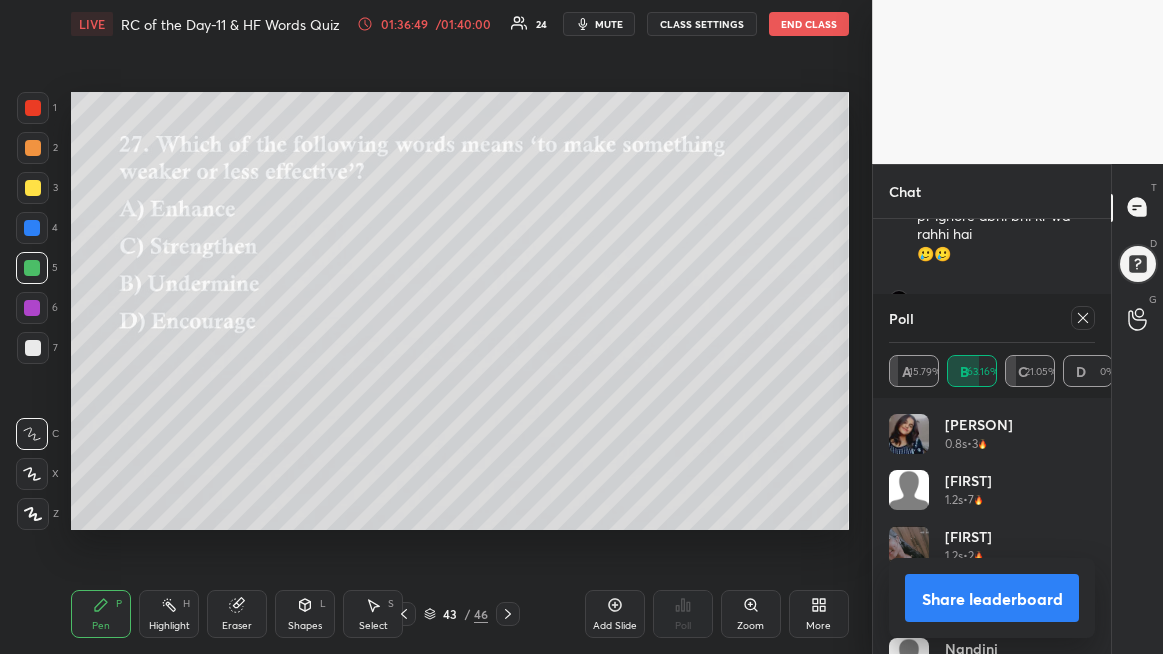 click 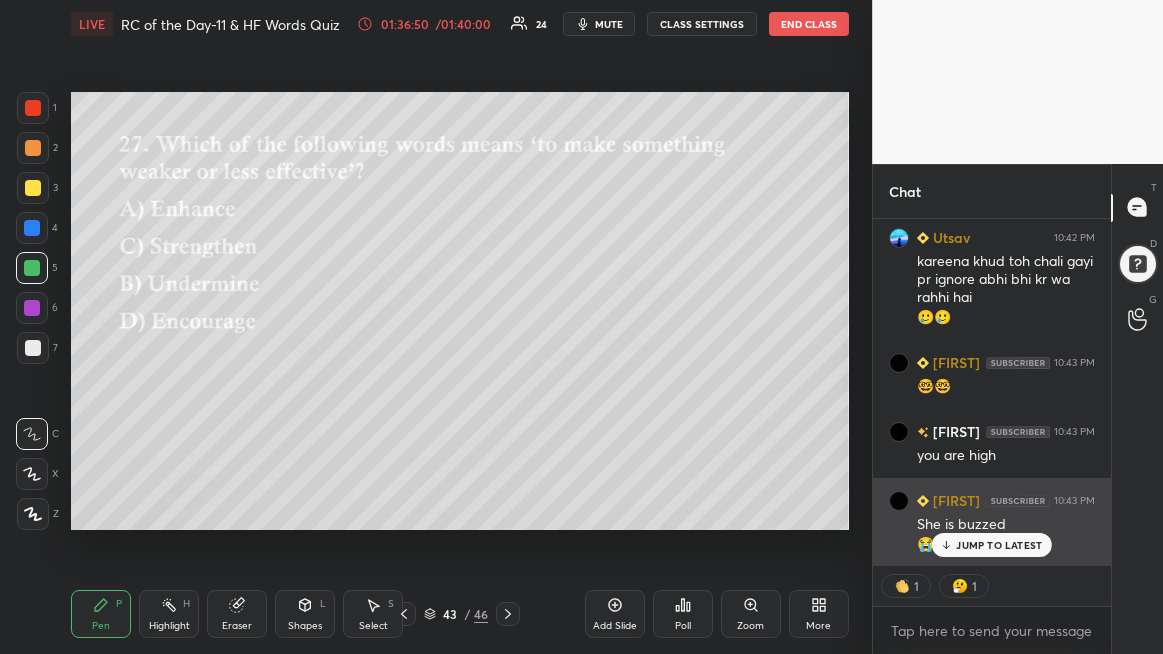 drag, startPoint x: 966, startPoint y: 544, endPoint x: 930, endPoint y: 542, distance: 36.05551 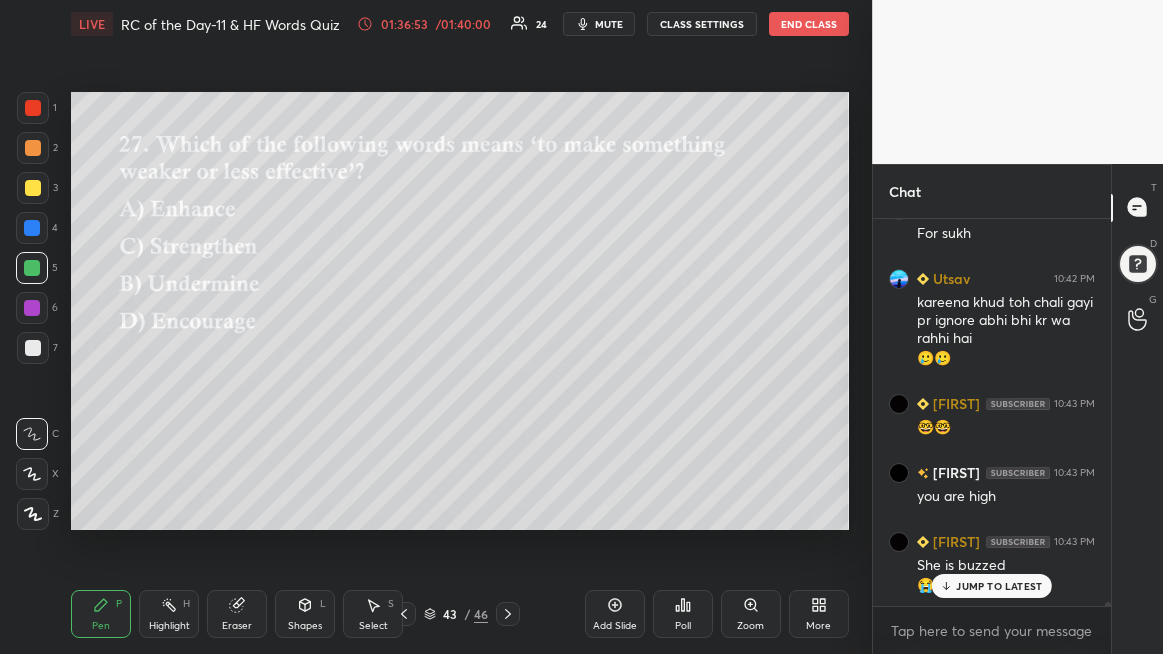 click on "JUMP TO LATEST" at bounding box center (999, 586) 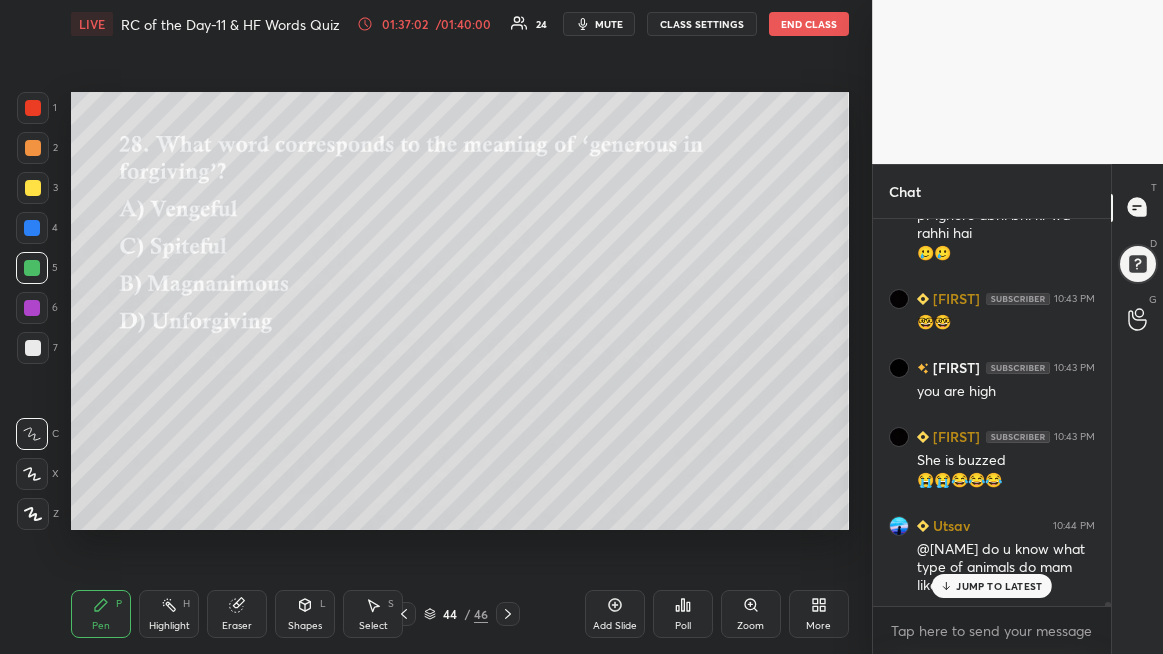 click on "Poll" at bounding box center (683, 614) 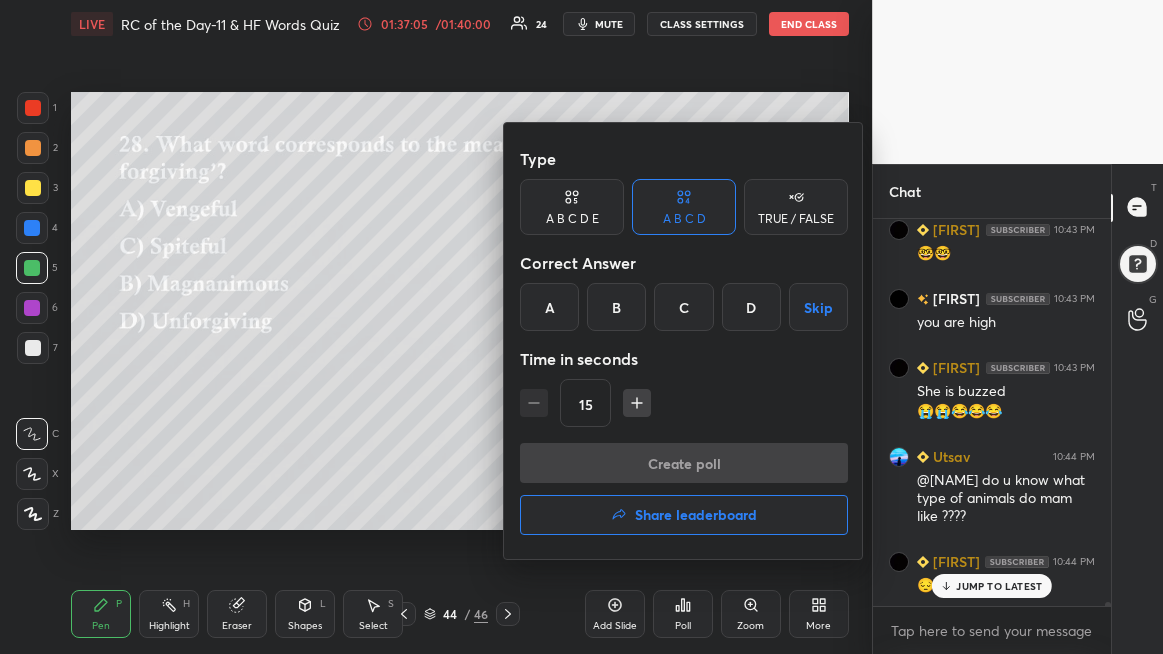 click on "B" at bounding box center [616, 307] 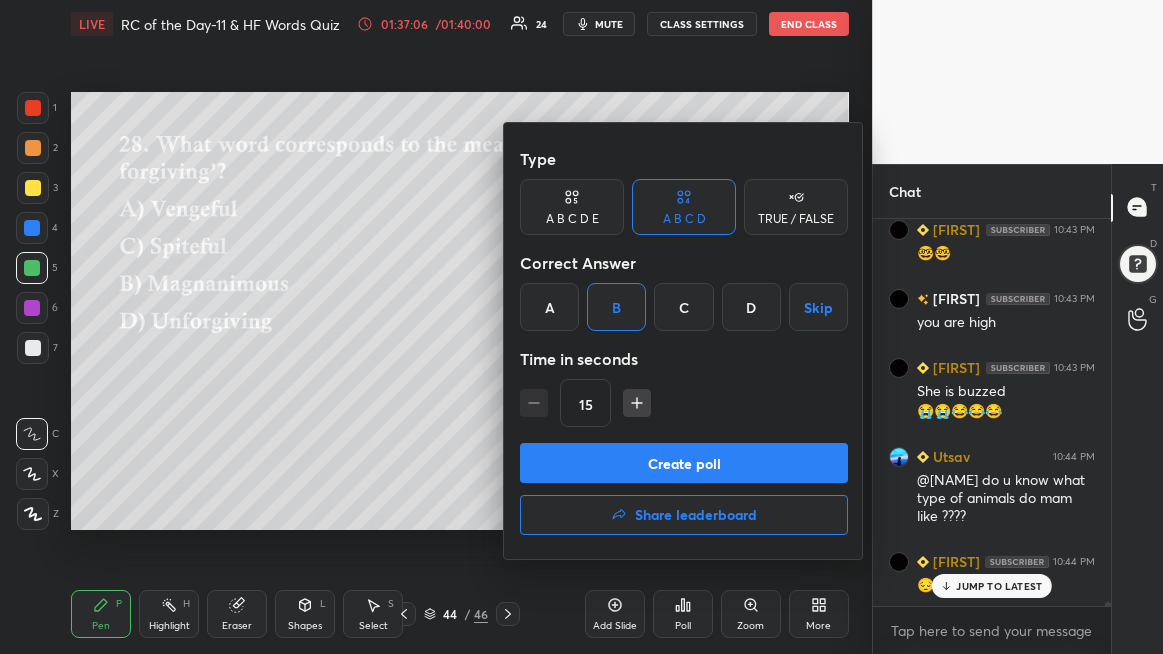 click on "Create poll" at bounding box center (684, 463) 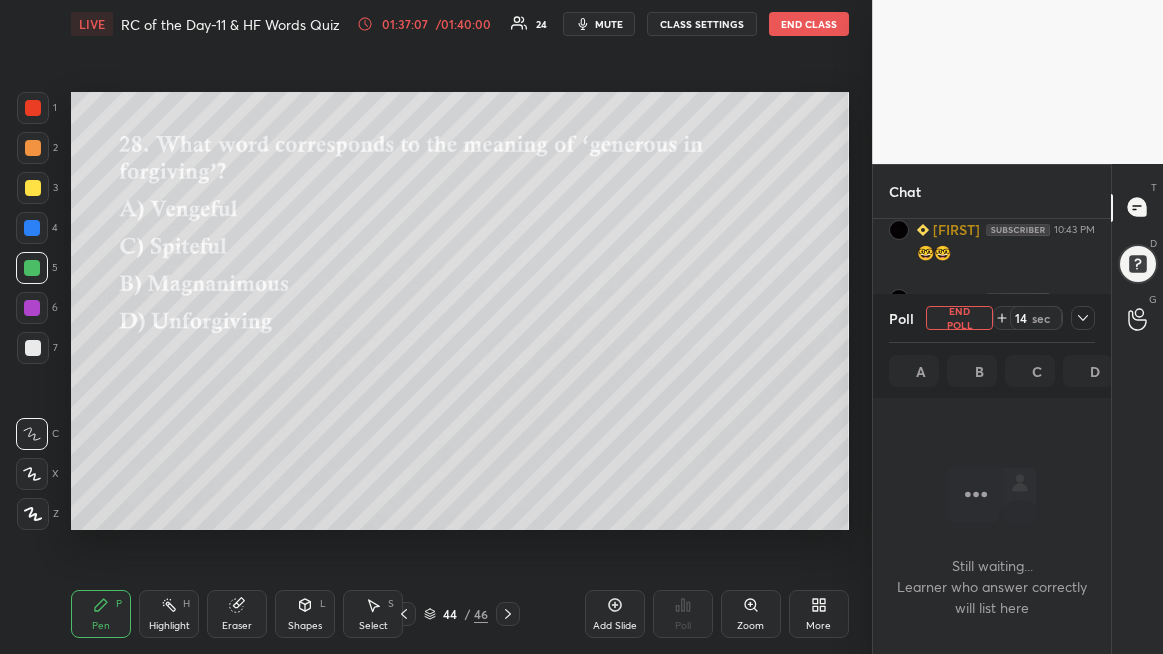 drag, startPoint x: 1078, startPoint y: 317, endPoint x: 1053, endPoint y: 325, distance: 26.24881 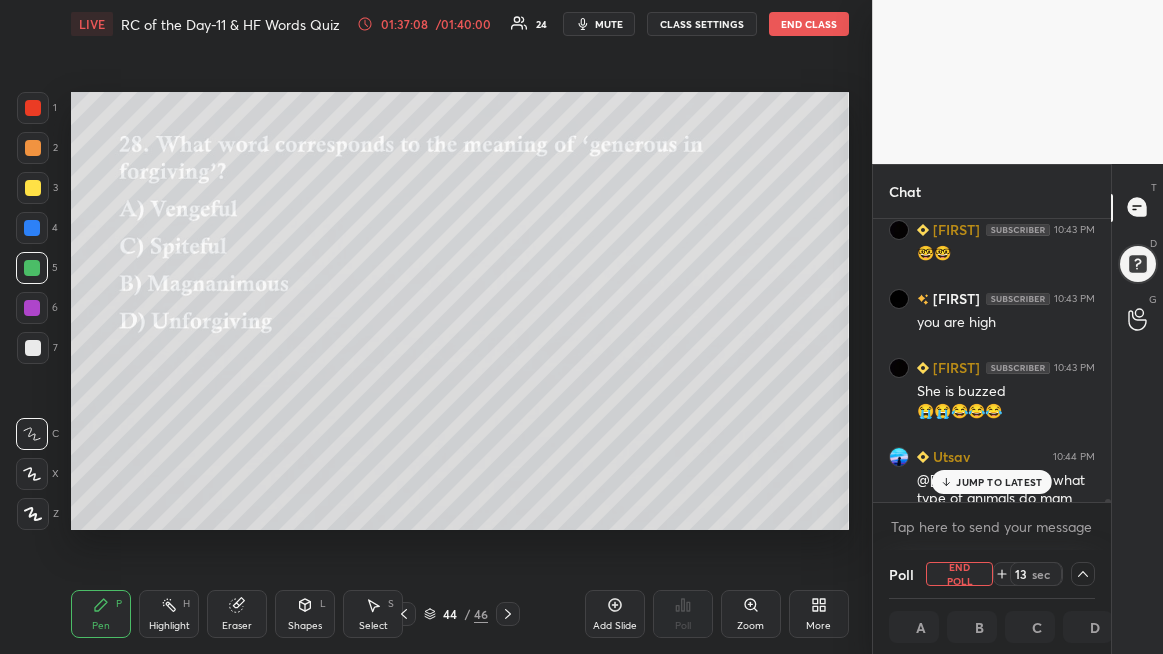 click on "JUMP TO LATEST" at bounding box center [999, 482] 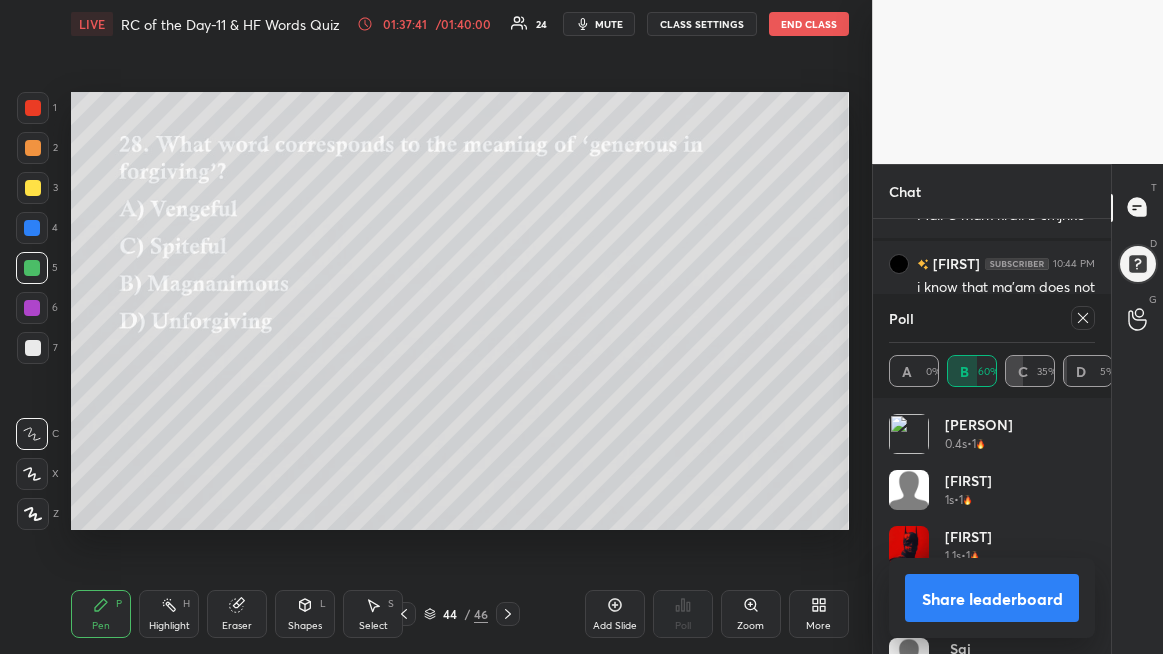 click 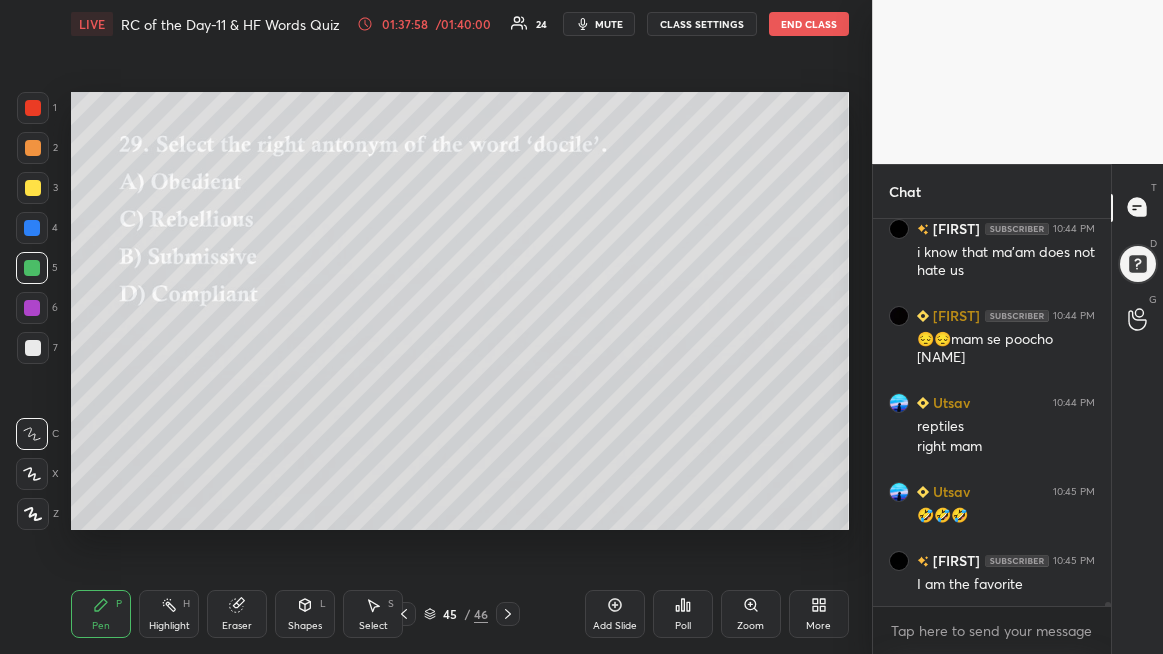 click 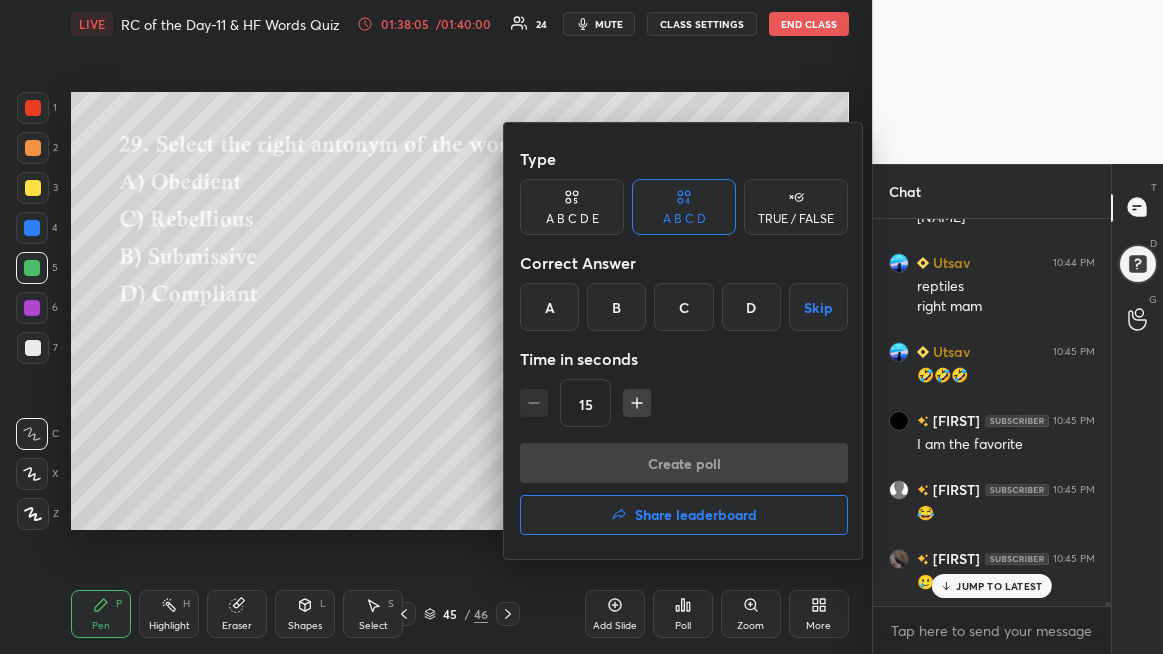 click on "C" at bounding box center (683, 307) 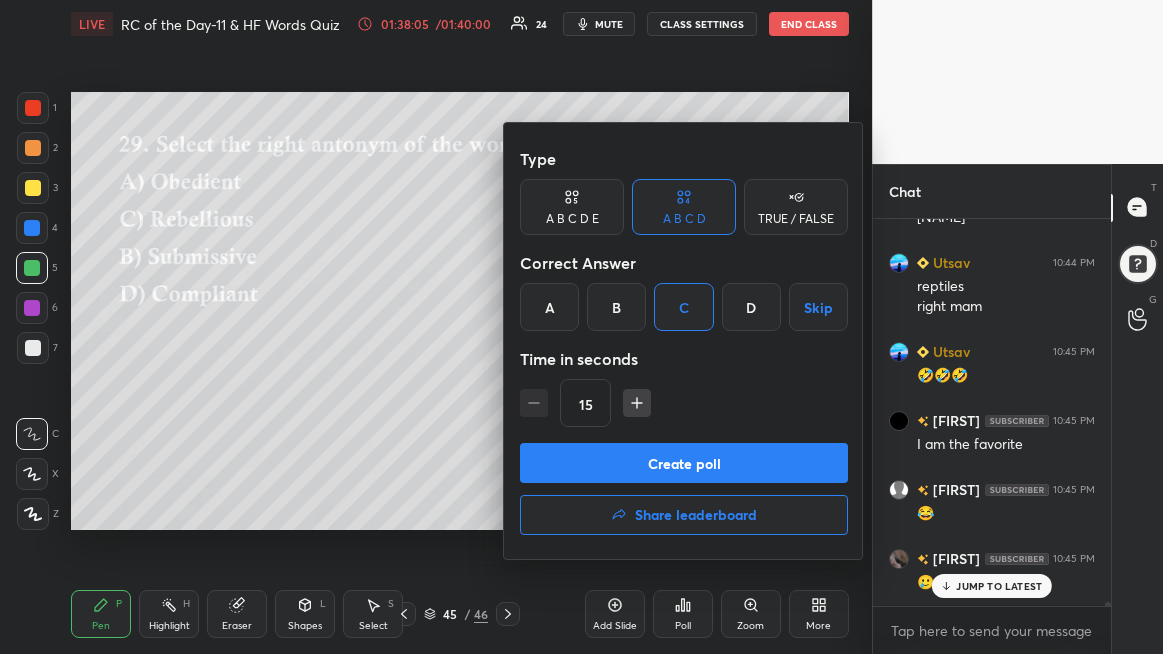 click on "Create poll" at bounding box center [684, 463] 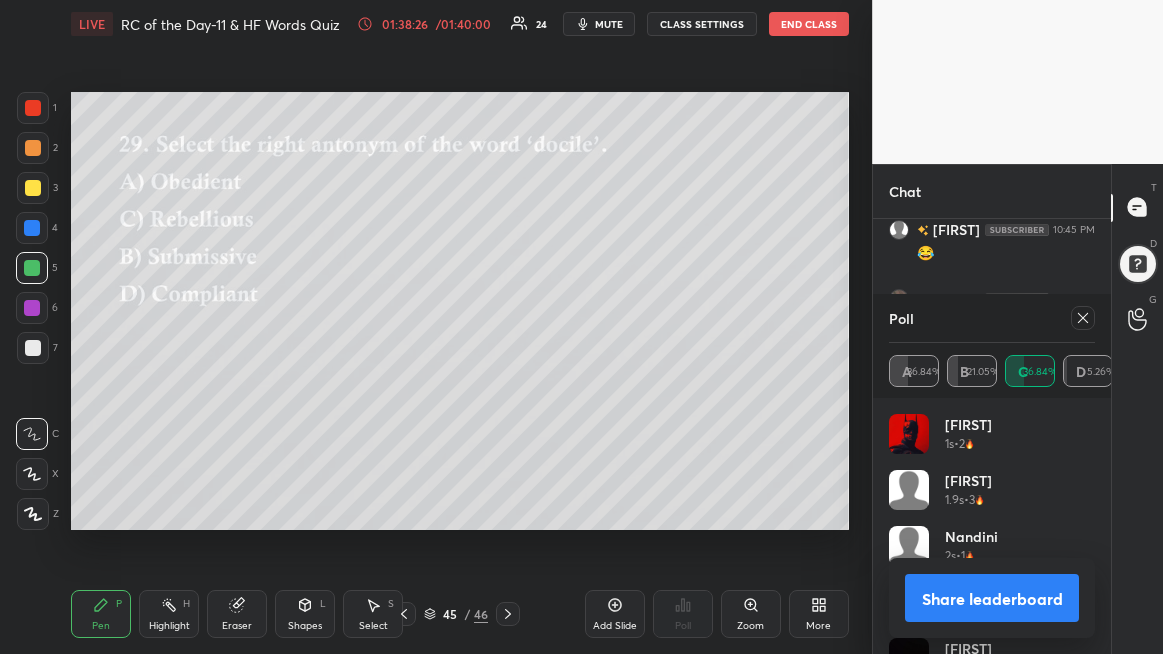 click at bounding box center (1083, 318) 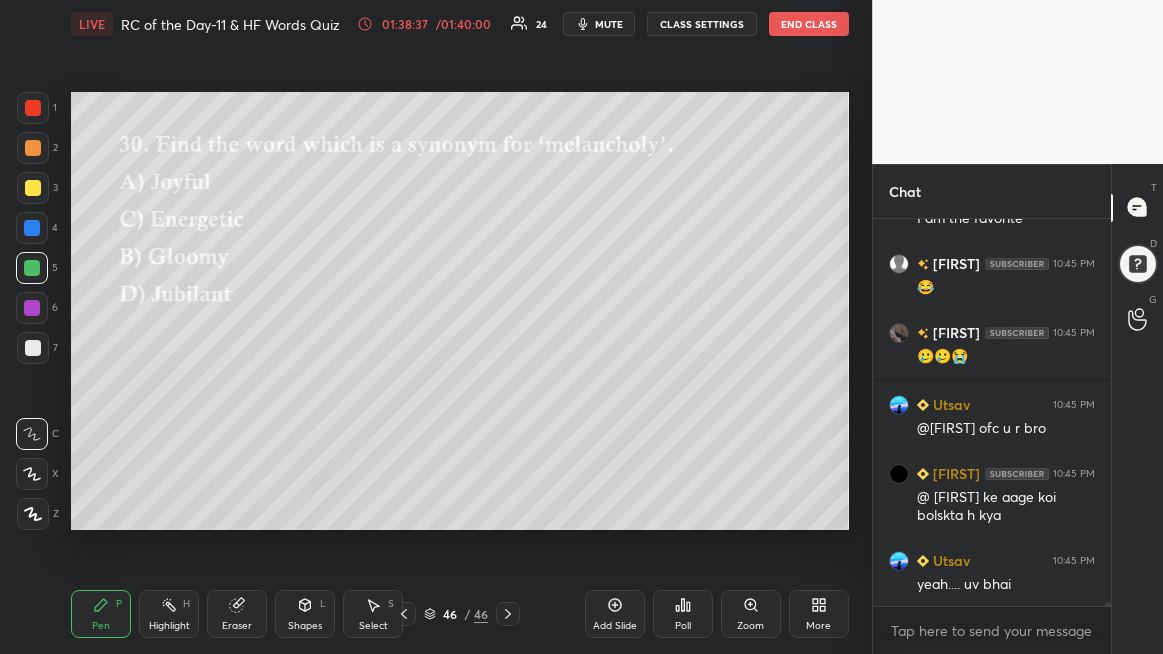 click on "Poll" at bounding box center (683, 614) 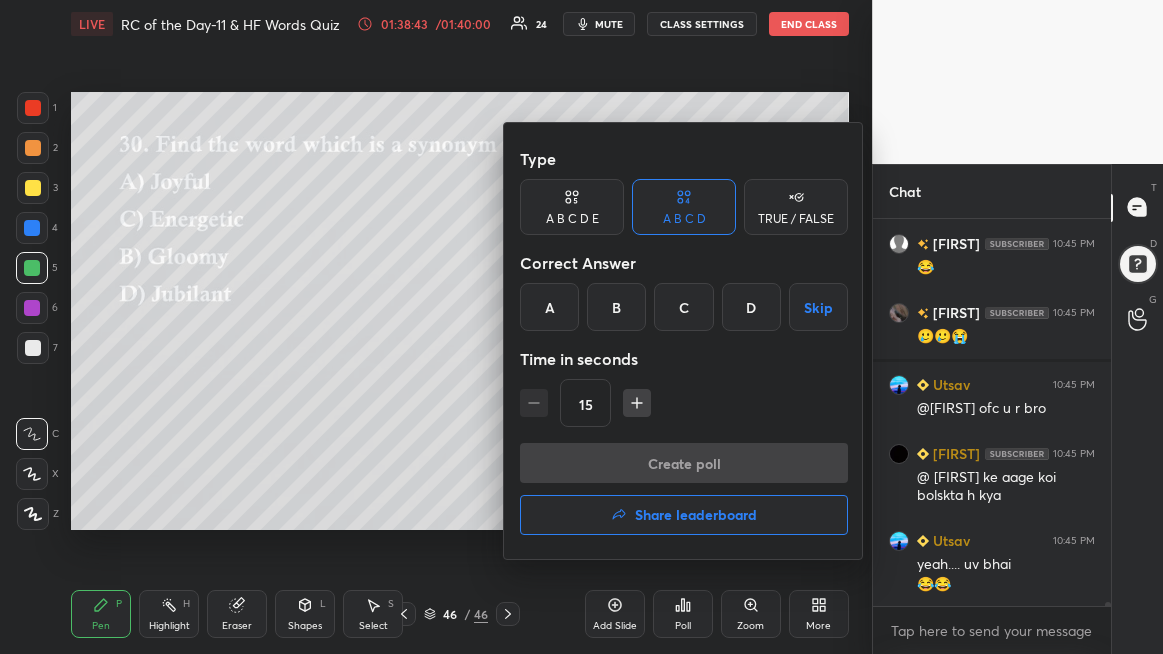 drag, startPoint x: 619, startPoint y: 313, endPoint x: 614, endPoint y: 338, distance: 25.495098 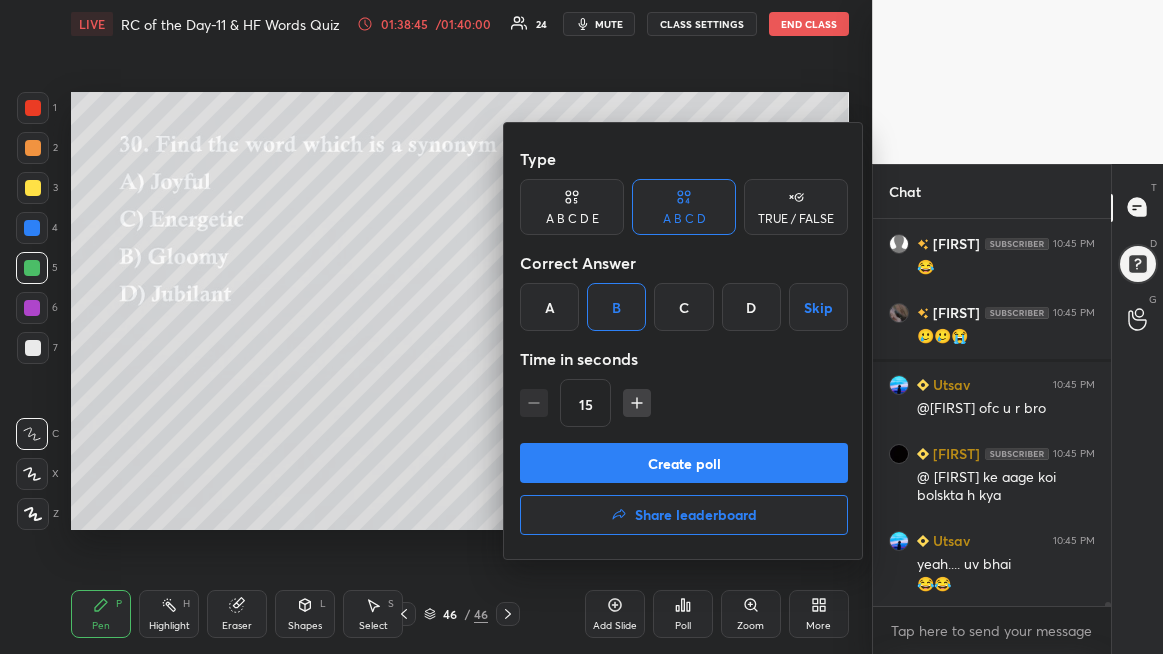 click on "Create poll" at bounding box center [684, 463] 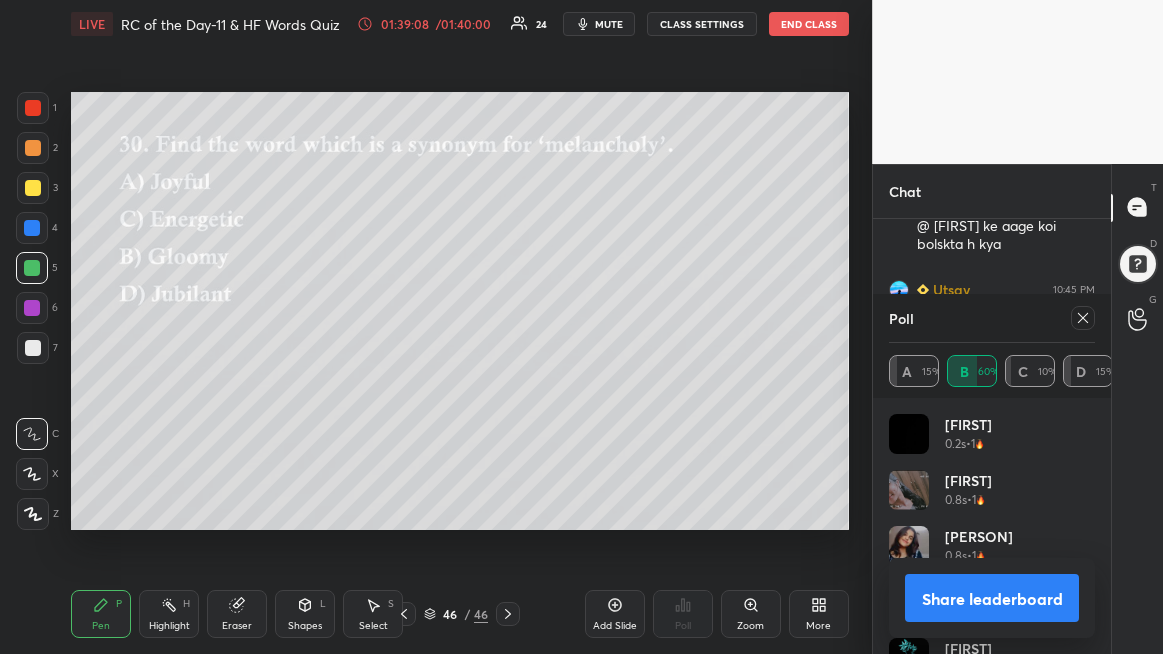 scroll, scrollTop: 35984, scrollLeft: 0, axis: vertical 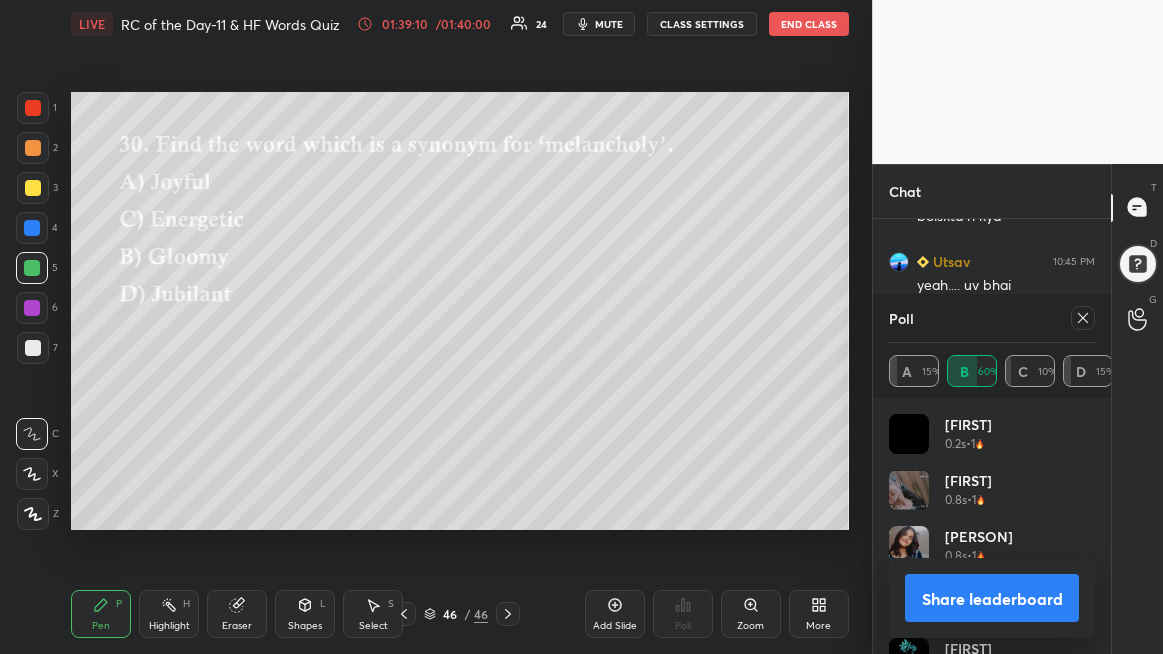 drag, startPoint x: 1083, startPoint y: 319, endPoint x: 1076, endPoint y: 330, distance: 13.038404 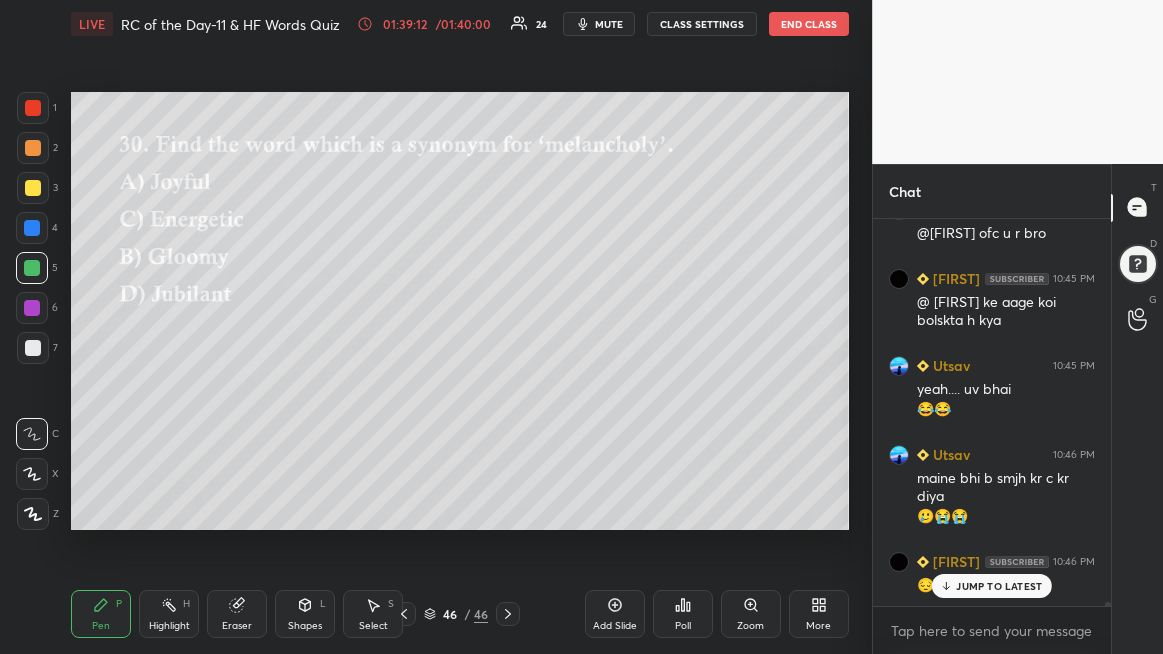 drag, startPoint x: 972, startPoint y: 585, endPoint x: 957, endPoint y: 598, distance: 19.849434 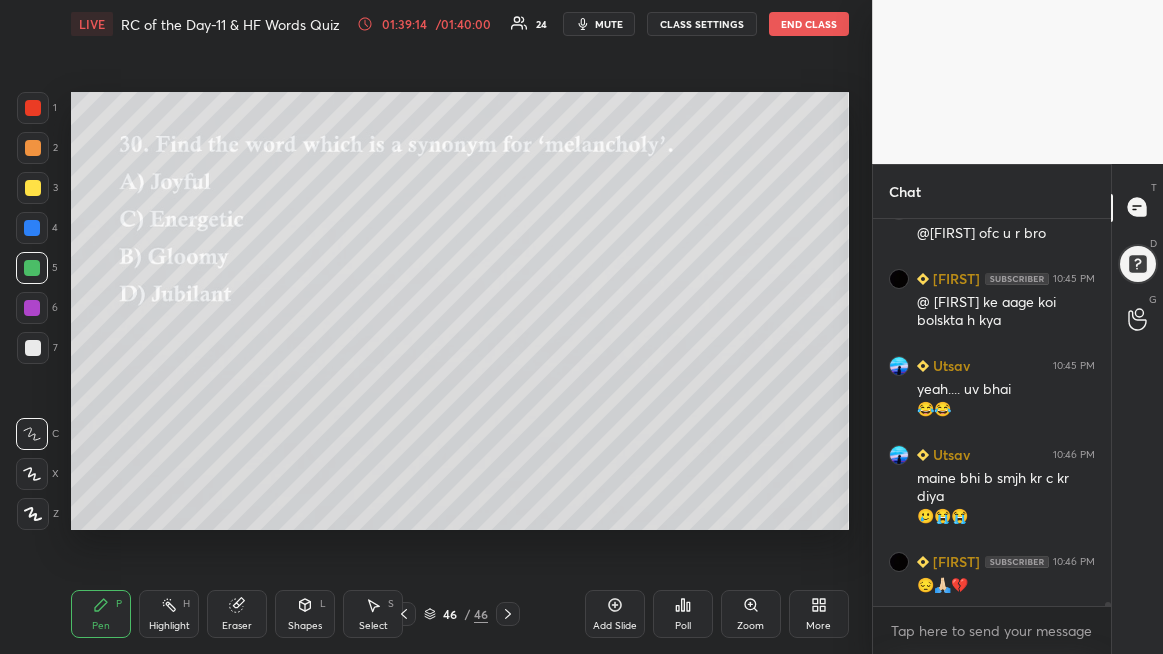 click on "Poll" at bounding box center [683, 614] 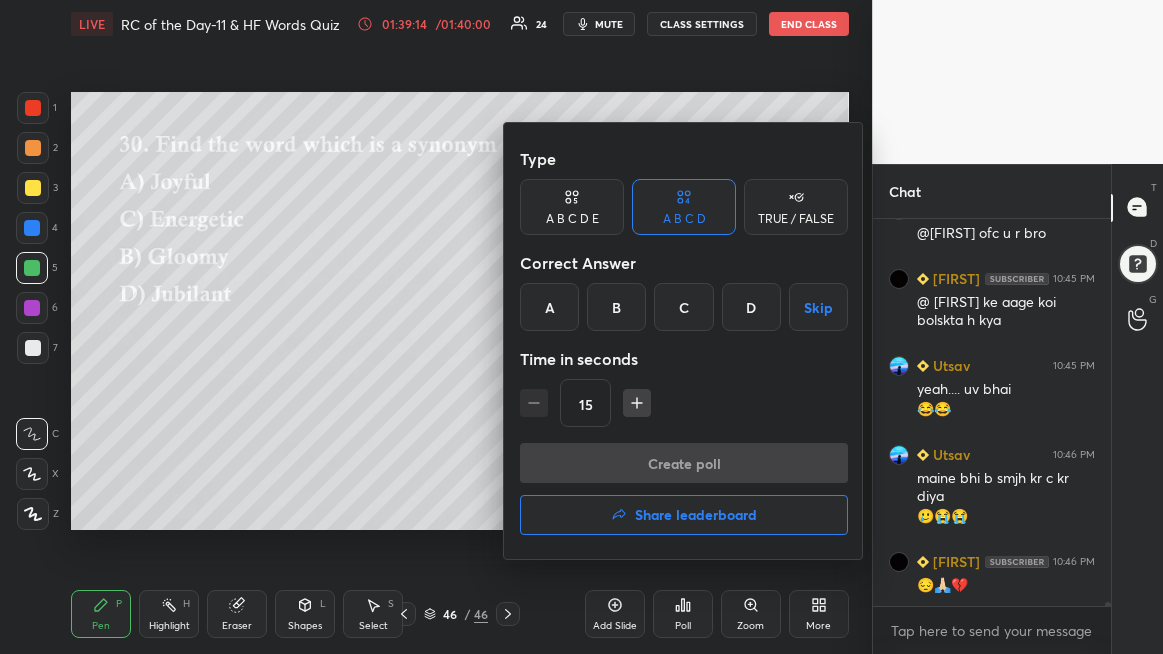 click on "Share leaderboard" at bounding box center [684, 515] 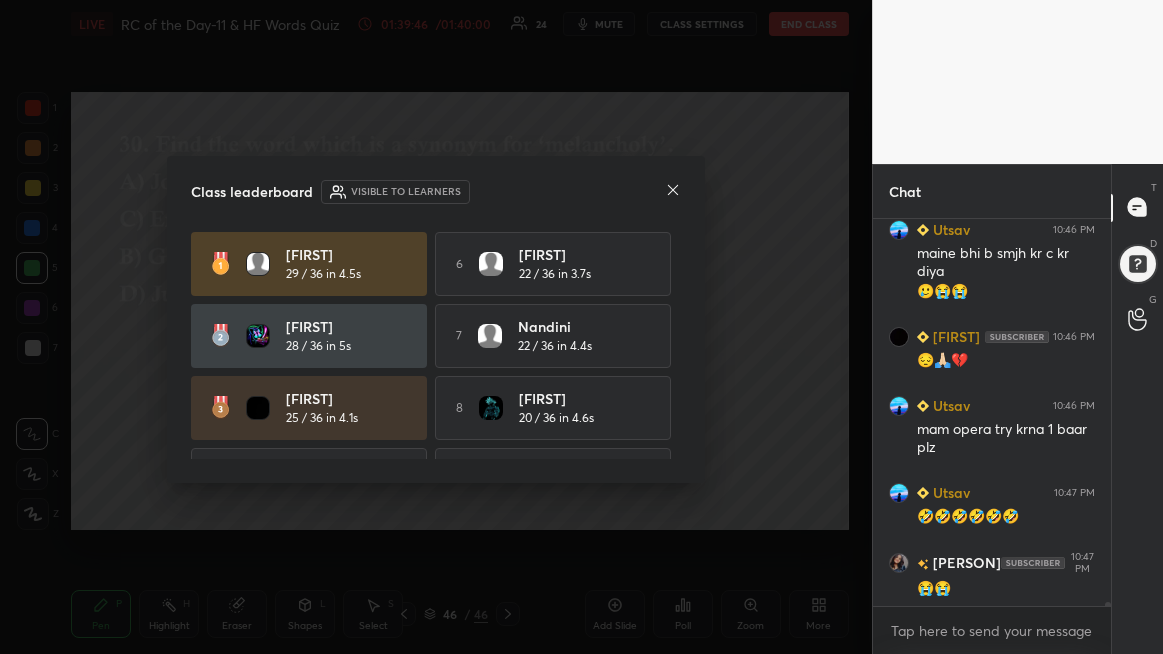 scroll, scrollTop: 36133, scrollLeft: 0, axis: vertical 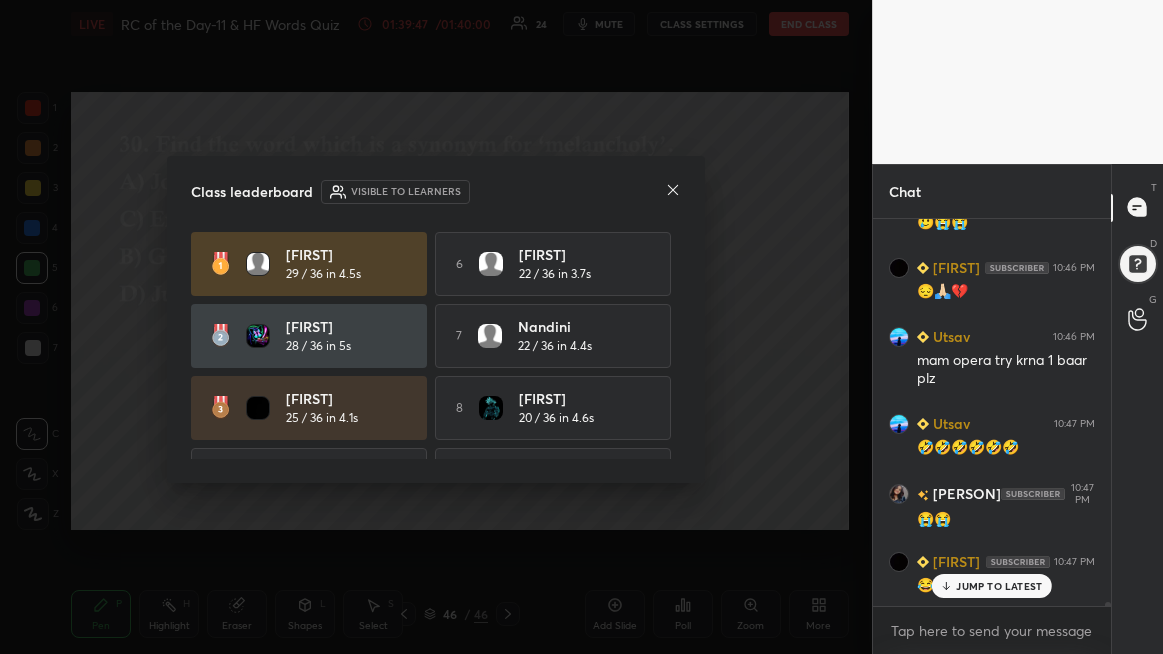 click on "JUMP TO LATEST" at bounding box center [992, 586] 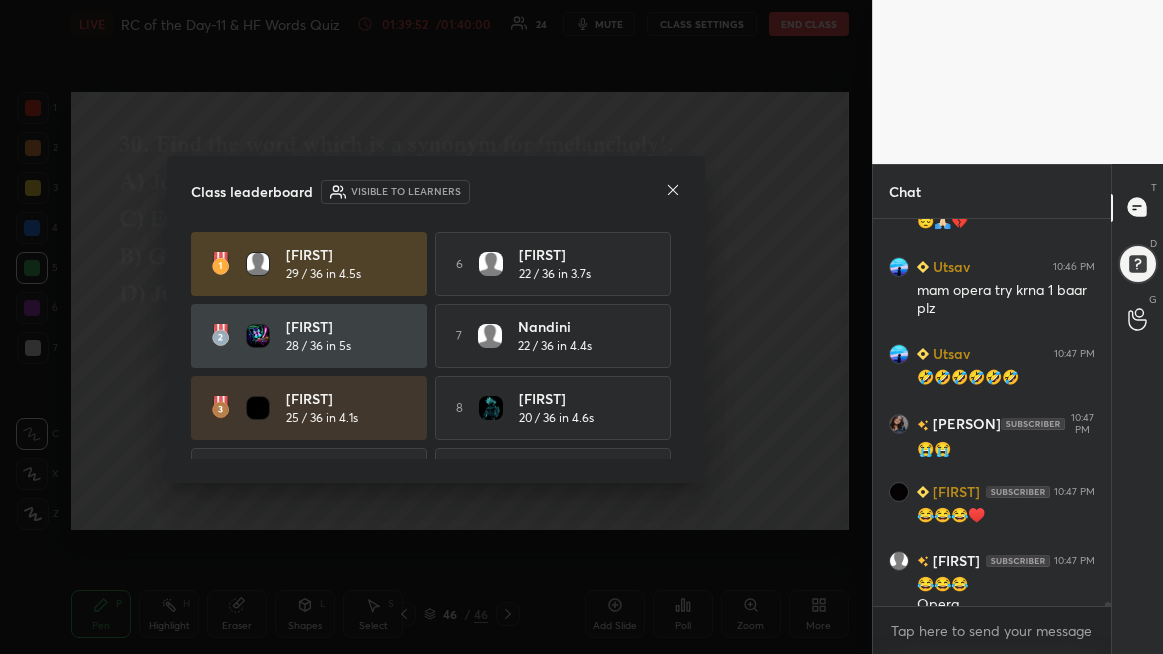 scroll, scrollTop: 36223, scrollLeft: 0, axis: vertical 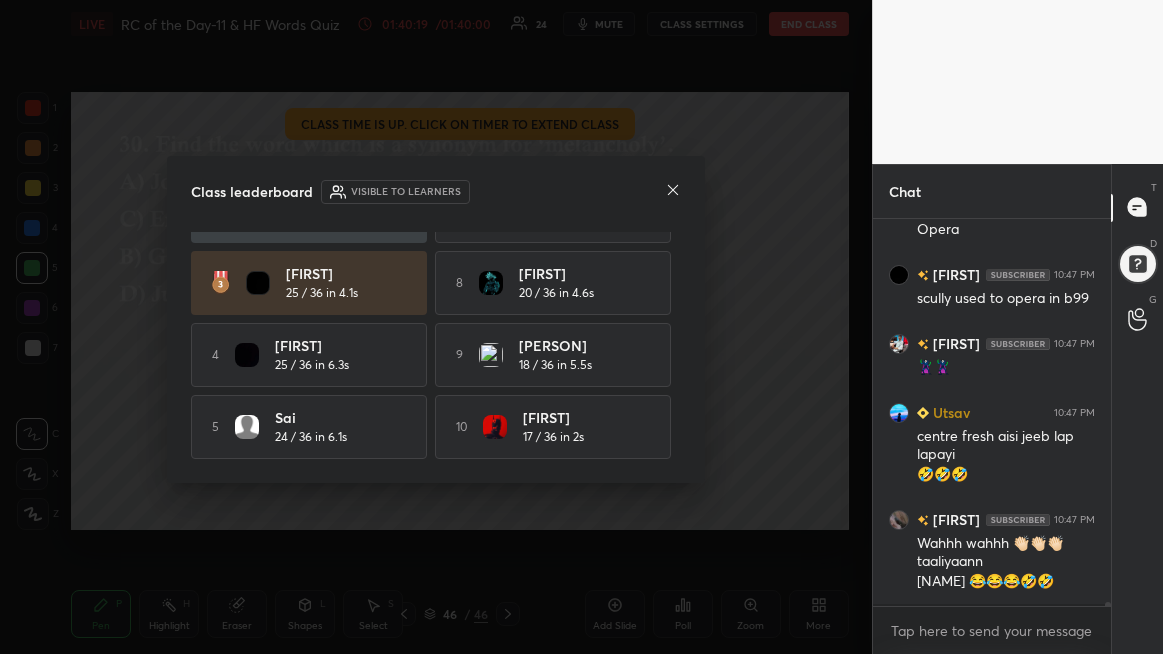 click 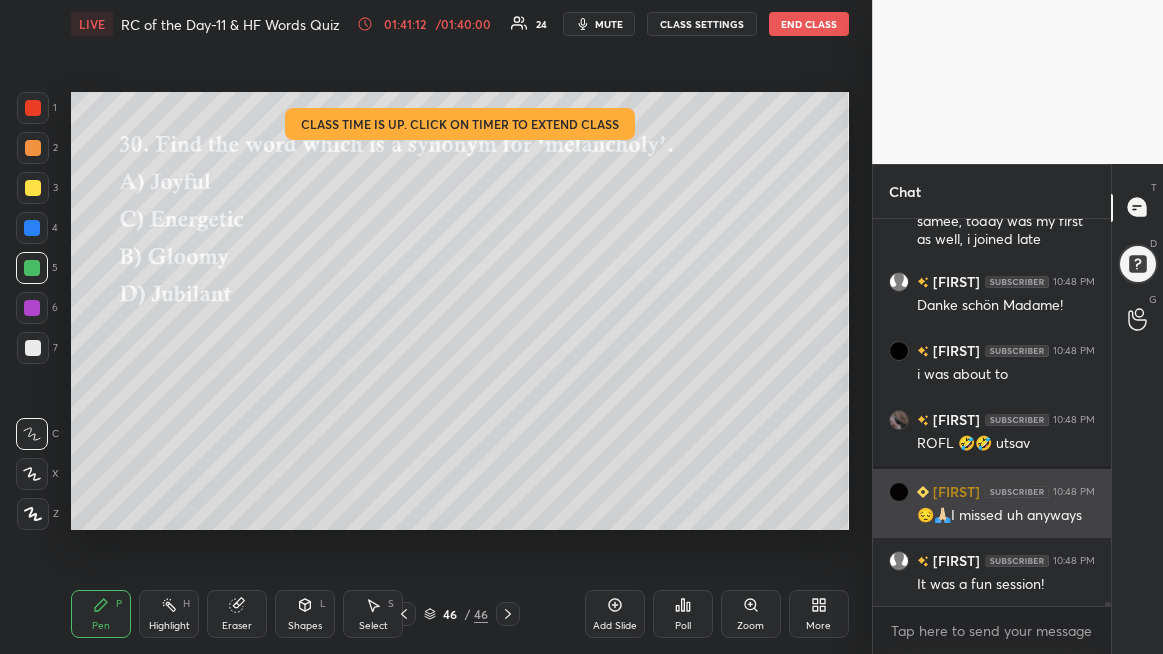 scroll, scrollTop: 37672, scrollLeft: 0, axis: vertical 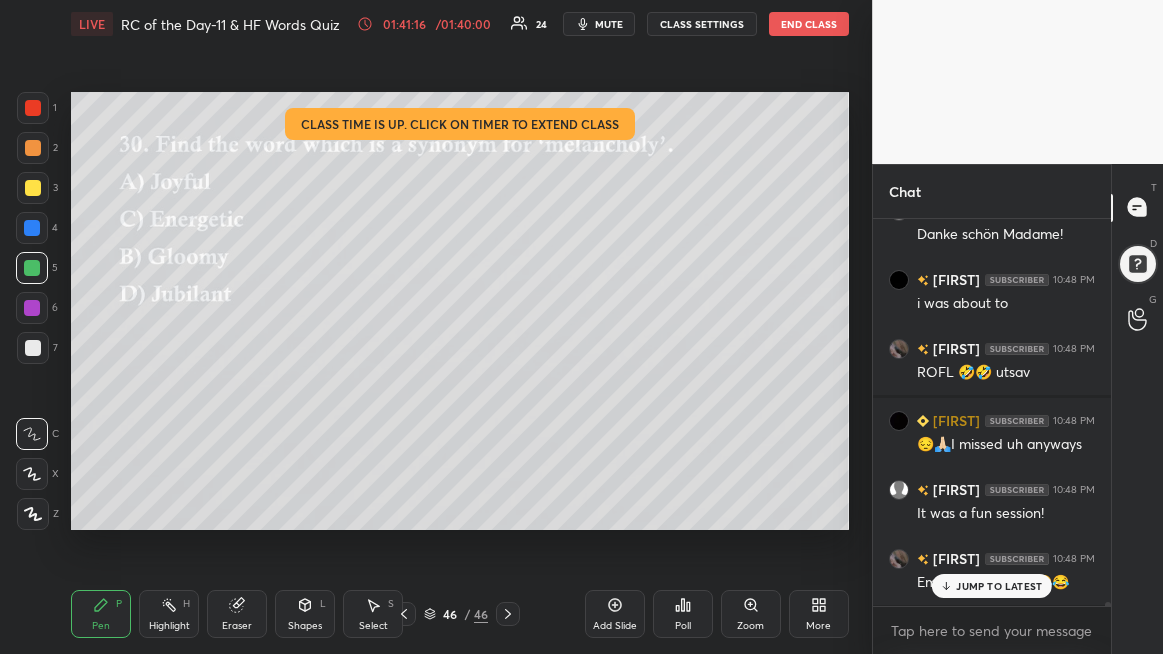 click on "JUMP TO LATEST" at bounding box center (999, 586) 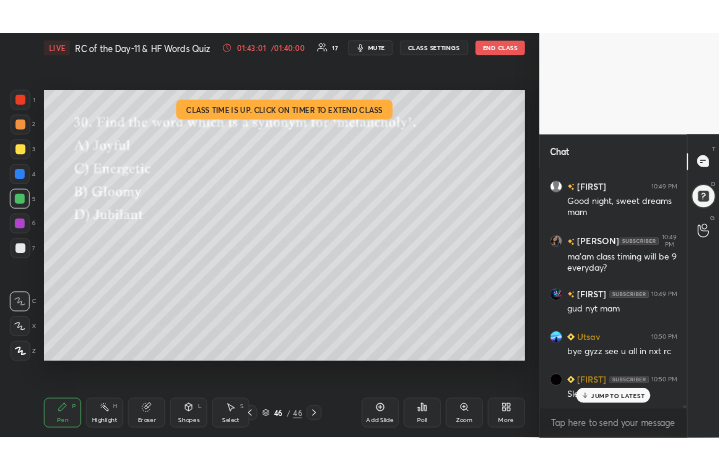 scroll, scrollTop: 40215, scrollLeft: 0, axis: vertical 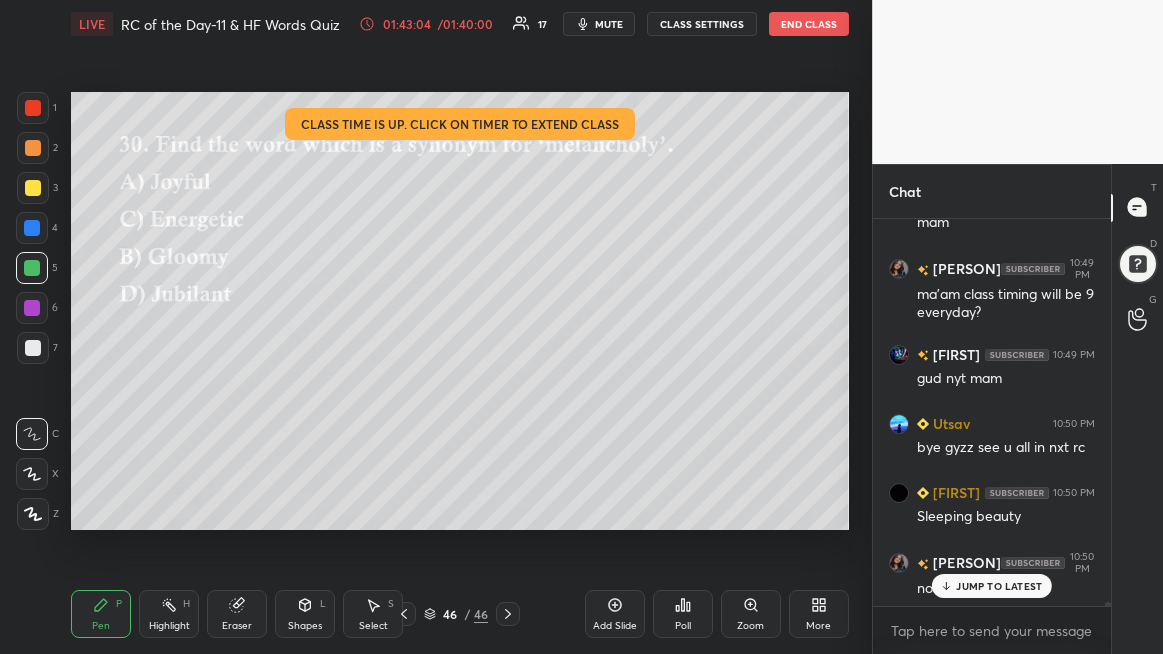 click on "More" at bounding box center (819, 614) 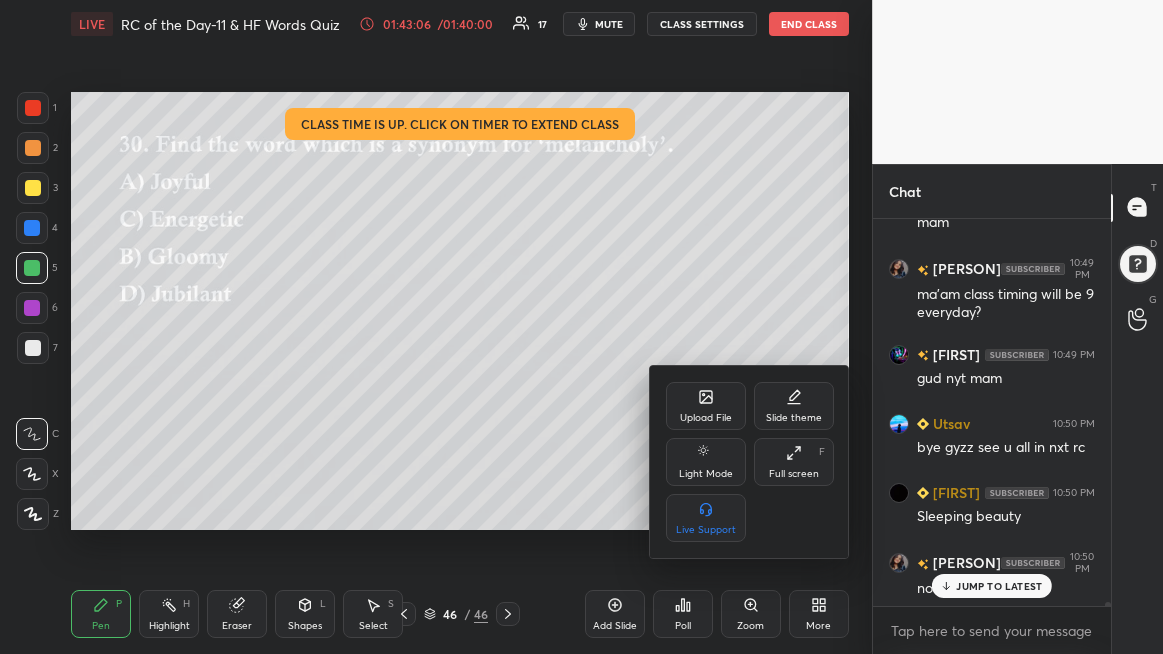 click on "Full screen" at bounding box center [794, 474] 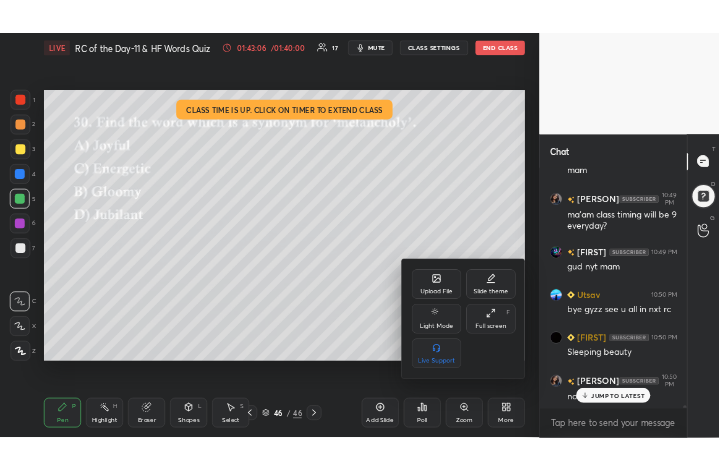 scroll, scrollTop: 343, scrollLeft: 466, axis: both 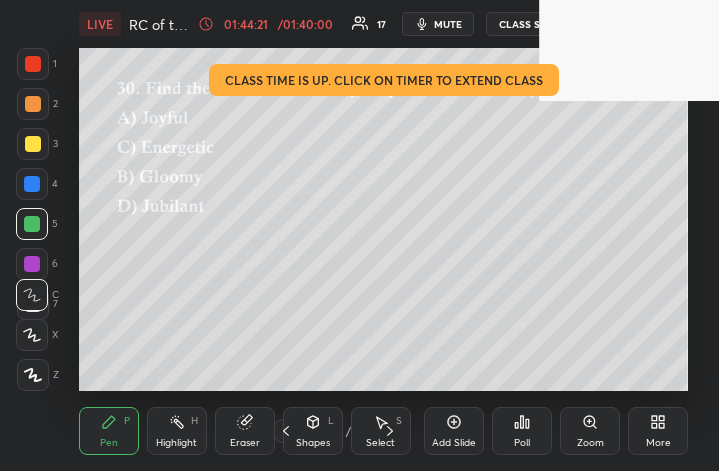 click 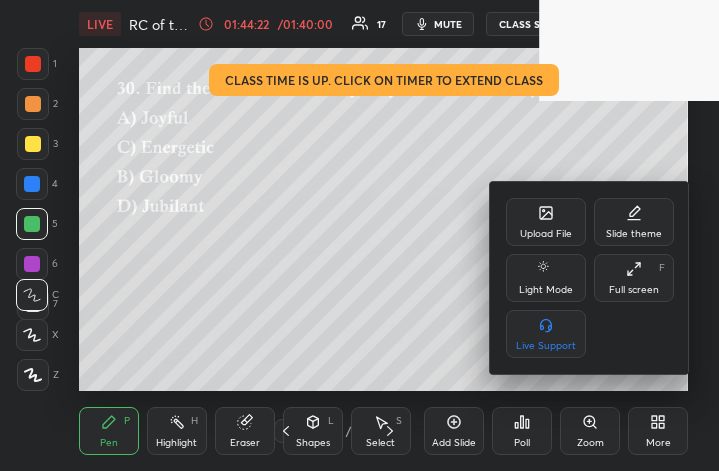 click on "Full screen F" at bounding box center [634, 278] 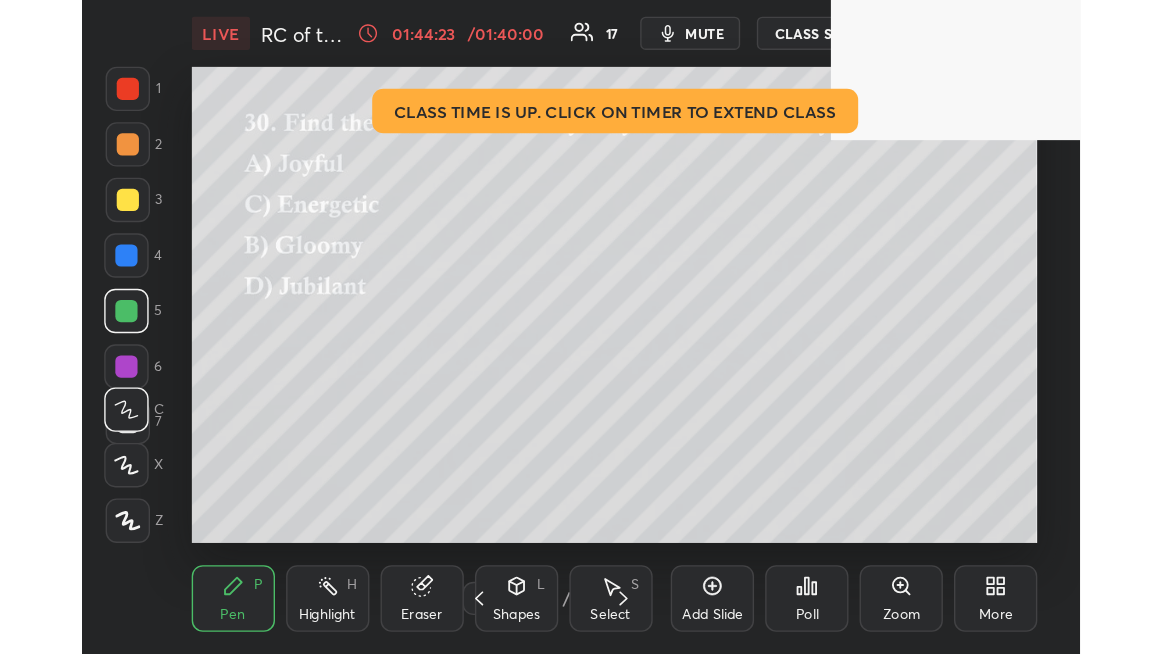 scroll, scrollTop: 99473, scrollLeft: 98921, axis: both 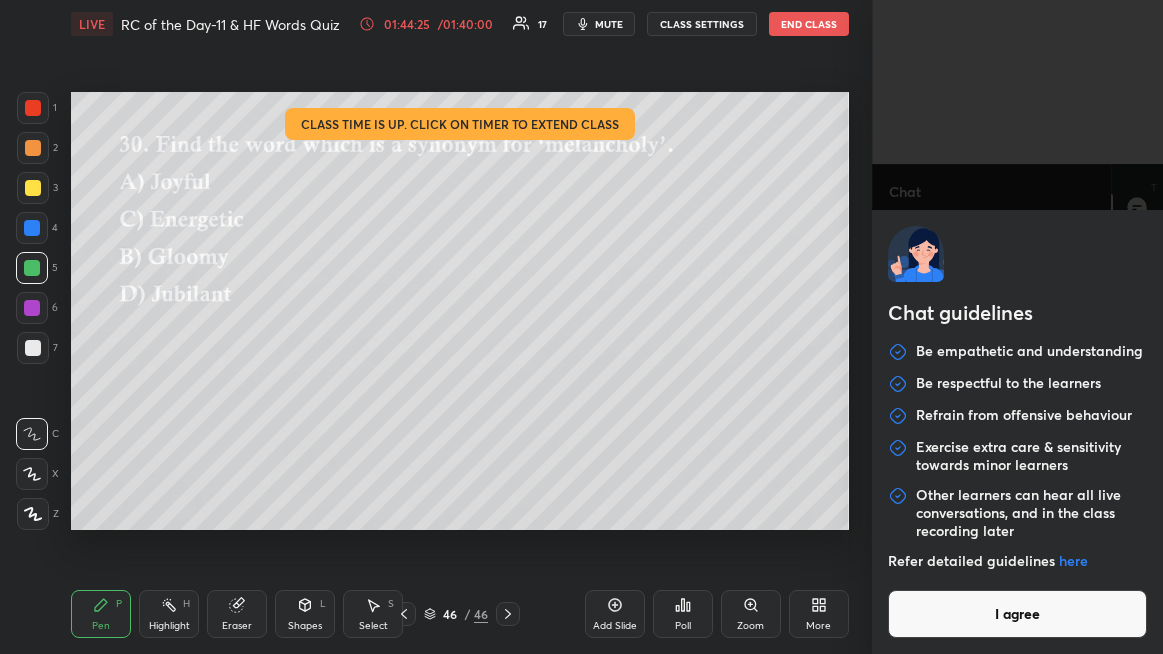 click on "1 2 3 4 5 6 7 C X Z C X Z E E Erase all   H H LIVE RC of the Day-11 & HF Words Quiz 01:44:25 /  01:40:00 17 mute CLASS SETTINGS End Class Setting up your live class Class time is up.  Click on timer to extend class Poll for   secs No correct answer Start poll Back RC of the Day-11 & HF Words Quiz [FIRST] [LAST] Pen P Highlight H Eraser Shapes L Select S 46 / 46 Add Slide Poll Zoom More Chat [FIRST] 10:49 PM 😂 [FIRST] 10:49 PM 🩷🥰 [FIRST] 10:49 PM Done ma'am [FIRST] 10:49 PM gute nacht mam [FIRST] 10:49 PM byyee mamm... [FIRST] 10:49 PM thank u [FIRST] 10:49 PM Byee mam [FIRST] 10:49 PM bye bye sayonara [FIRST] 10:49 PM Tata gudd nightt [FIRST] 10:49 PM take care sweet dreams [FIRST] 10:49 PM Good night, sweet dreams mam [FIRST] 10:49 PM ma'am class timing will be 9 everyday? [FIRST] 10:49 PM gud nyt mam [FIRST] 10:50 PM bye gyzz see u all in nxt rc [FIRST] 10:50 PM Sleeping beauty [FIRST] 10:50 PM no ma'am [FIRST] 10:50 PM mam request has been sent JUMP TO LATEST Enable hand raising Enable x   introducing How it works?" at bounding box center [581, 327] 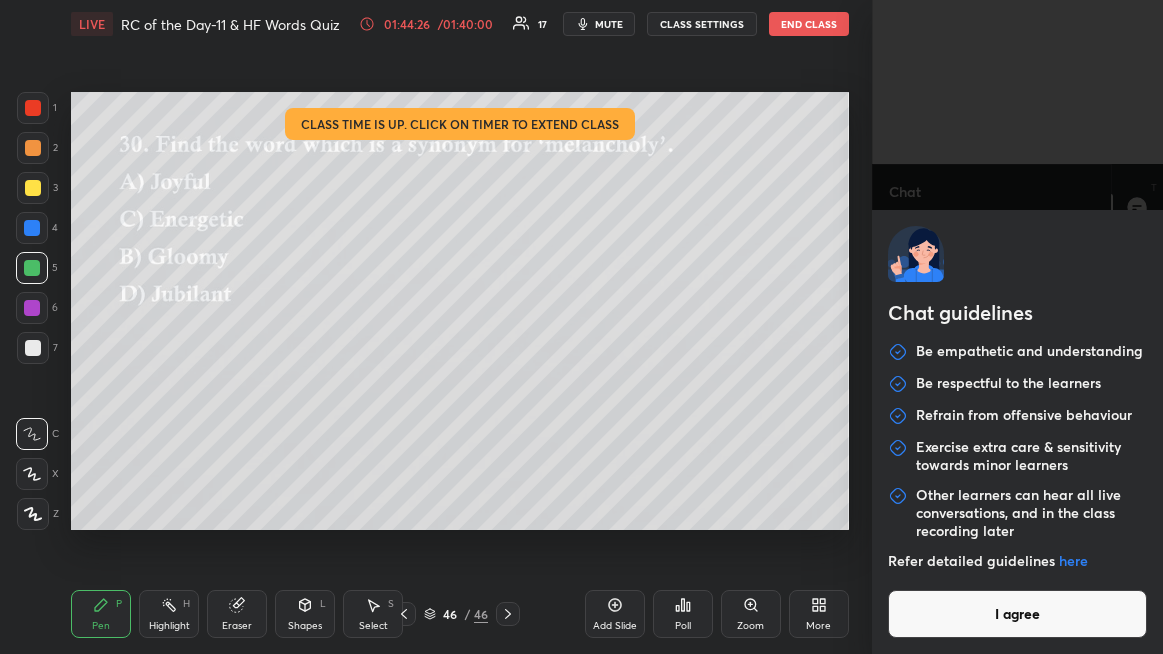 click on "I agree" at bounding box center (1017, 614) 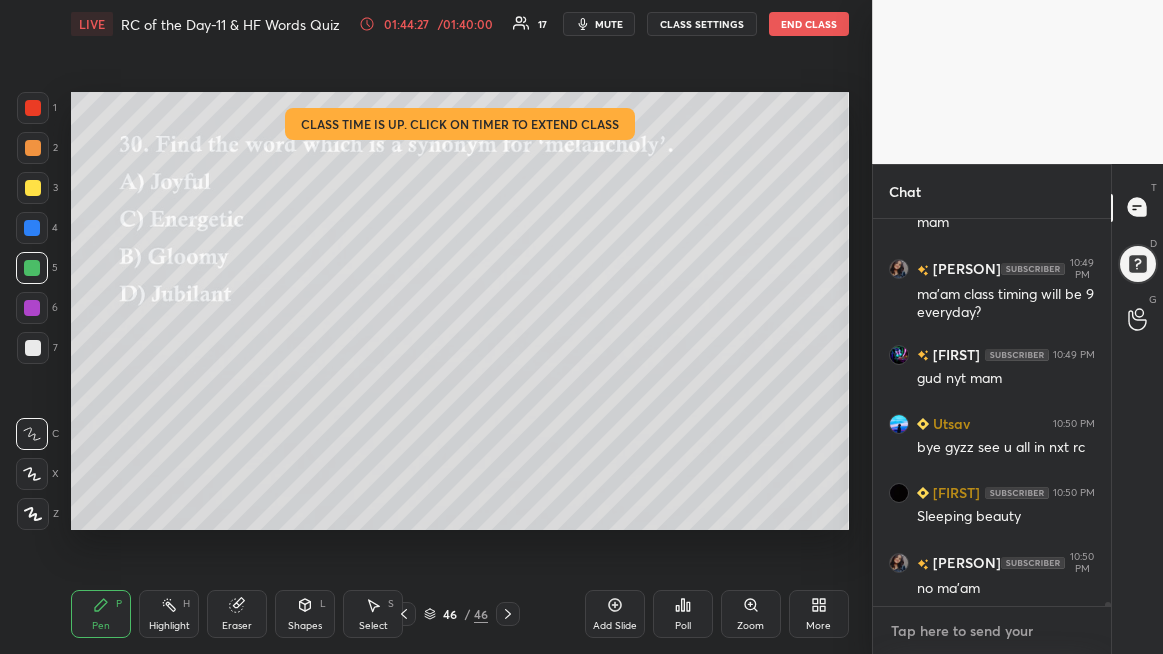 paste on "https://t.me/[USERNAME]" 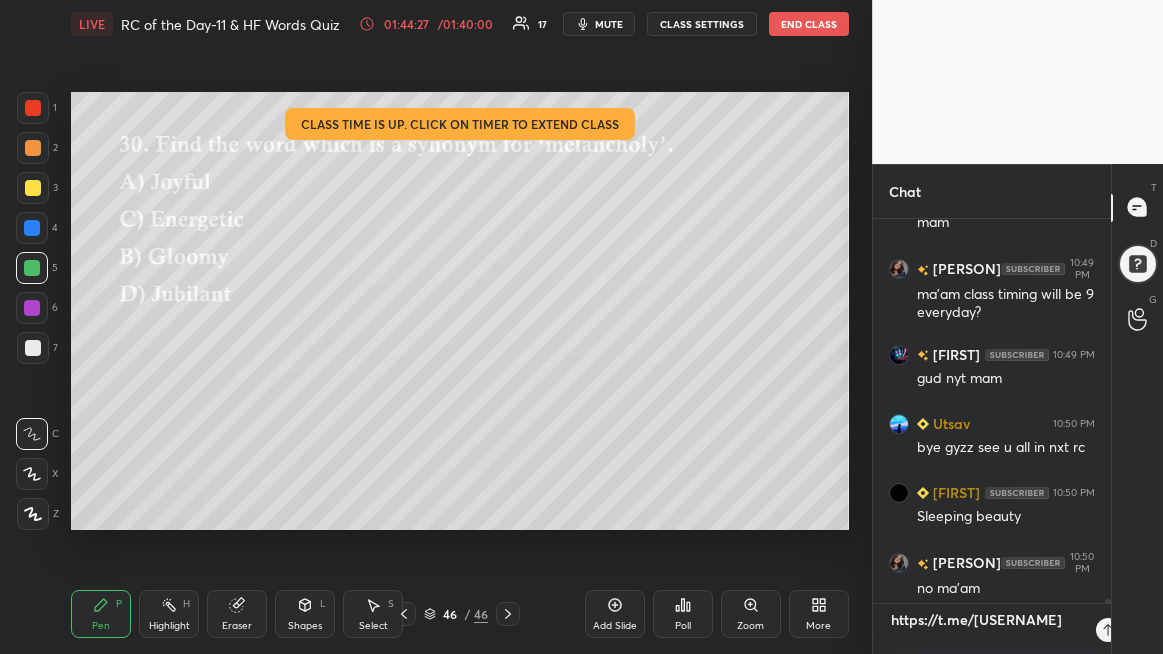 scroll, scrollTop: 0, scrollLeft: 0, axis: both 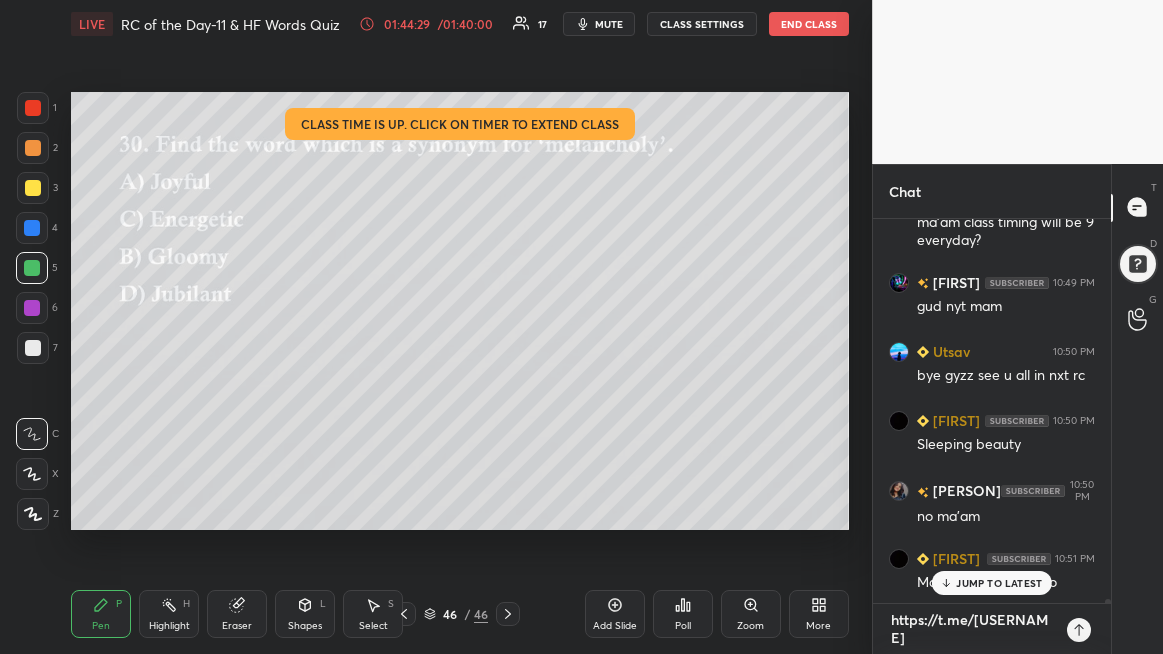 type on "https://t.me/[USERNAME]" 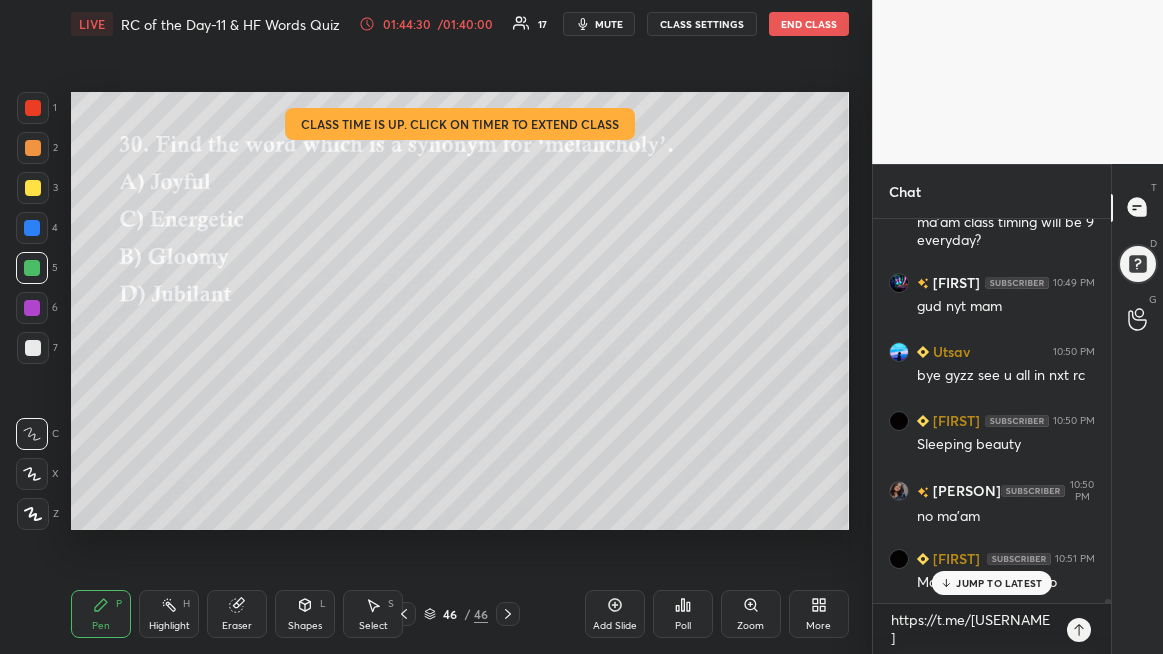 click 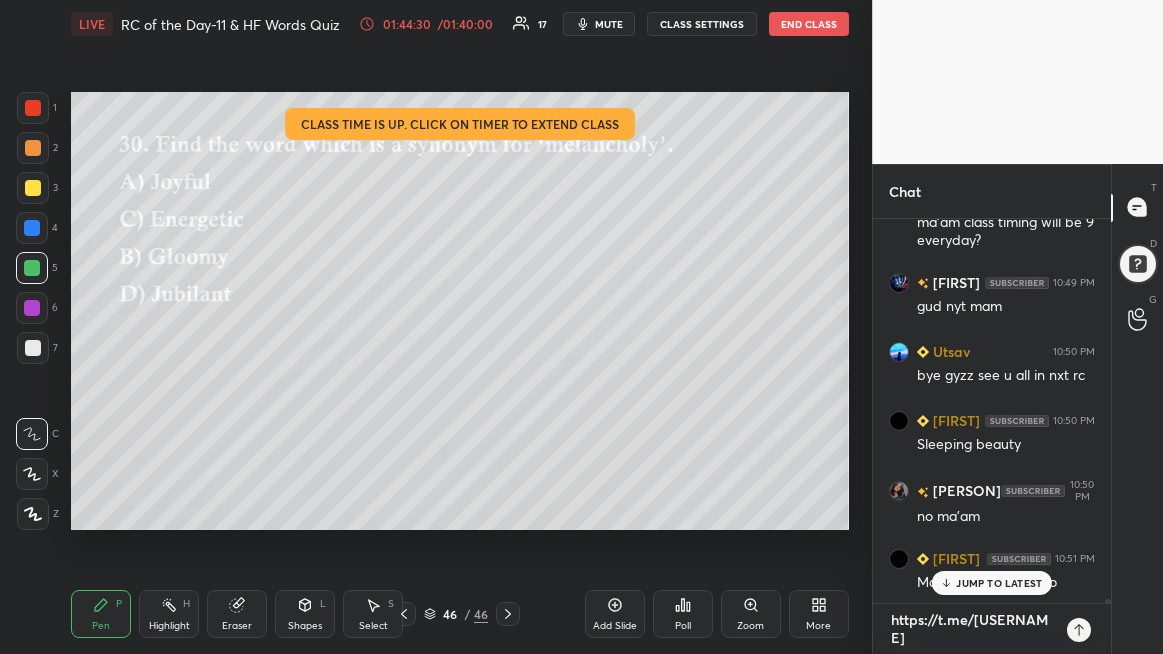 scroll, scrollTop: 6, scrollLeft: 6, axis: both 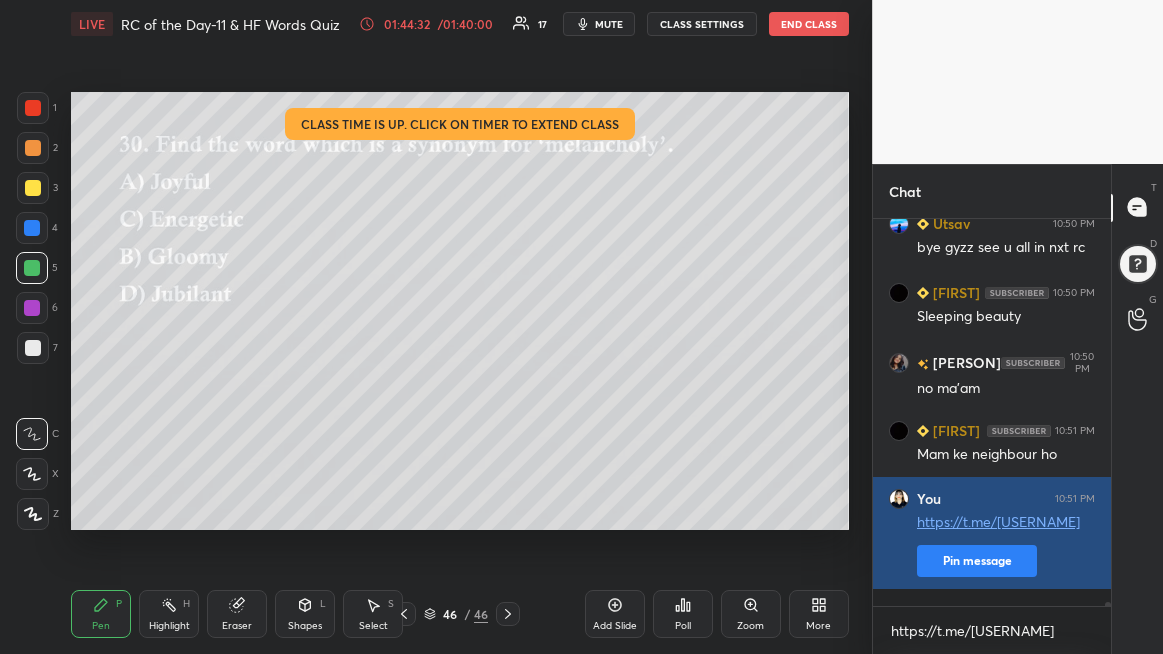 click on "Pin message" at bounding box center [977, 561] 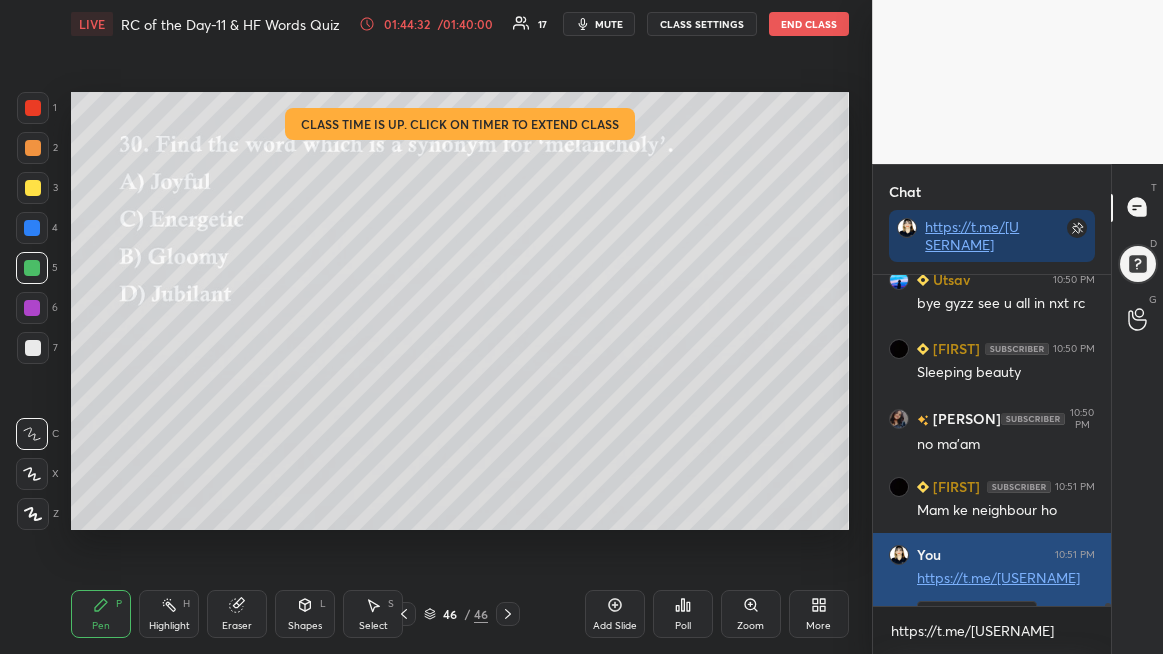 scroll, scrollTop: 327, scrollLeft: 232, axis: both 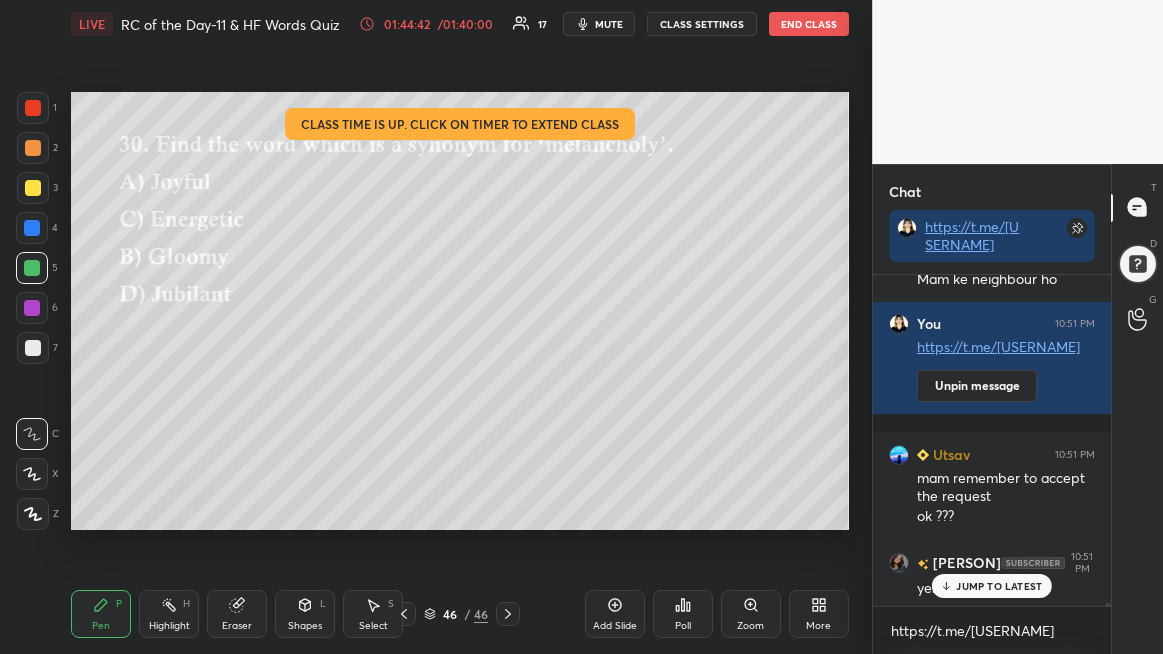 click on "JUMP TO LATEST" at bounding box center [999, 586] 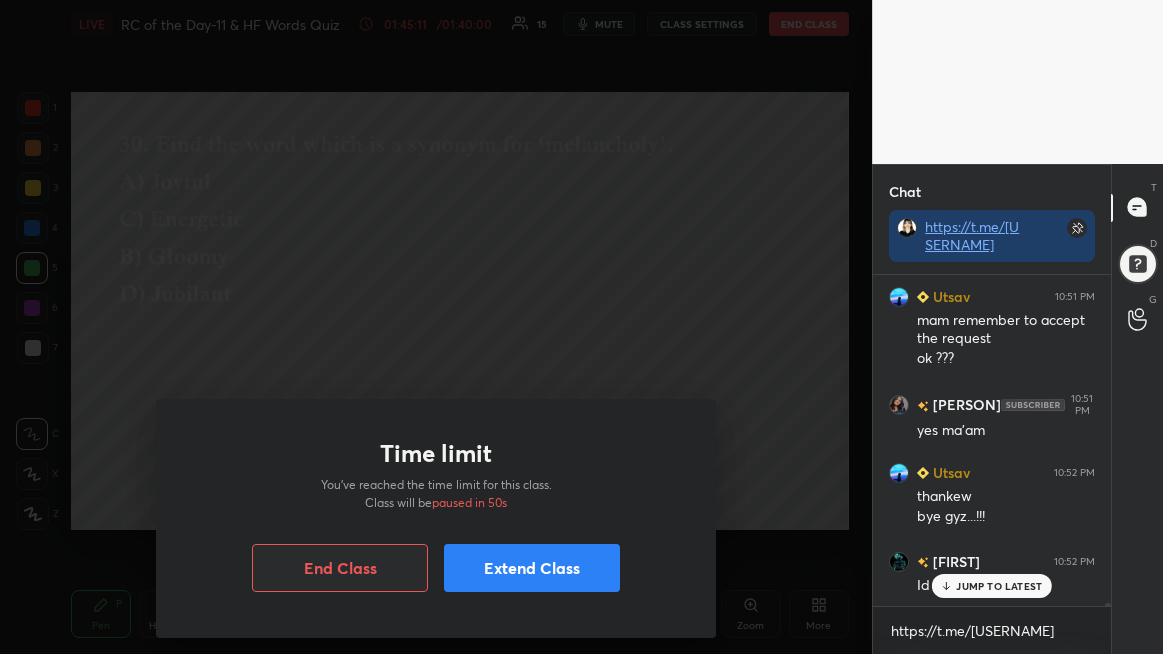 scroll, scrollTop: 40824, scrollLeft: 0, axis: vertical 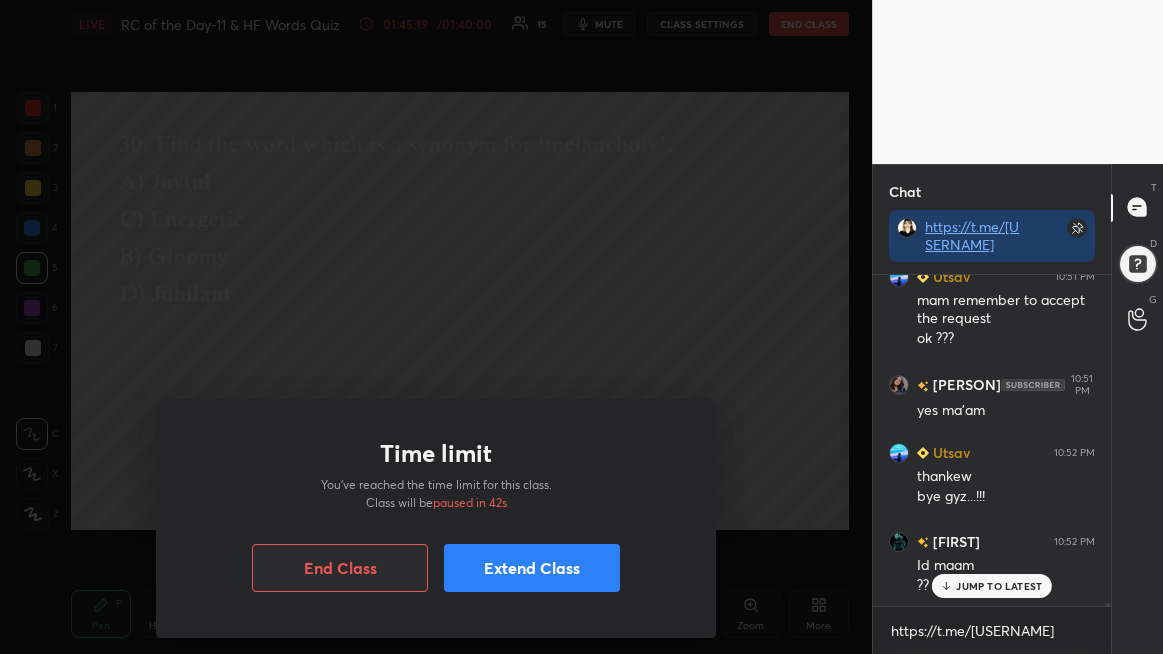 click on "JUMP TO LATEST" at bounding box center [999, 586] 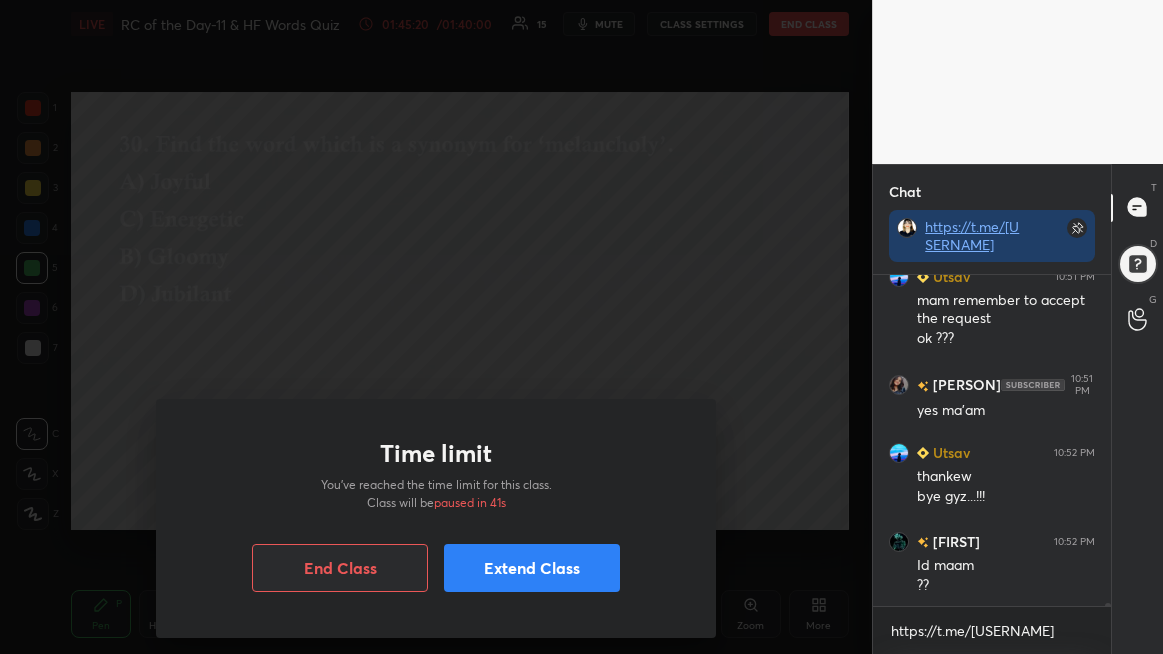 scroll, scrollTop: 40893, scrollLeft: 0, axis: vertical 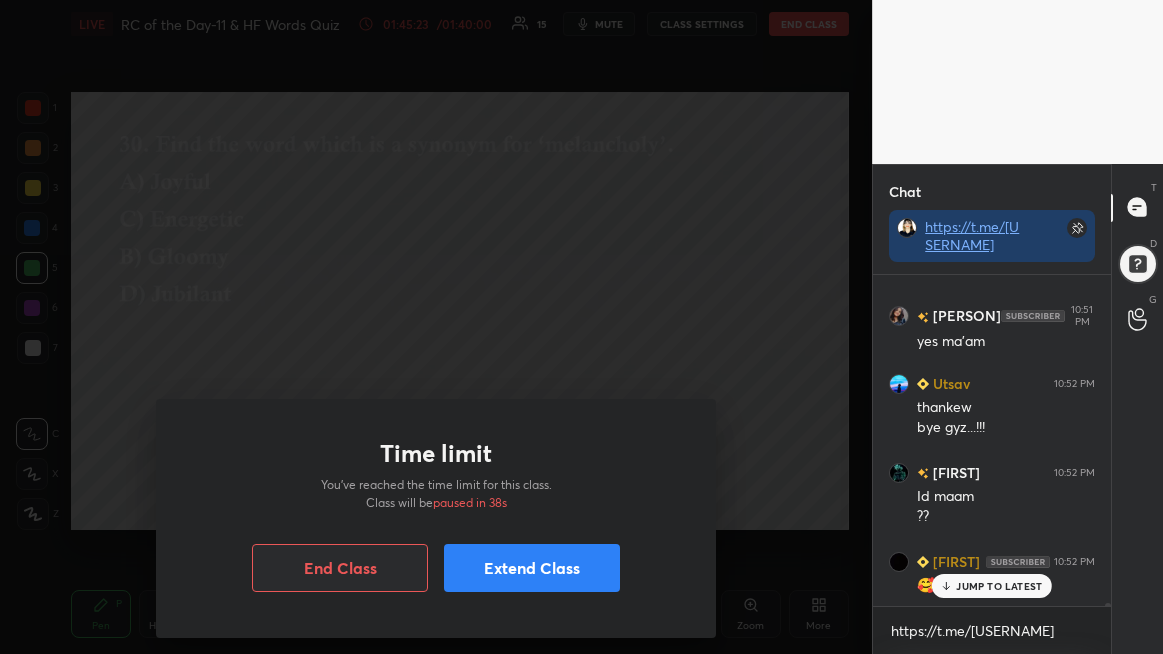 click on "JUMP TO LATEST" at bounding box center [999, 586] 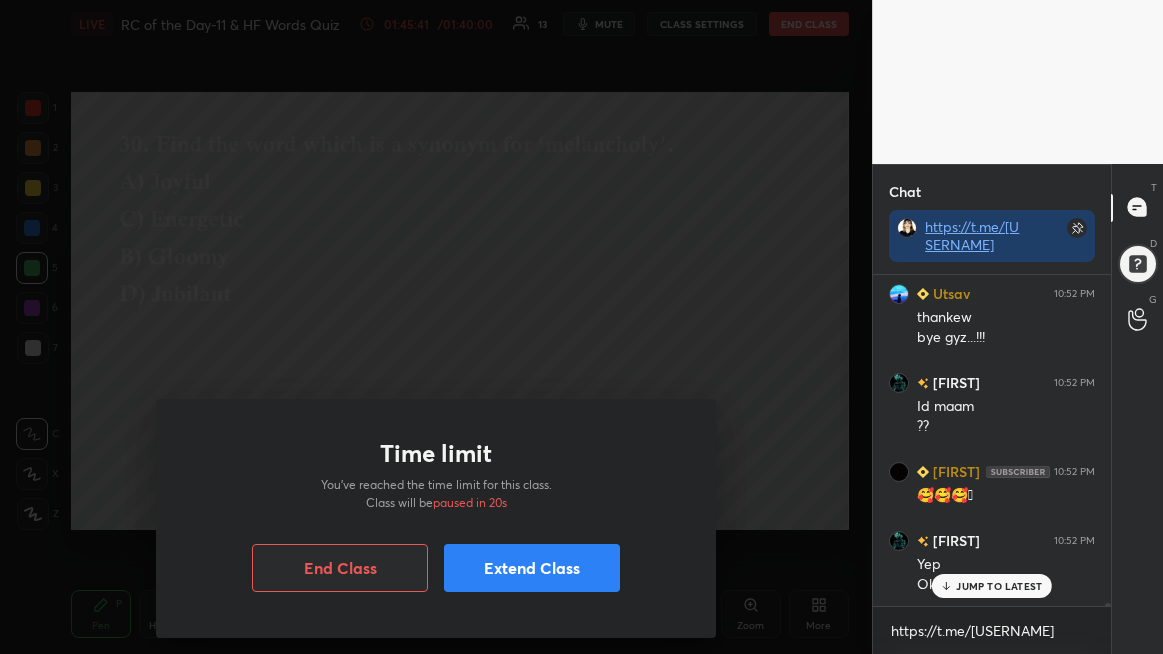 scroll, scrollTop: 41069, scrollLeft: 0, axis: vertical 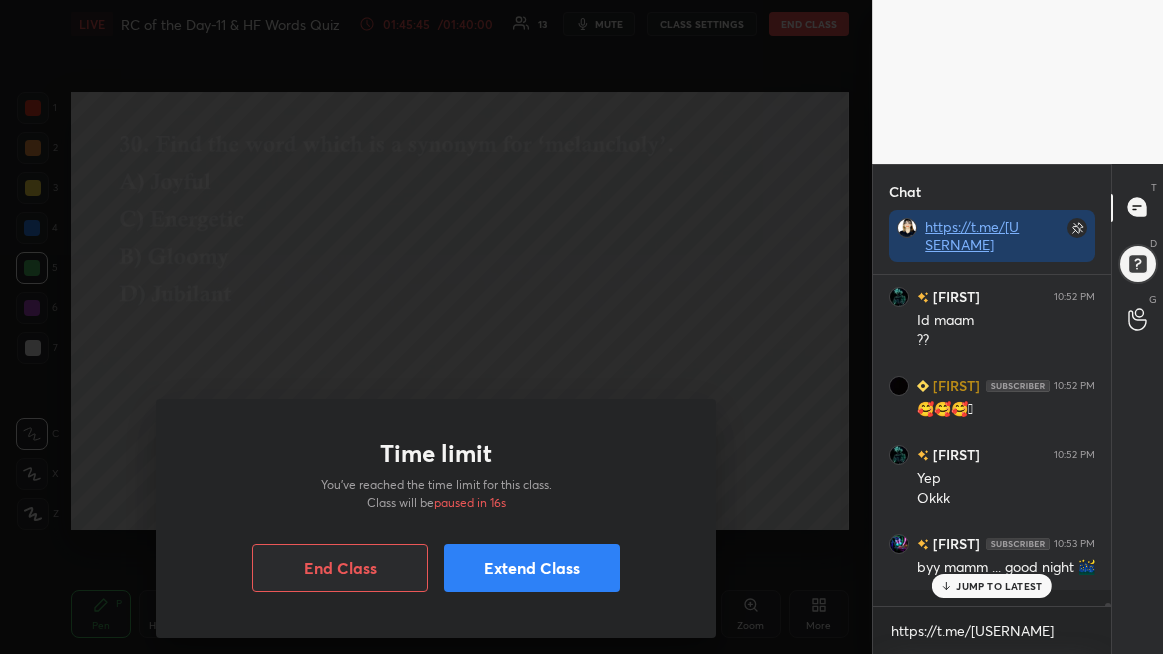 click on "End Class" at bounding box center [340, 568] 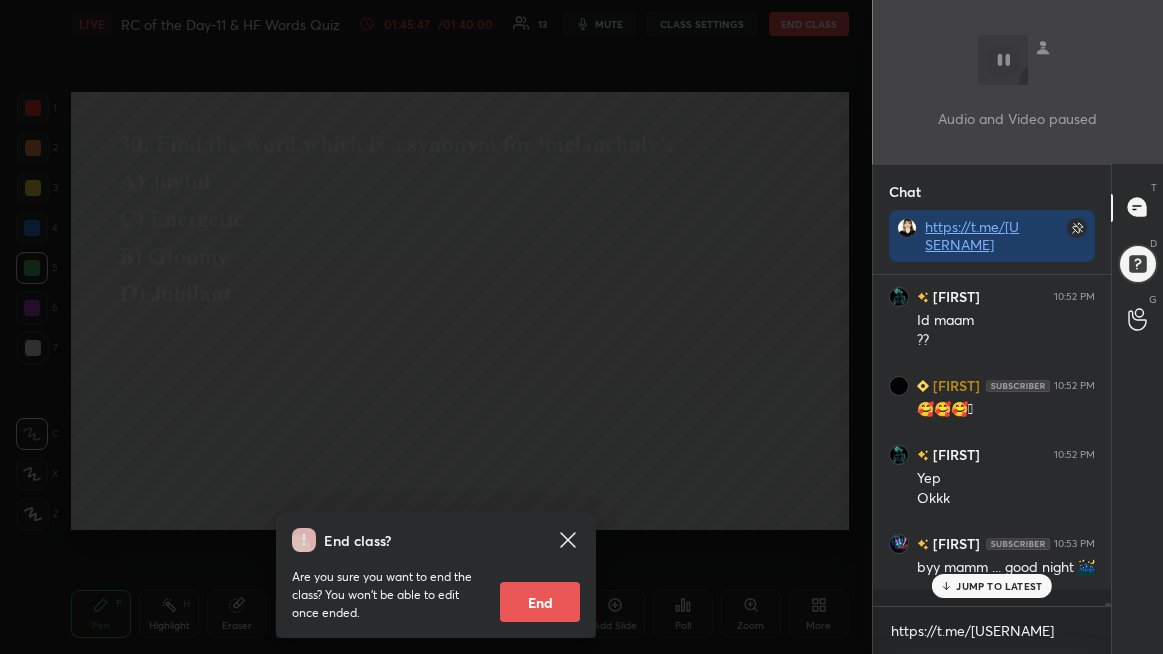 click on "End" at bounding box center (540, 602) 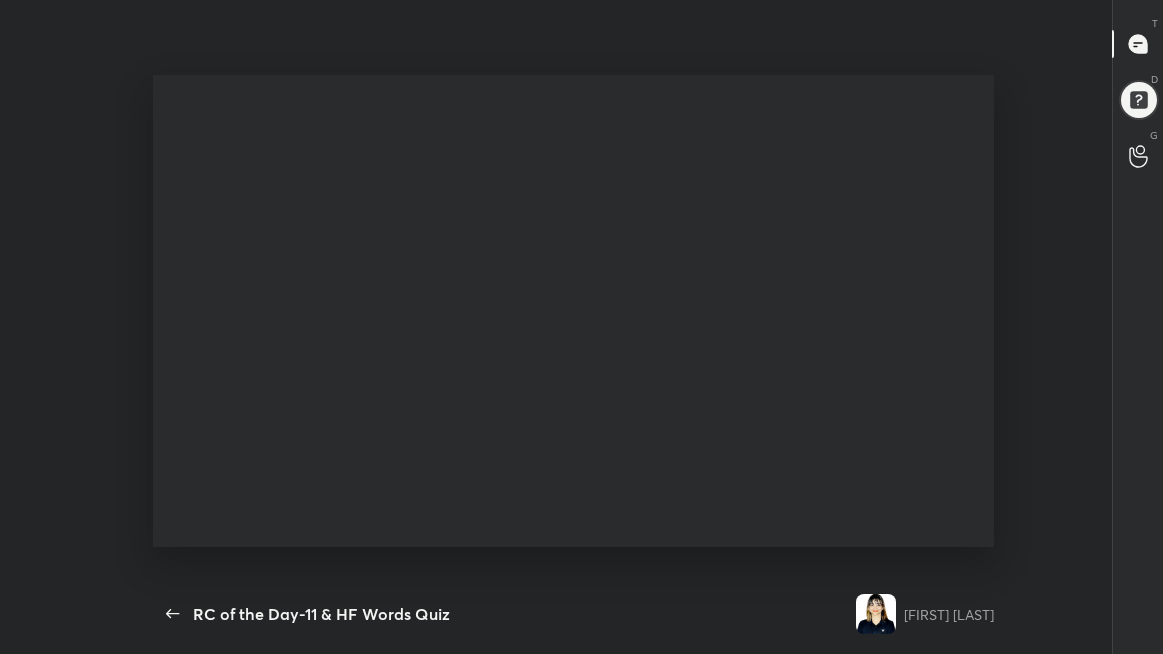 scroll, scrollTop: 99473, scrollLeft: 99142, axis: both 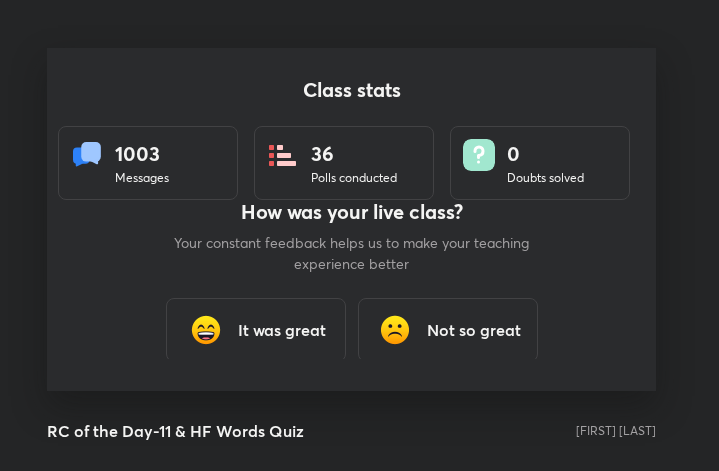 click on "It was great" at bounding box center [282, 330] 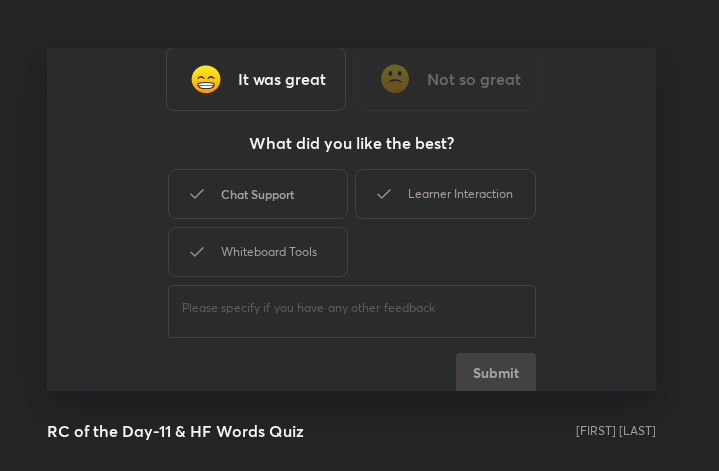 click on "Chat Support" at bounding box center (258, 194) 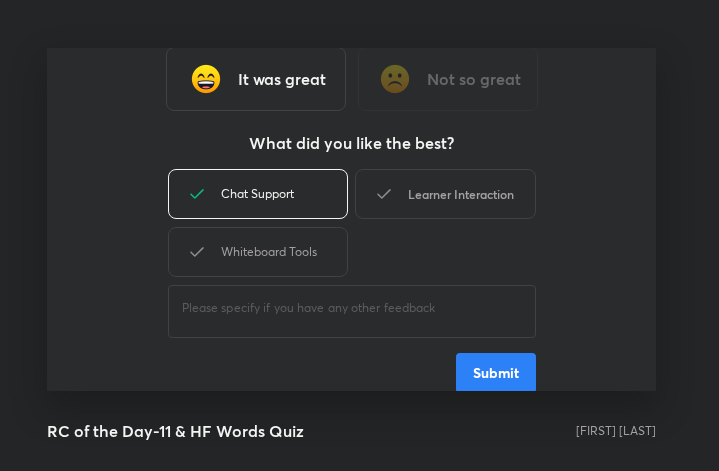 click on "Learner Interaction" at bounding box center (445, 194) 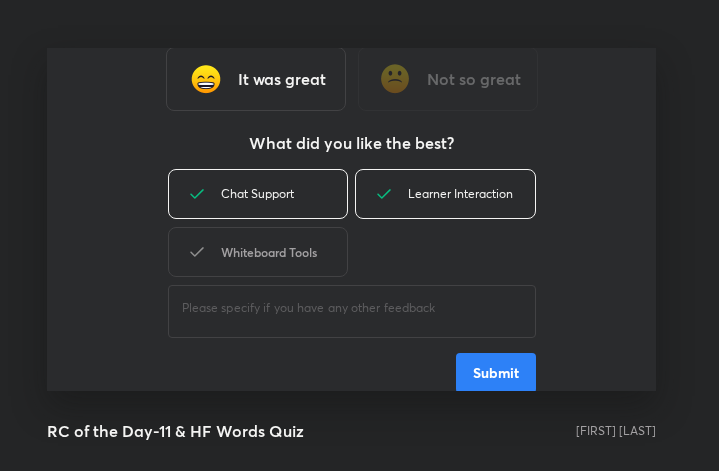 click on "Whiteboard Tools" at bounding box center (258, 252) 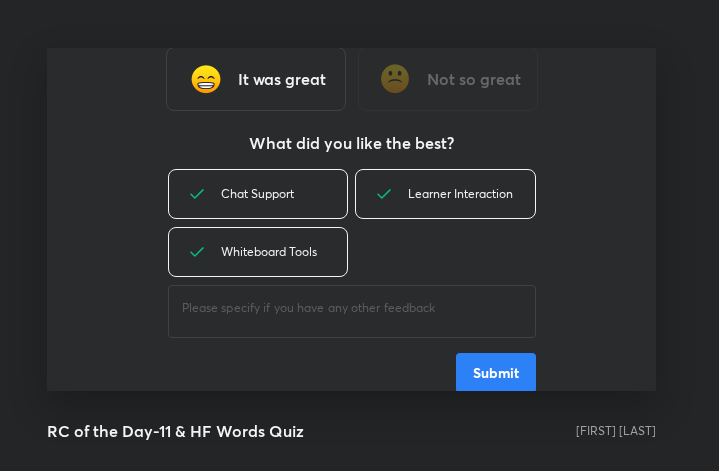 click on "Submit" at bounding box center [496, 373] 